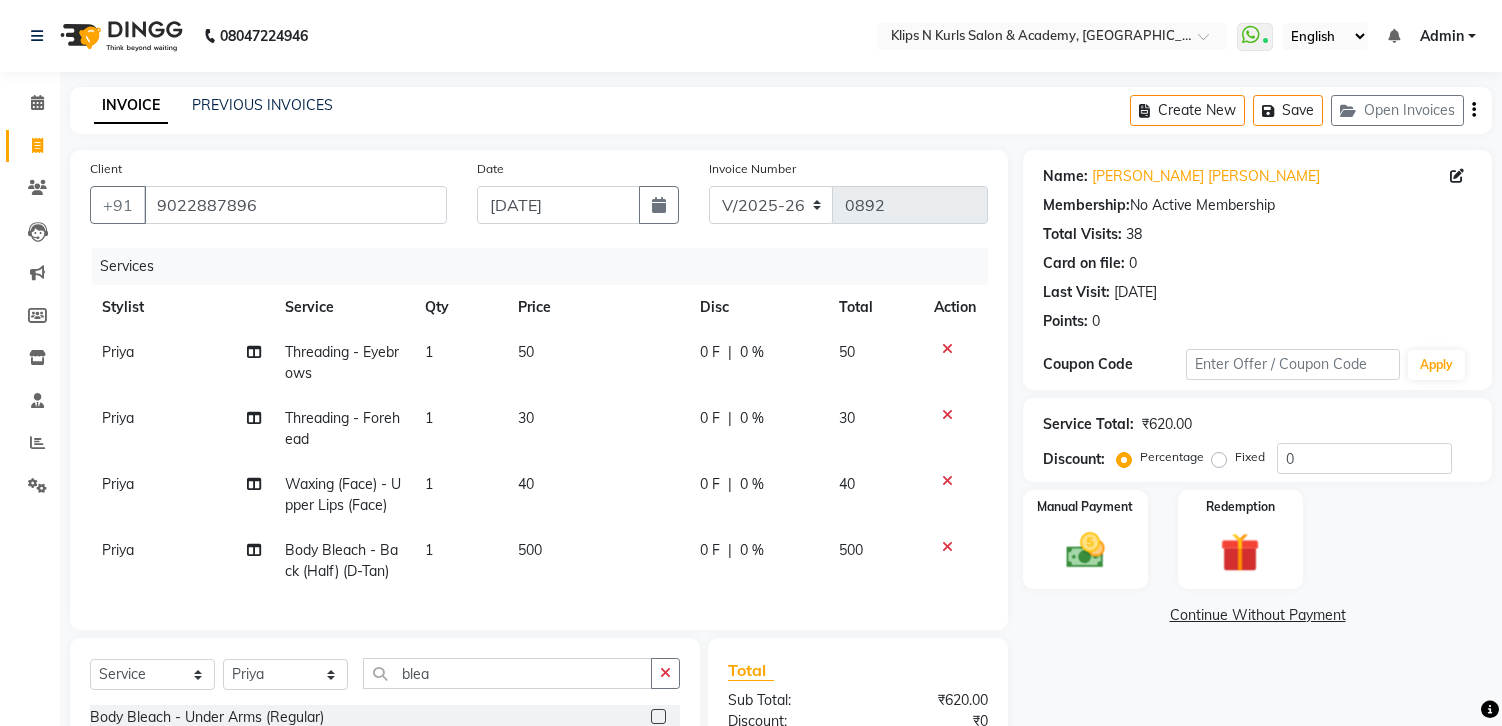 select on "124" 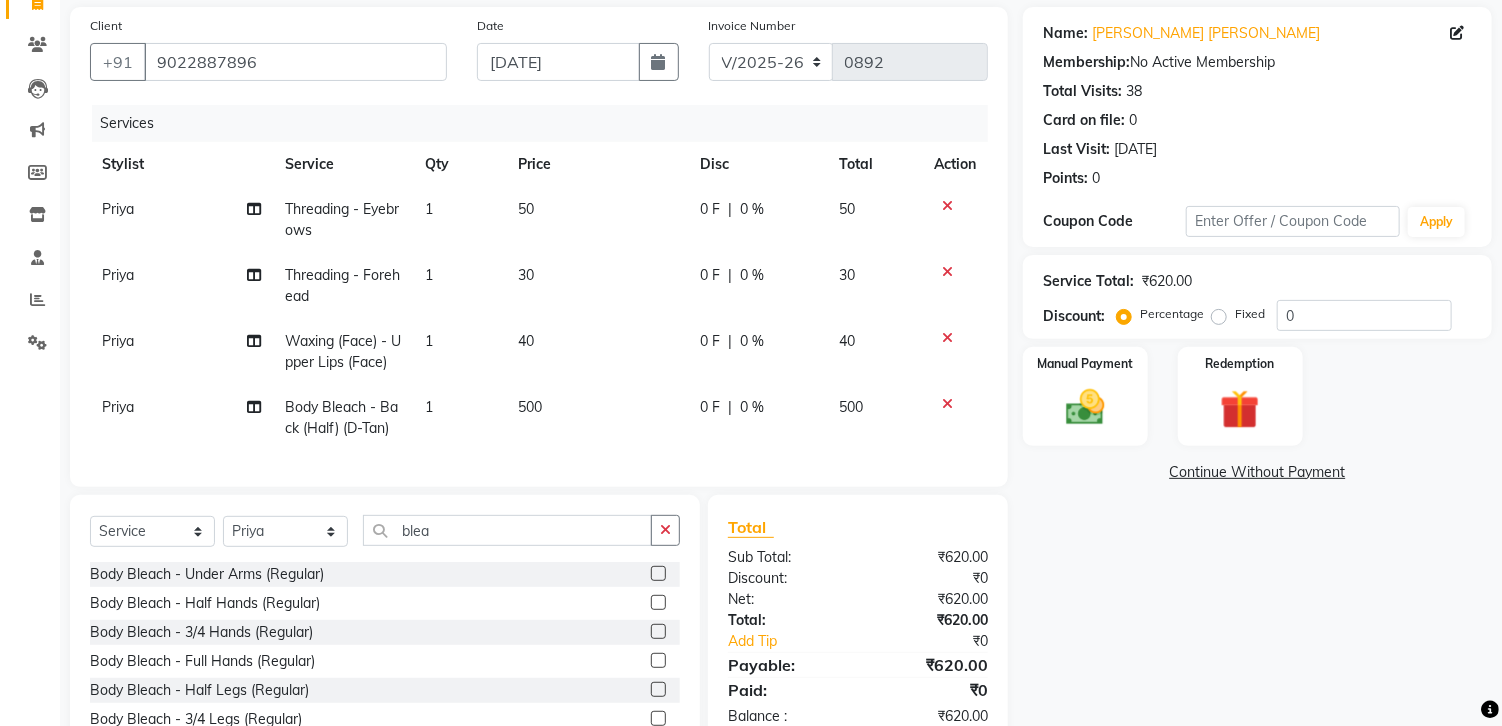 scroll, scrollTop: 520, scrollLeft: 0, axis: vertical 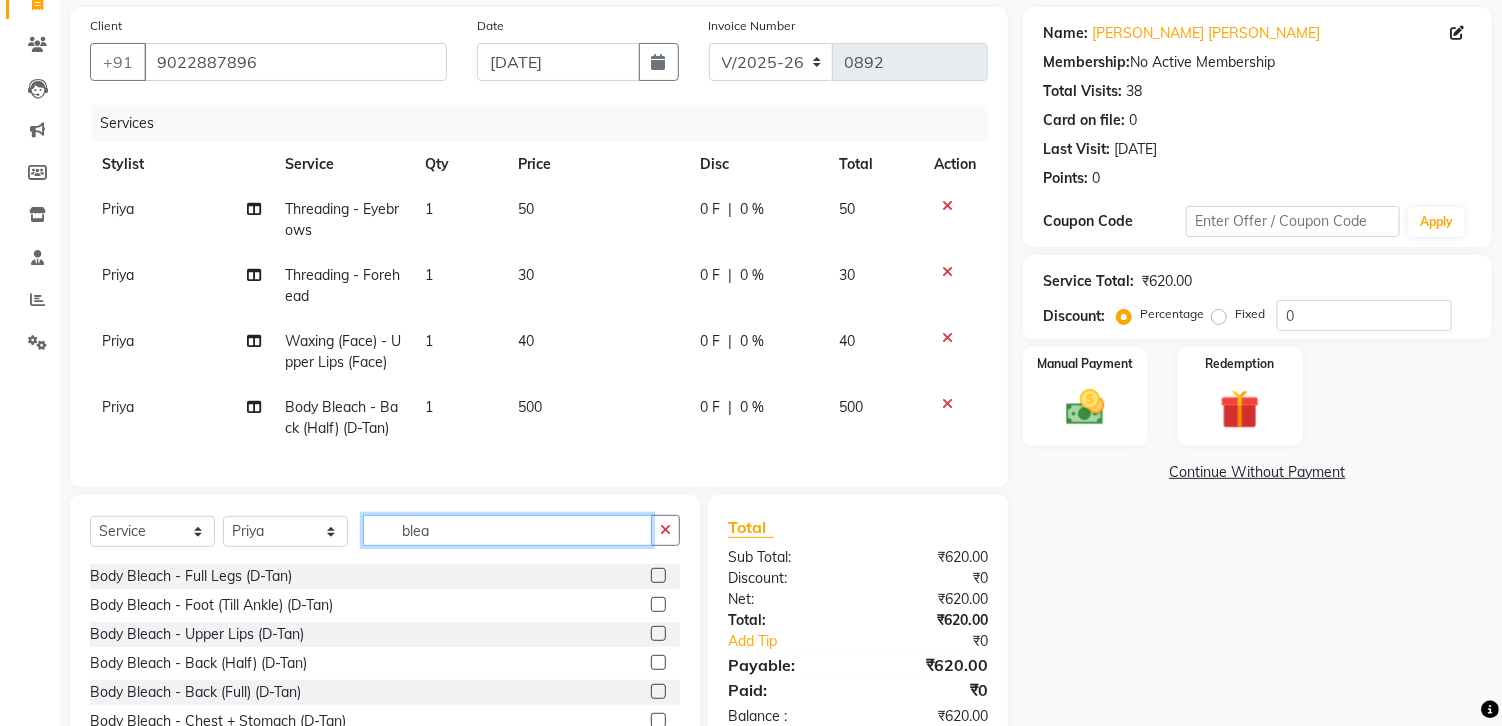 click on "blea" 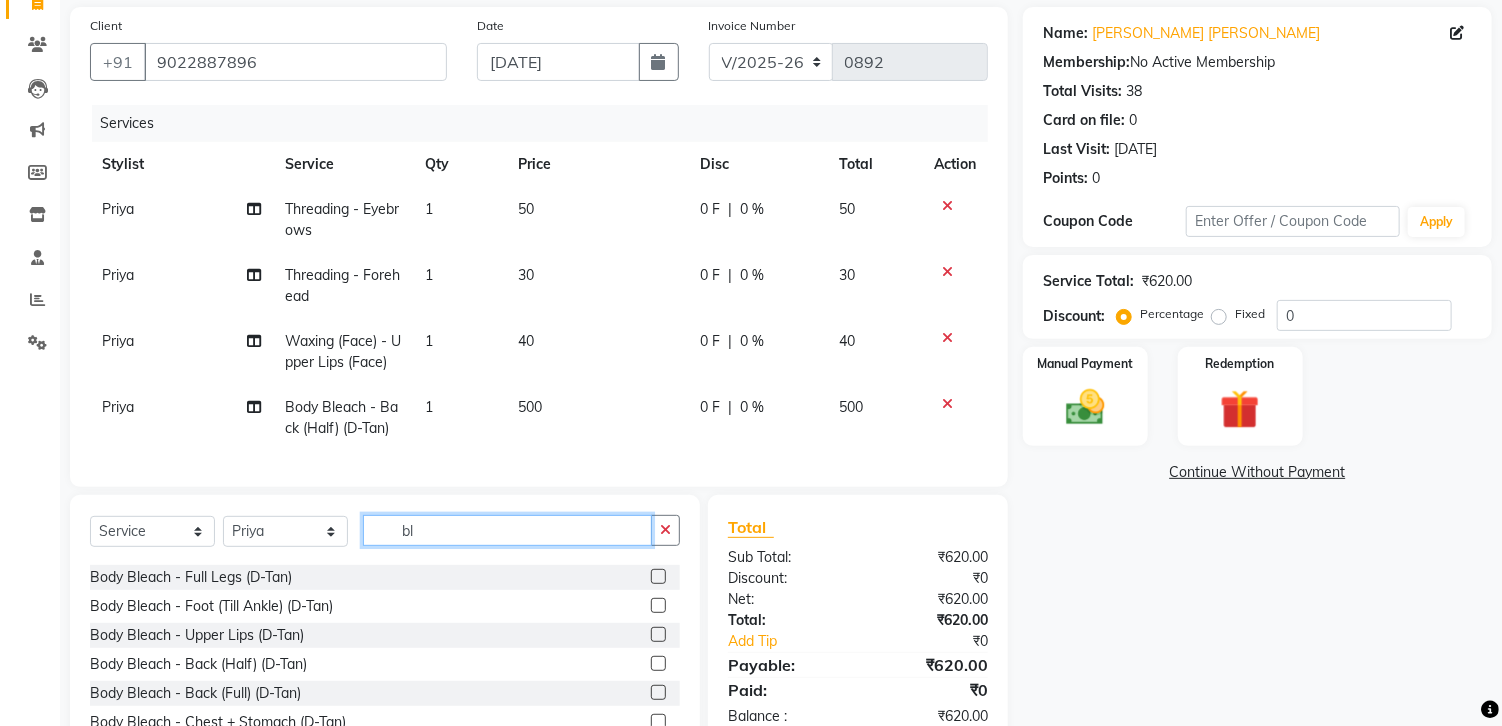 type on "b" 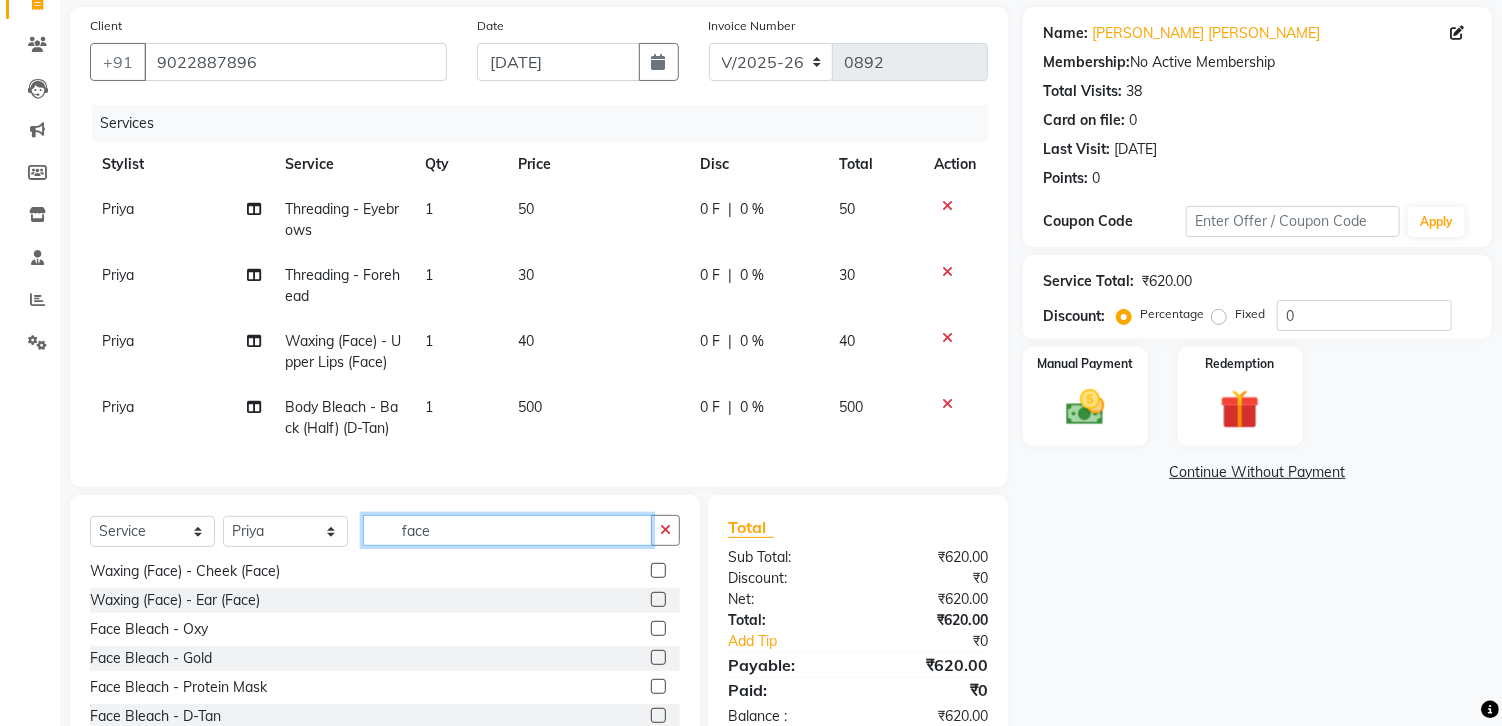 scroll, scrollTop: 322, scrollLeft: 0, axis: vertical 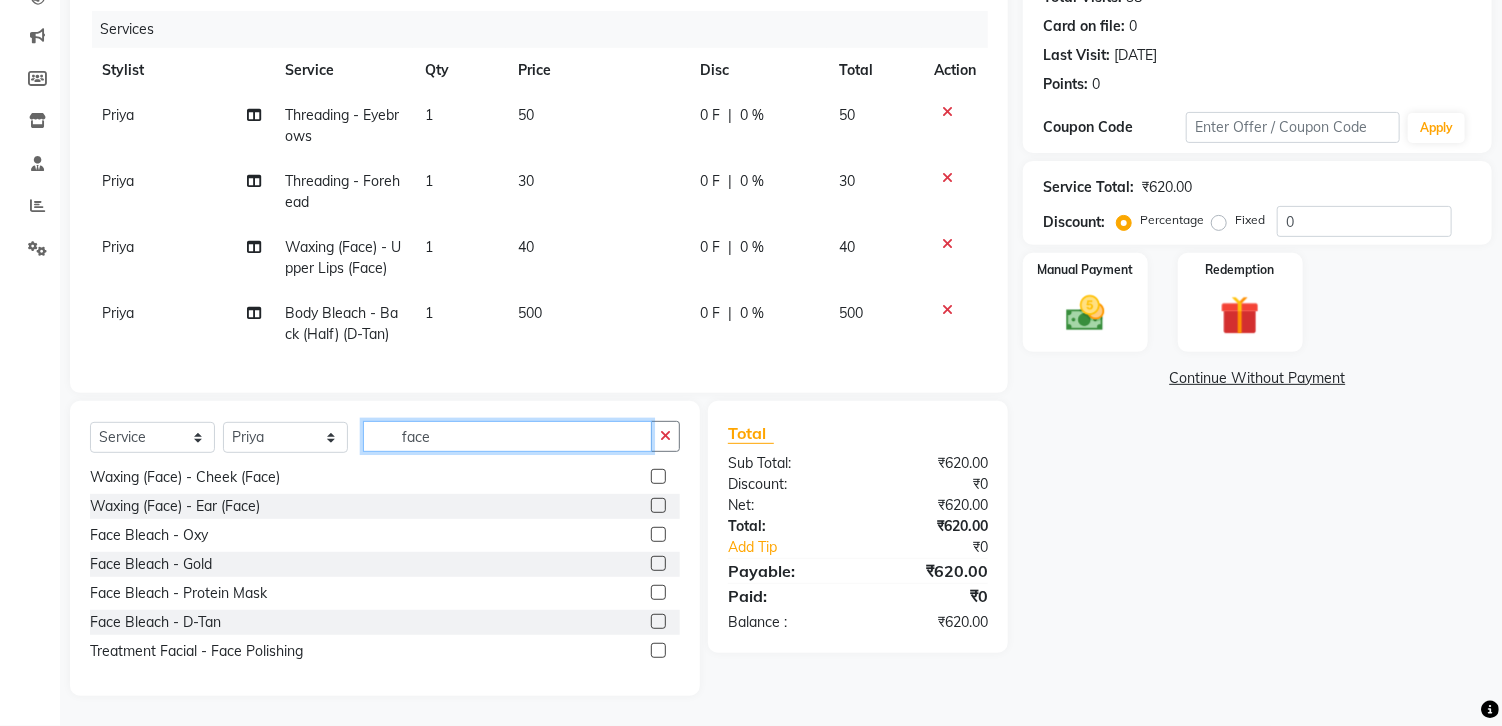 type on "face" 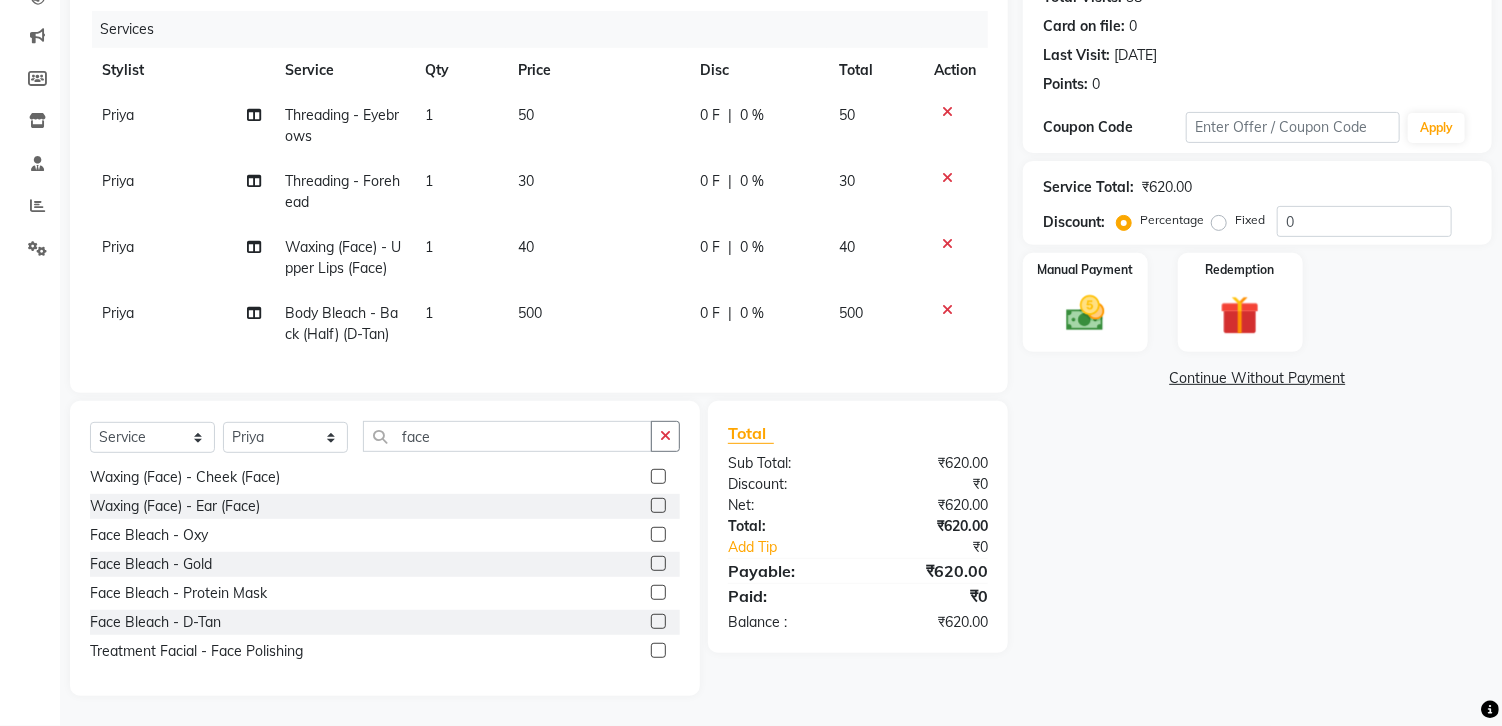 click 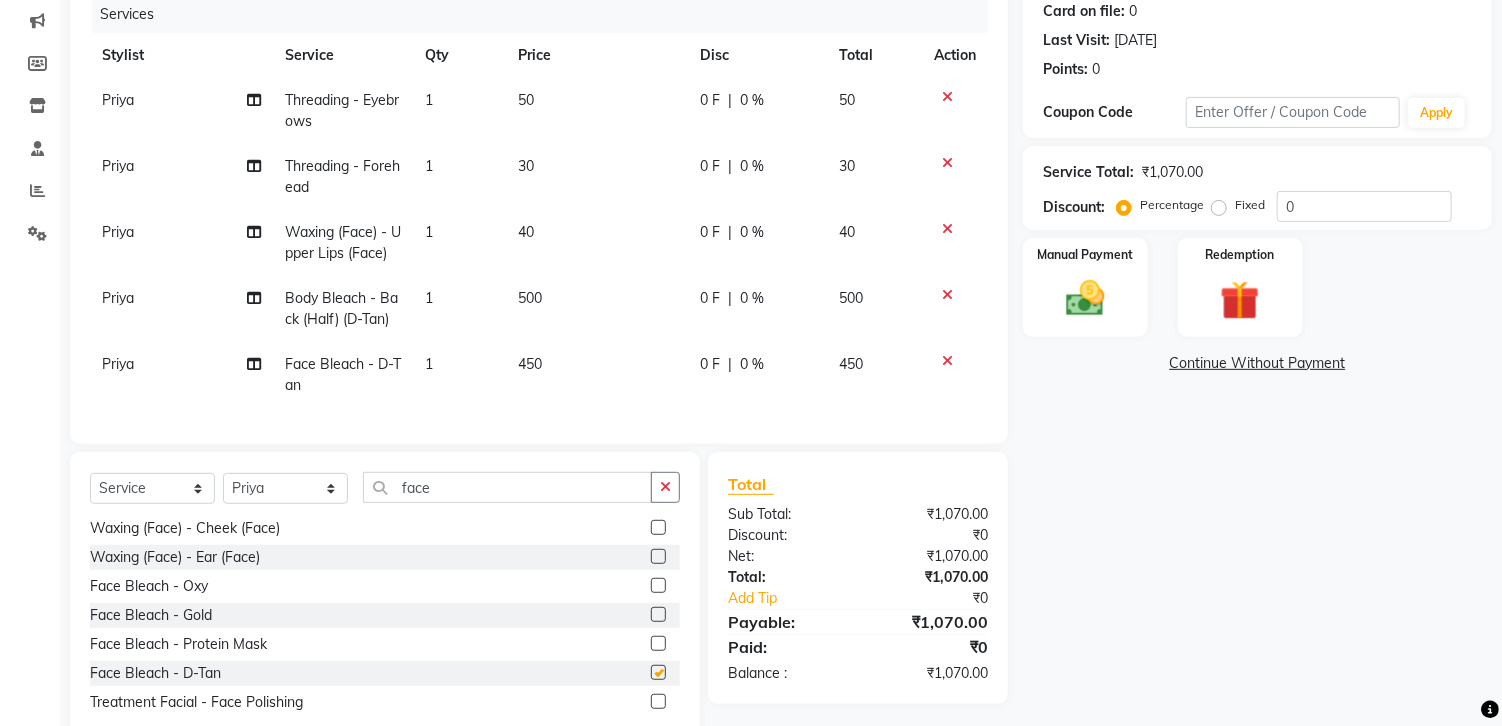 checkbox on "false" 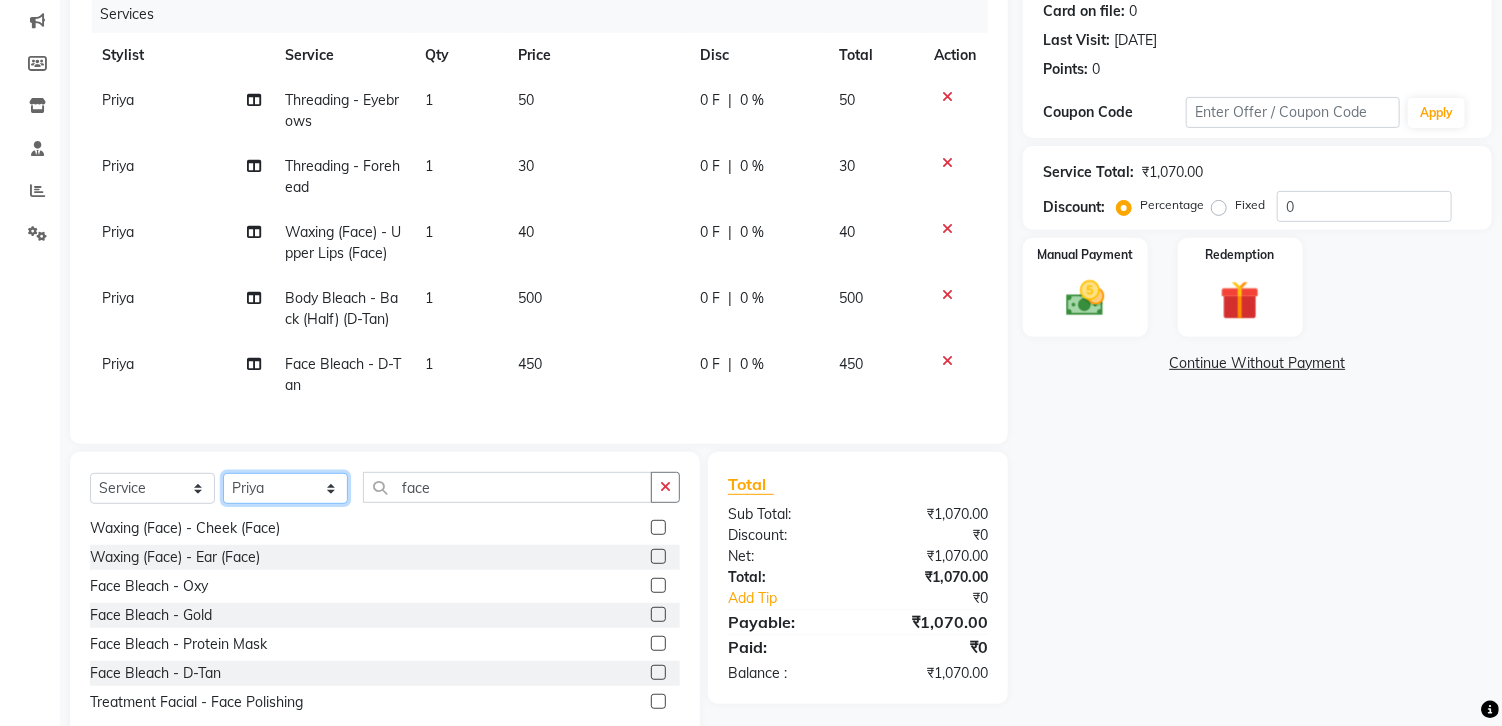 click on "Select Stylist Chandani Front Desk [PERSON_NAME]  [PERSON_NAME] Neha Pooja [PERSON_NAME]" 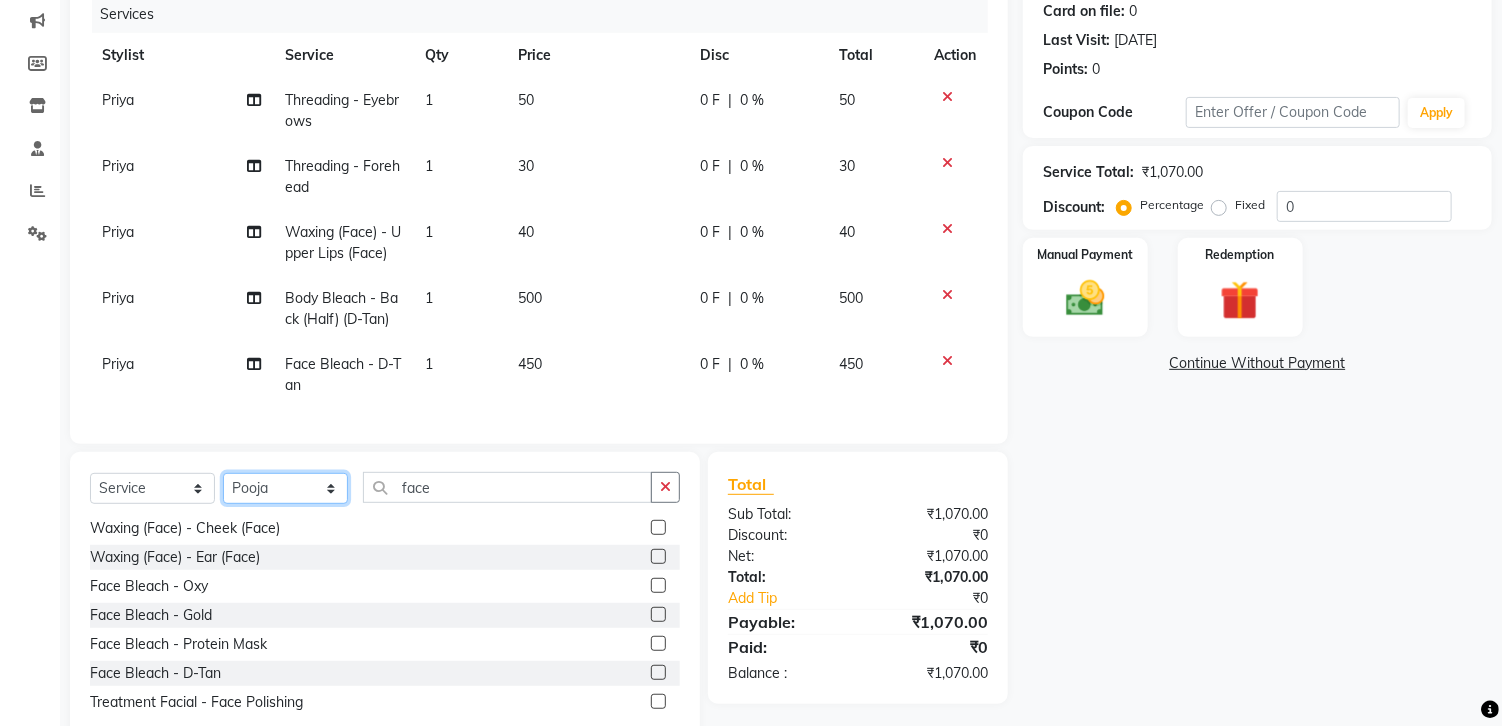 click on "Select Stylist Chandani Front Desk [PERSON_NAME]  [PERSON_NAME] Neha Pooja [PERSON_NAME]" 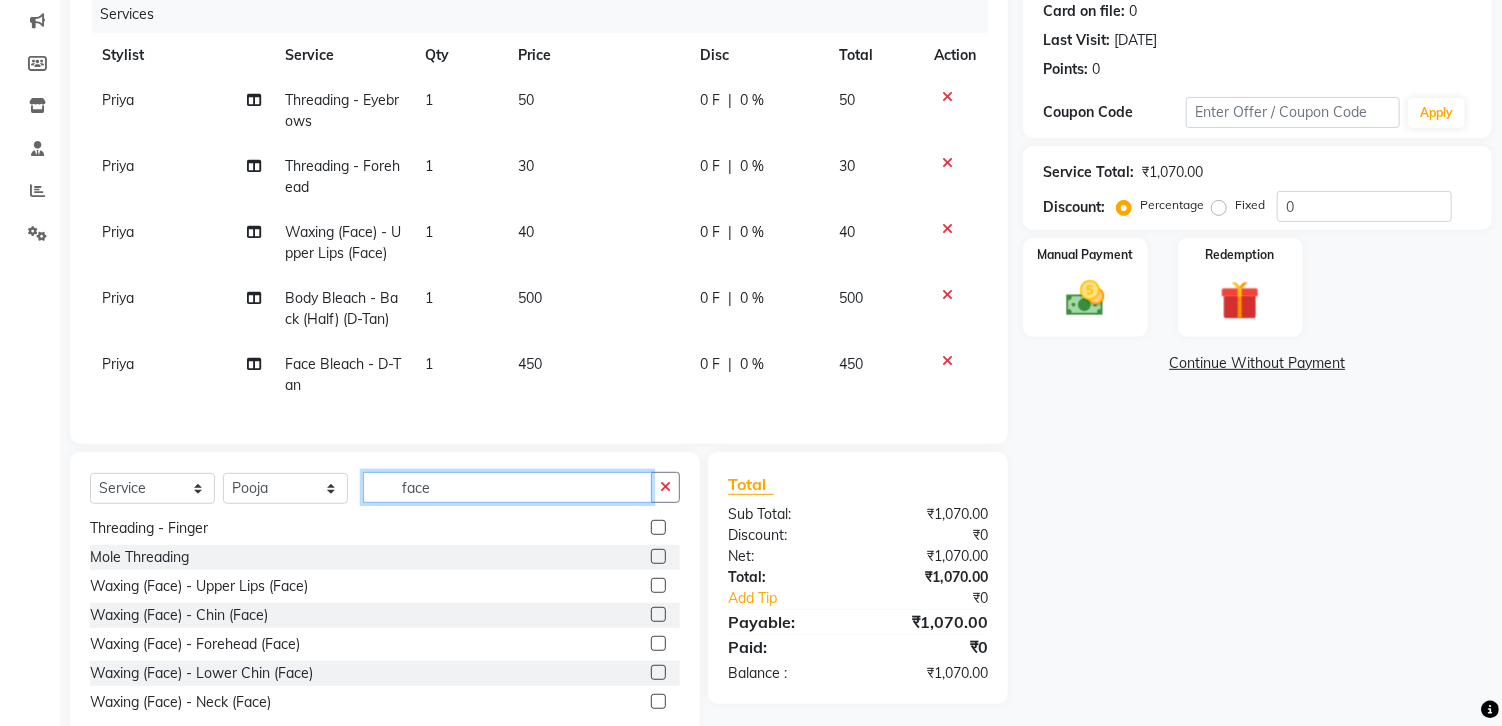 click on "face" 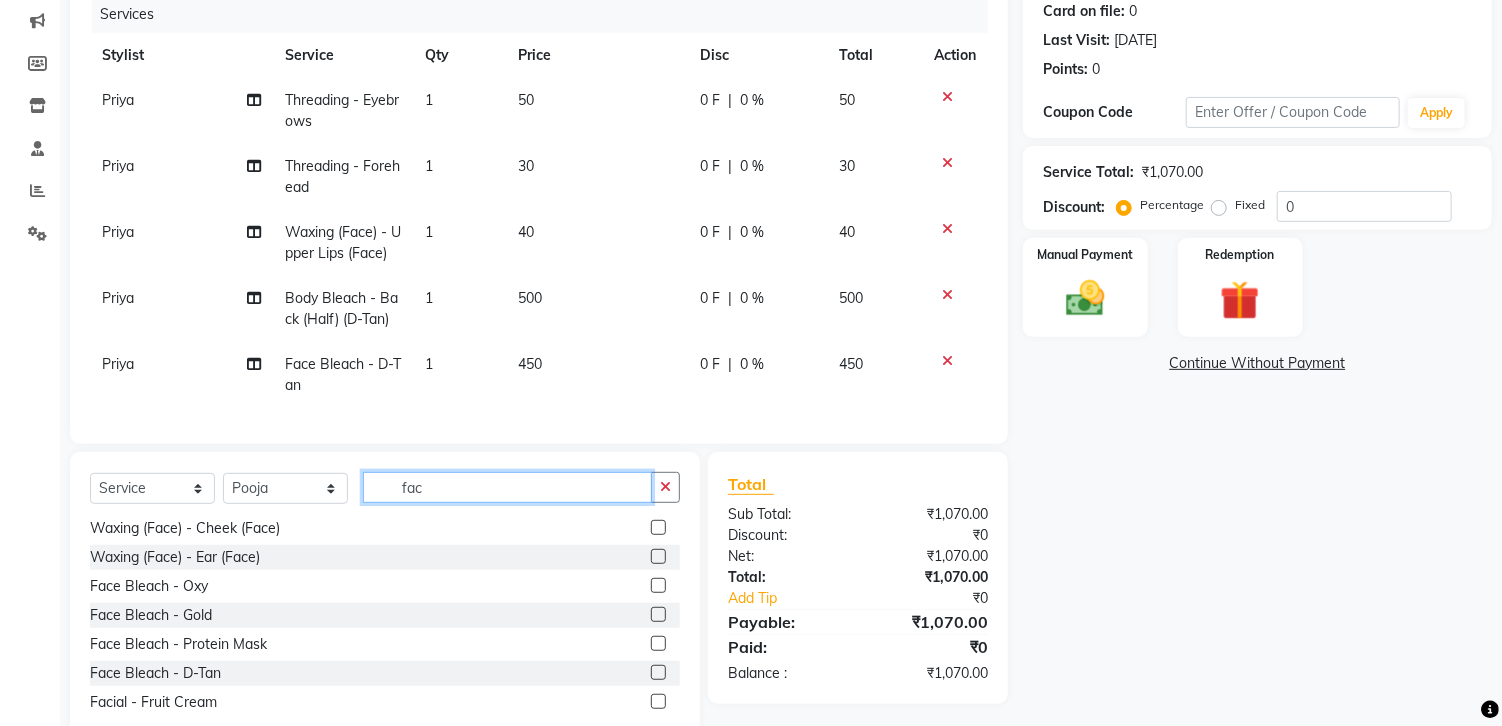 scroll, scrollTop: 0, scrollLeft: 0, axis: both 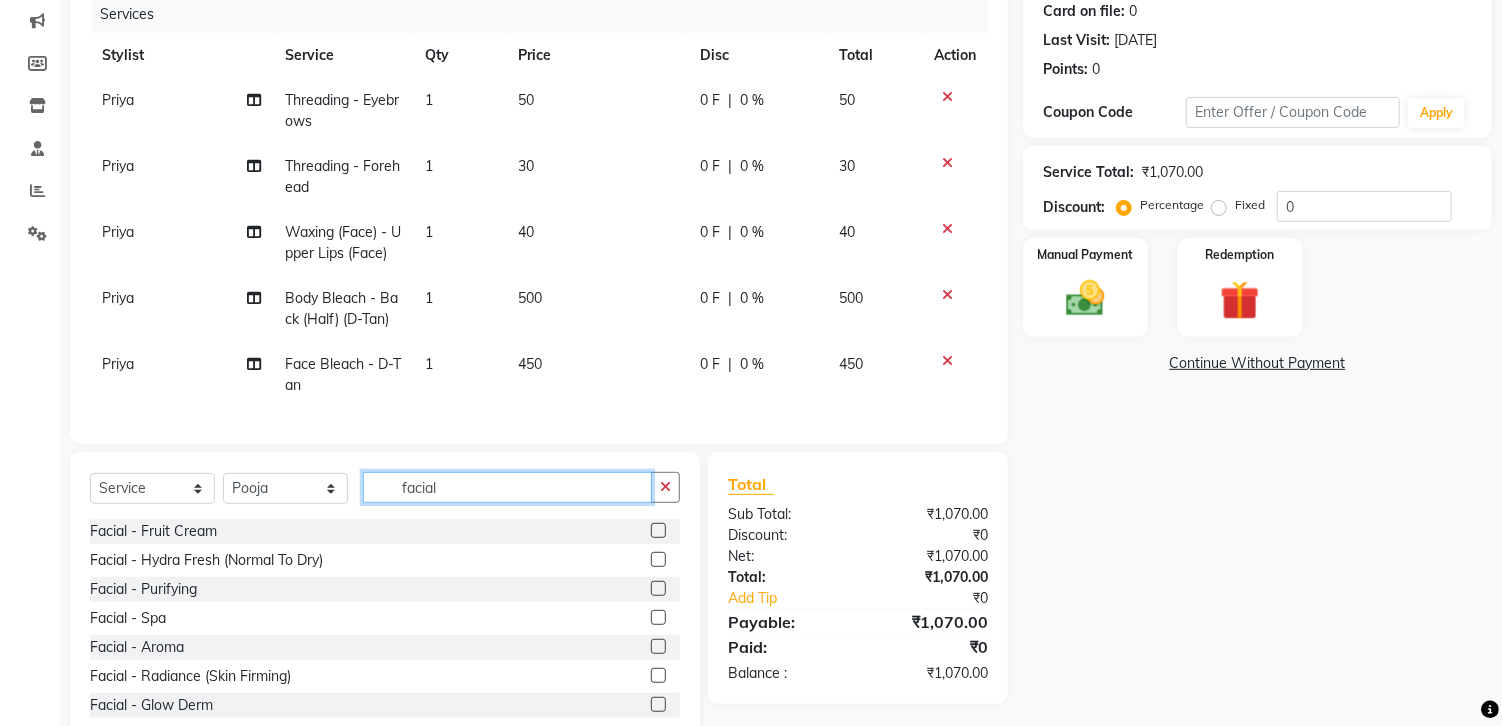 type on "facial" 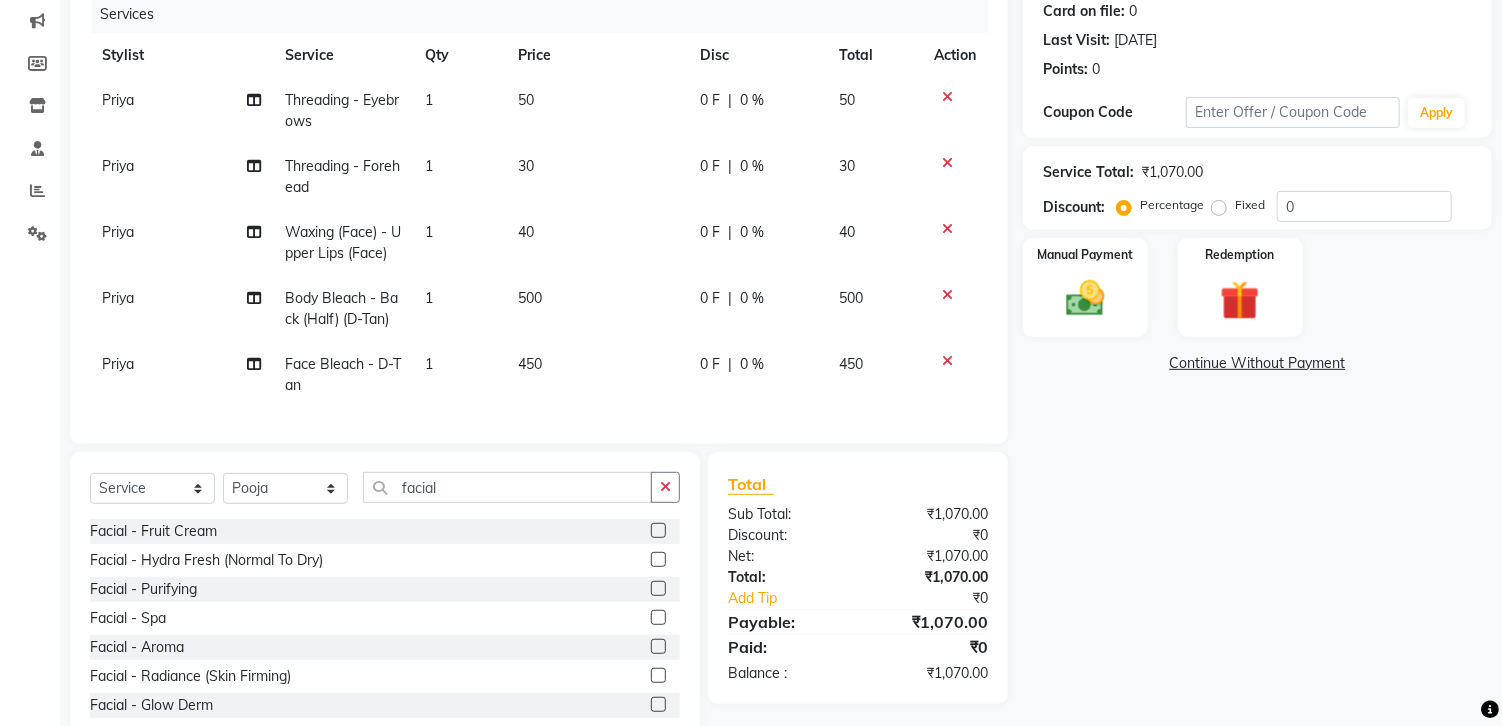 click 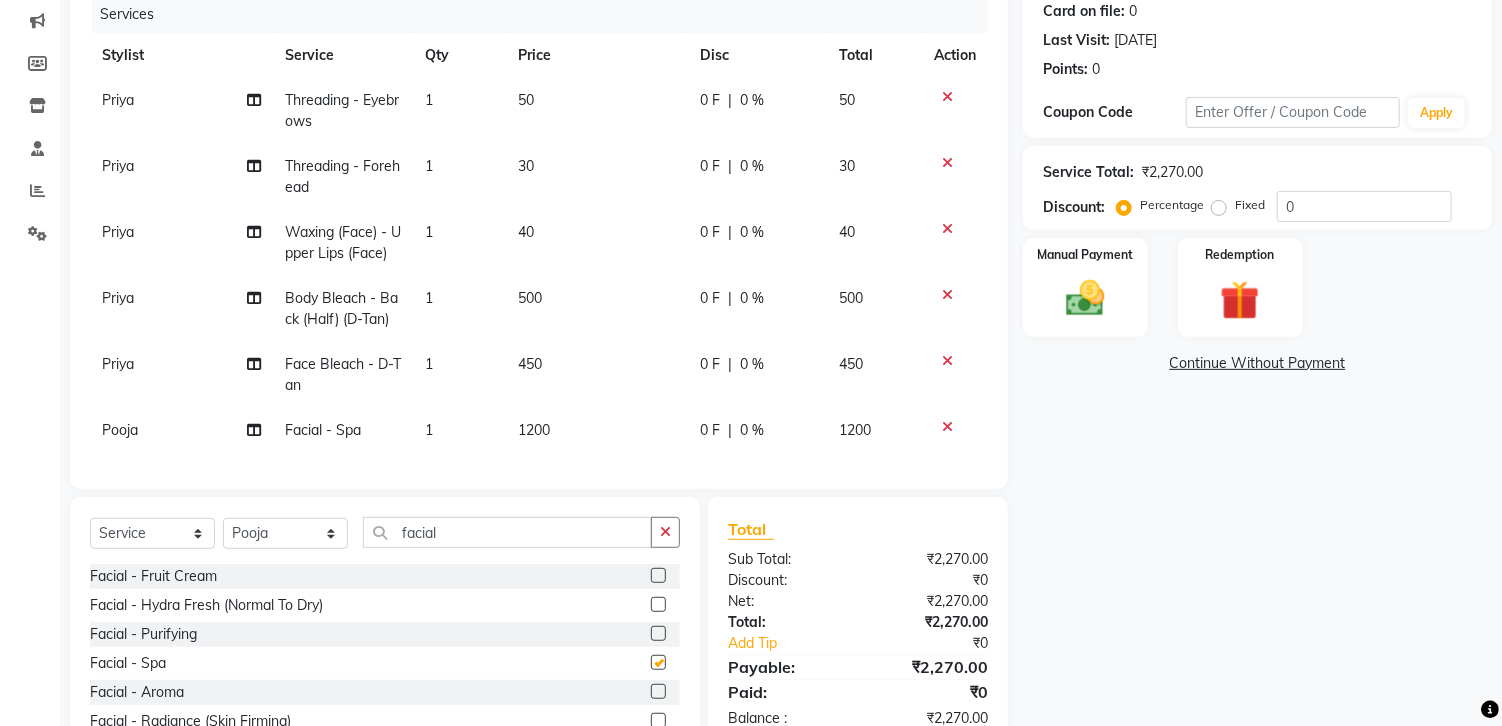 checkbox on "false" 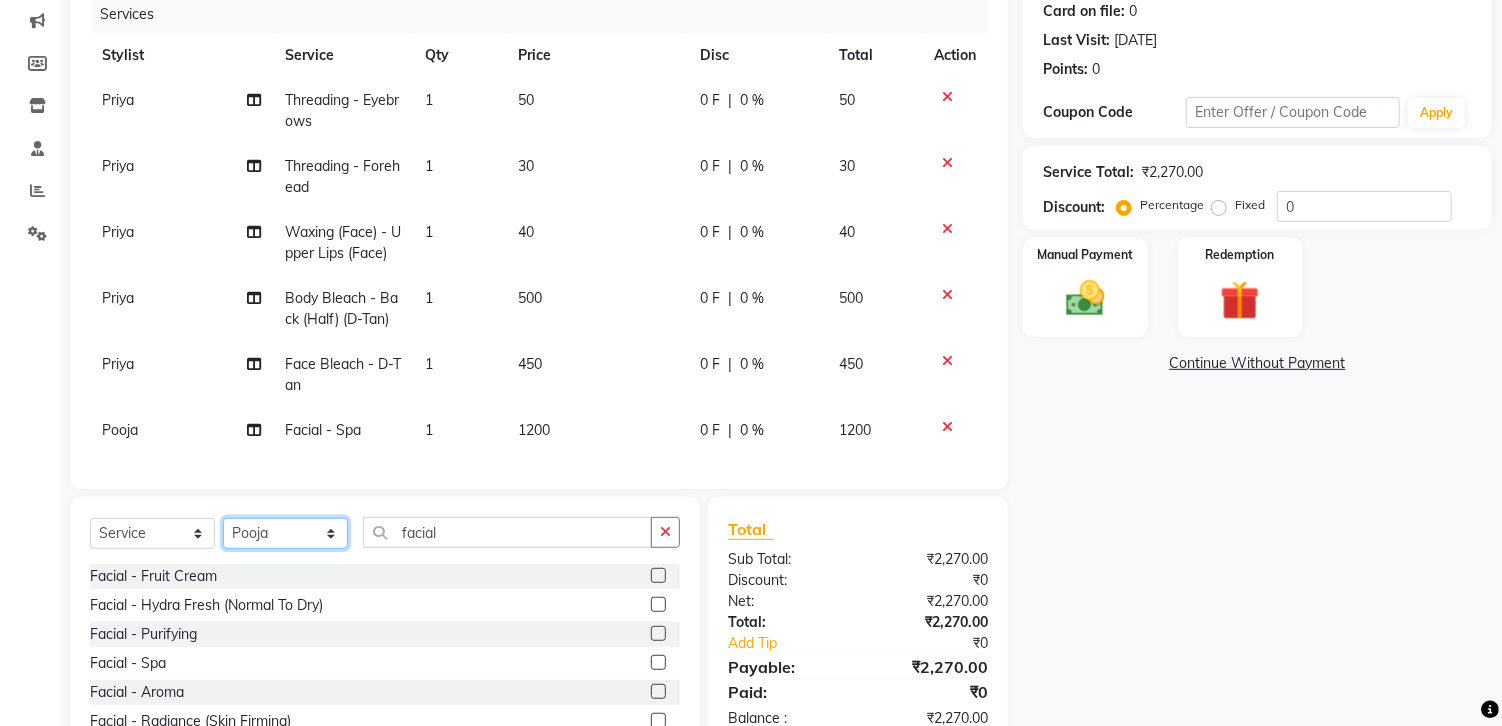 click on "Select Stylist Chandani Front Desk [PERSON_NAME]  [PERSON_NAME] Neha Pooja [PERSON_NAME]" 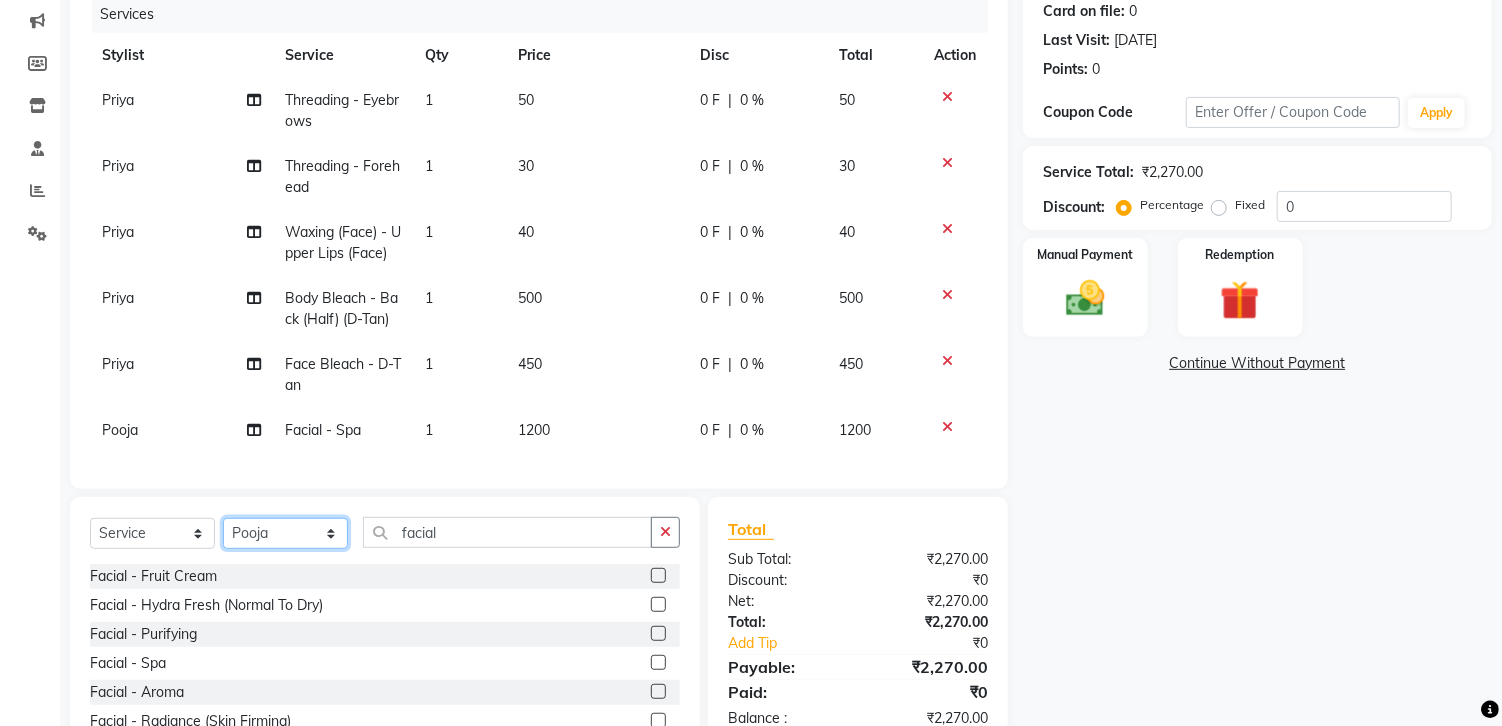 select on "49322" 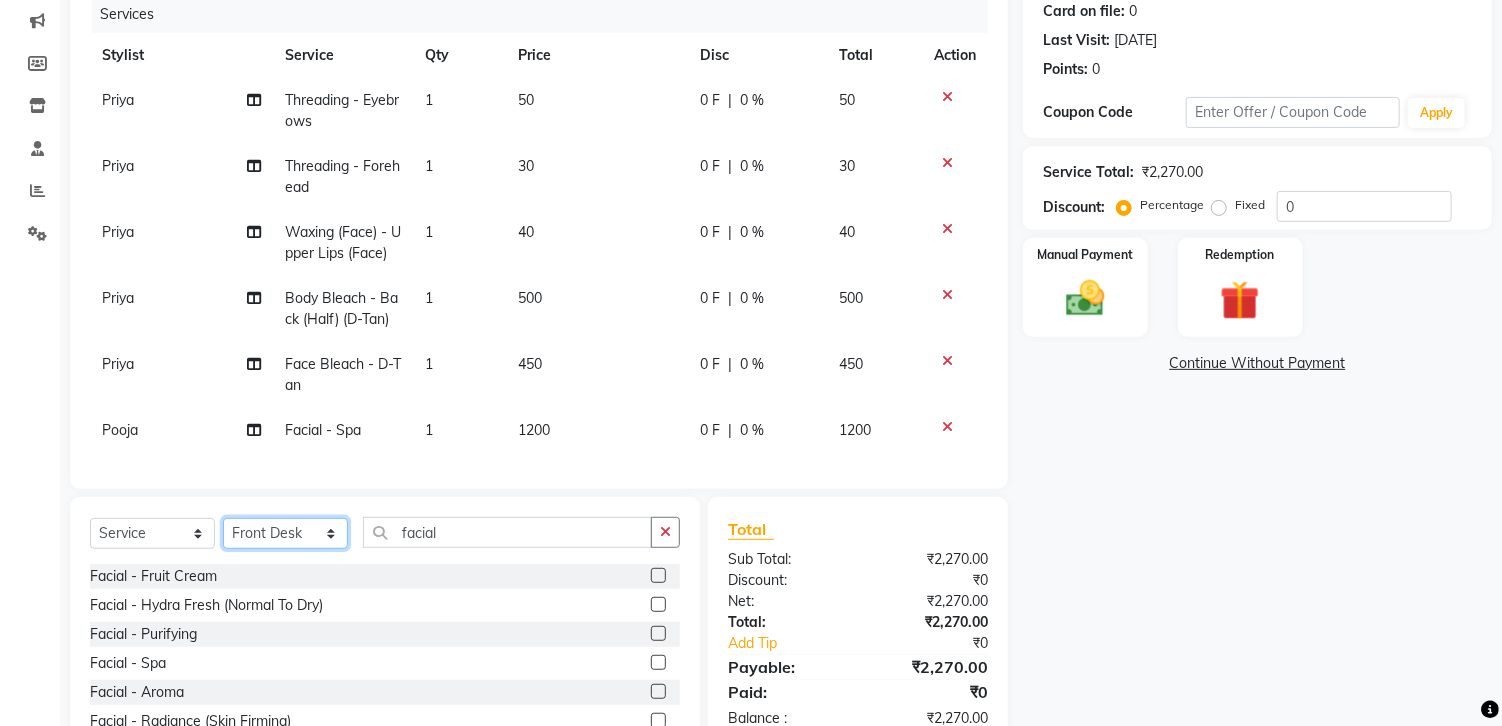 click on "Select Stylist Chandani Front Desk [PERSON_NAME]  [PERSON_NAME] Neha Pooja [PERSON_NAME]" 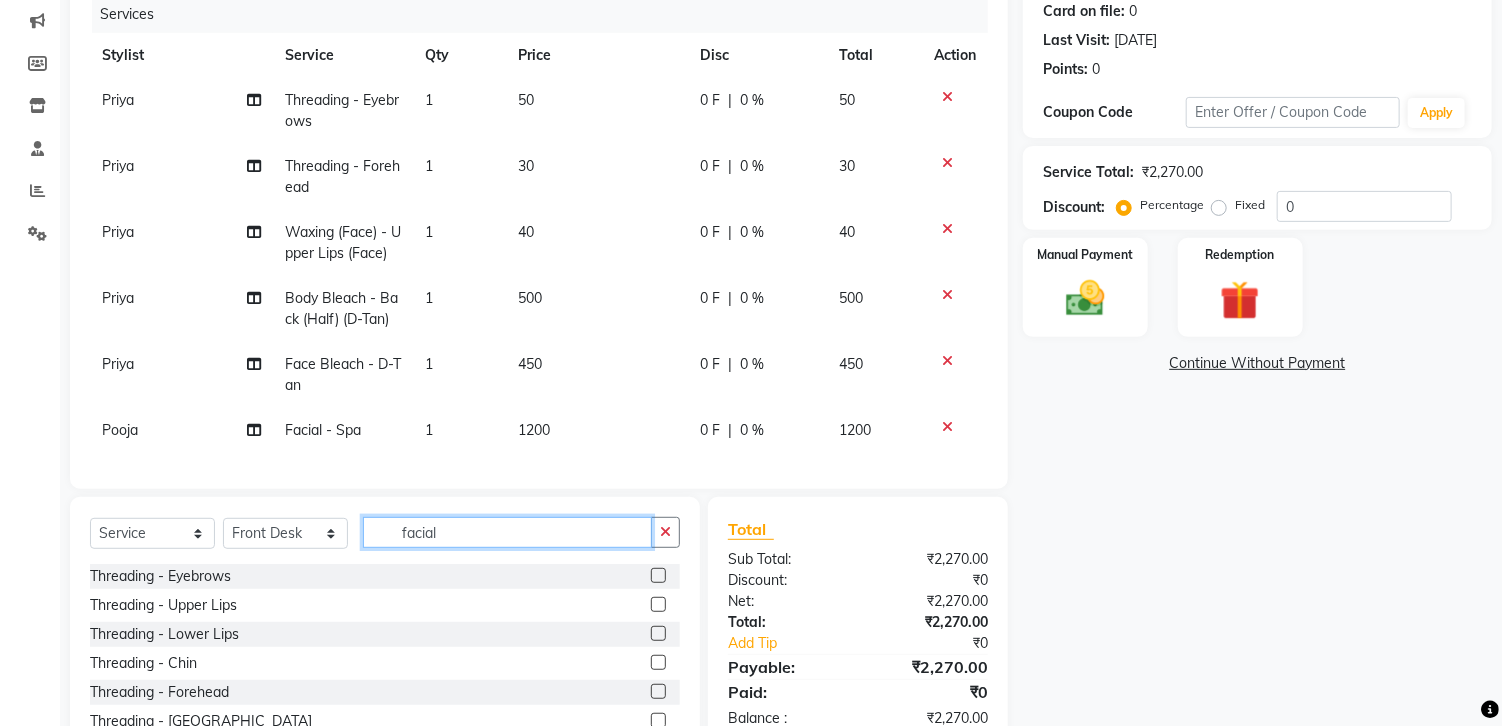 click on "facial" 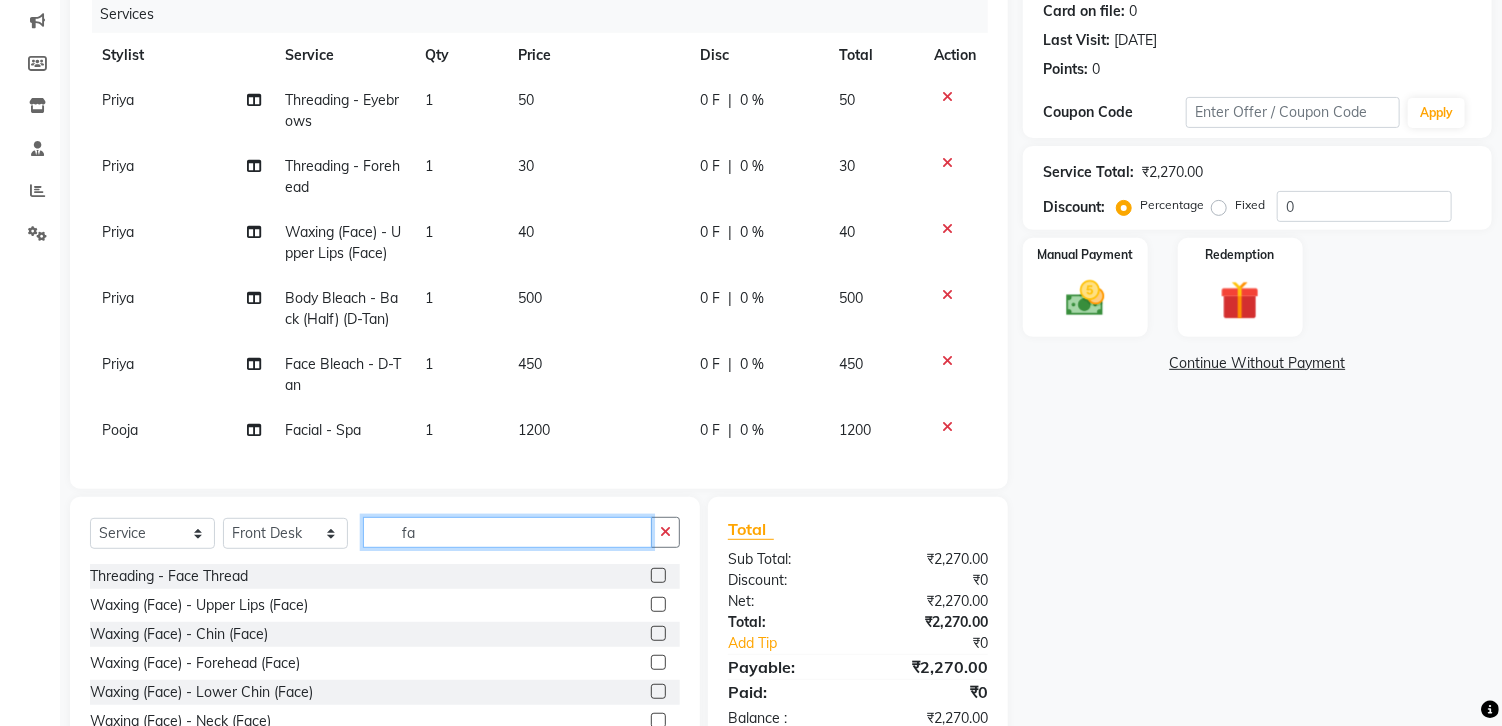 type on "f" 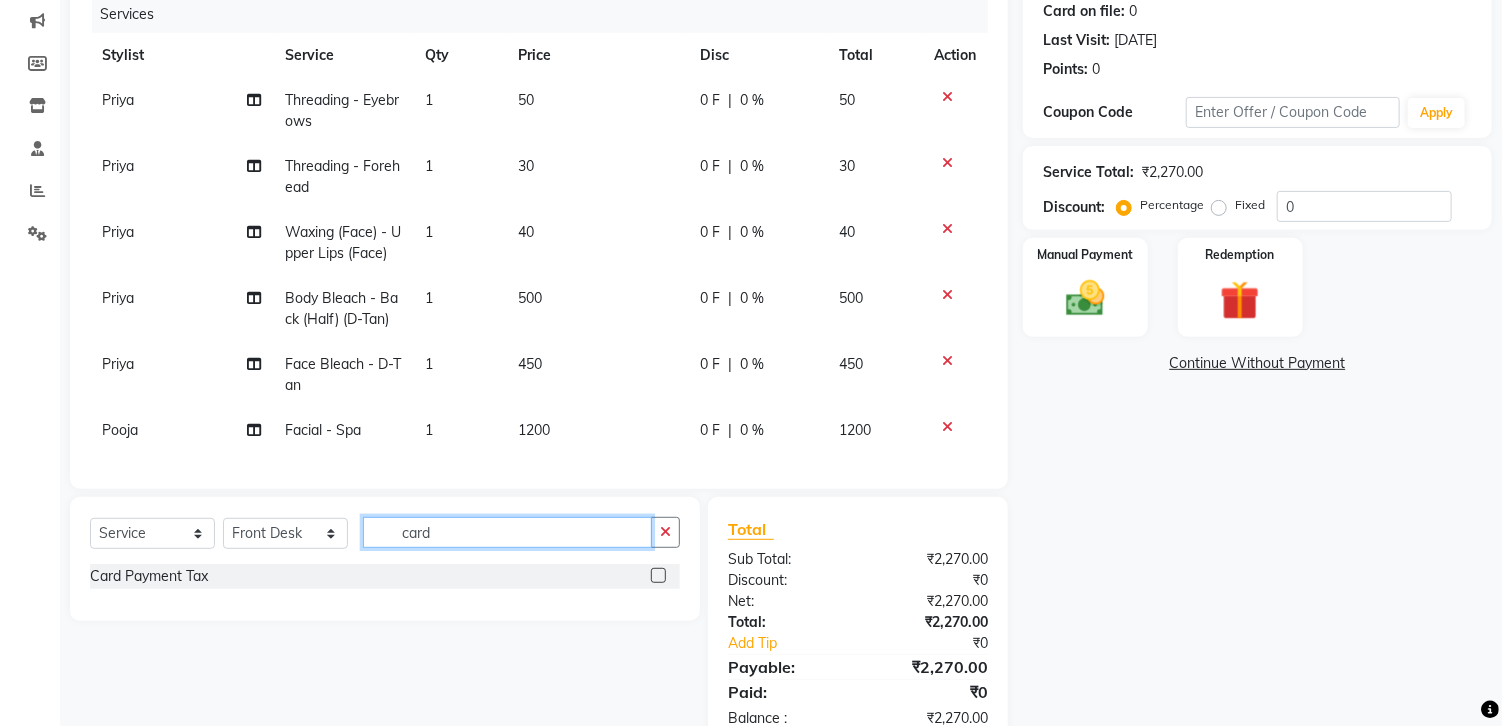 type on "card" 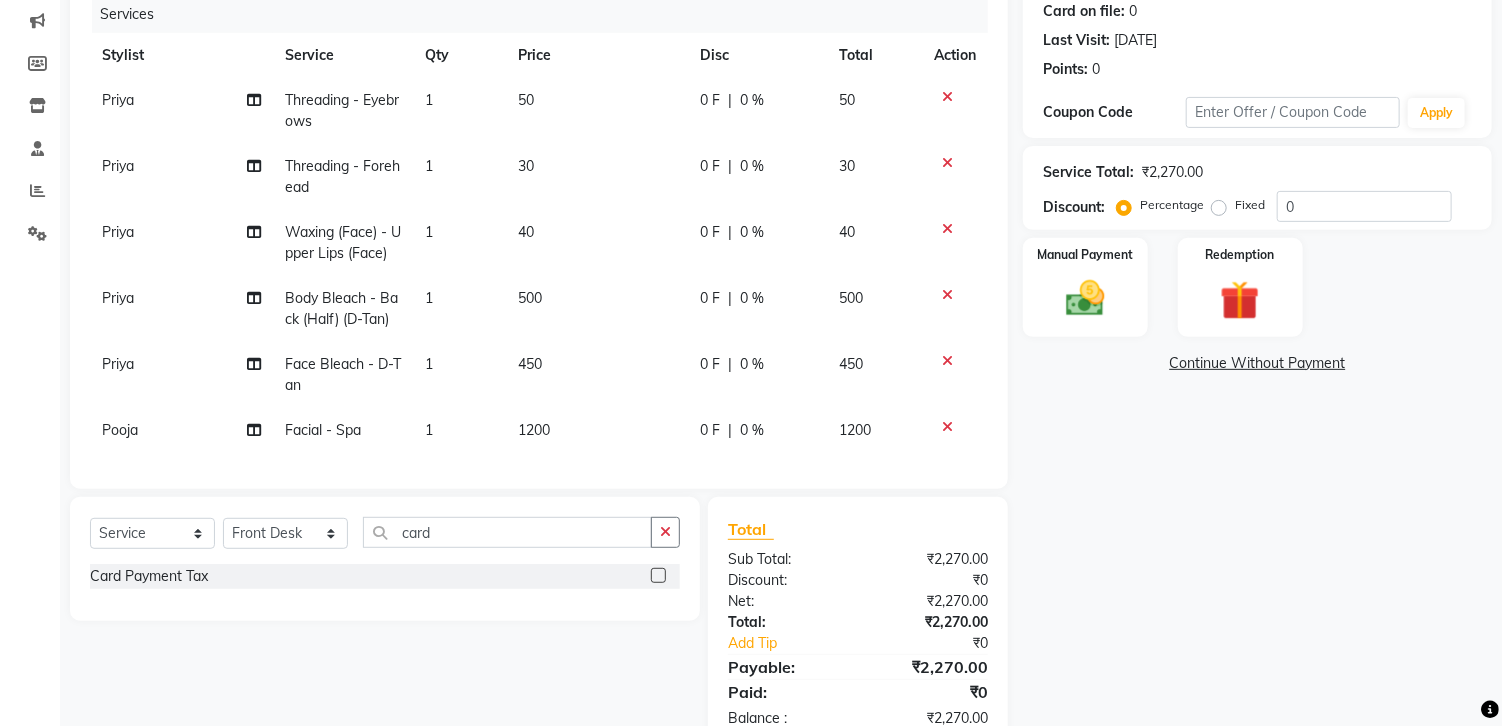 click 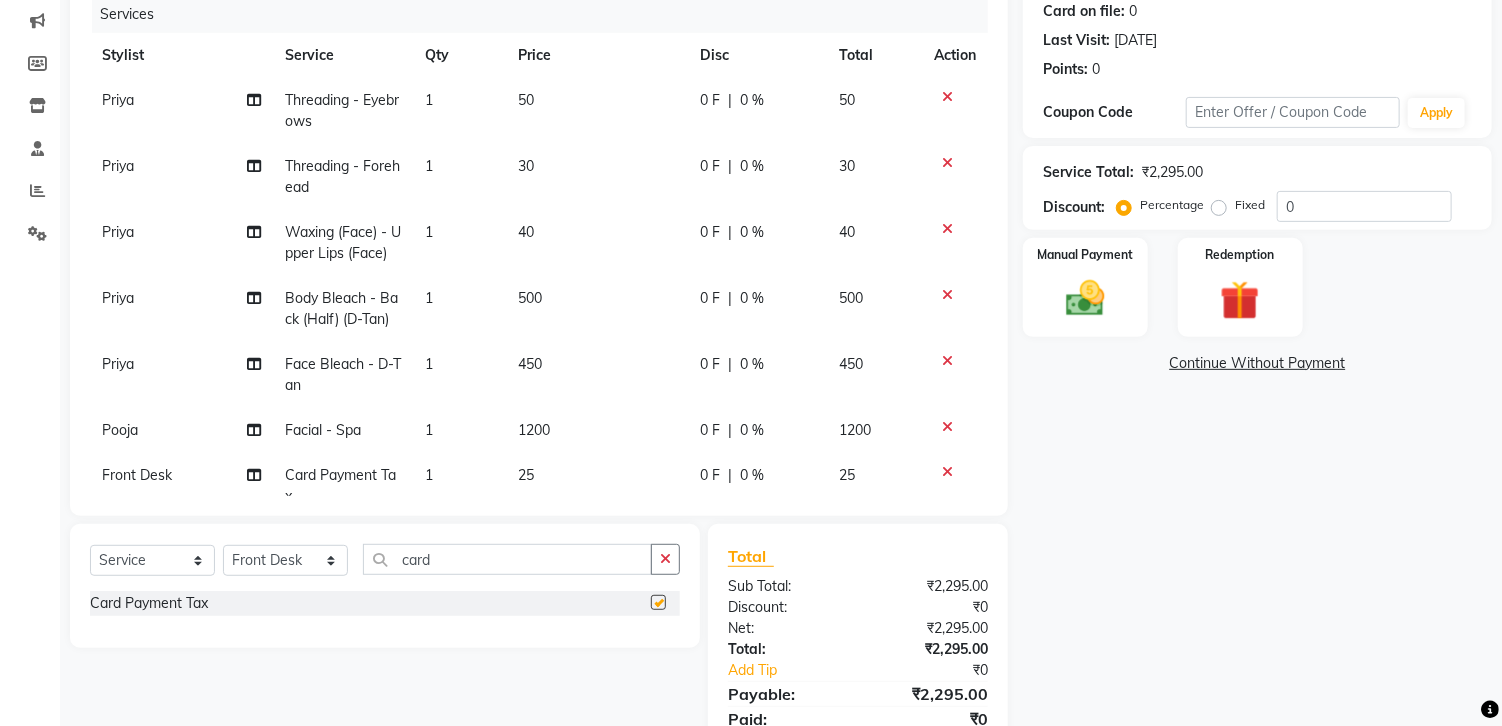 checkbox on "false" 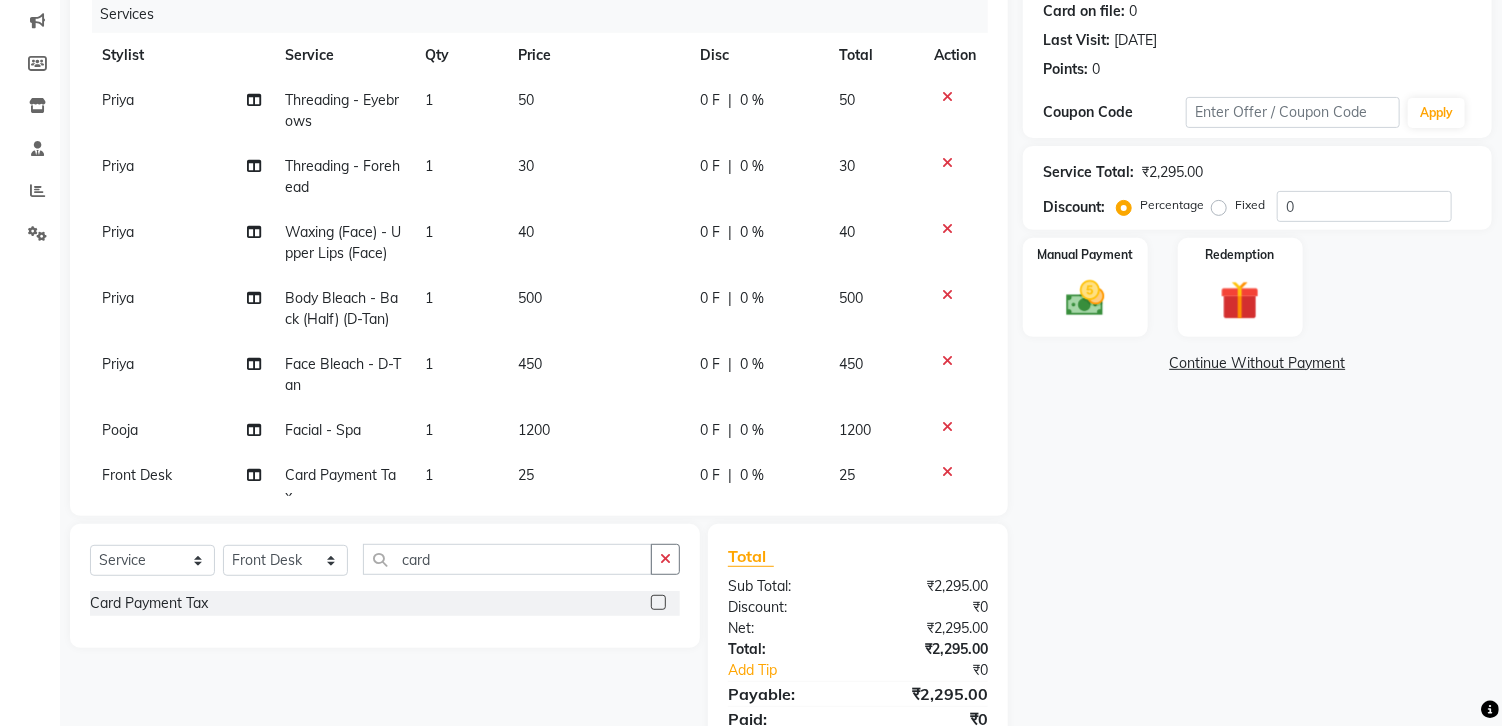 click on "25" 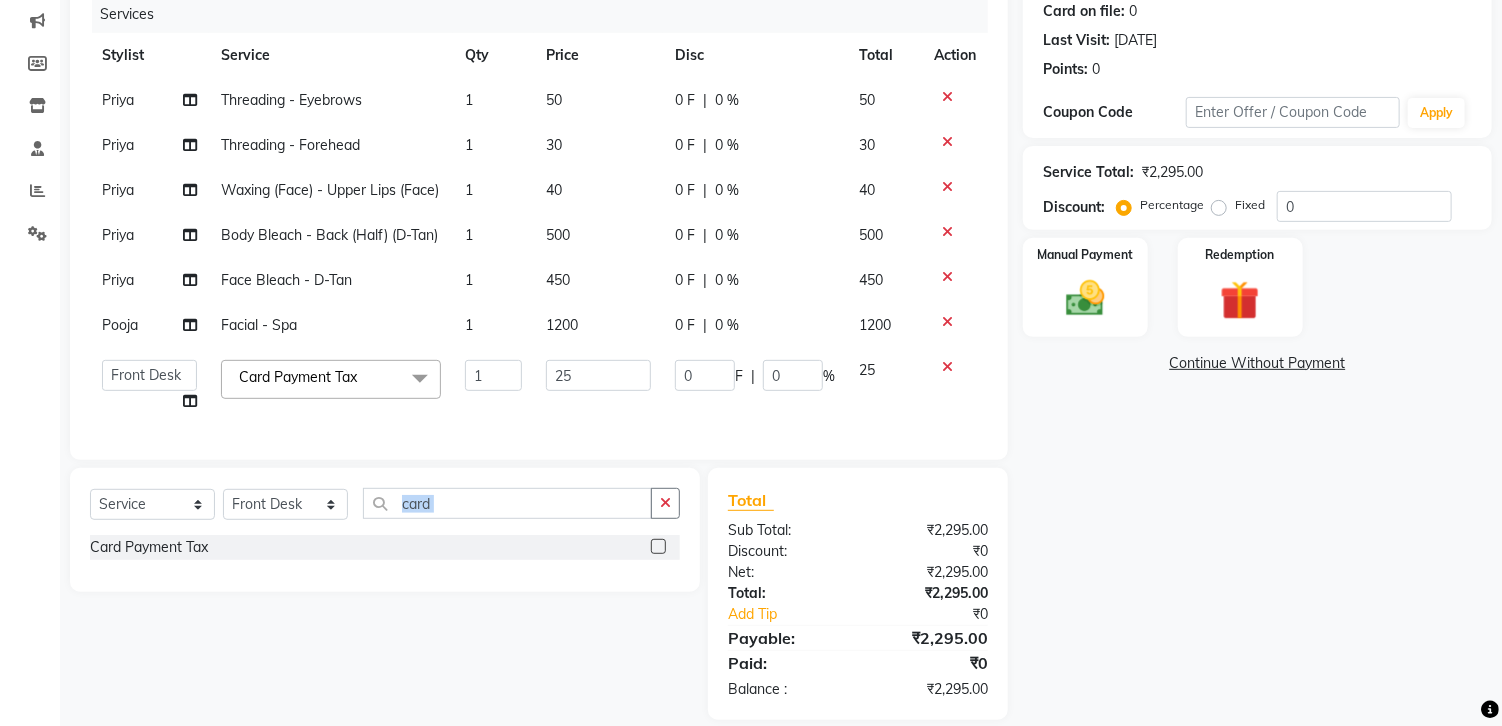 click on "Select  Service  Product  Membership  Package Voucher Prepaid Gift Card  Select Stylist Chandani Front Desk Ishika  Mona Neha Pooja Priya Smitha card Card Payment Tax" 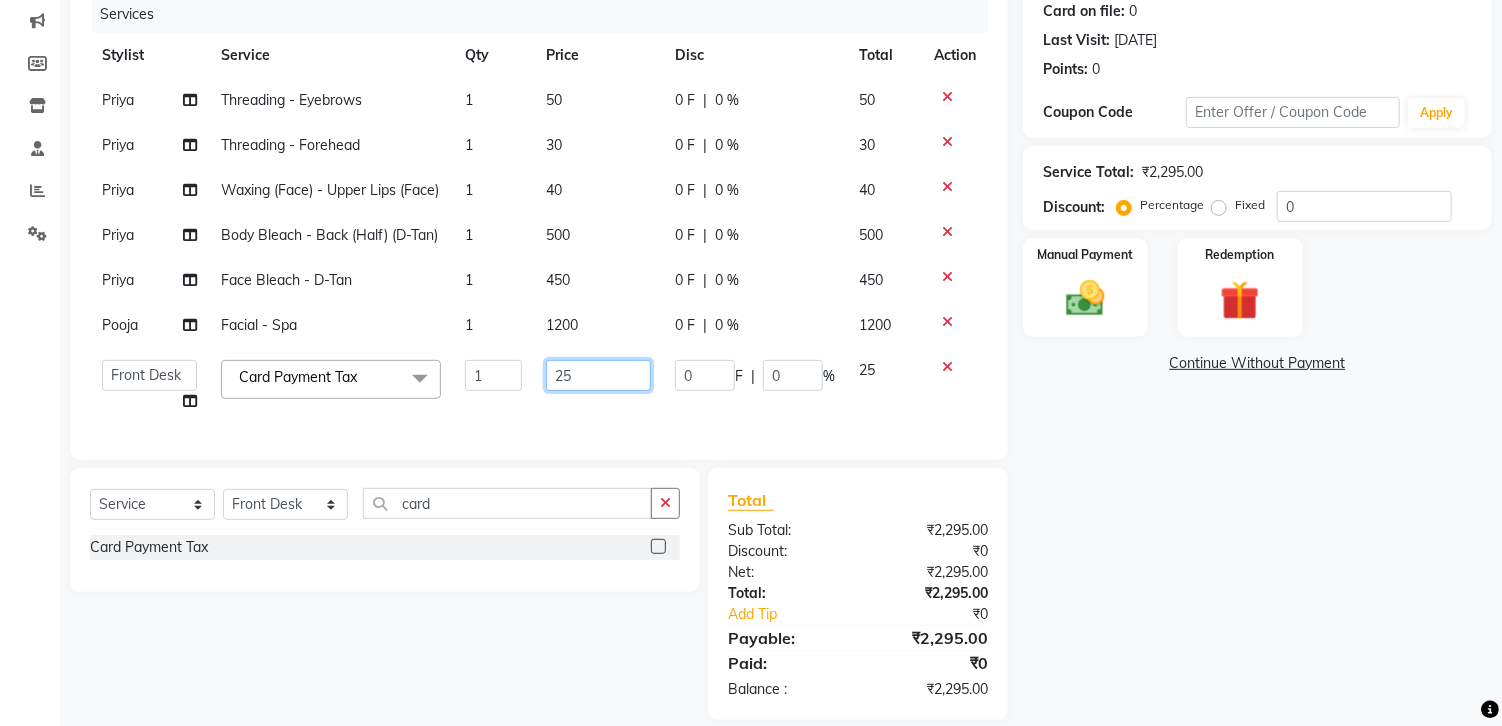 click on "25" 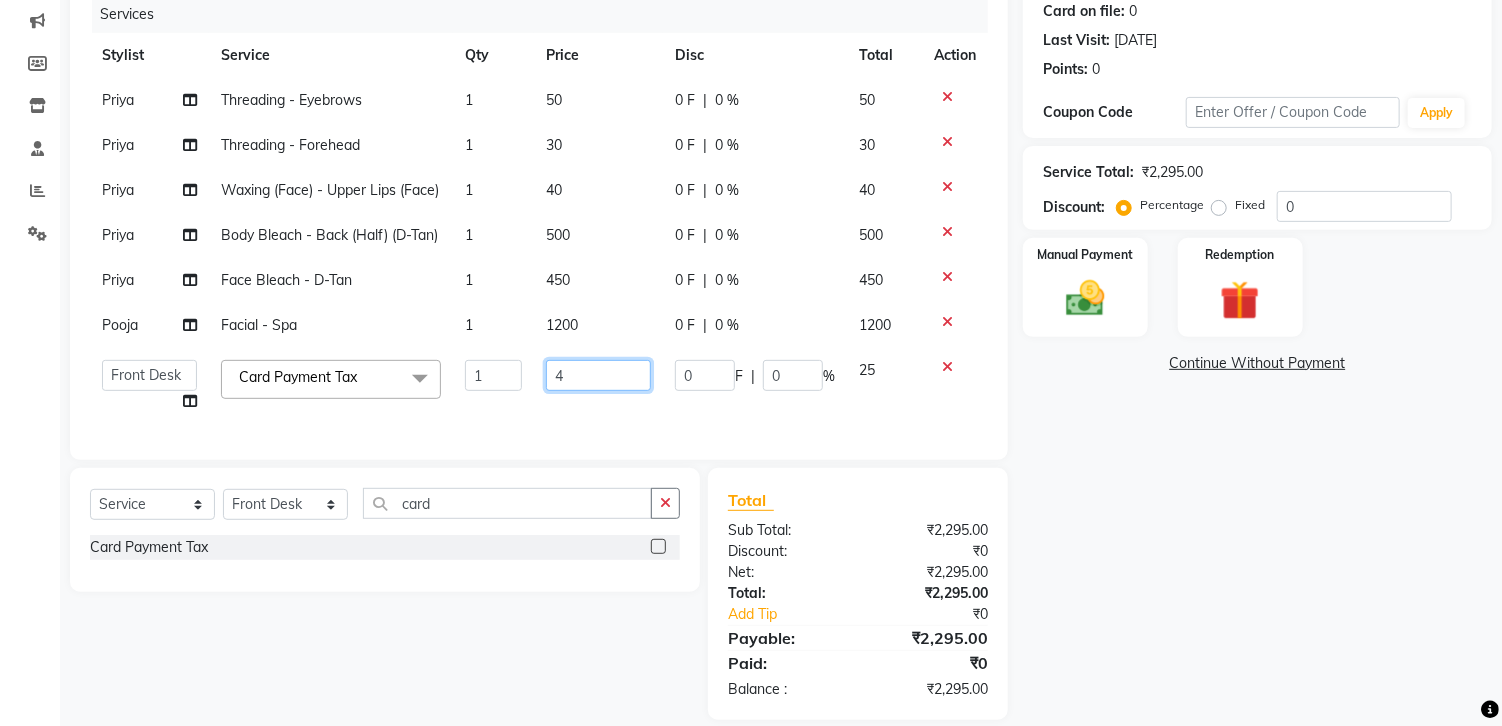 type on "46" 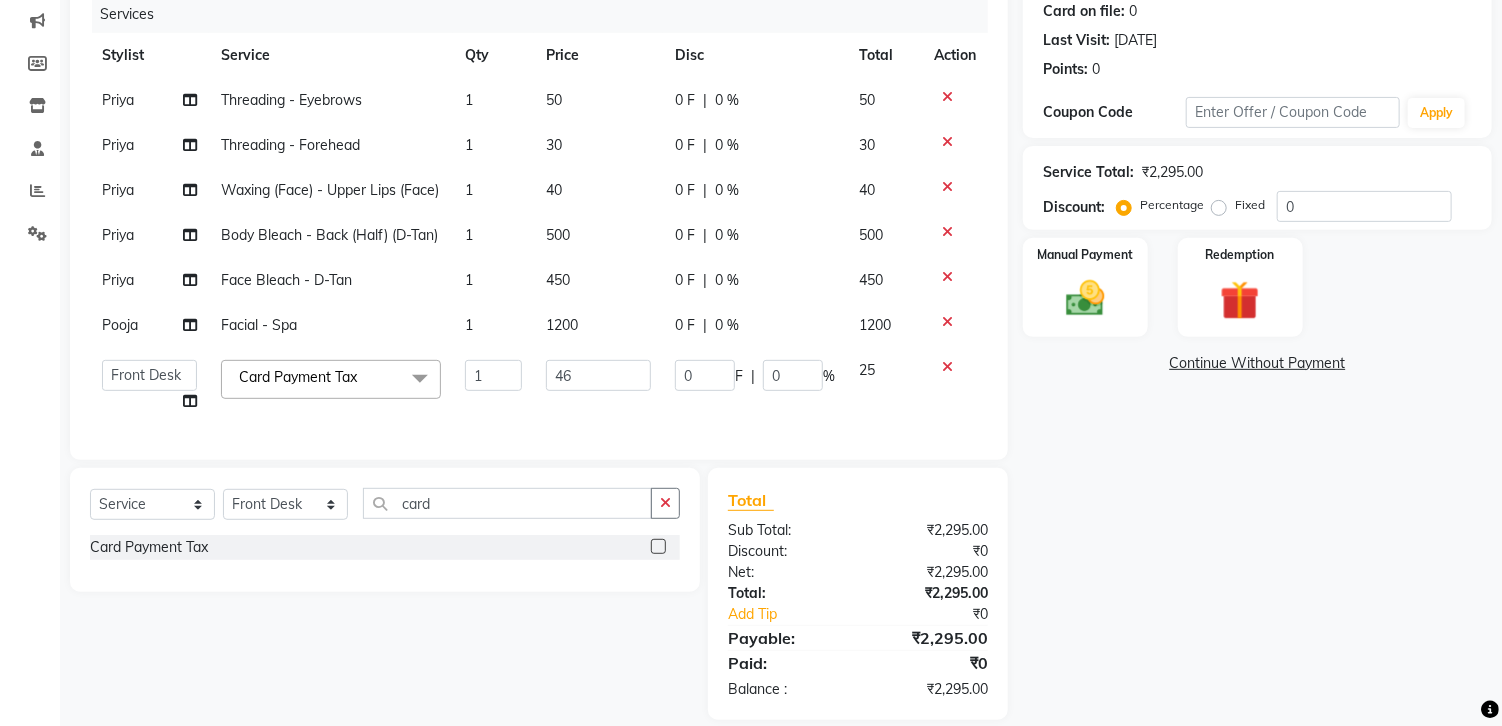 click on "Name: Susan Tony Membership:  No Active Membership  Total Visits:  38 Card on file:  0 Last Visit:   16-04-2025 Points:   0  Coupon Code Apply Service Total:  ₹2,295.00  Discount:  Percentage   Fixed  0 Manual Payment Redemption  Continue Without Payment" 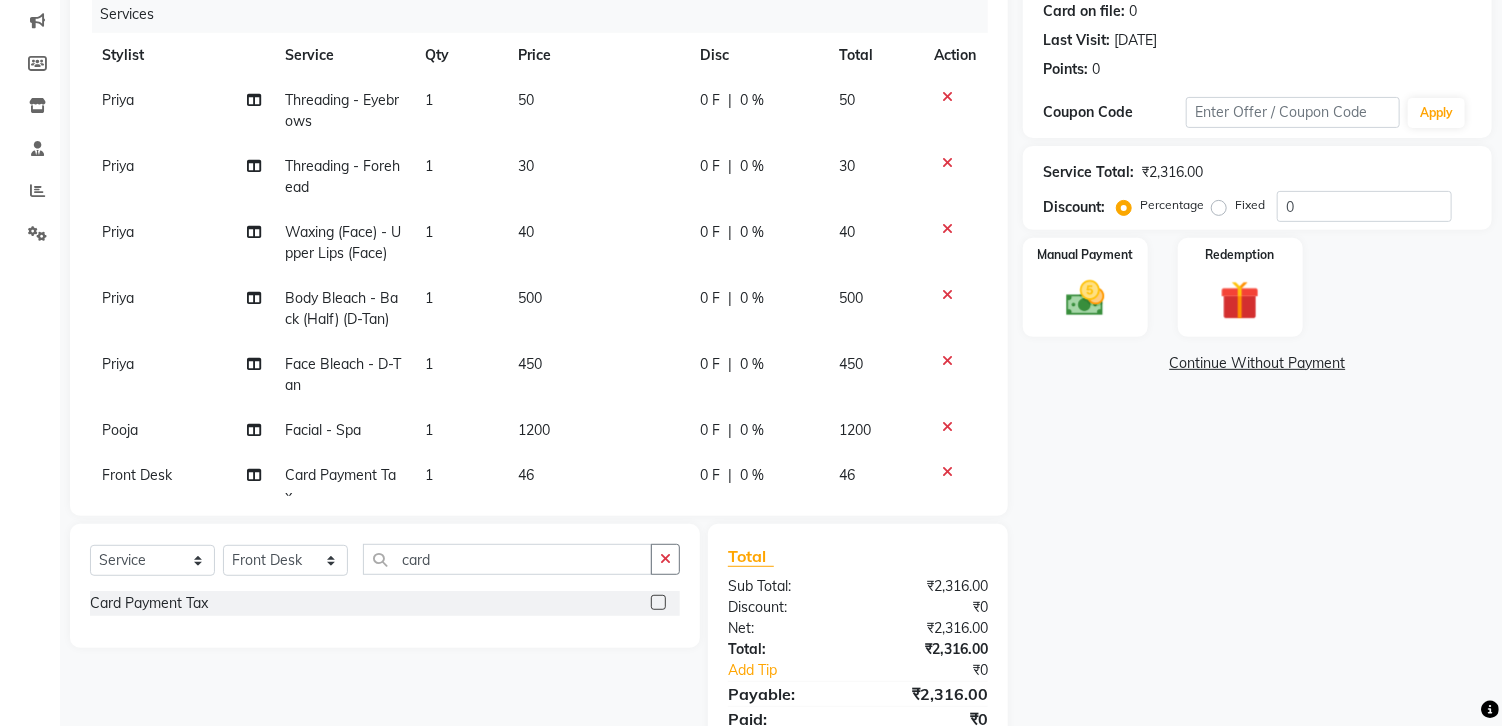 drag, startPoint x: 1070, startPoint y: 533, endPoint x: 356, endPoint y: 653, distance: 724.0138 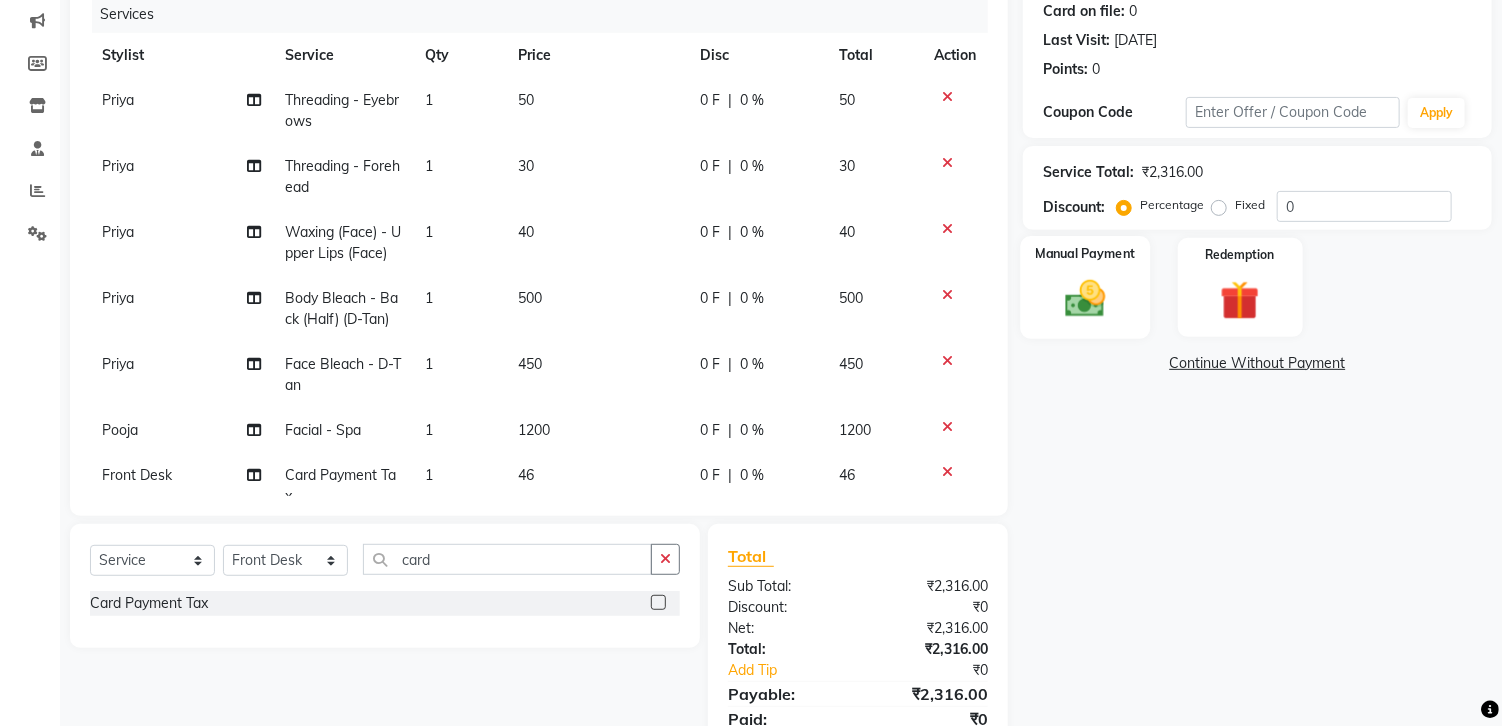click 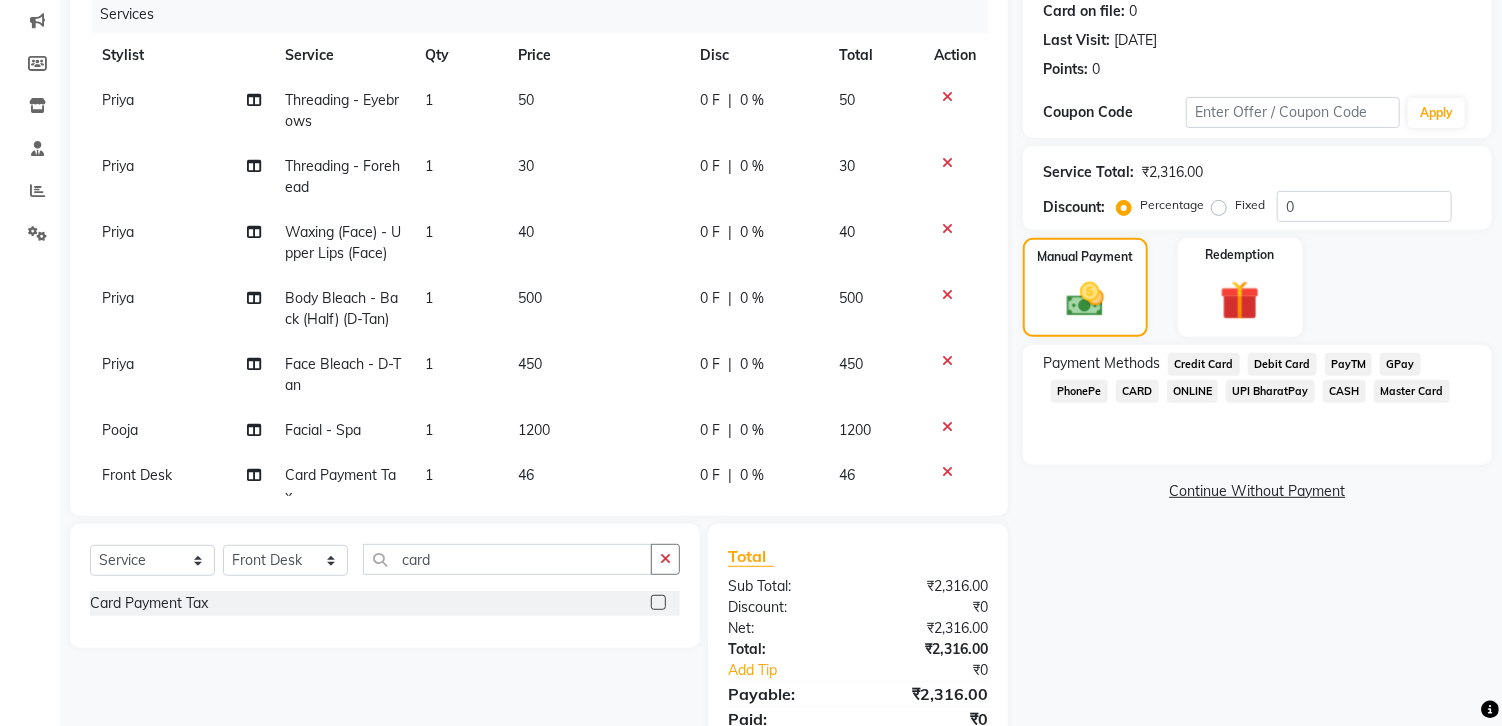 click on "Credit Card" 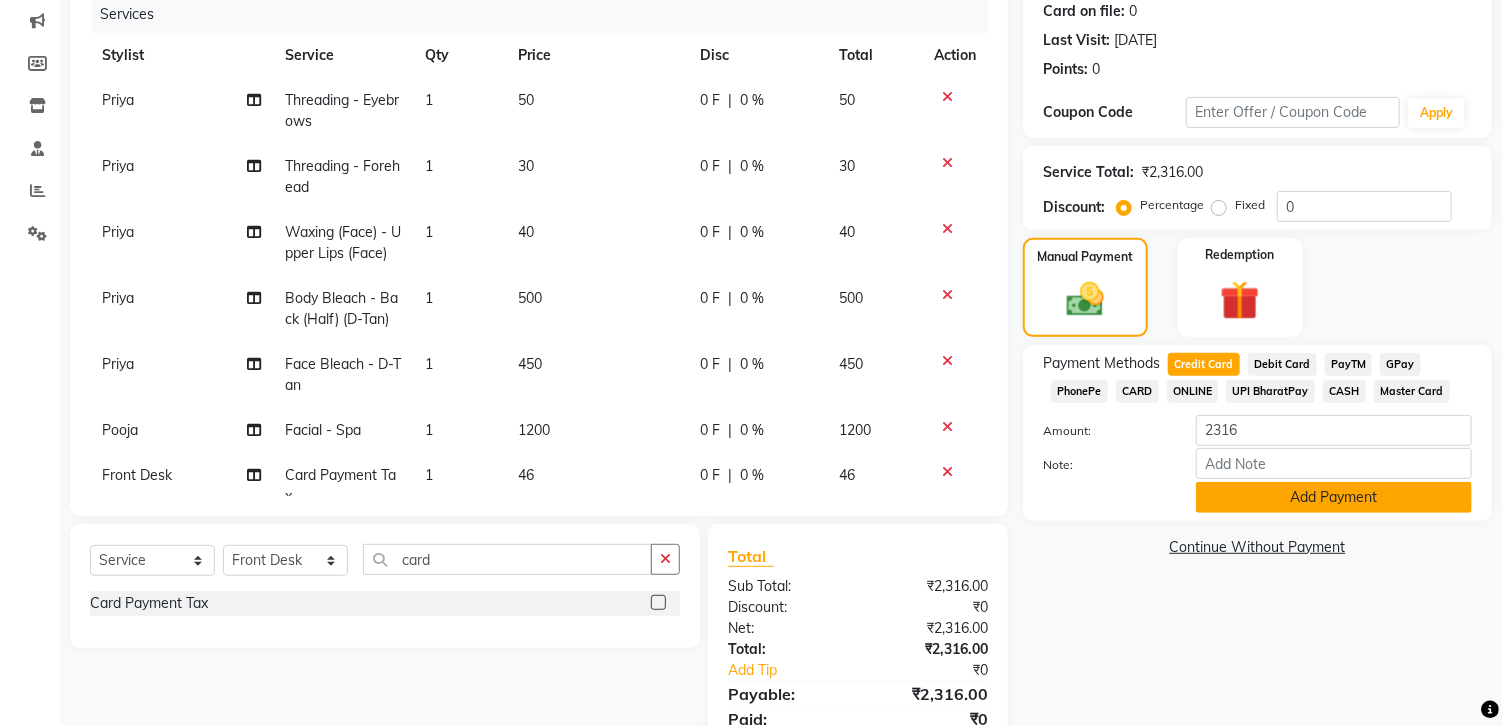 click on "Add Payment" 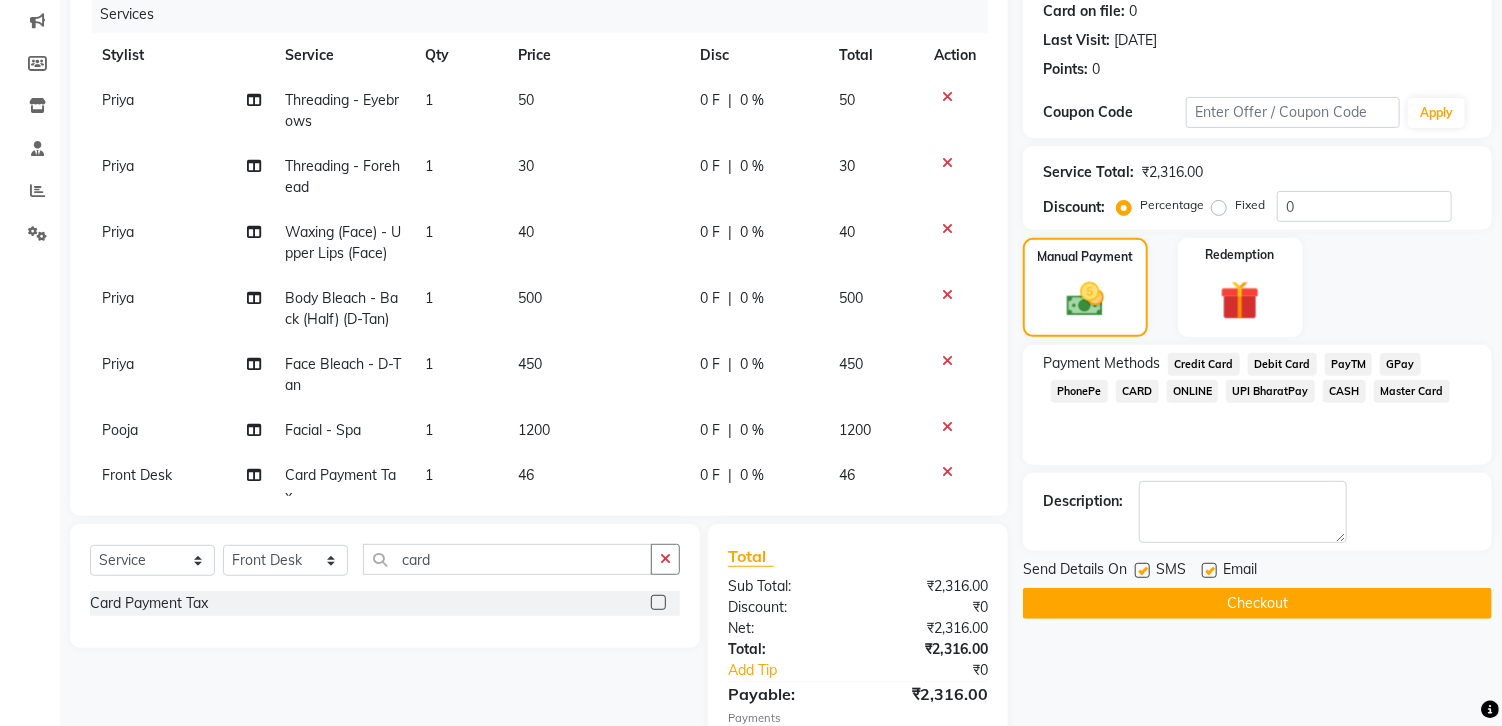 click on "Checkout" 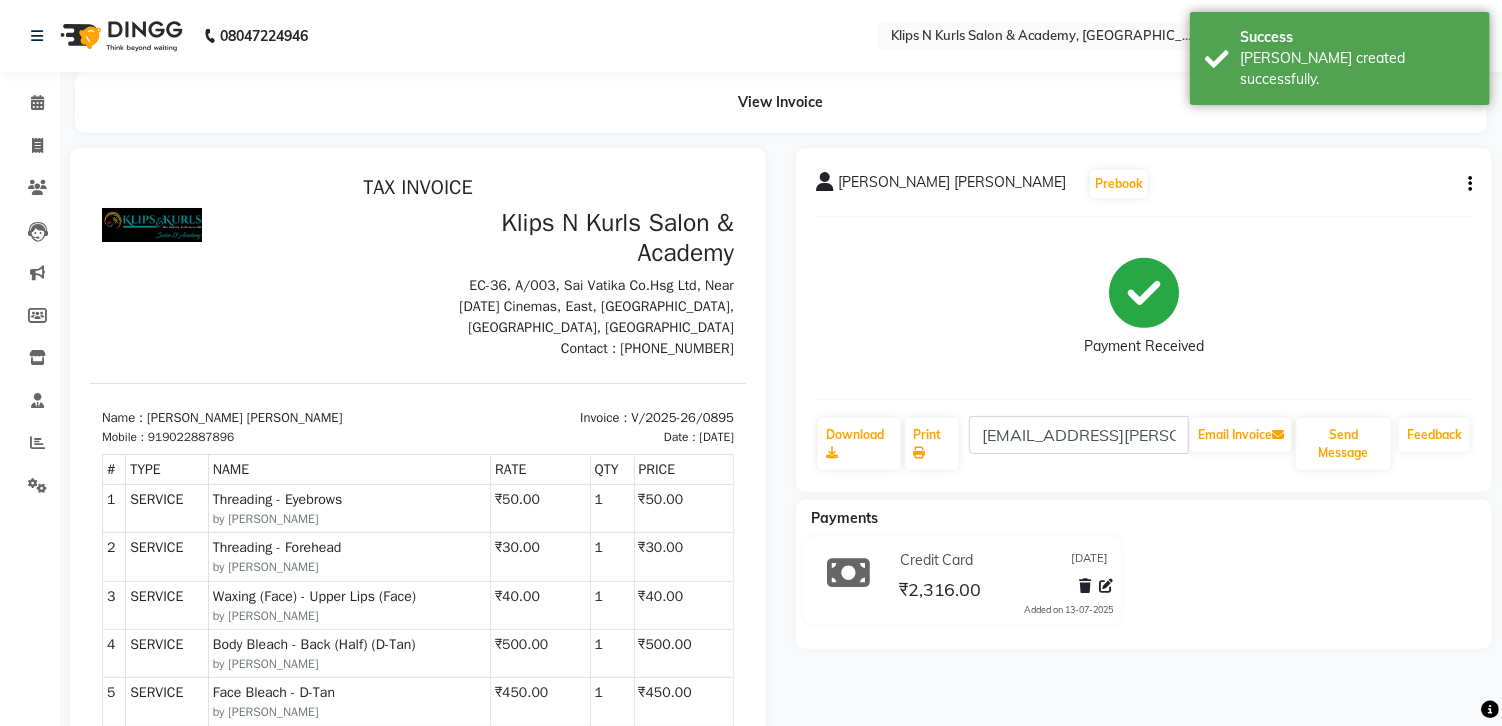 scroll, scrollTop: 0, scrollLeft: 0, axis: both 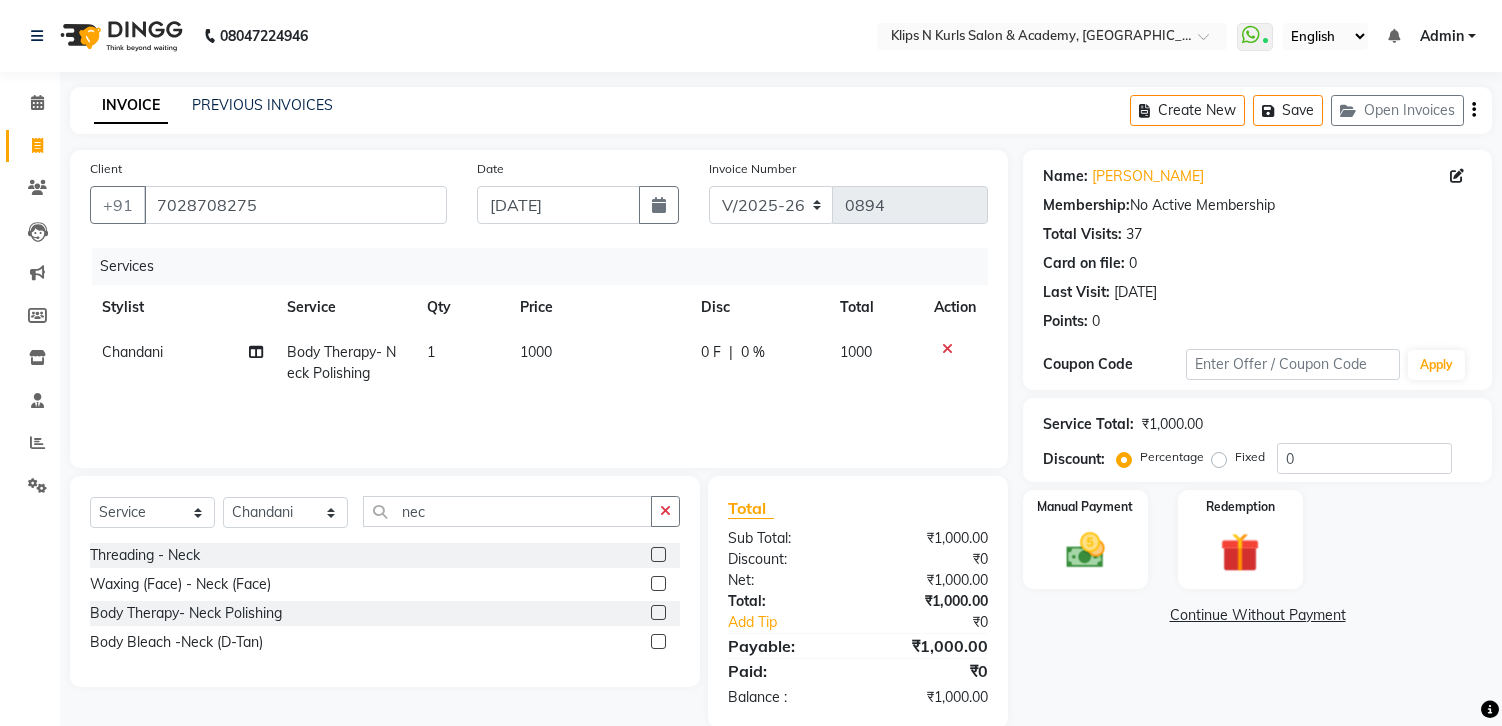 select on "124" 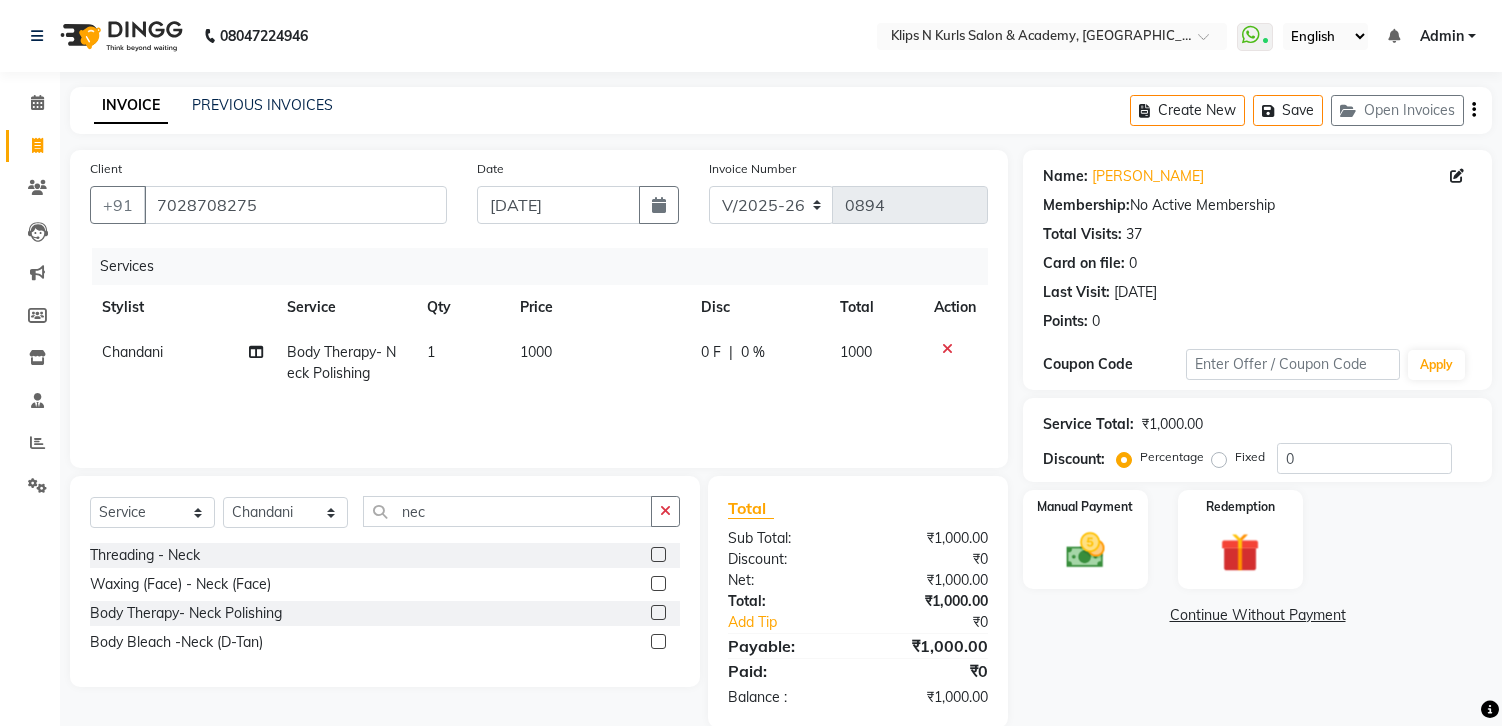 scroll, scrollTop: 0, scrollLeft: 0, axis: both 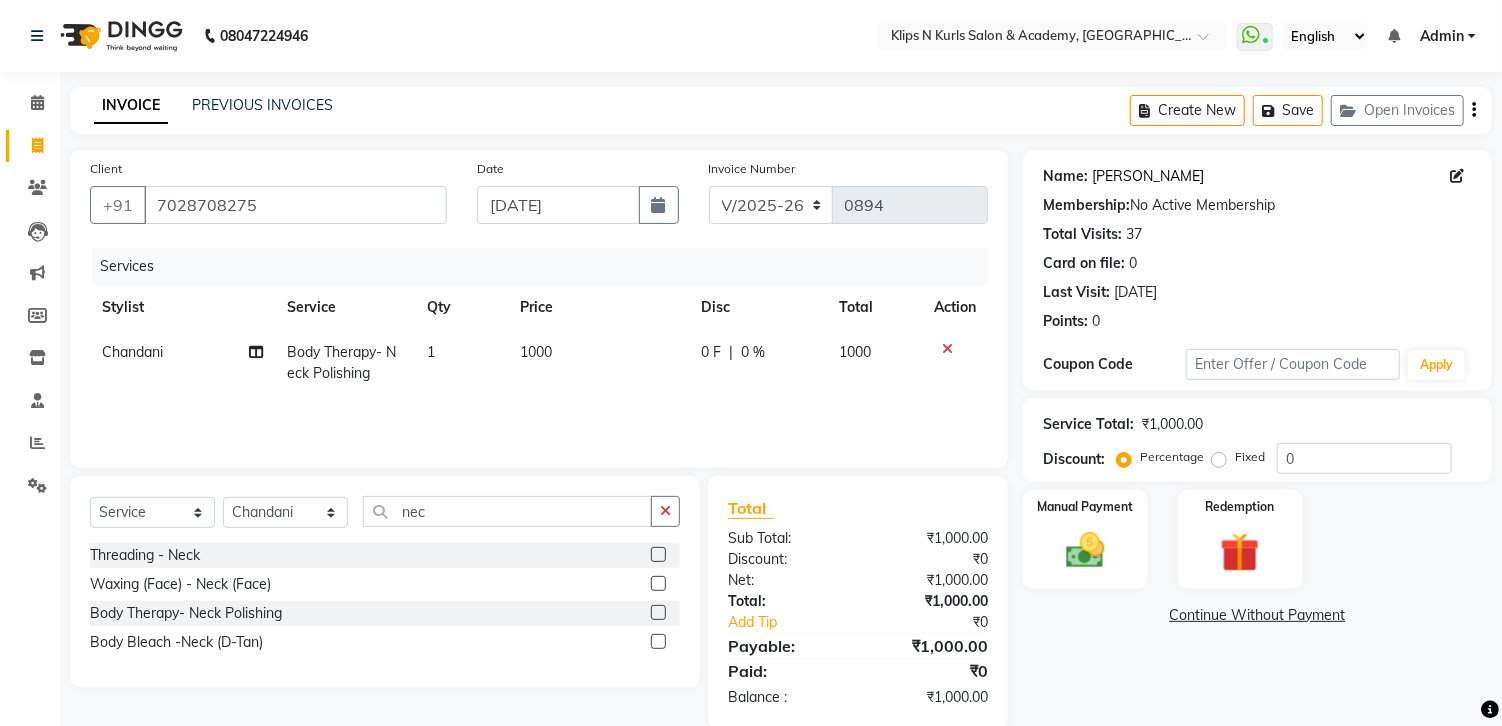 click on "[PERSON_NAME]" 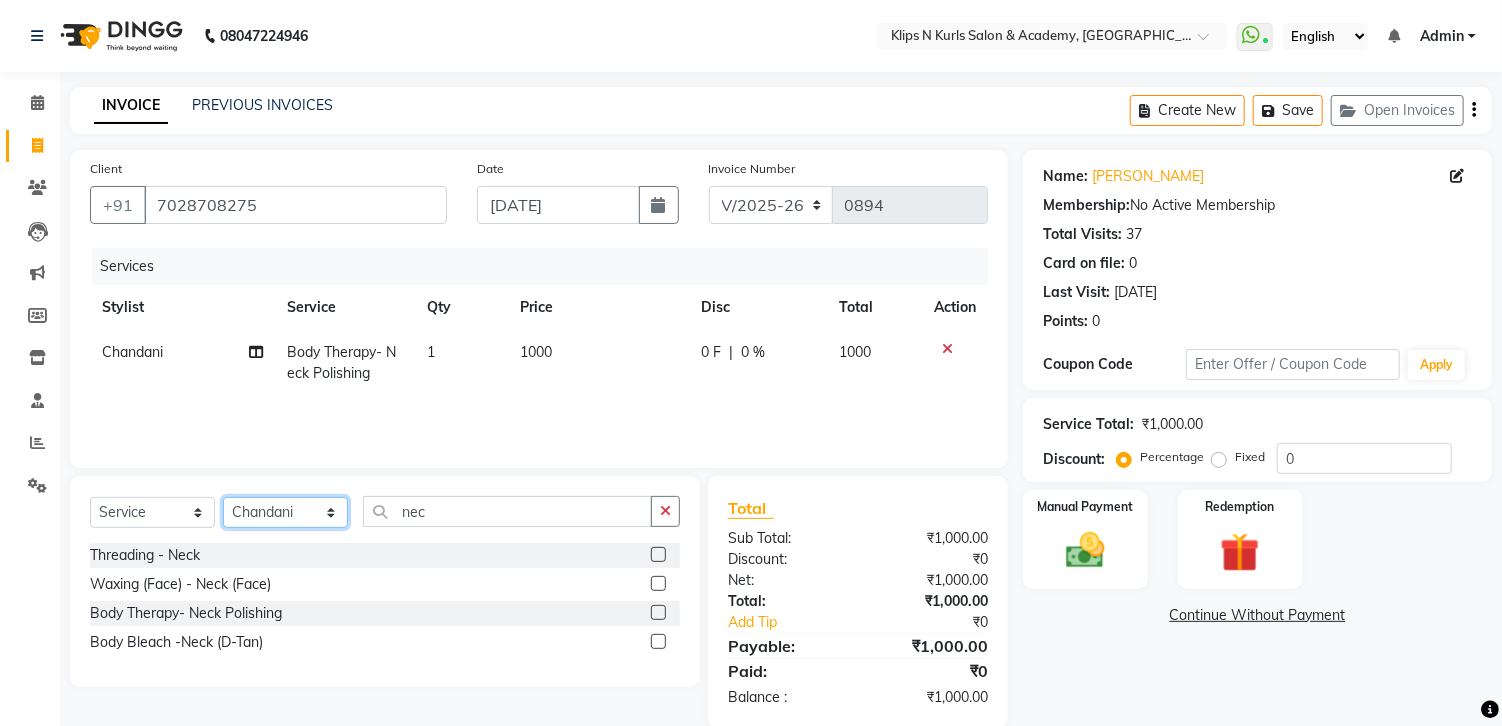 click on "Select Stylist Chandani Front Desk [PERSON_NAME]  [PERSON_NAME] Neha Pooja [PERSON_NAME]" 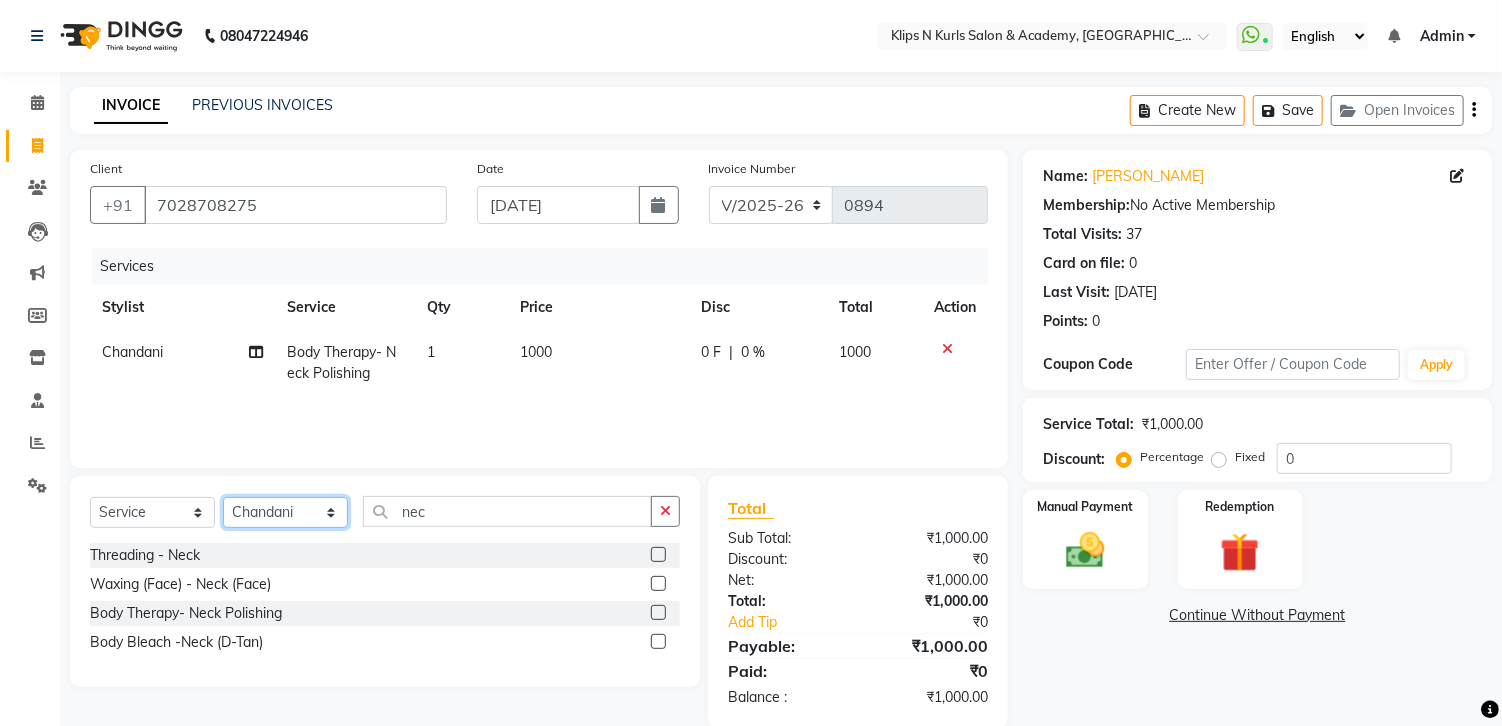 select on "3738" 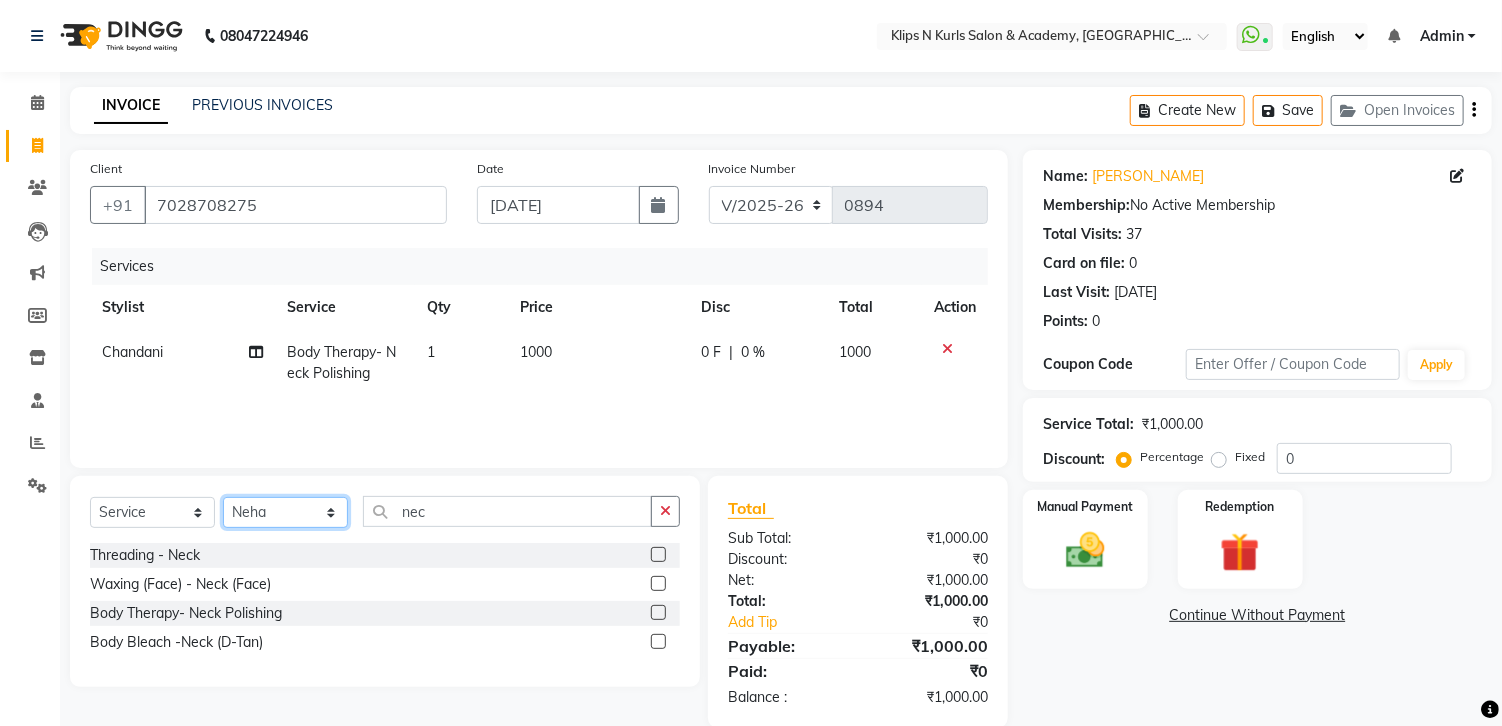 click on "Select Stylist Chandani Front Desk [PERSON_NAME]  [PERSON_NAME] Neha Pooja [PERSON_NAME]" 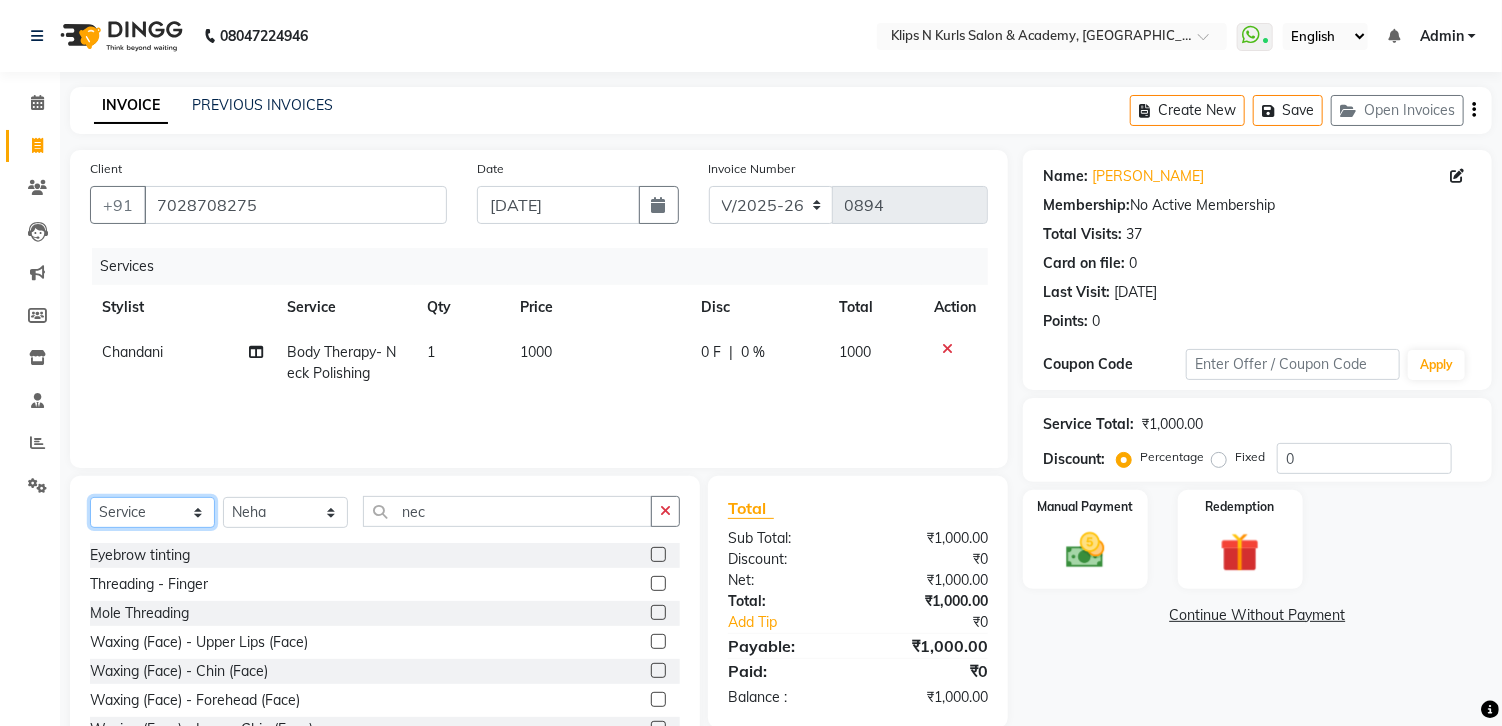 click on "Select  Service  Product  Membership  Package Voucher Prepaid Gift Card" 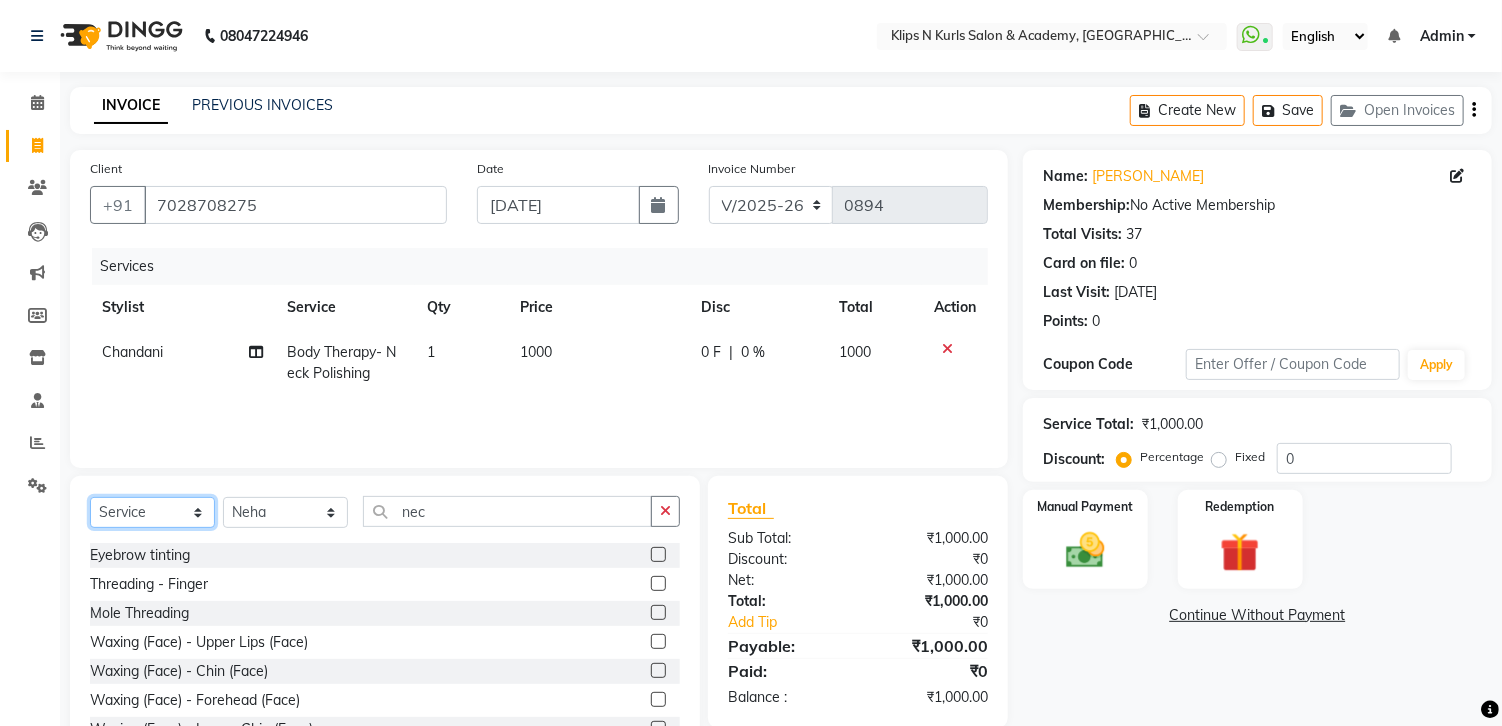select on "product" 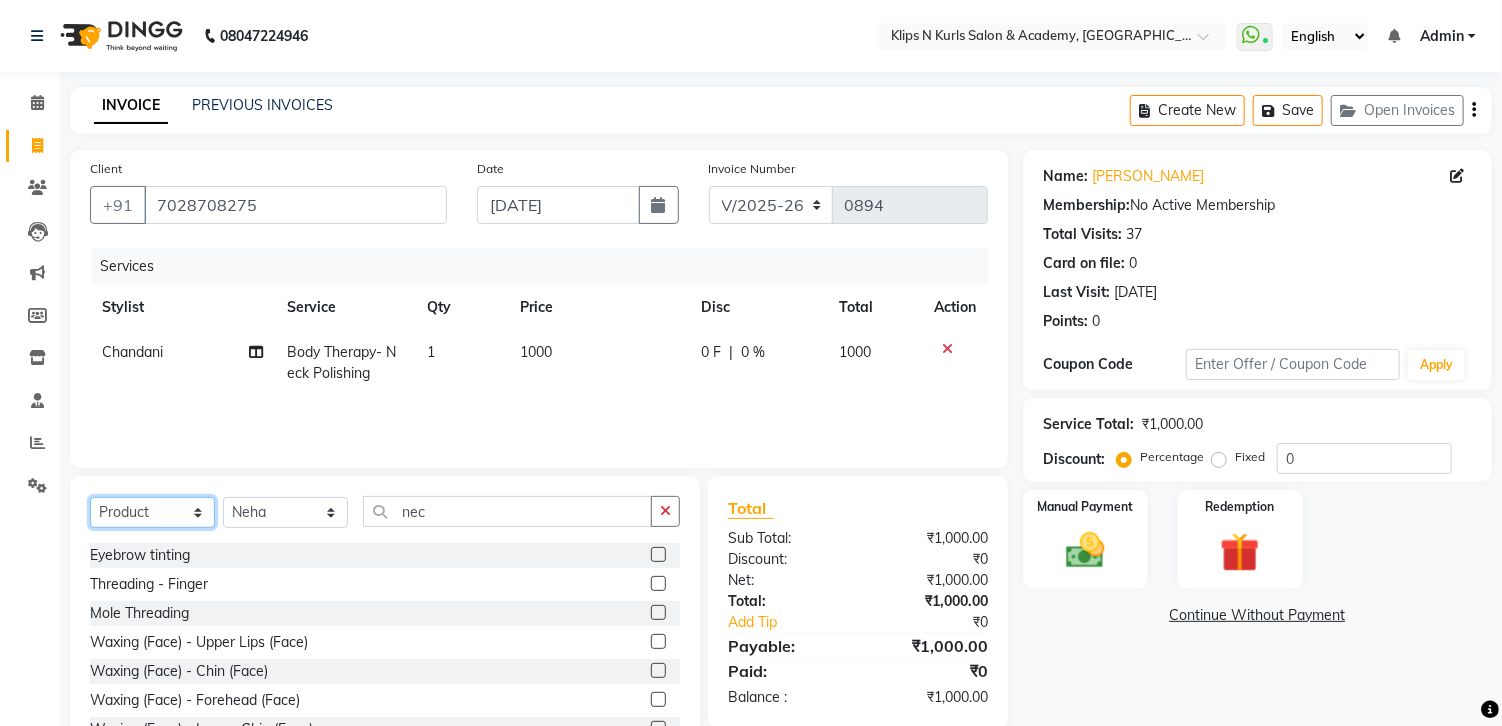 click on "Select  Service  Product  Membership  Package Voucher Prepaid Gift Card" 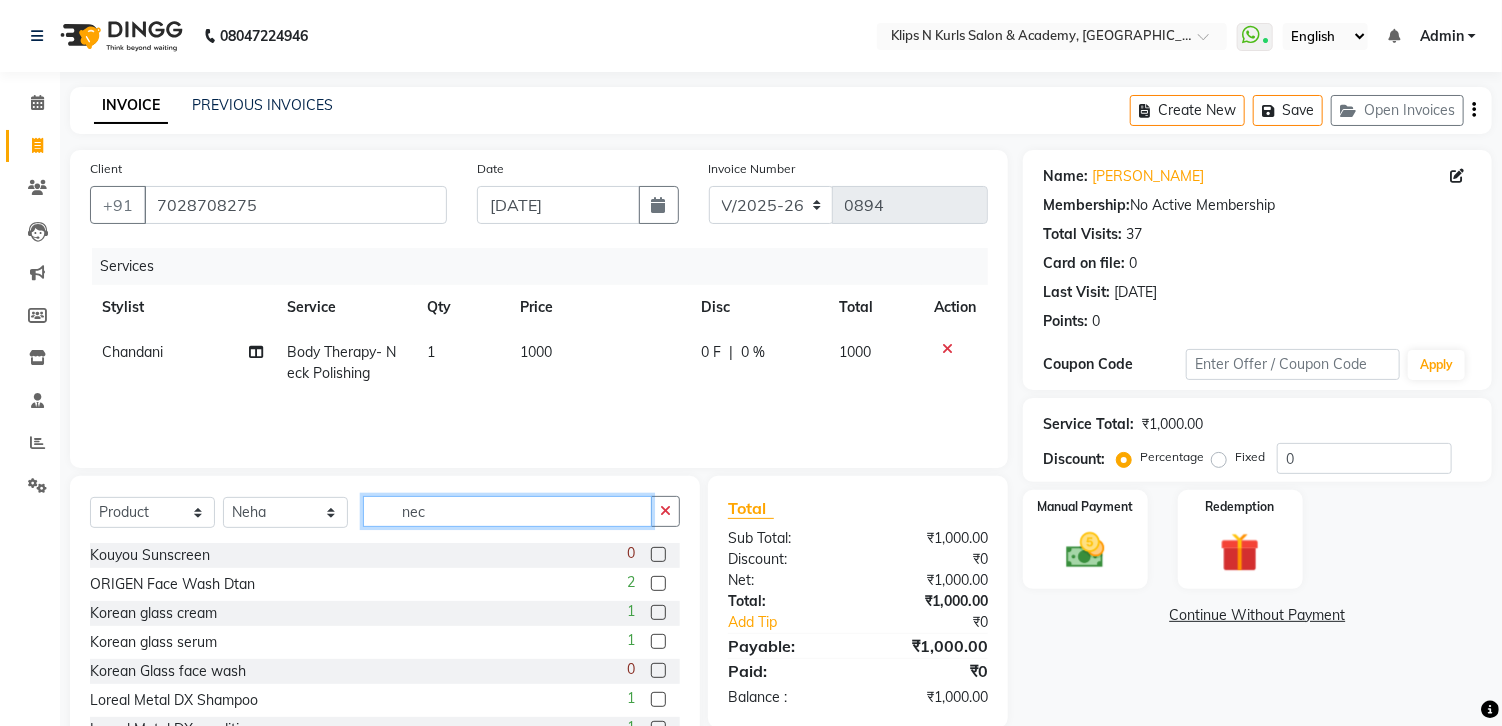 click on "nec" 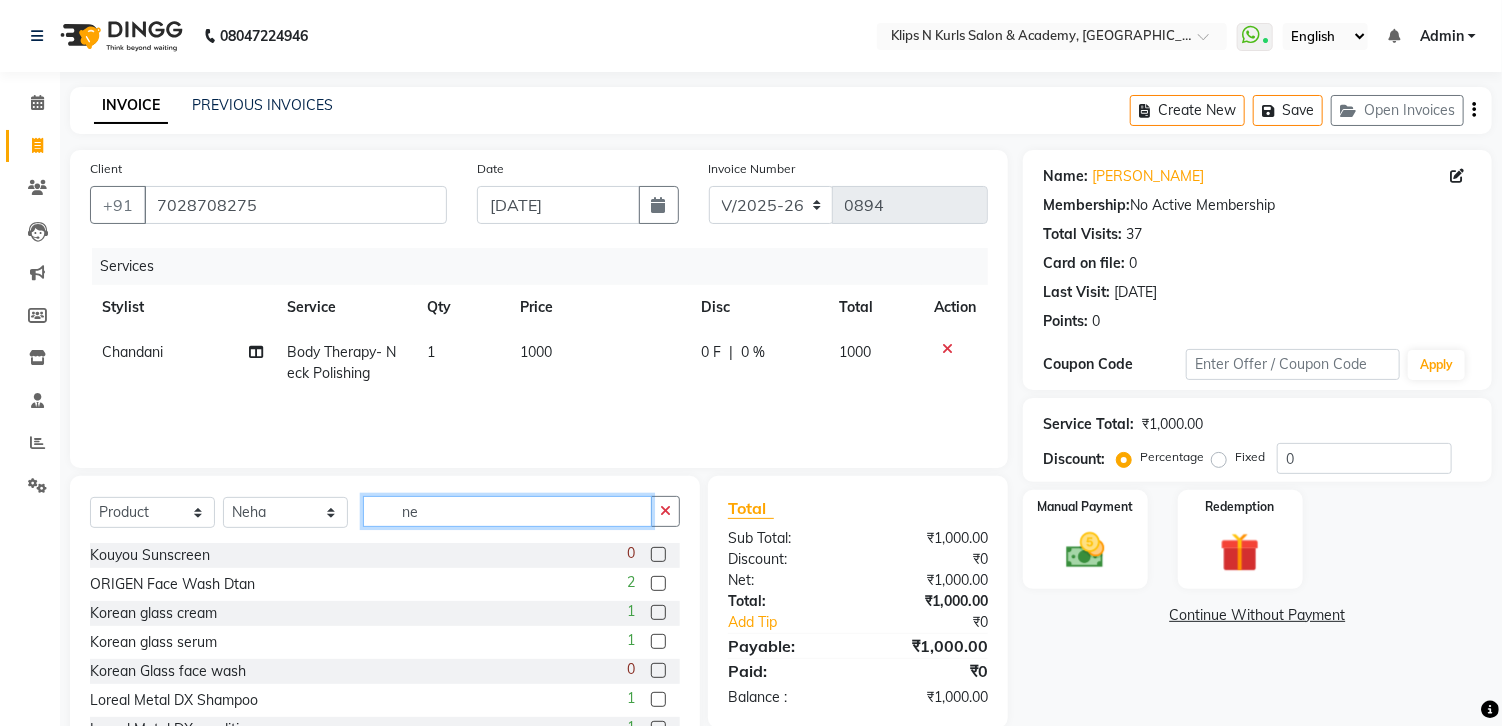 type on "n" 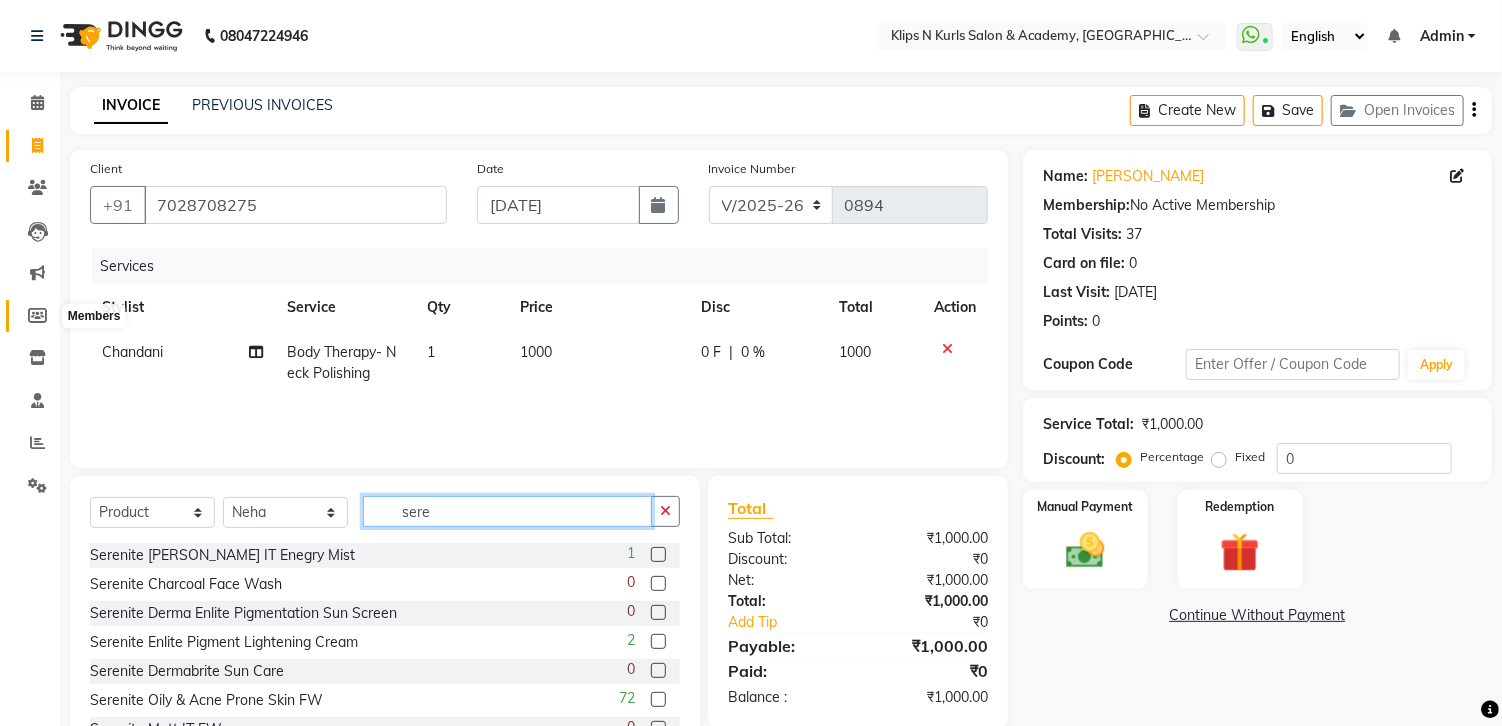 type on "sere" 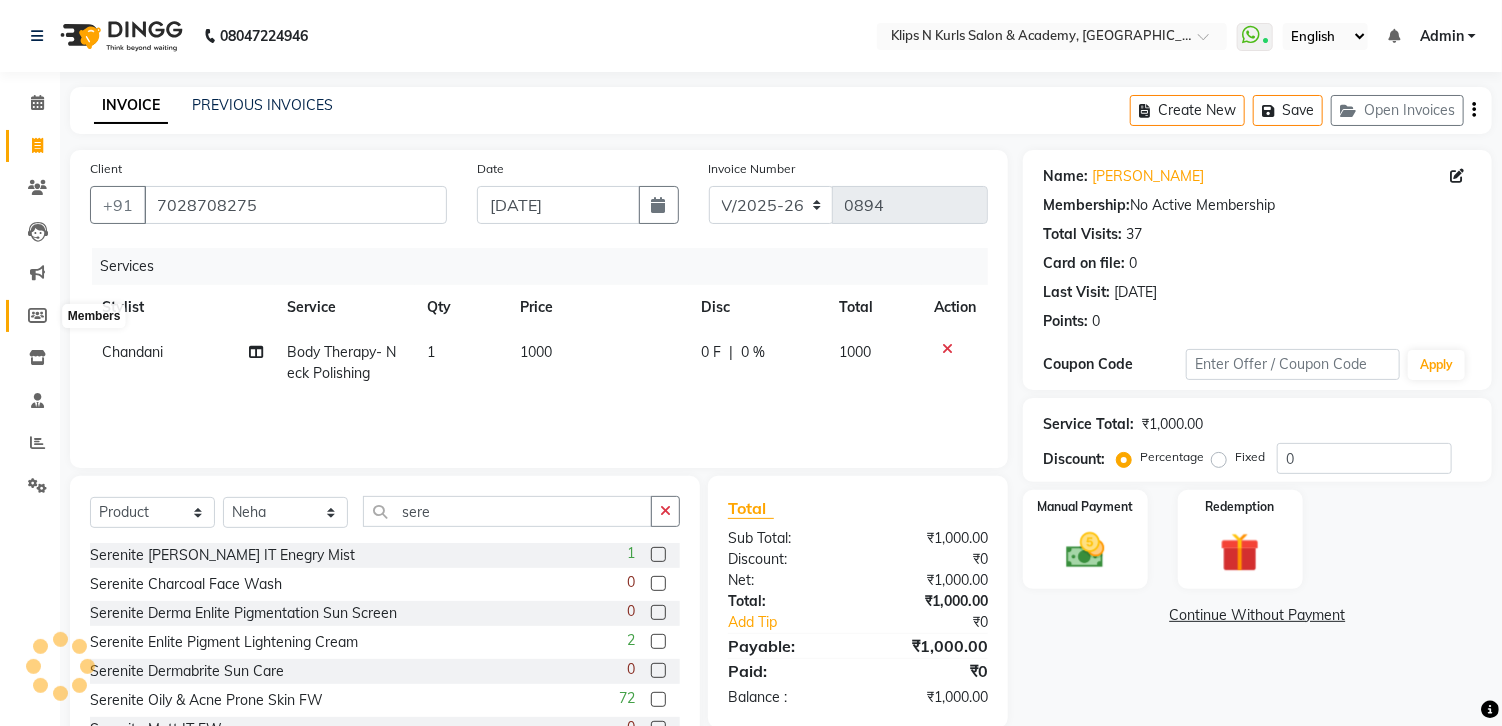 click 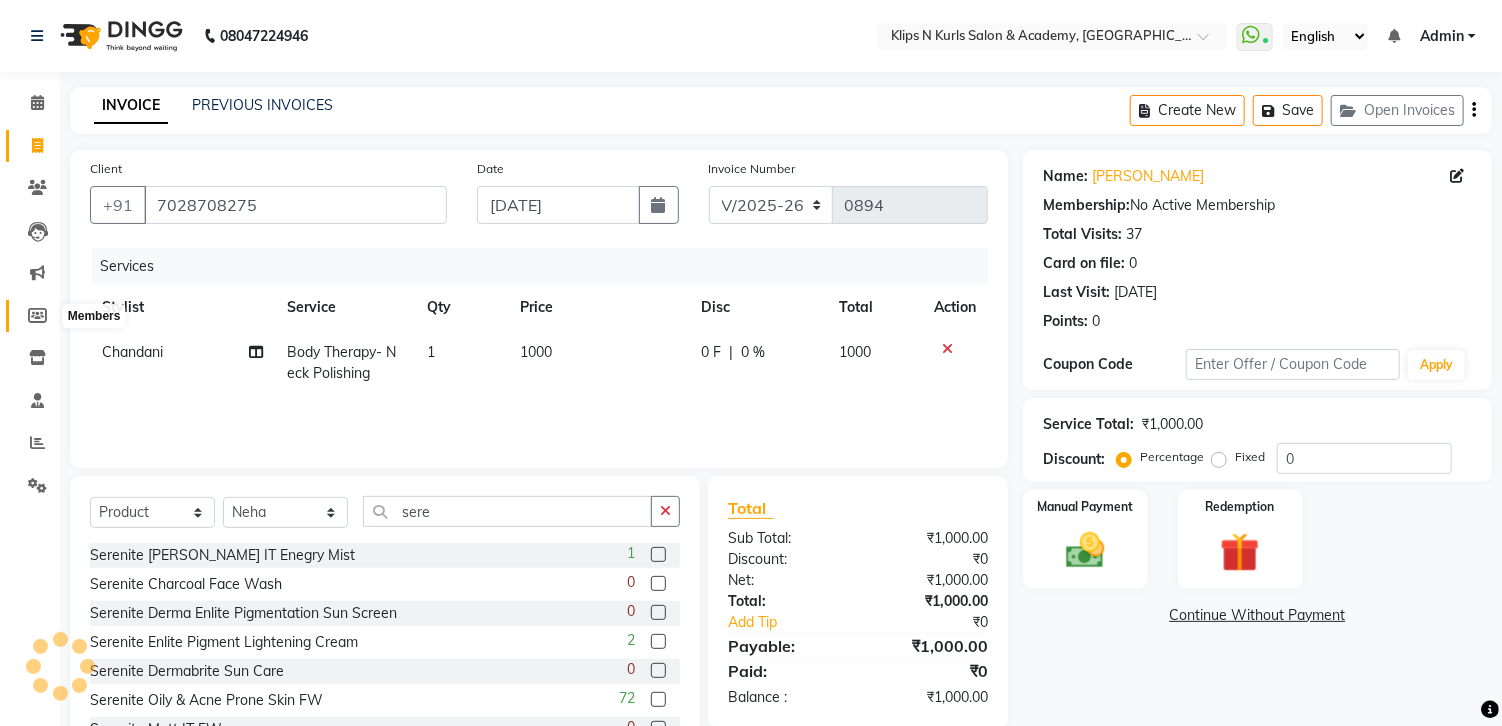 select 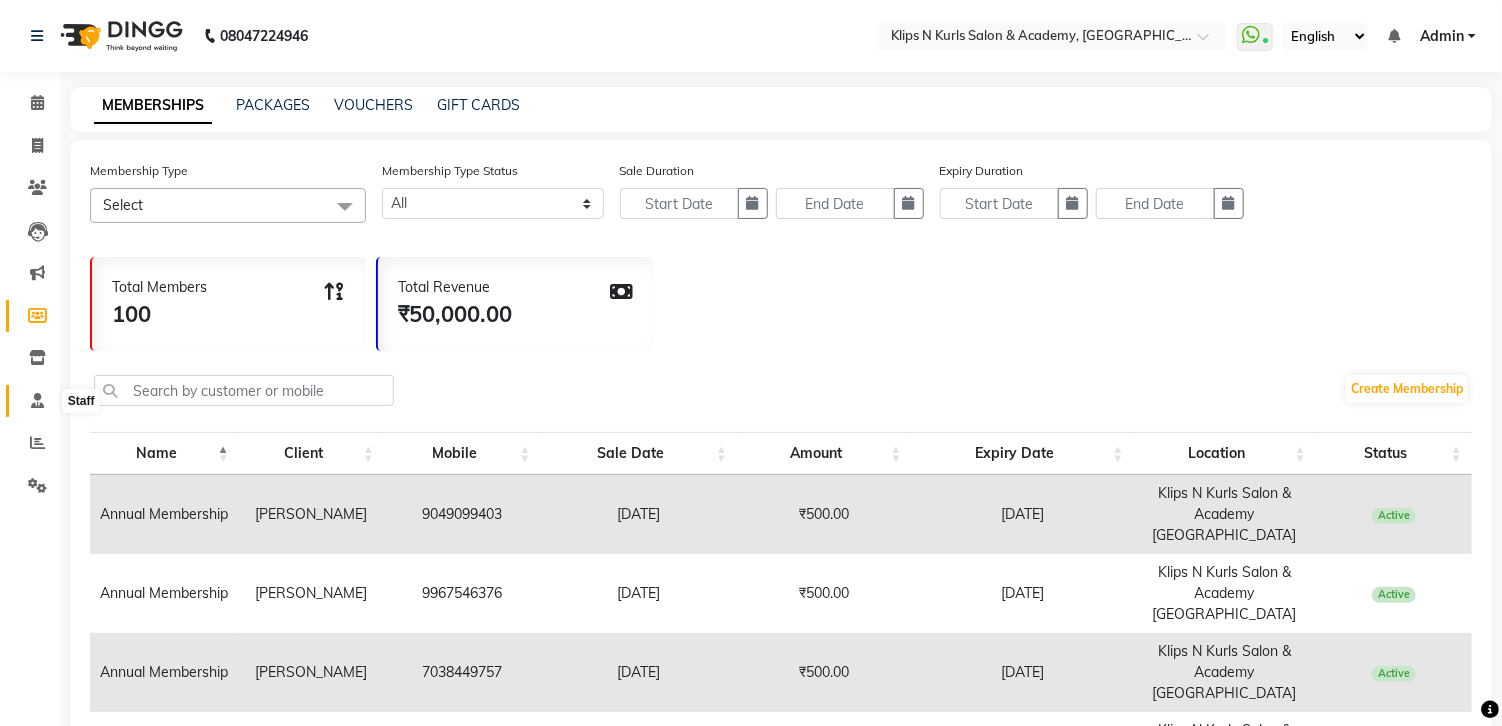 click 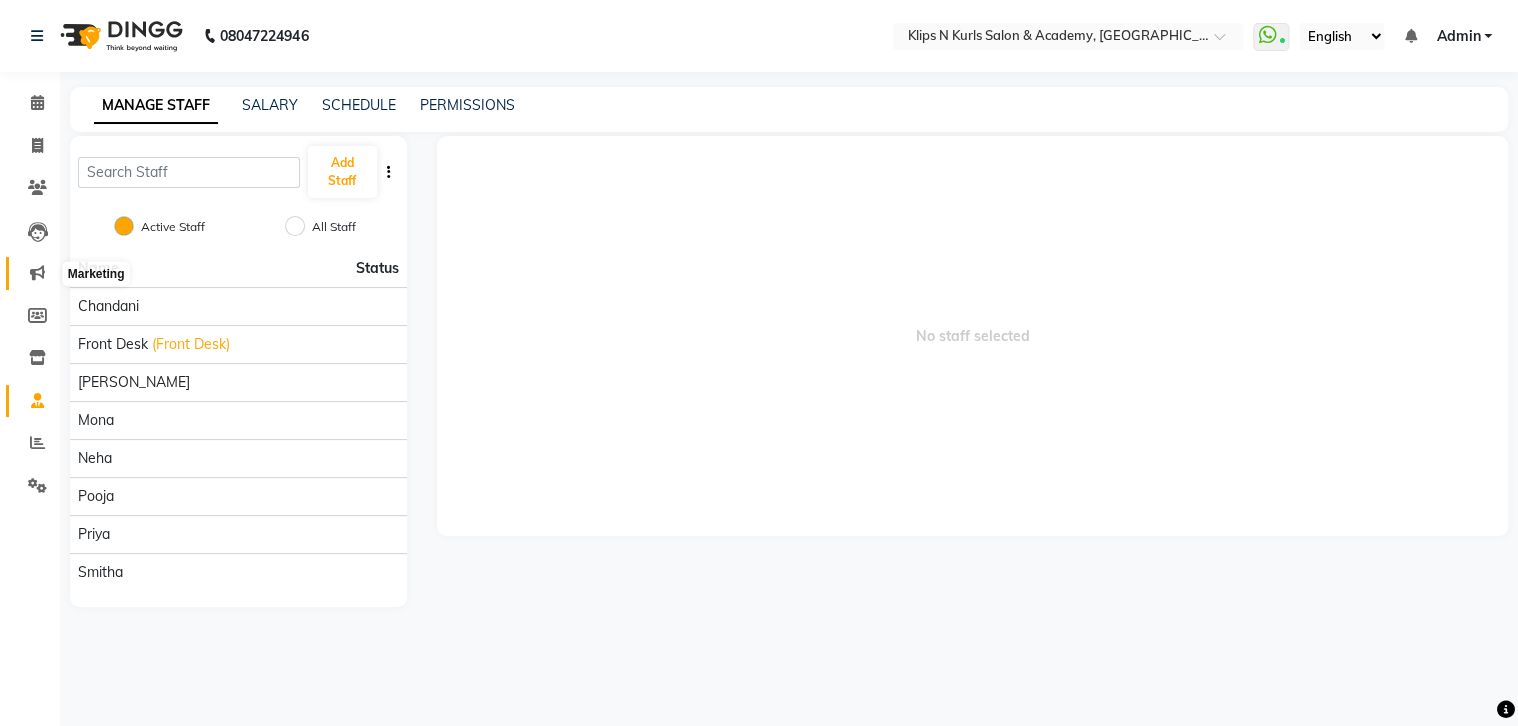click 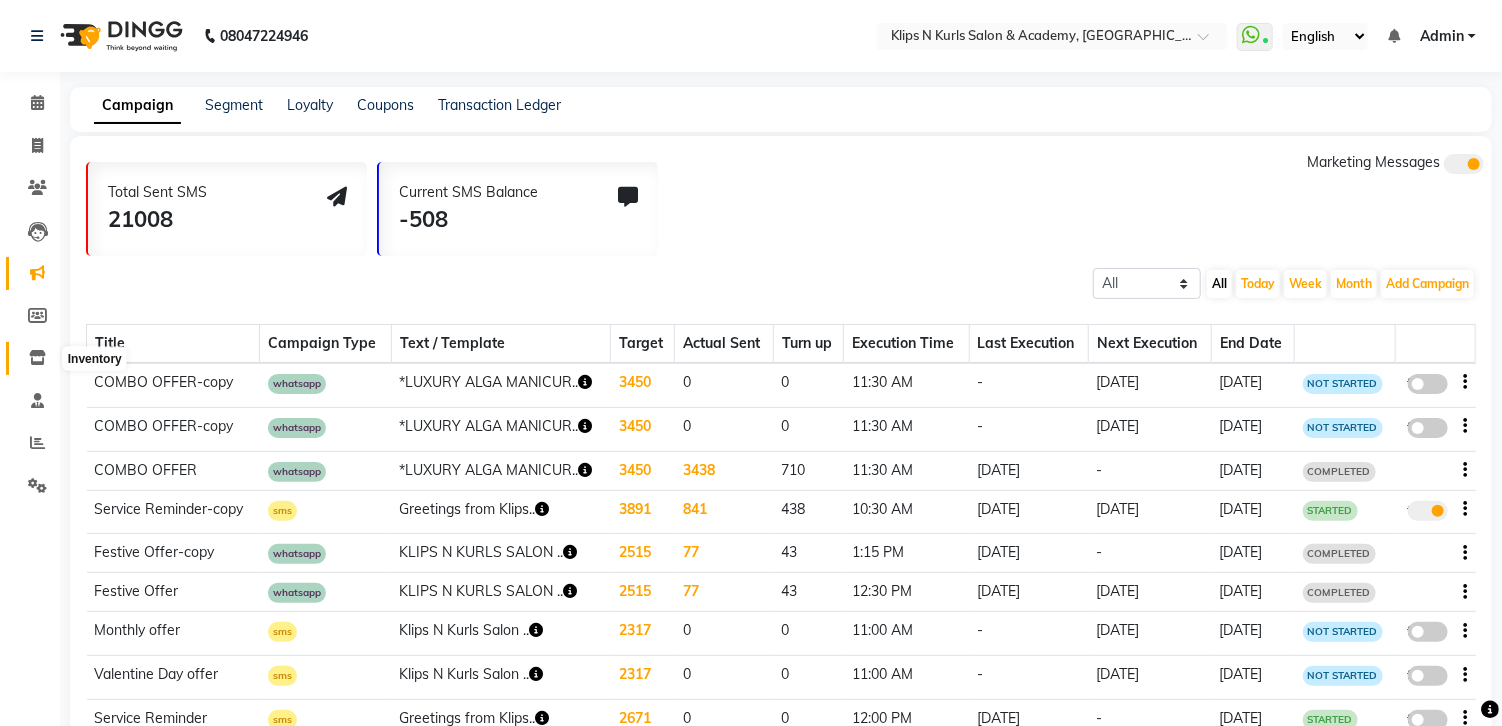 click 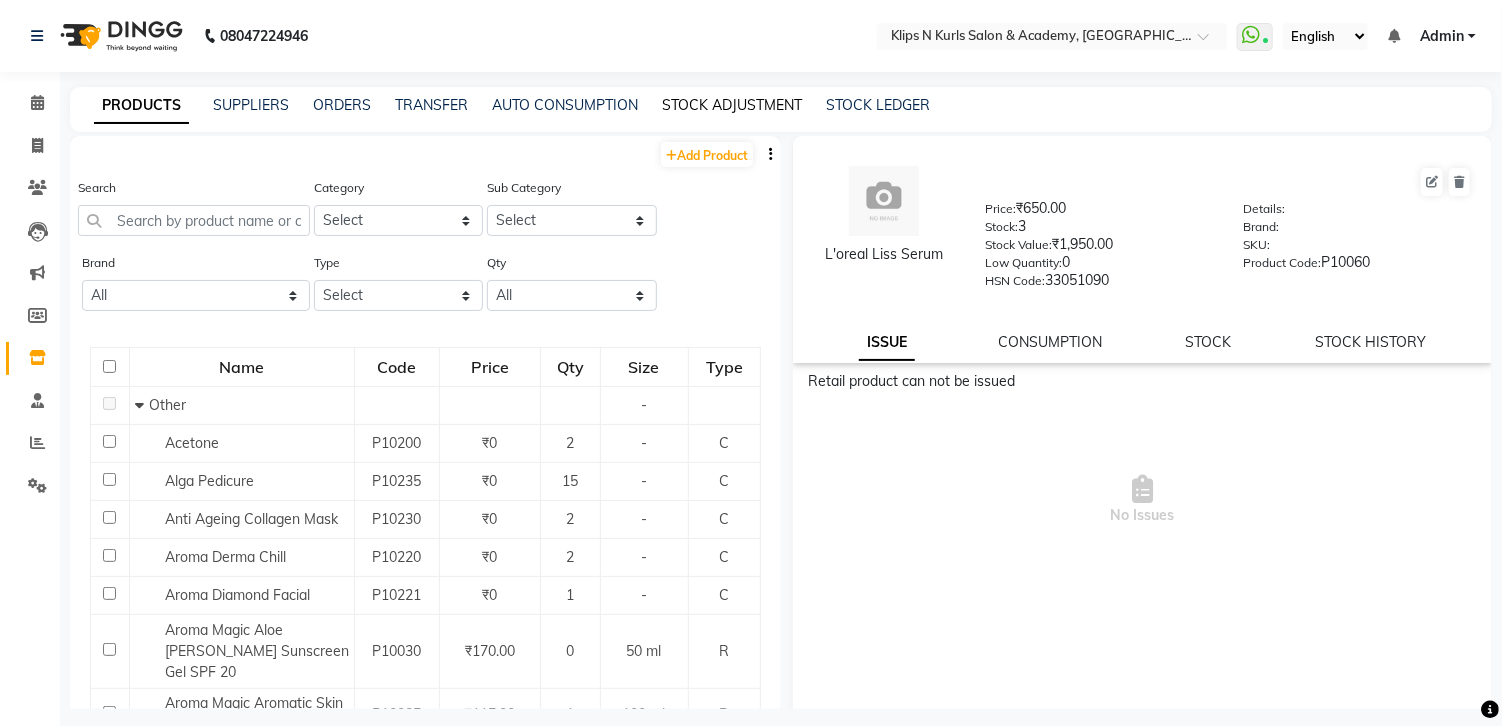 click on "STOCK ADJUSTMENT" 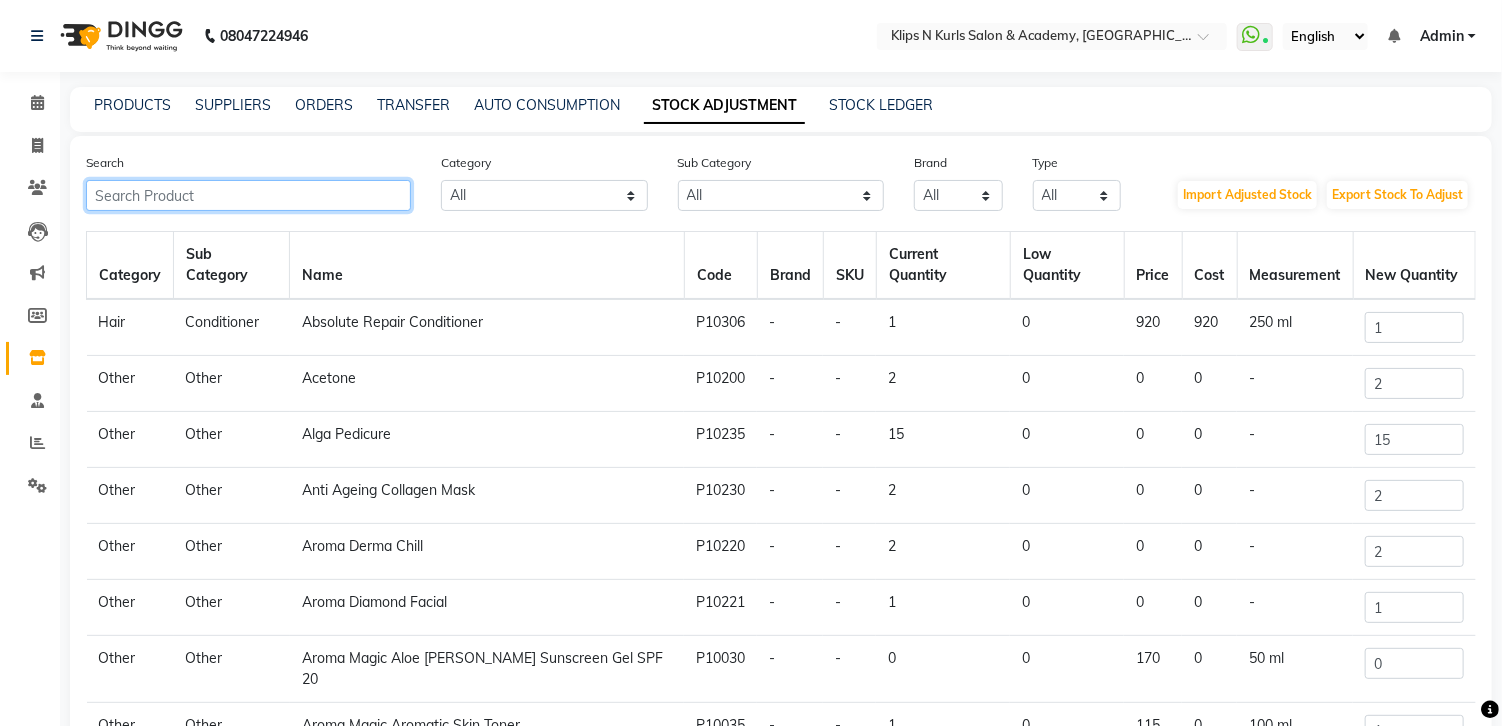 click 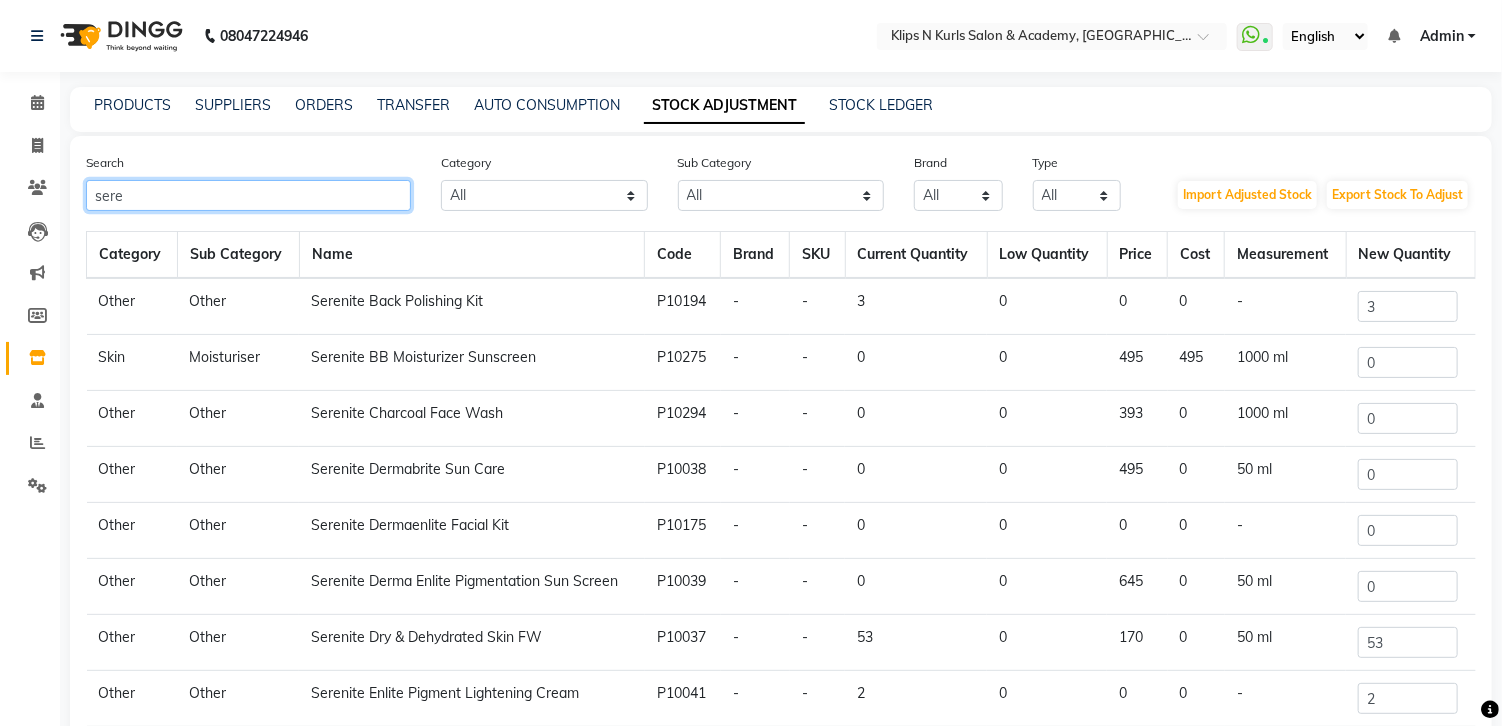 click on "sere" 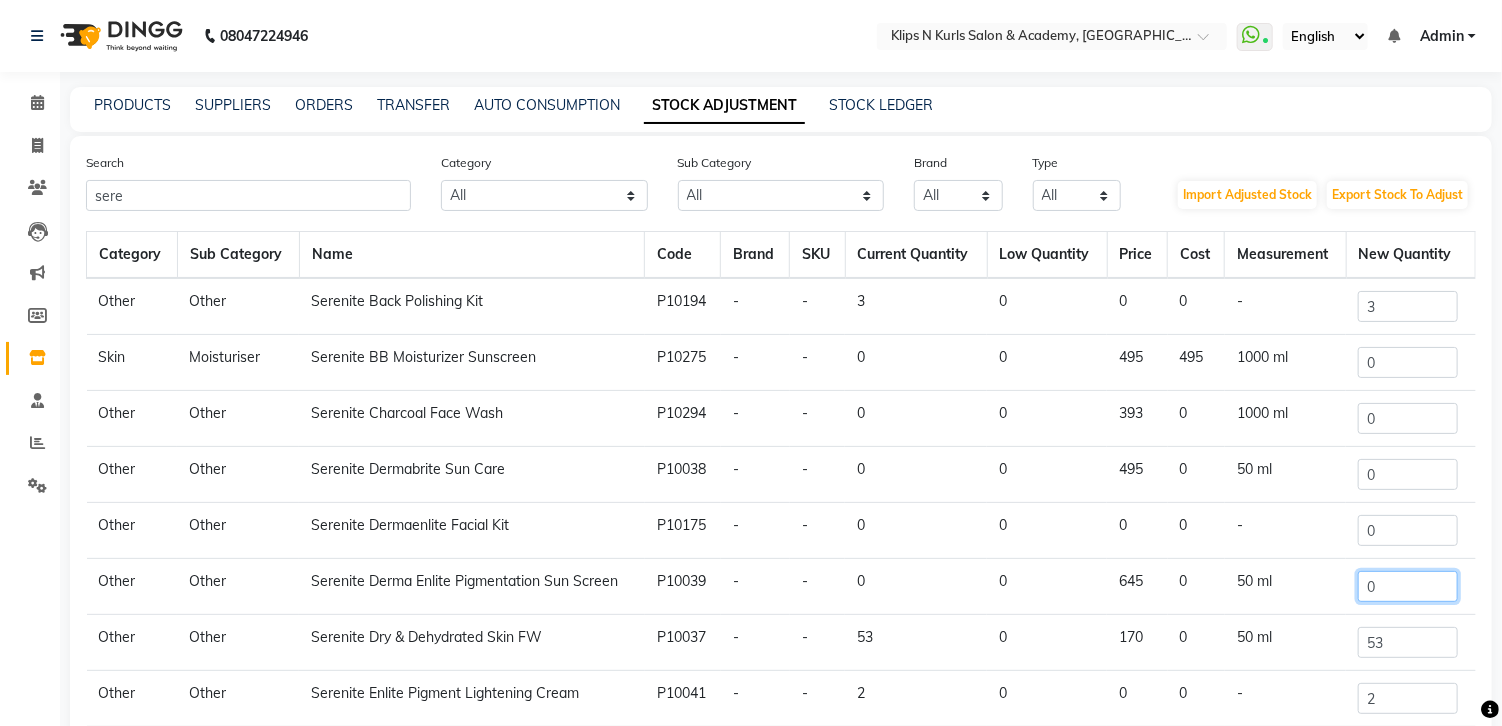 click on "0" 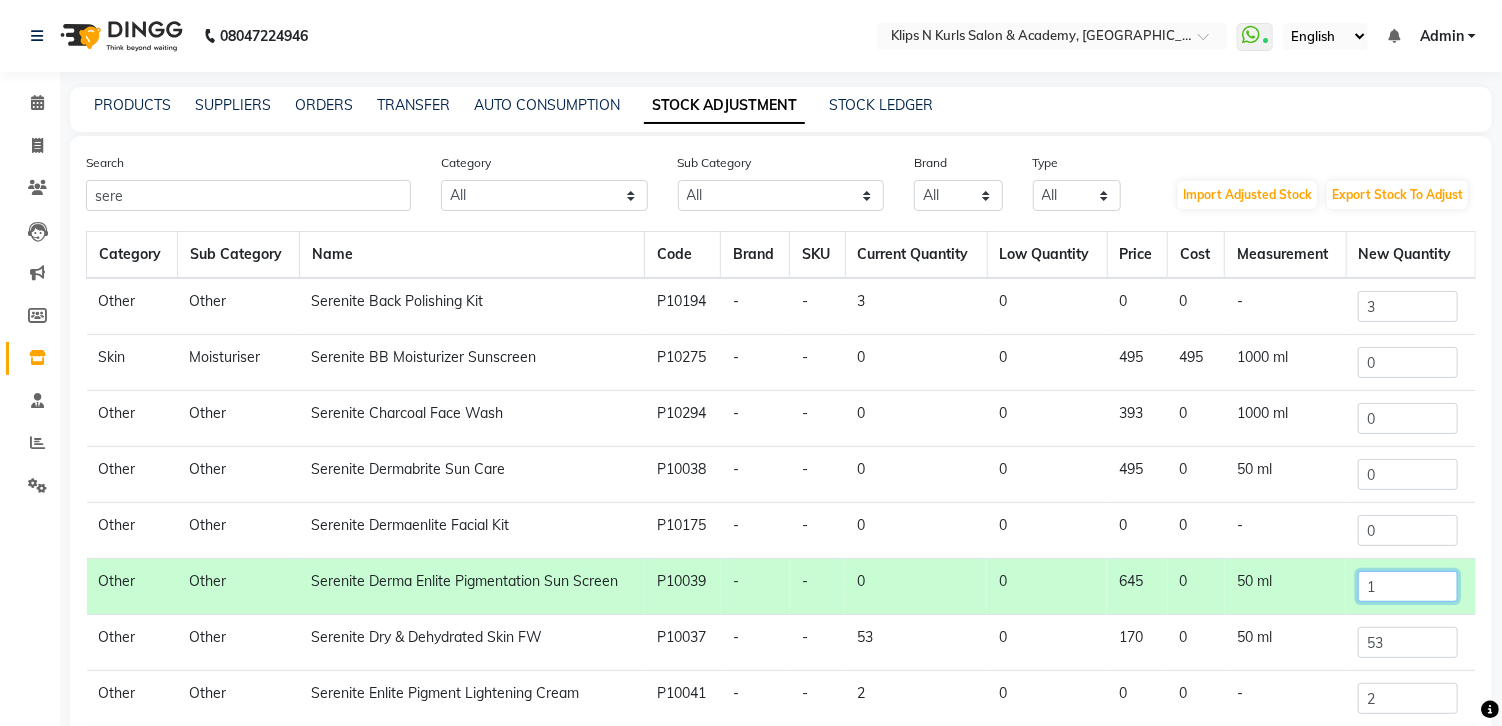 scroll, scrollTop: 121, scrollLeft: 0, axis: vertical 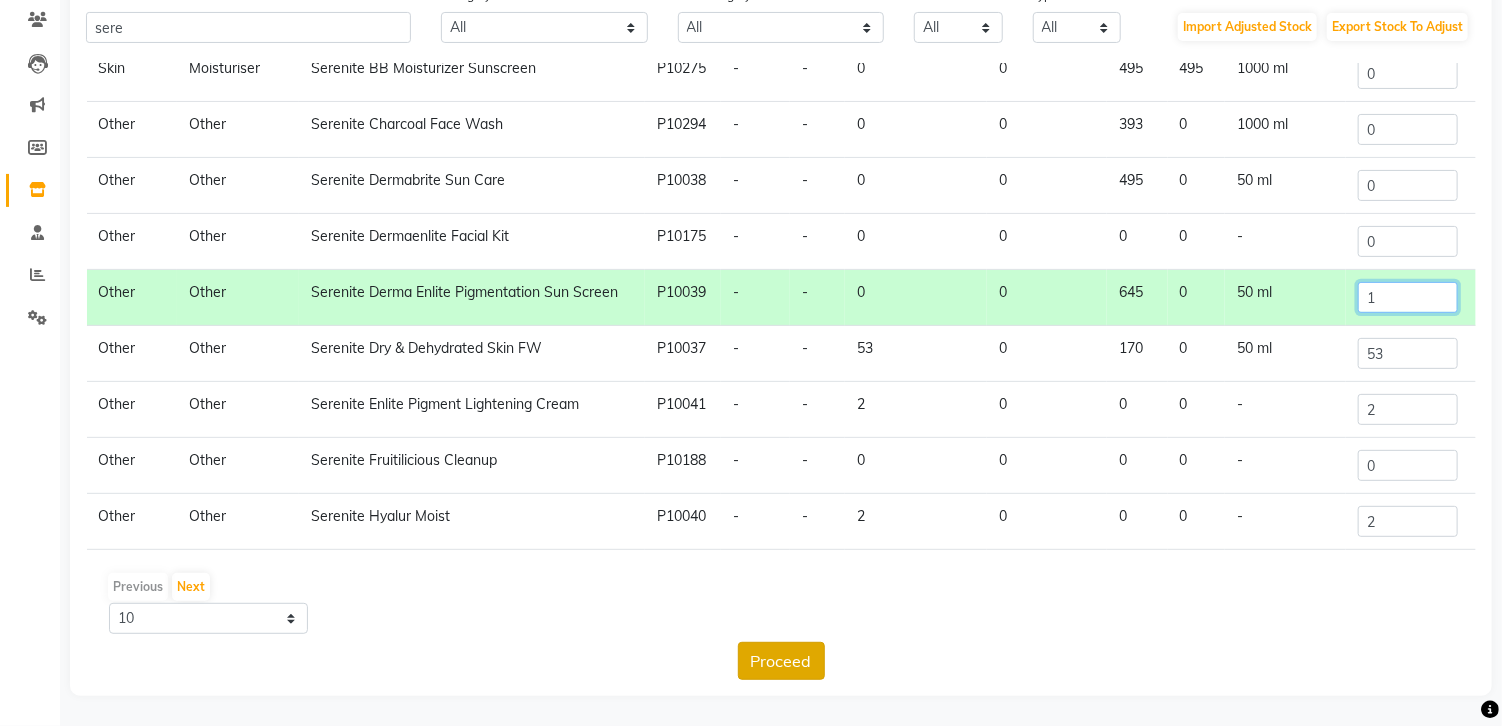 type on "1" 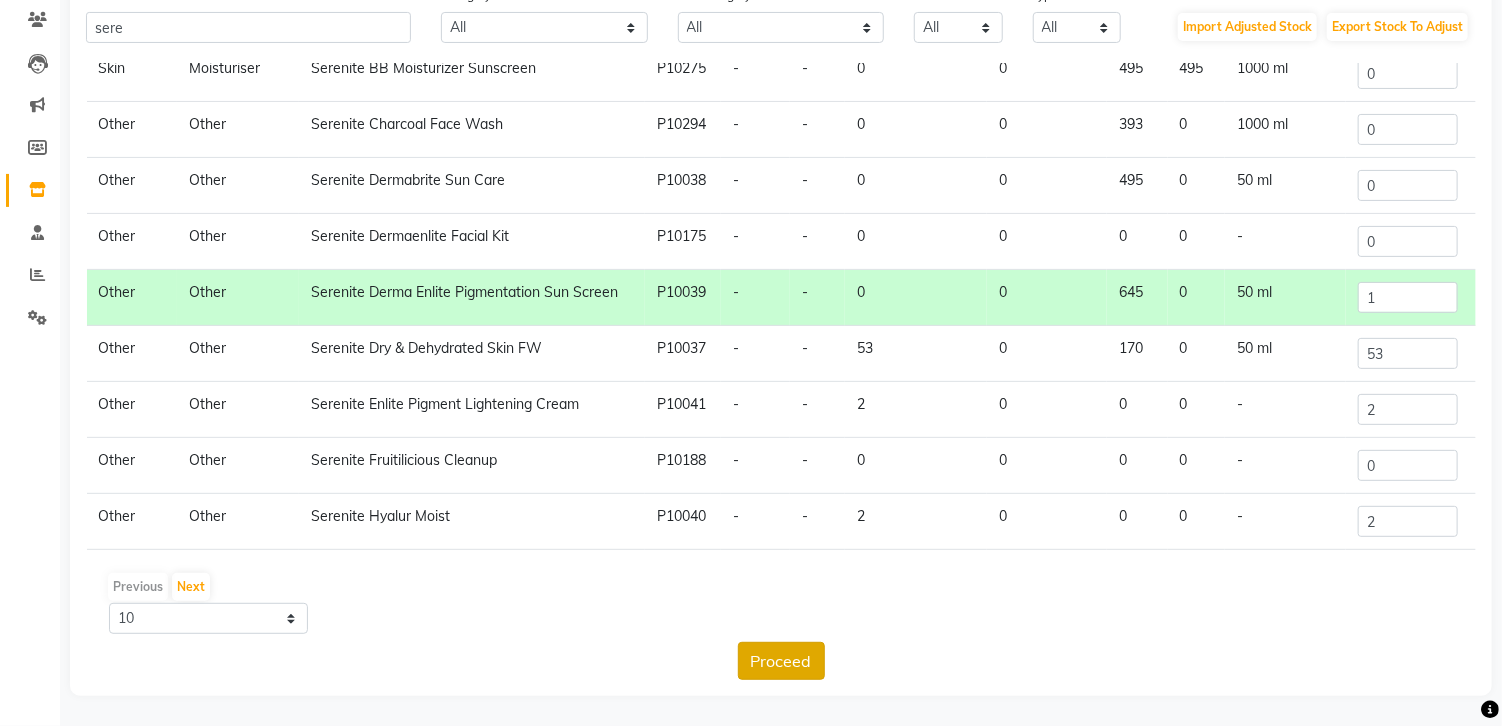 click on "Proceed" 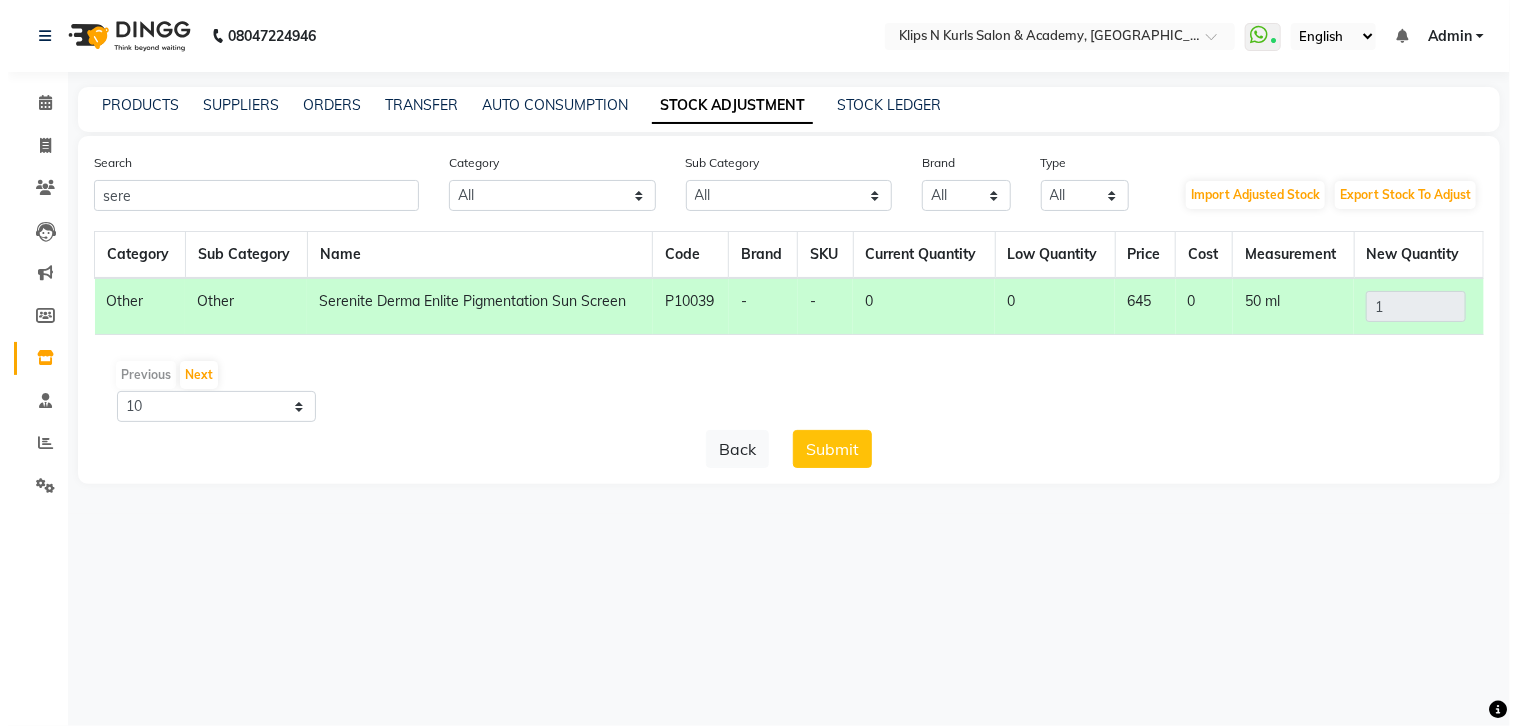 scroll, scrollTop: 0, scrollLeft: 0, axis: both 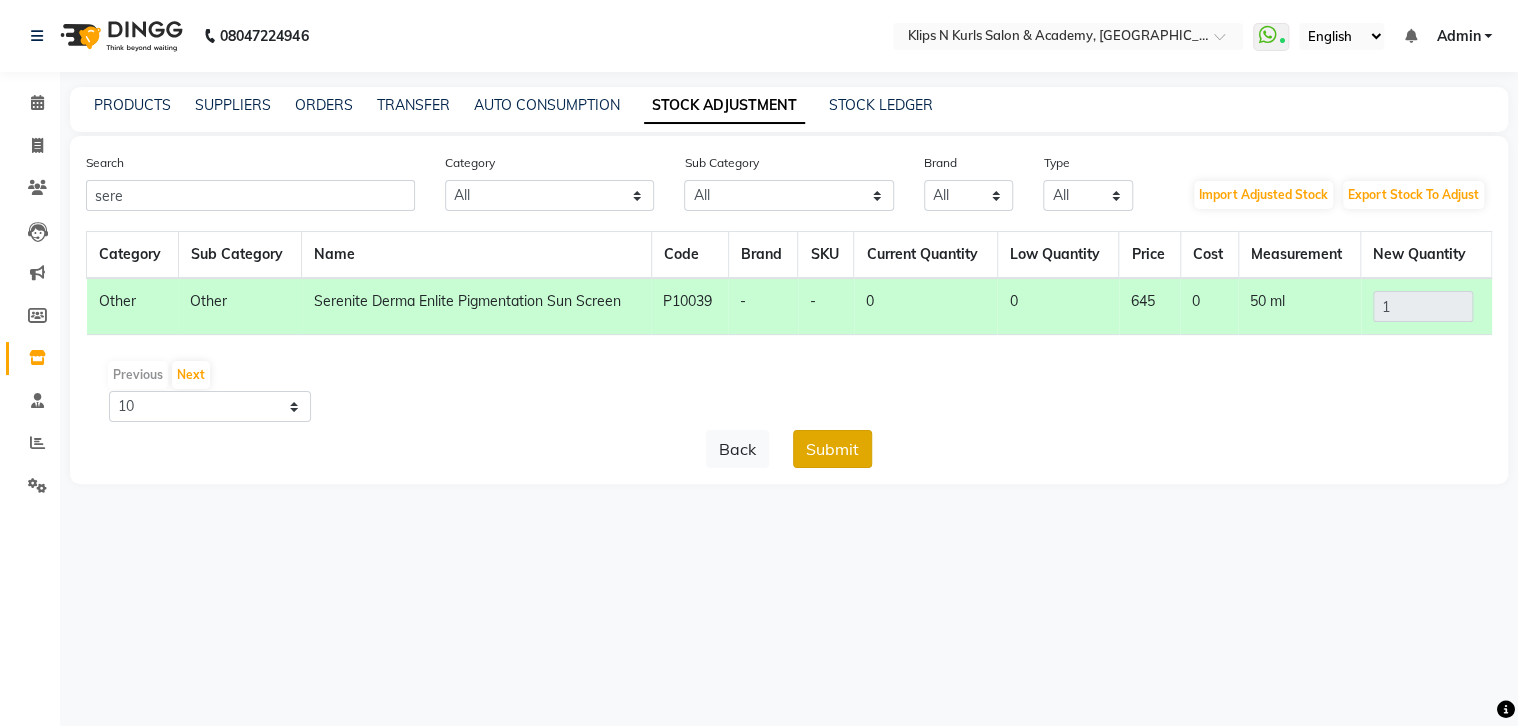 click on "Submit" 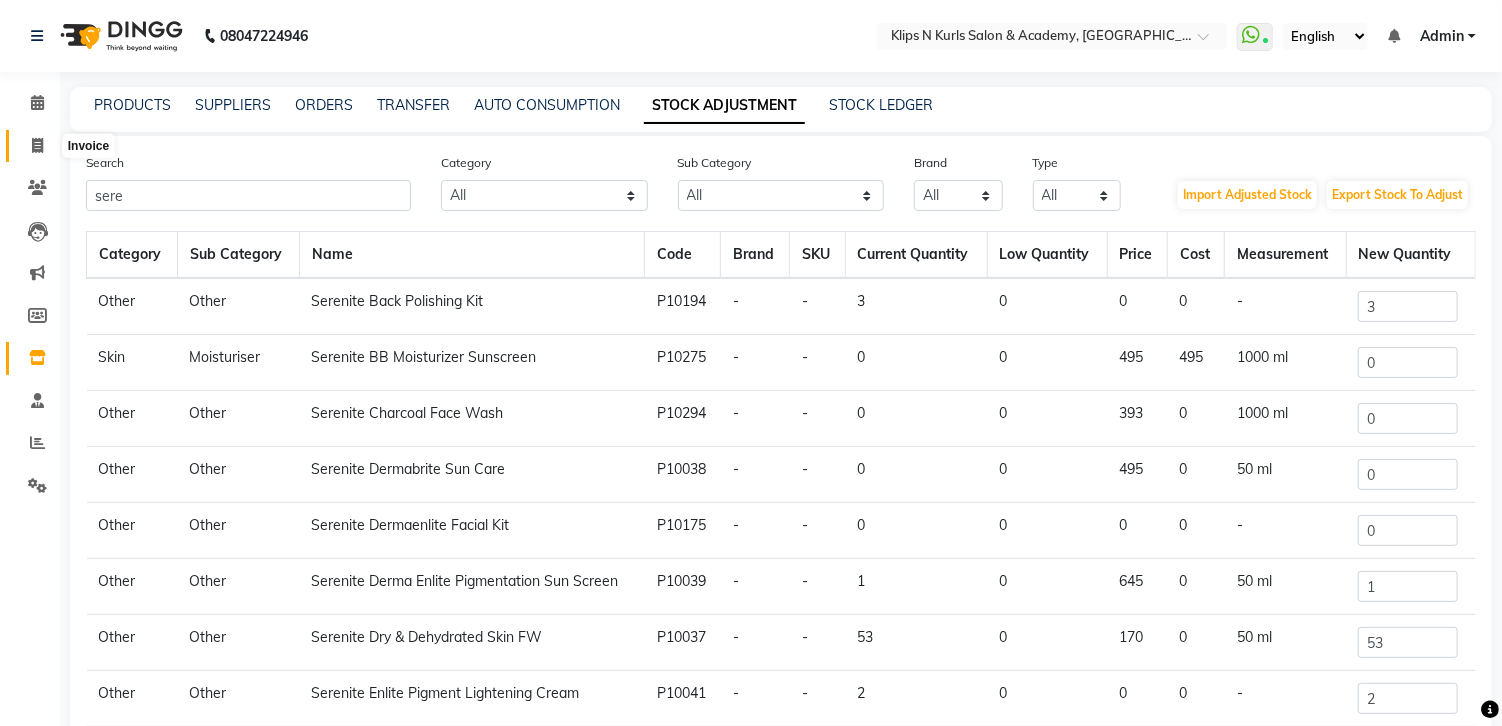 click 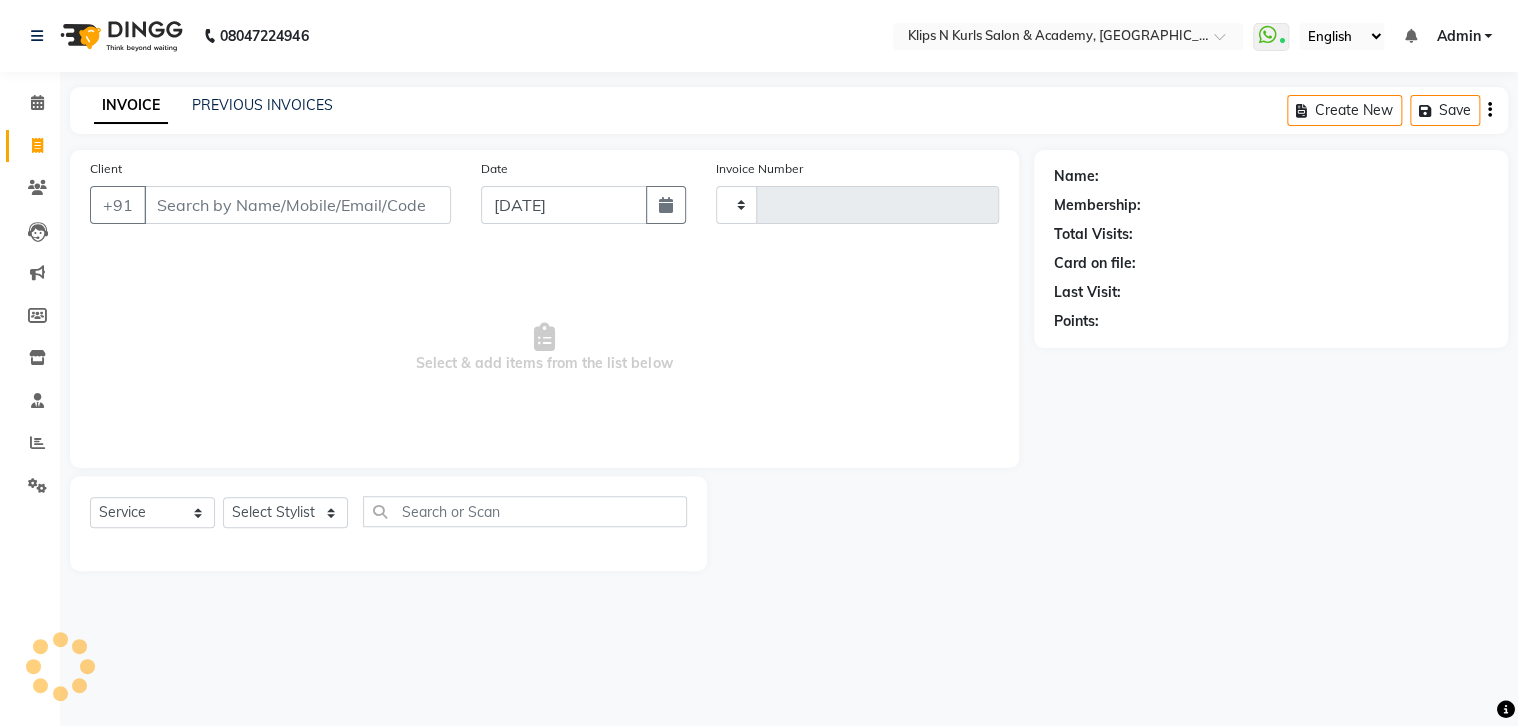 type on "0894" 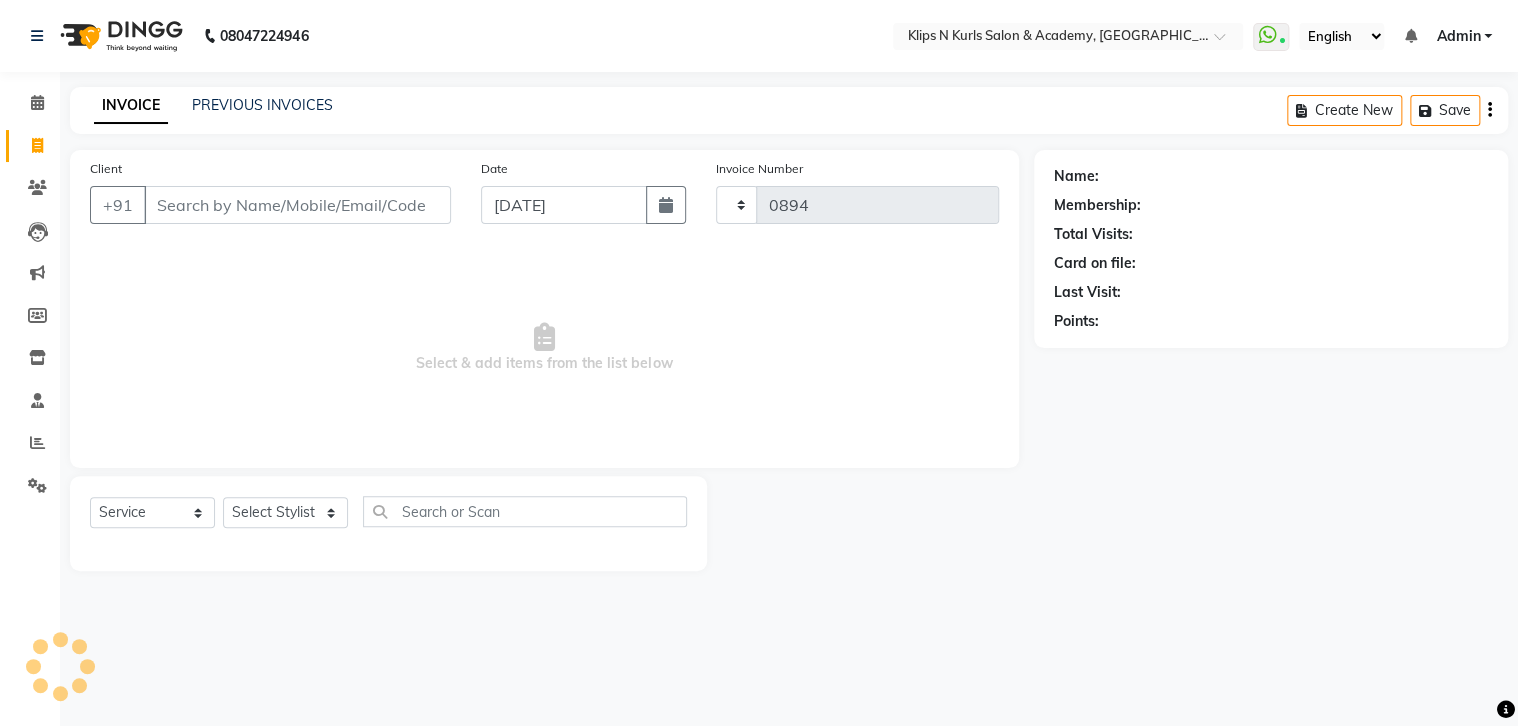 select on "124" 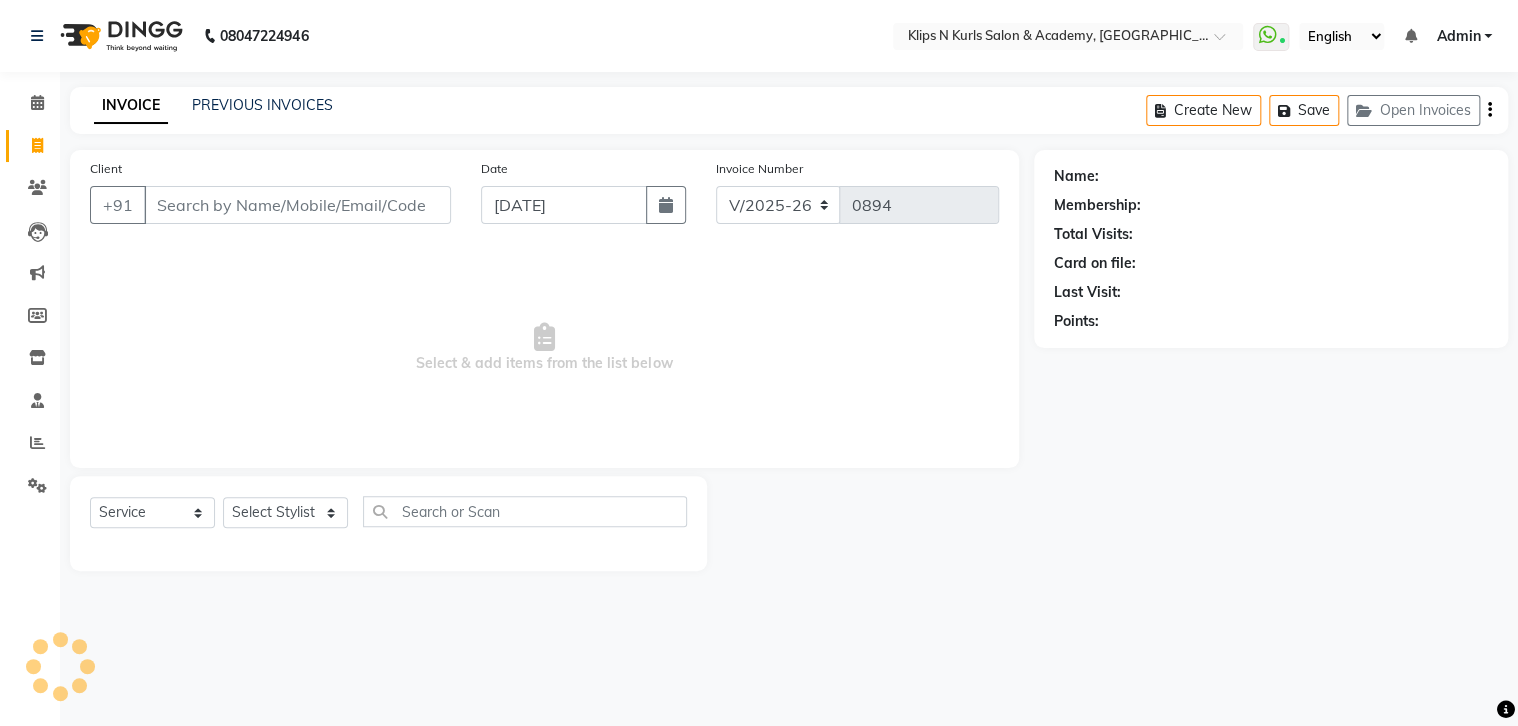 click on "Client" at bounding box center (297, 205) 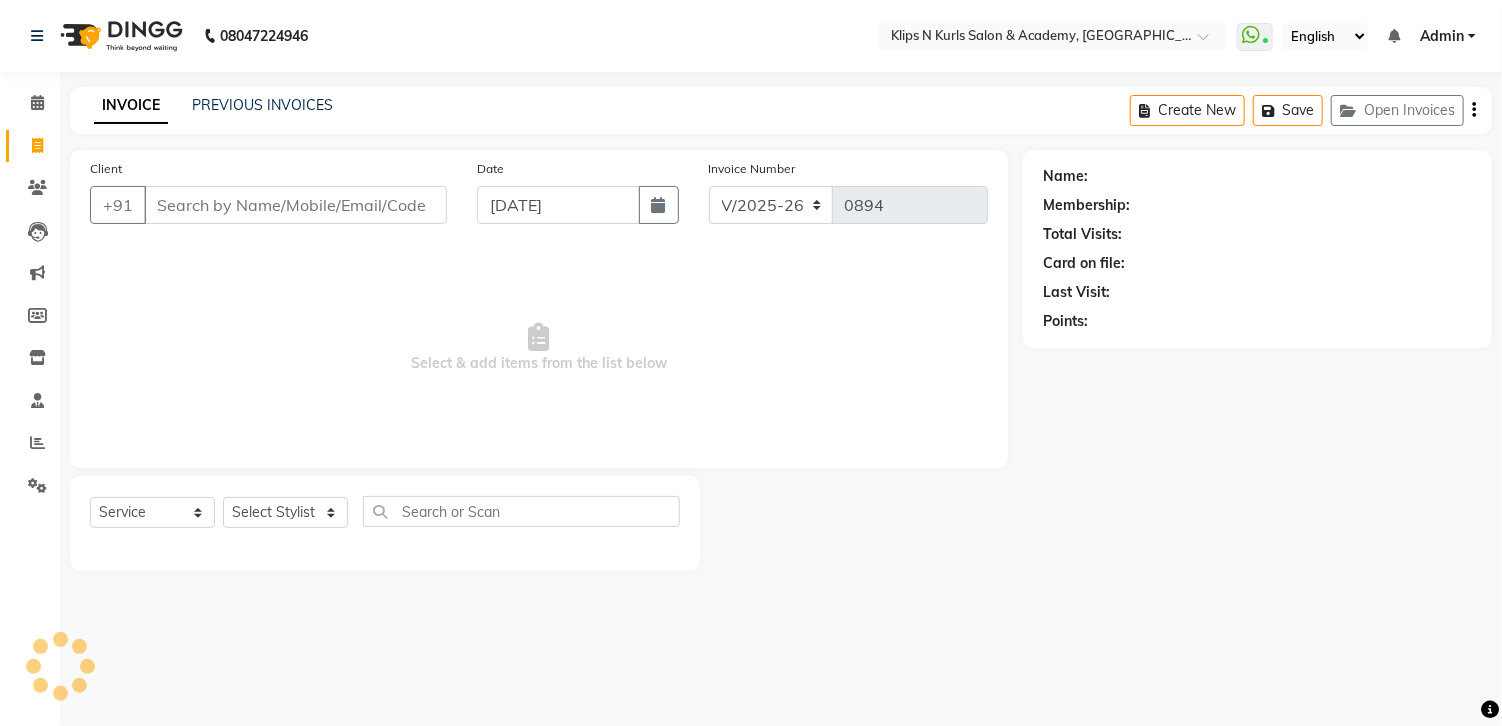 select on "3852" 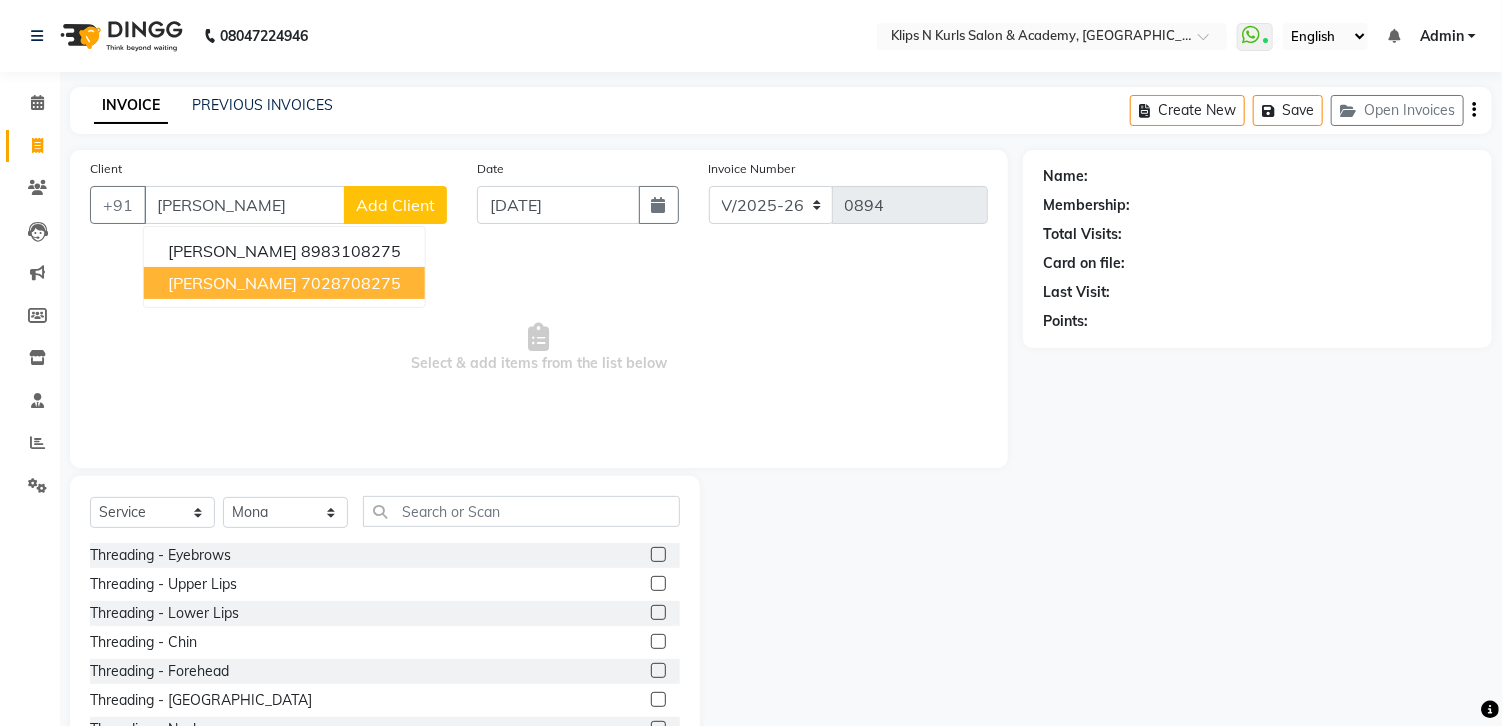 click on "7028708275" at bounding box center [351, 283] 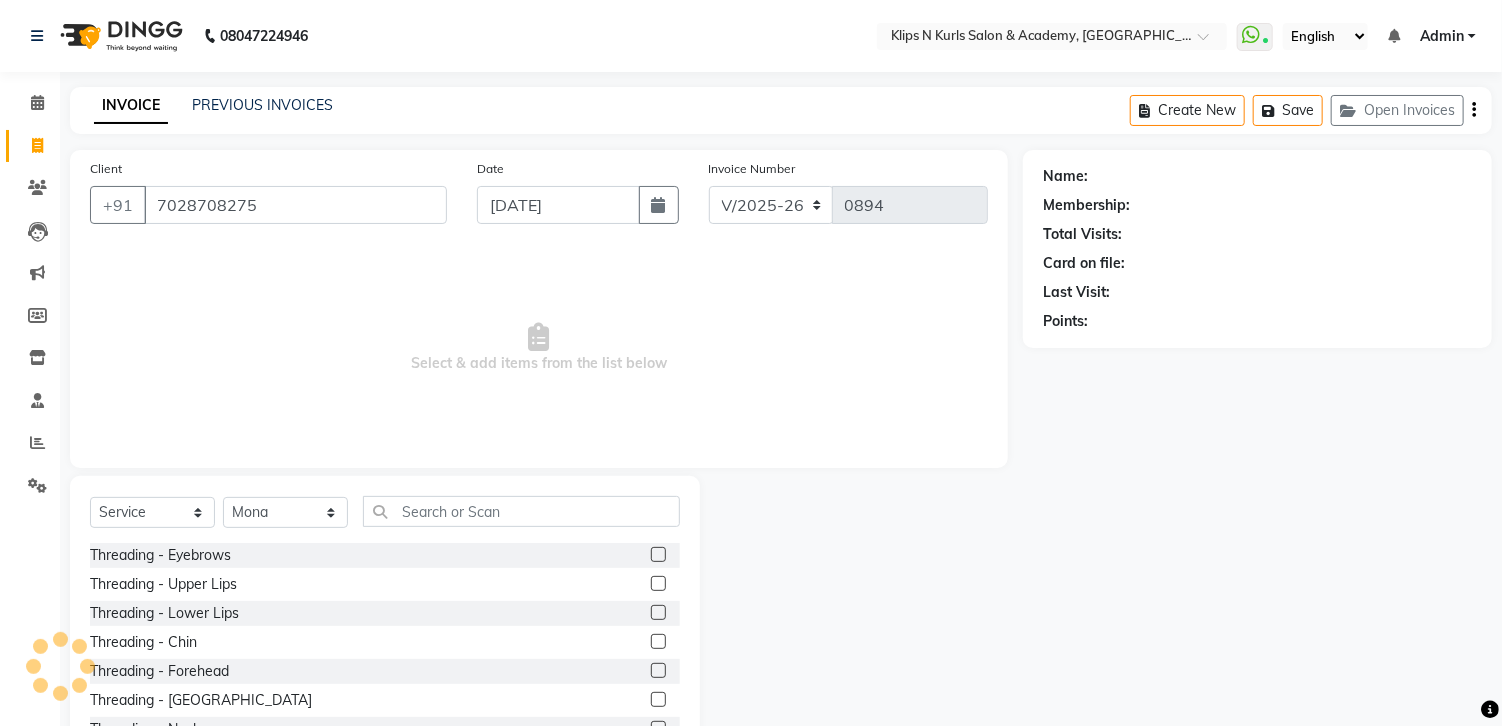 type on "7028708275" 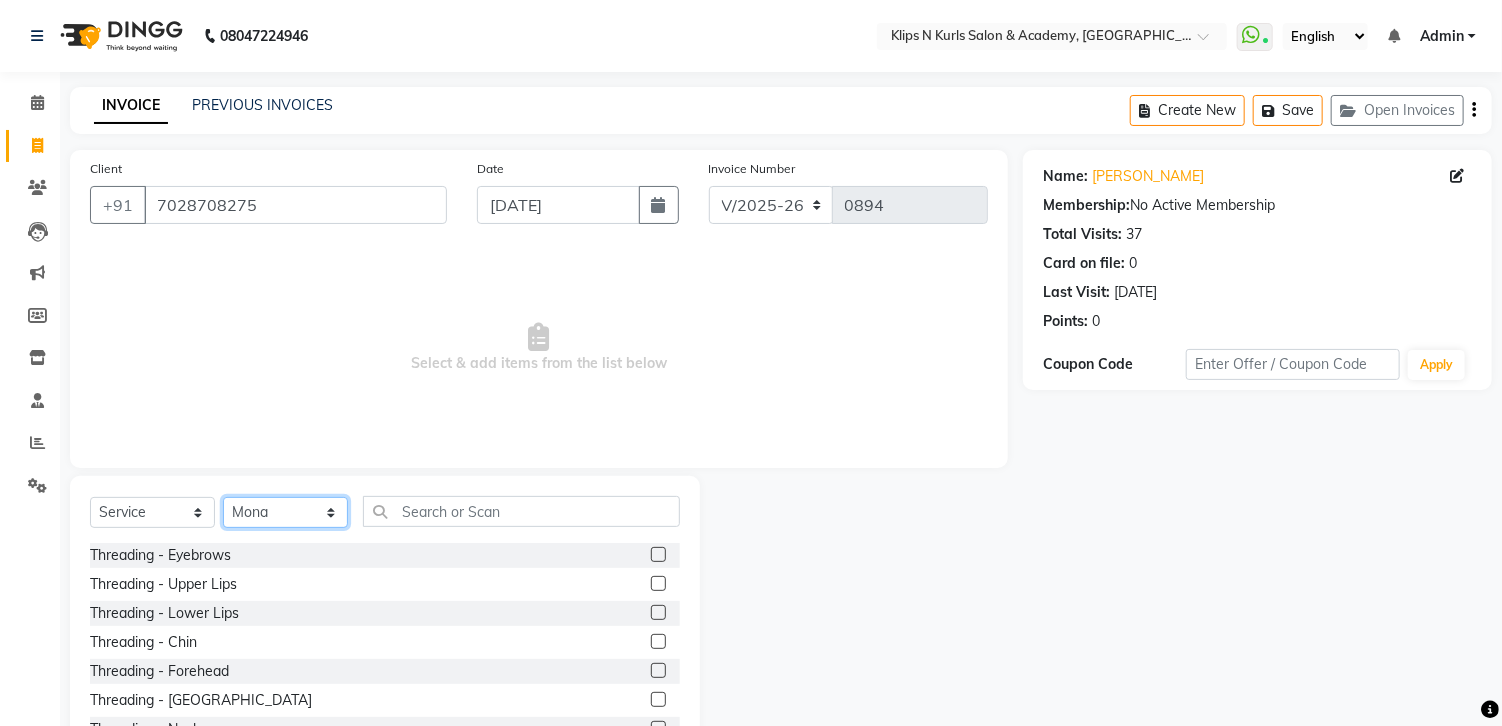 click on "Select Stylist Chandani Front Desk [PERSON_NAME]  [PERSON_NAME] Neha Pooja [PERSON_NAME]" 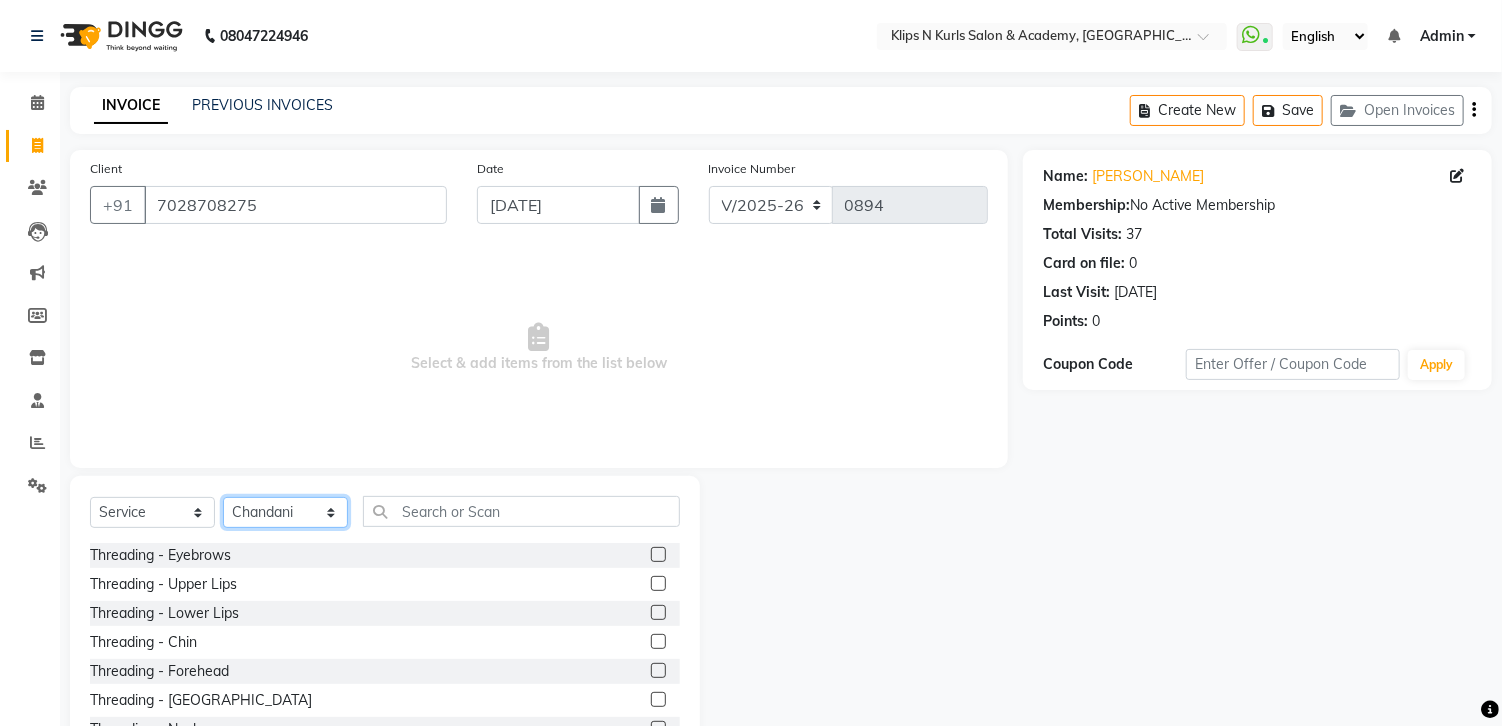 click on "Select Stylist Chandani Front Desk [PERSON_NAME]  [PERSON_NAME] Neha Pooja [PERSON_NAME]" 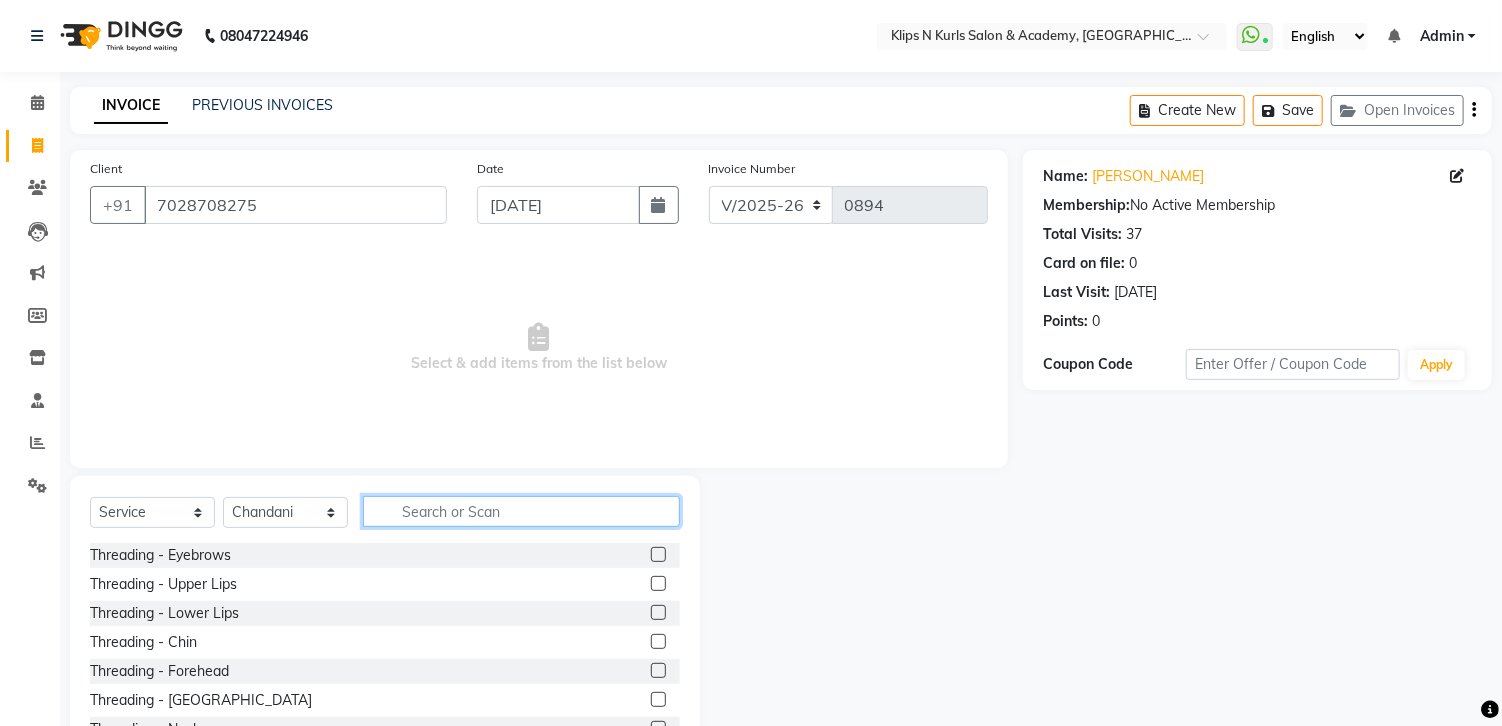 click 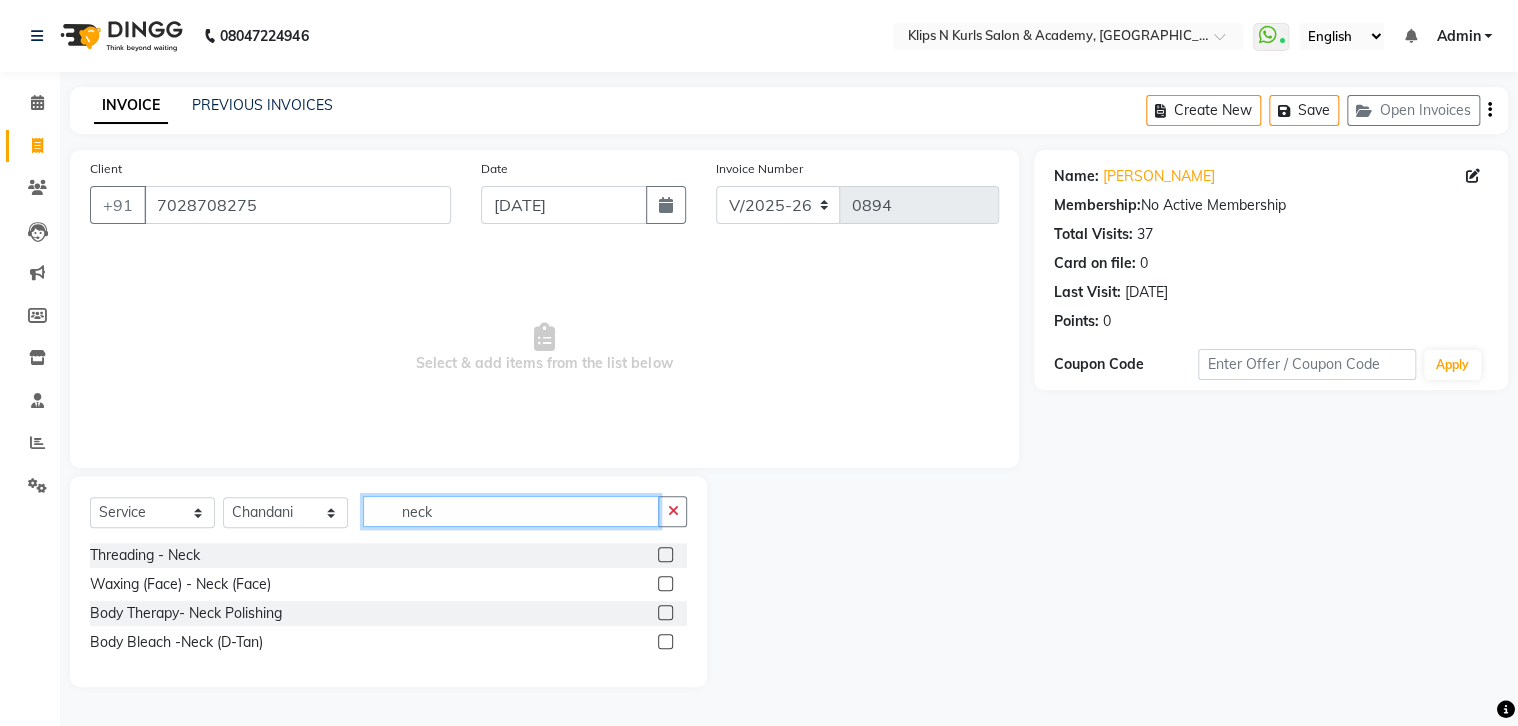 type on "neck" 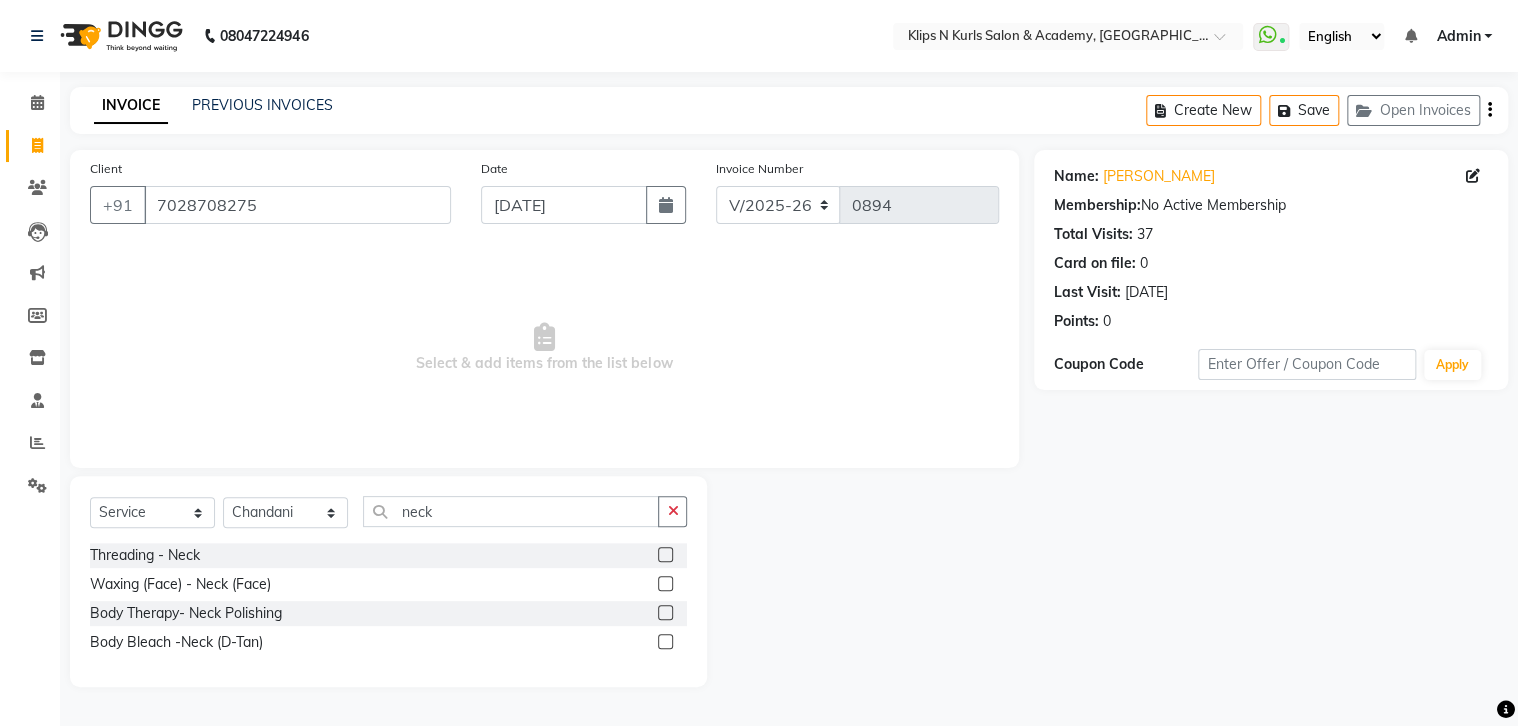 click 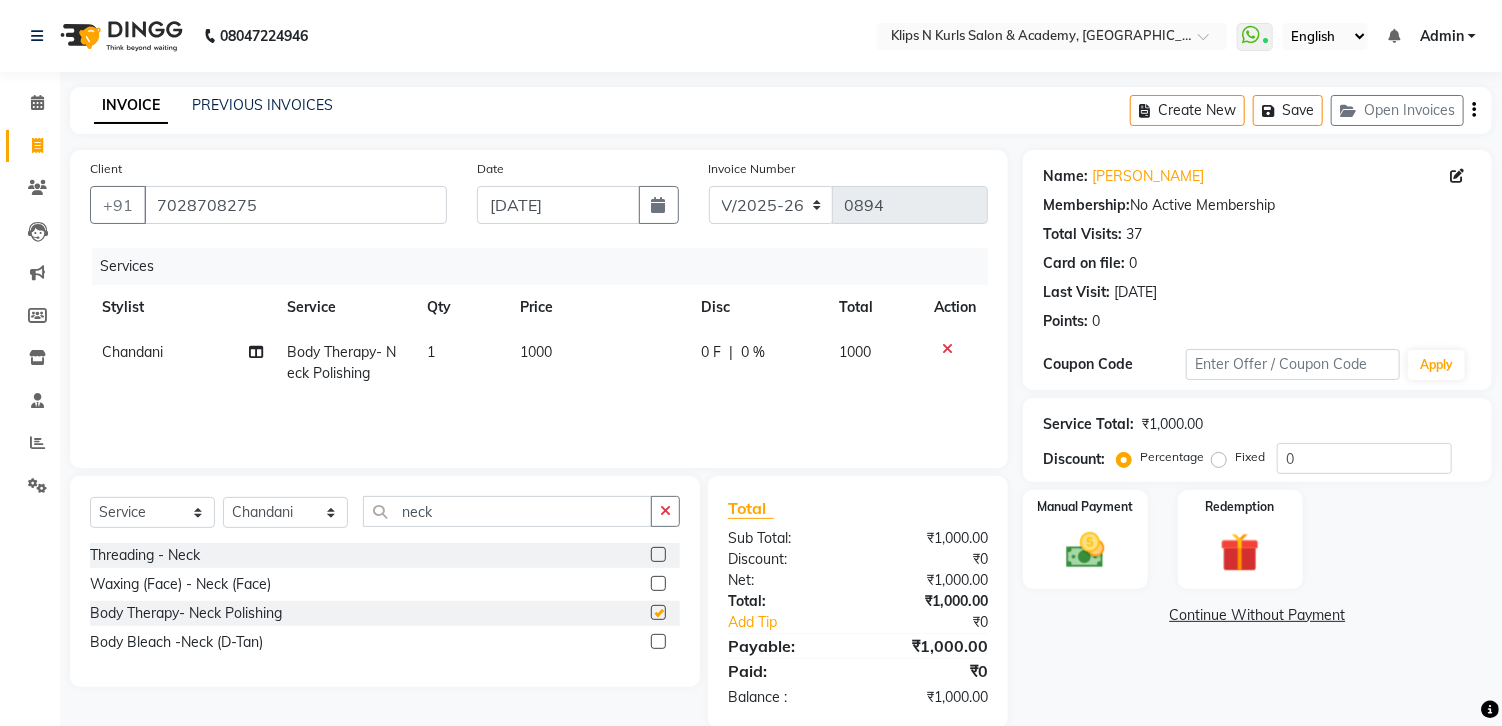 checkbox on "false" 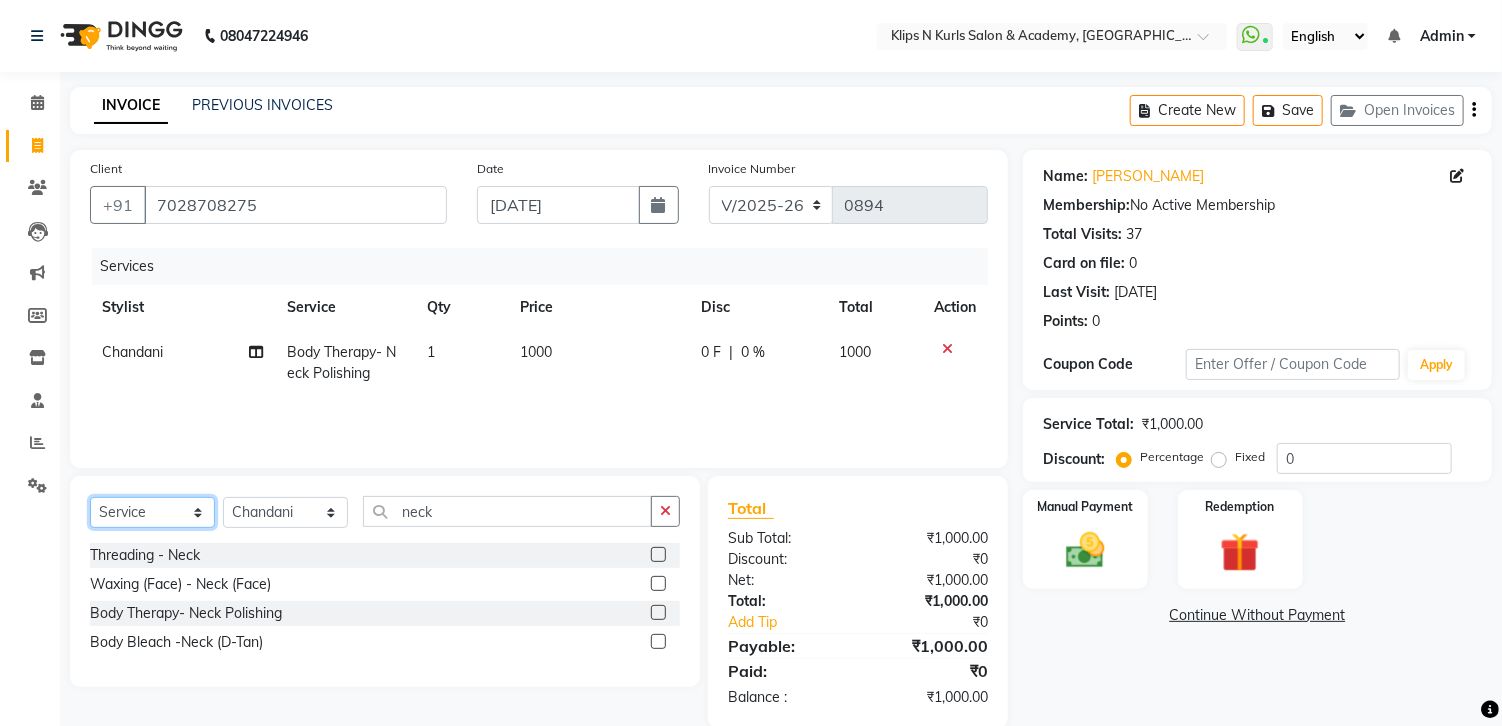 click on "Select  Service  Product  Membership  Package Voucher Prepaid Gift Card" 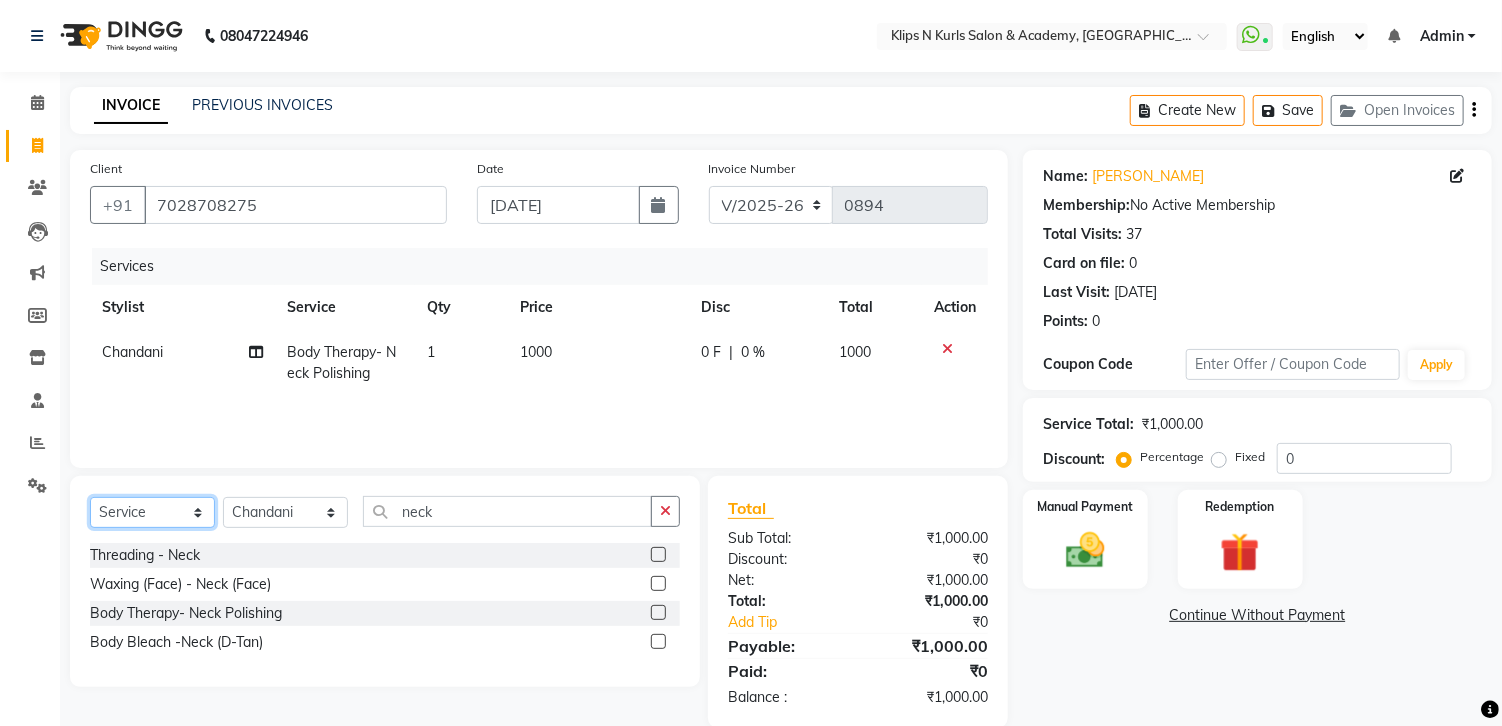 select on "product" 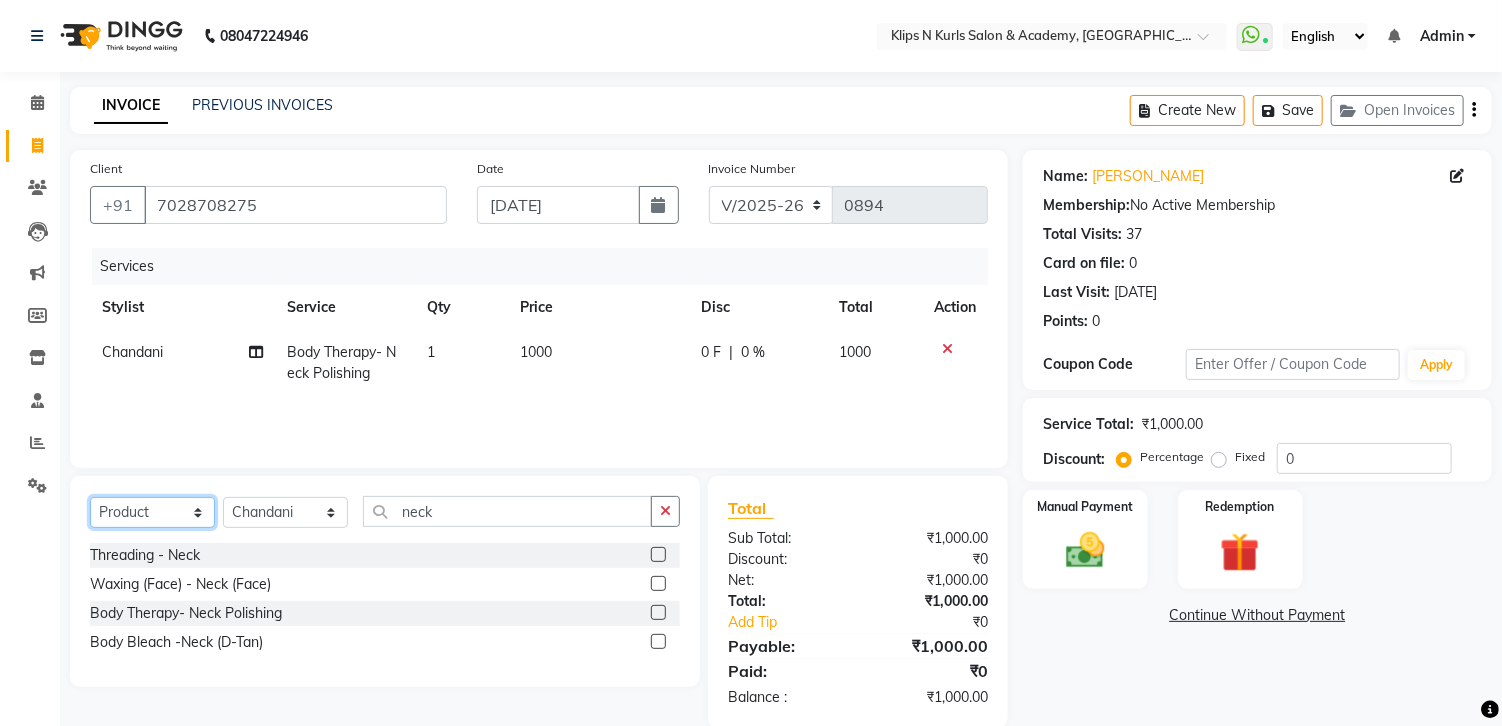 click on "Select  Service  Product  Membership  Package Voucher Prepaid Gift Card" 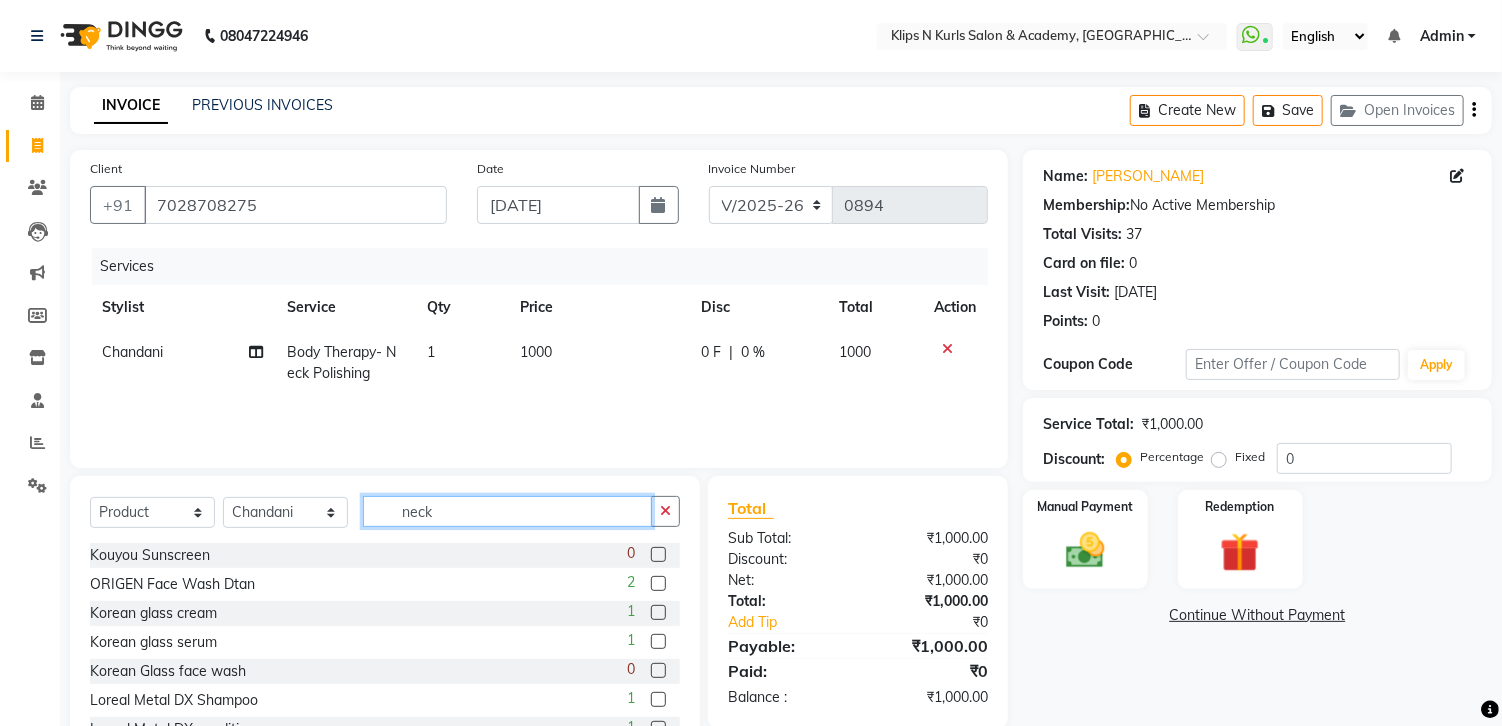 click on "neck" 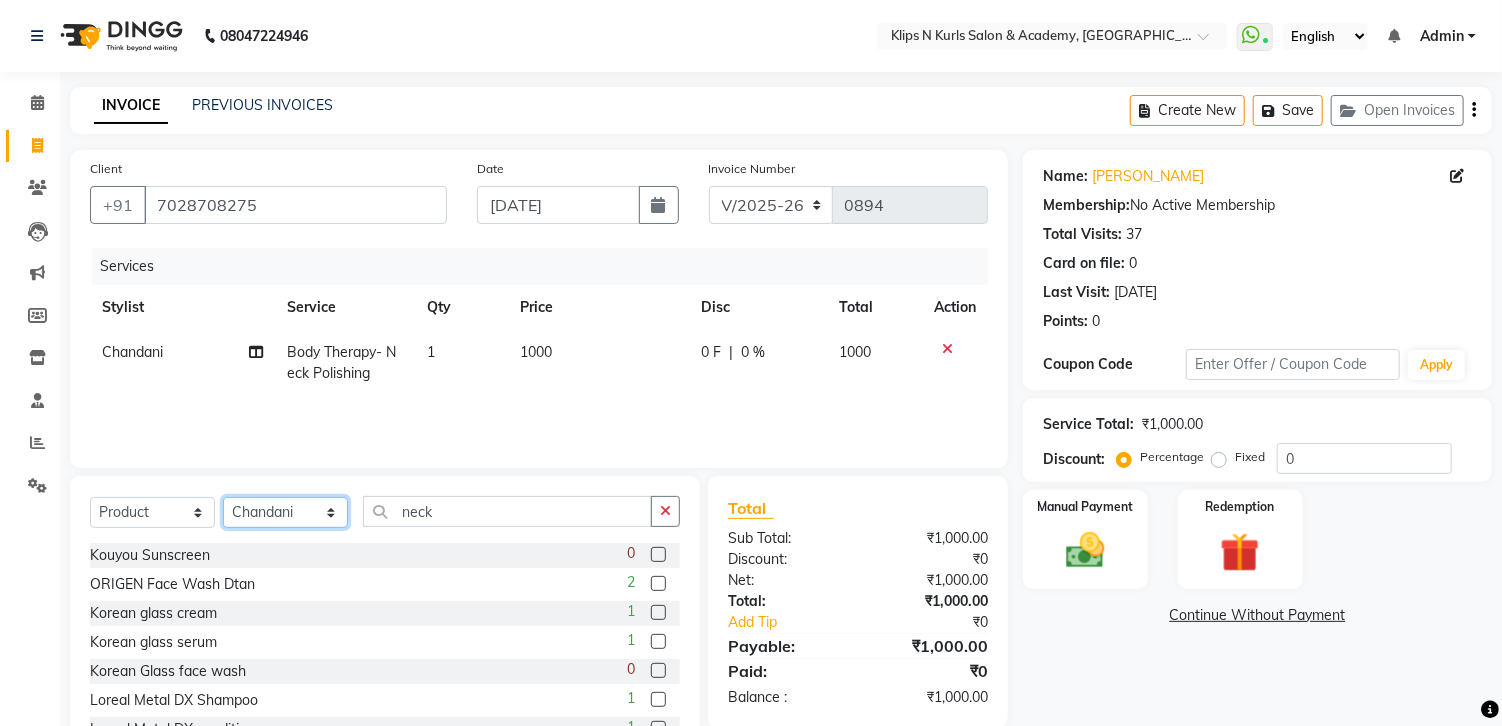 click on "Select Stylist Chandani Front Desk Ishika  Mona Neha Pooja Priya Smitha" 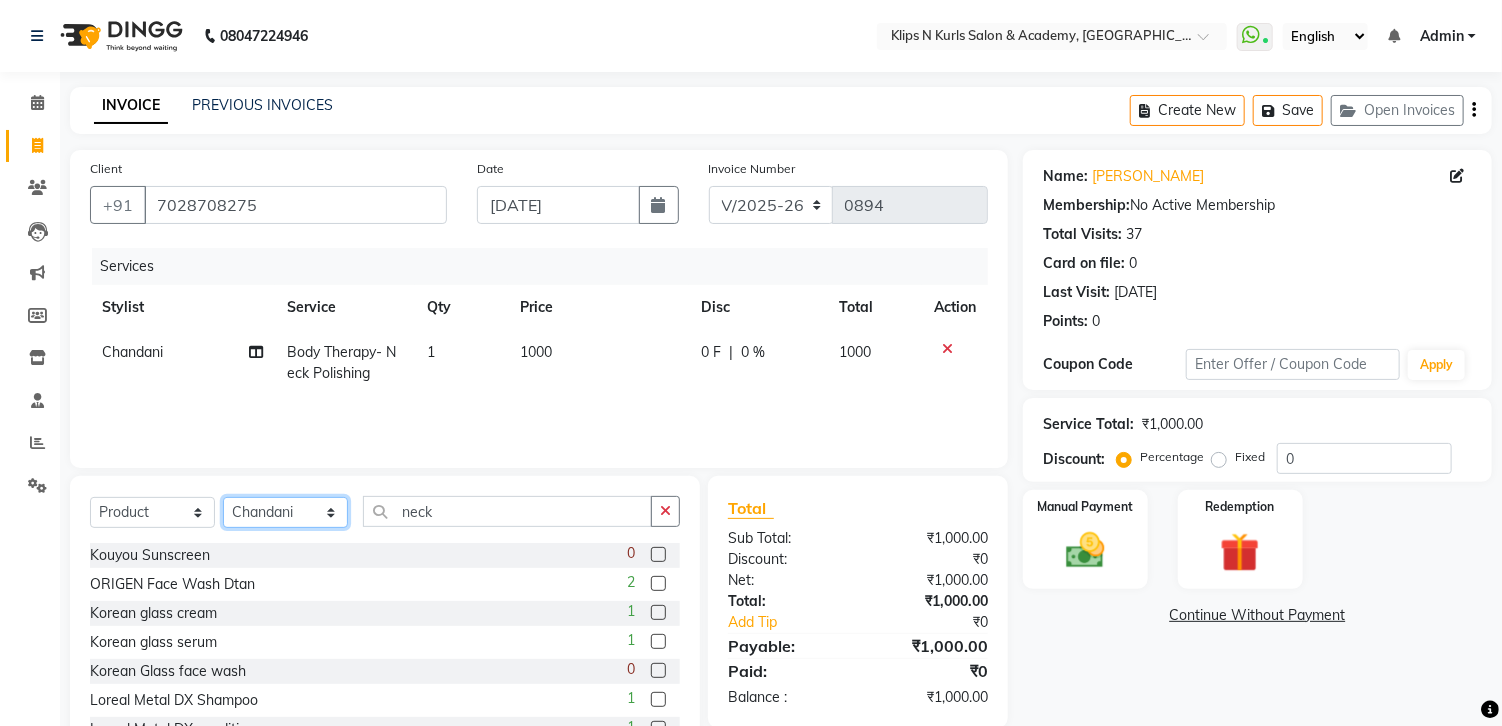 select on "3738" 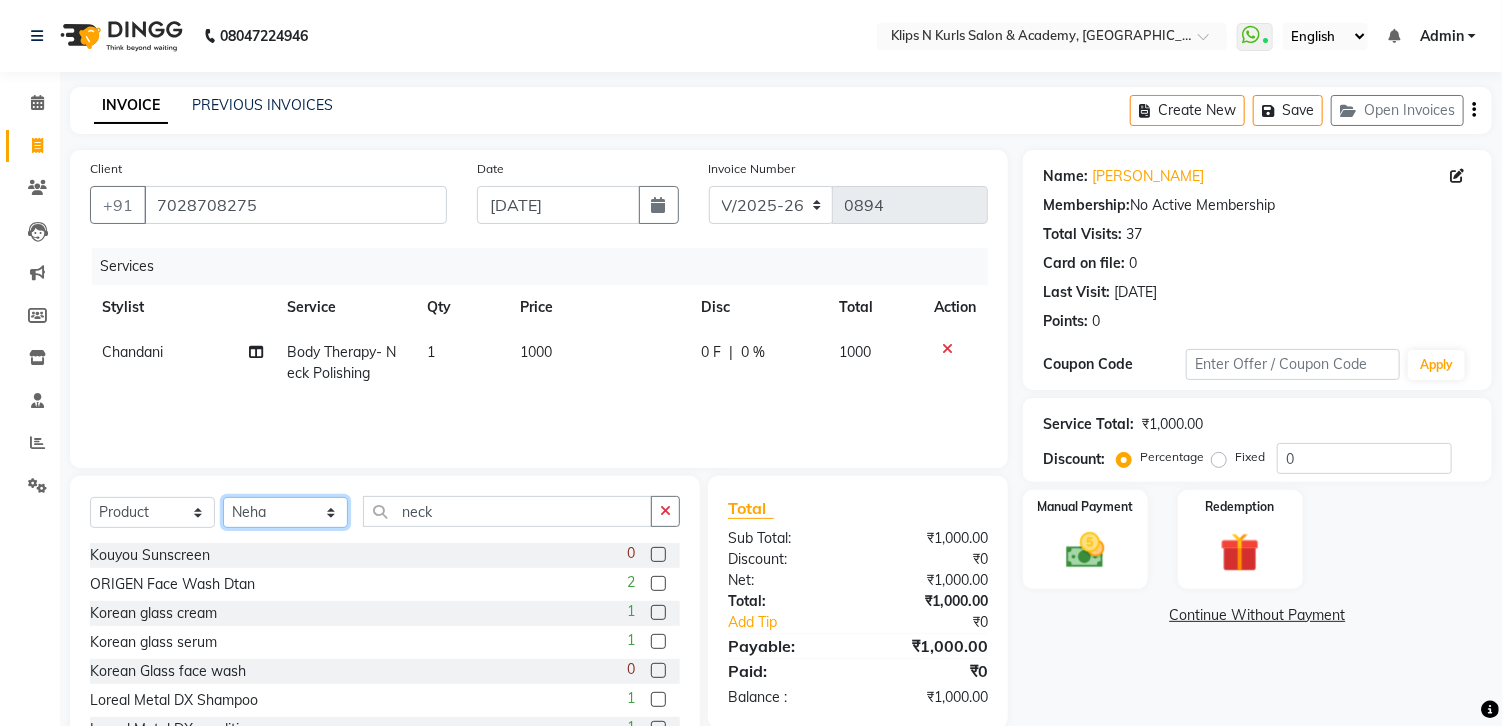 click on "Select Stylist Chandani Front Desk Ishika  Mona Neha Pooja Priya Smitha" 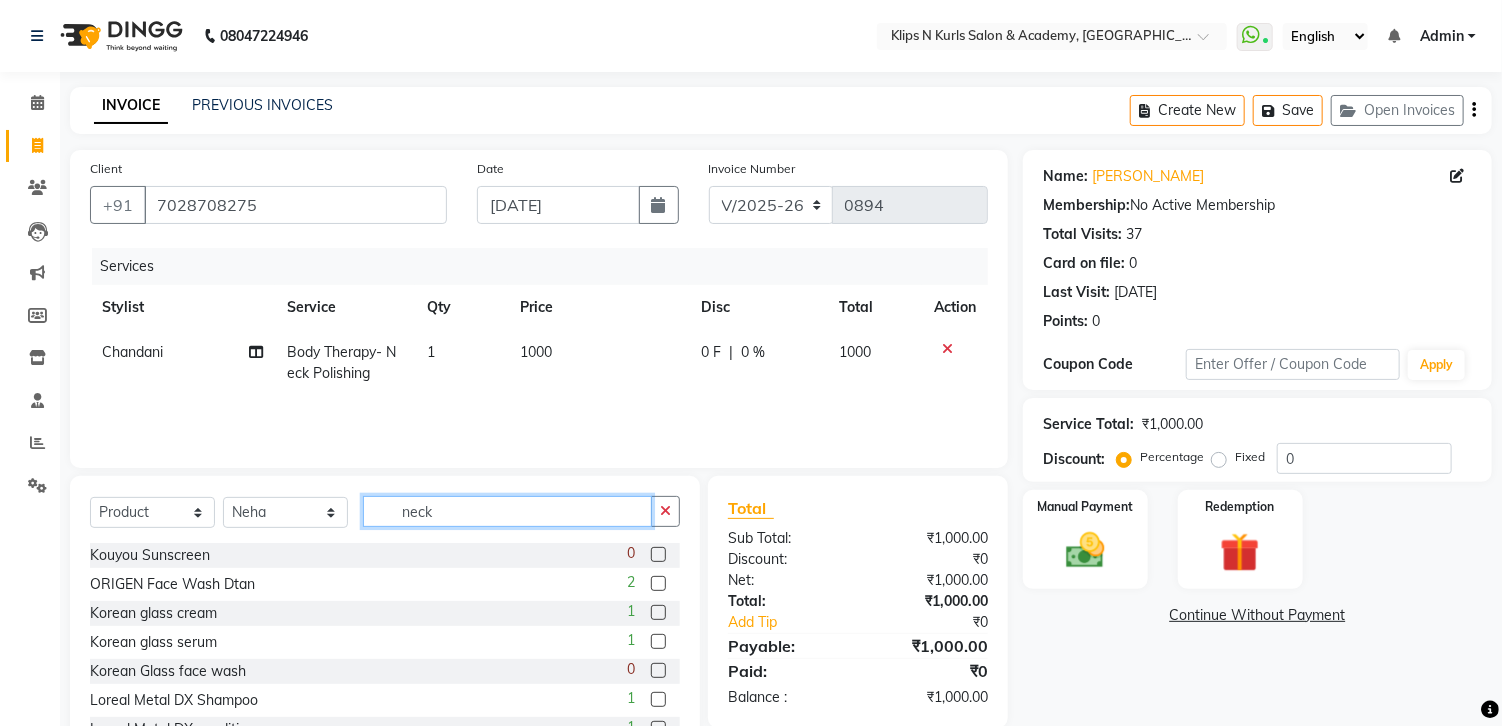 click on "neck" 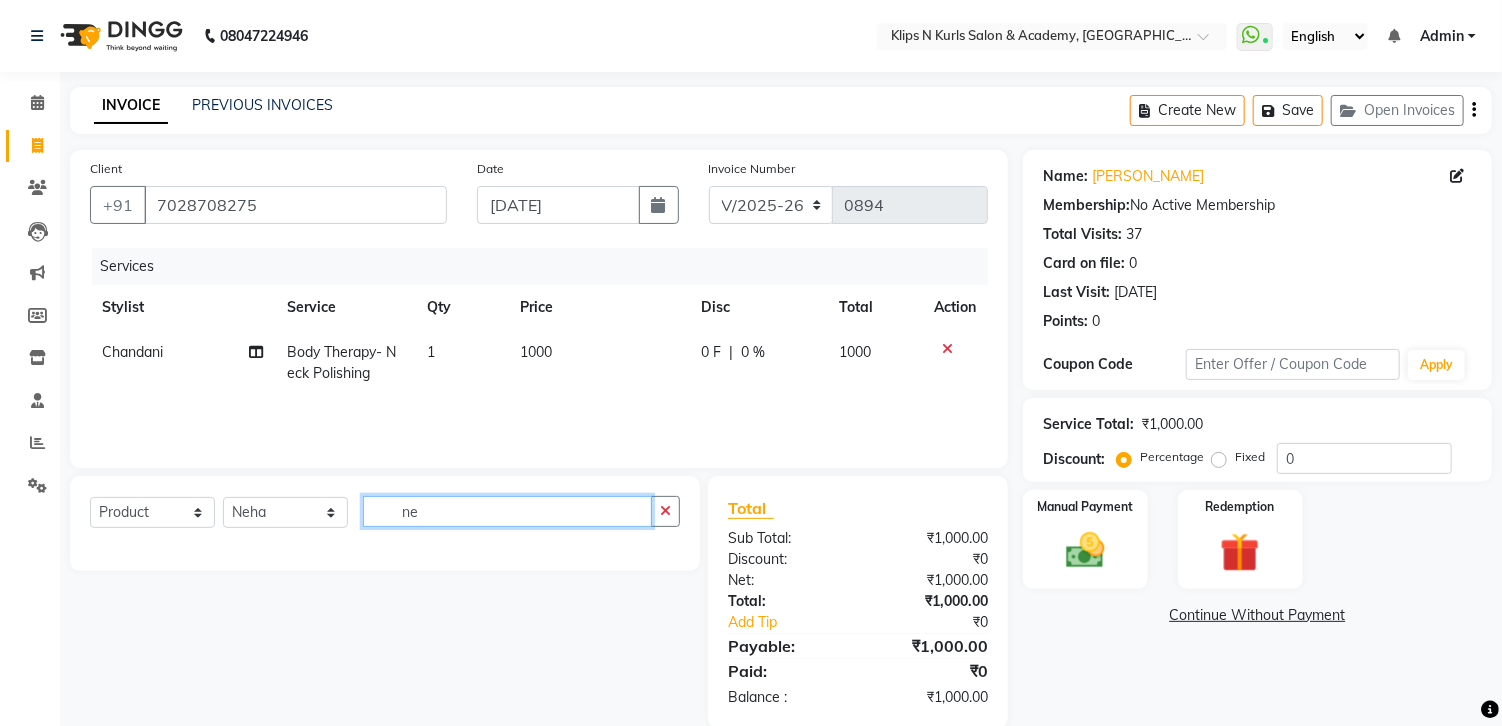 type on "n" 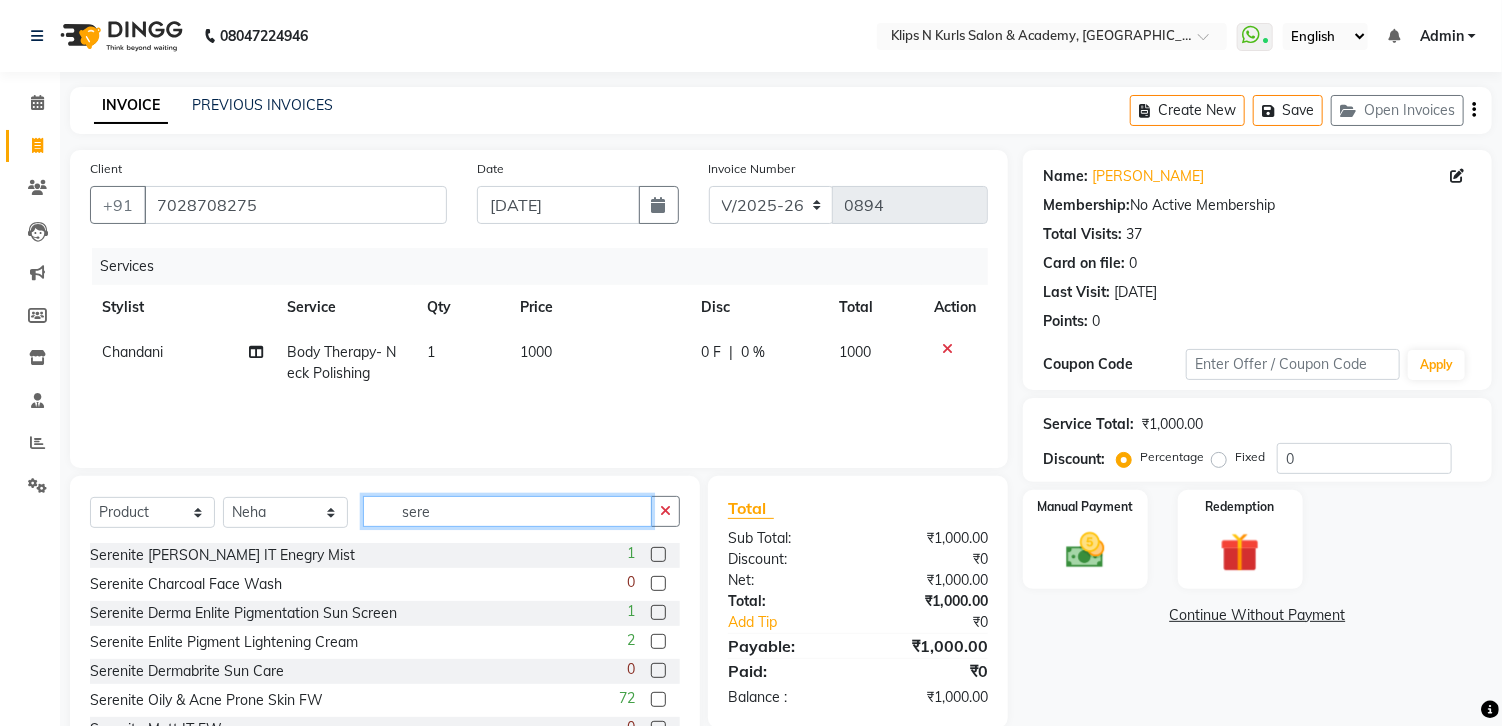 type on "sere" 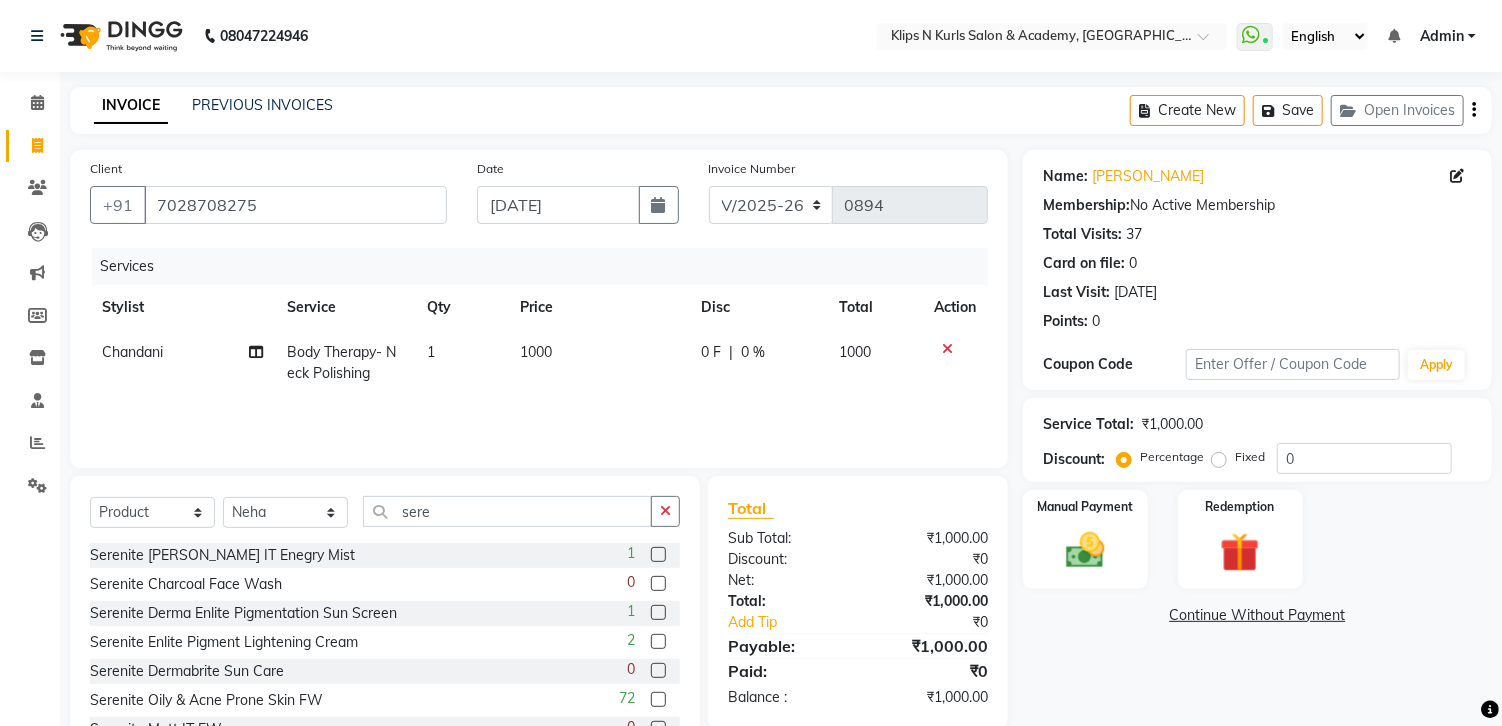 click 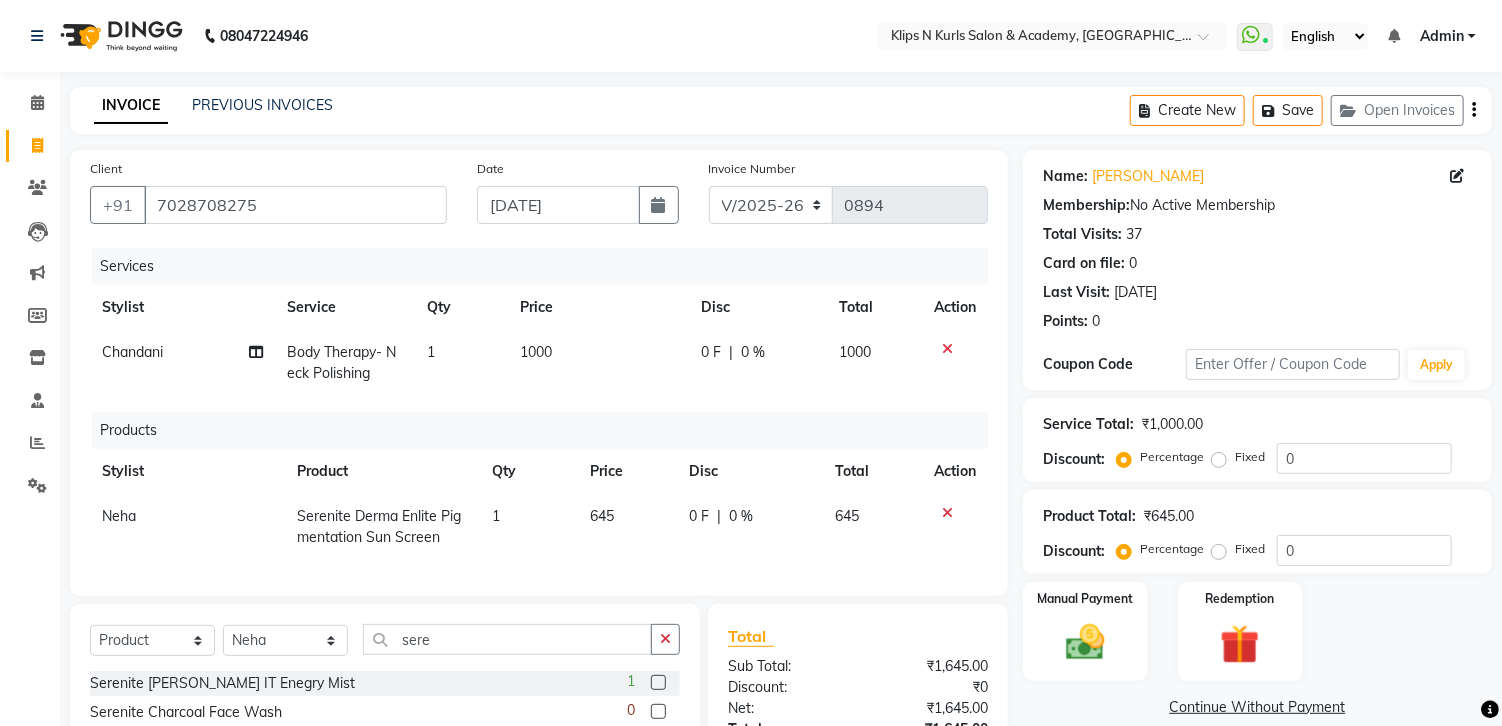 checkbox on "false" 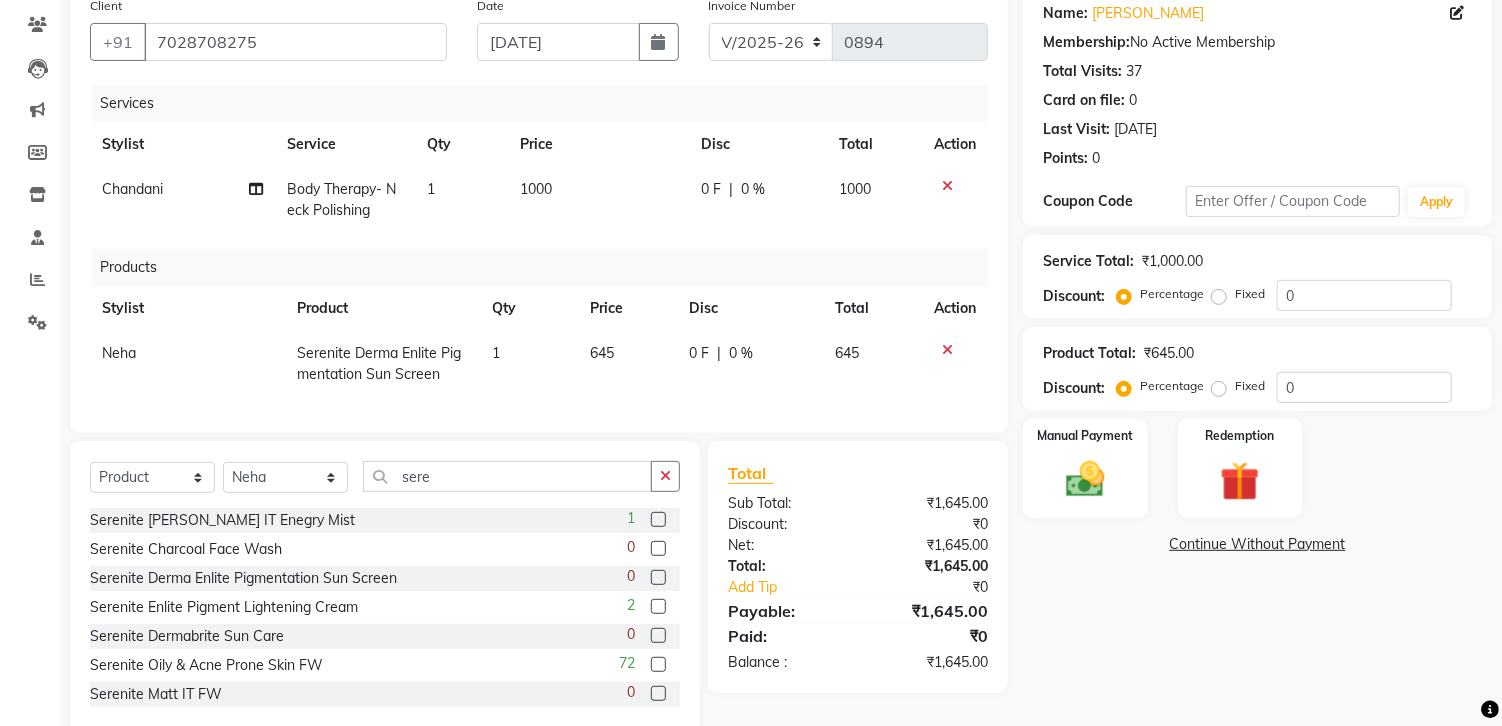 scroll, scrollTop: 218, scrollLeft: 0, axis: vertical 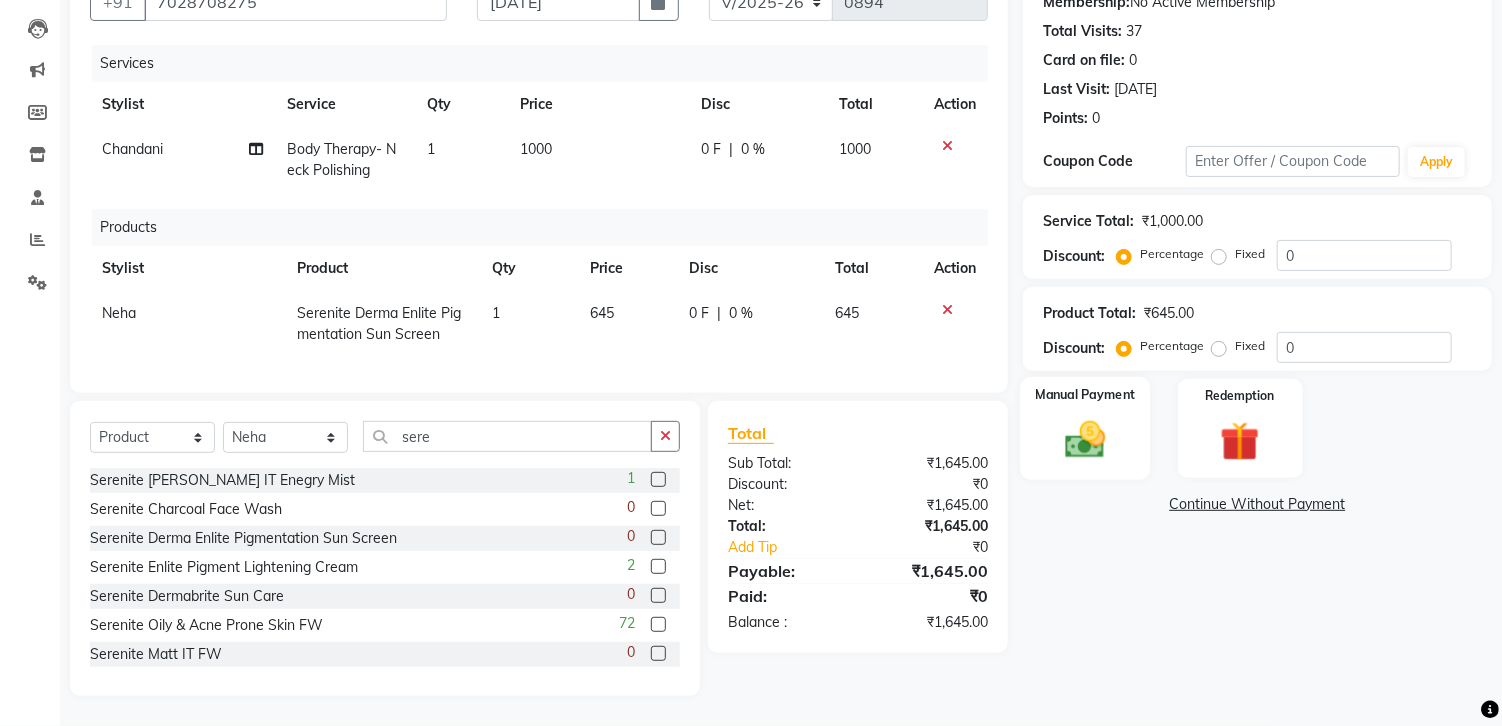 click 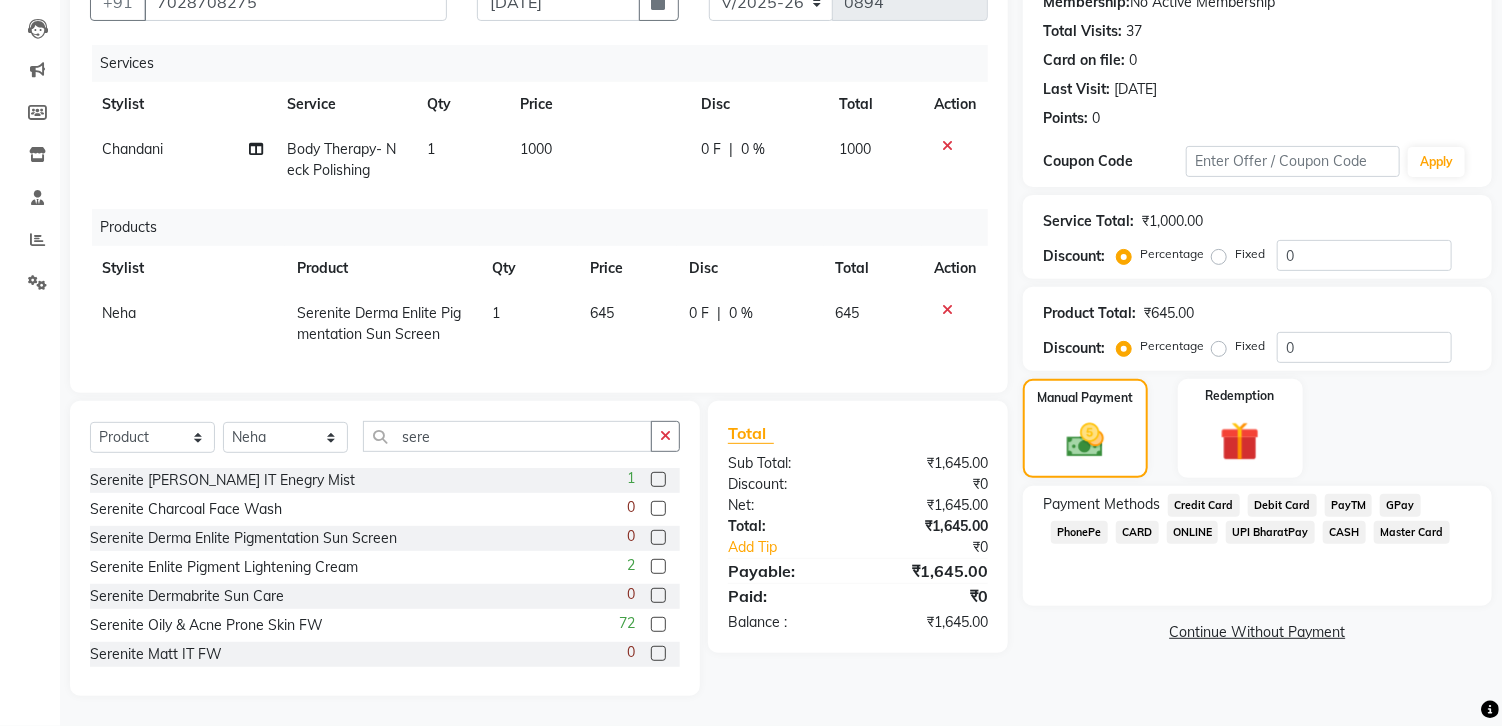 click on "CASH" 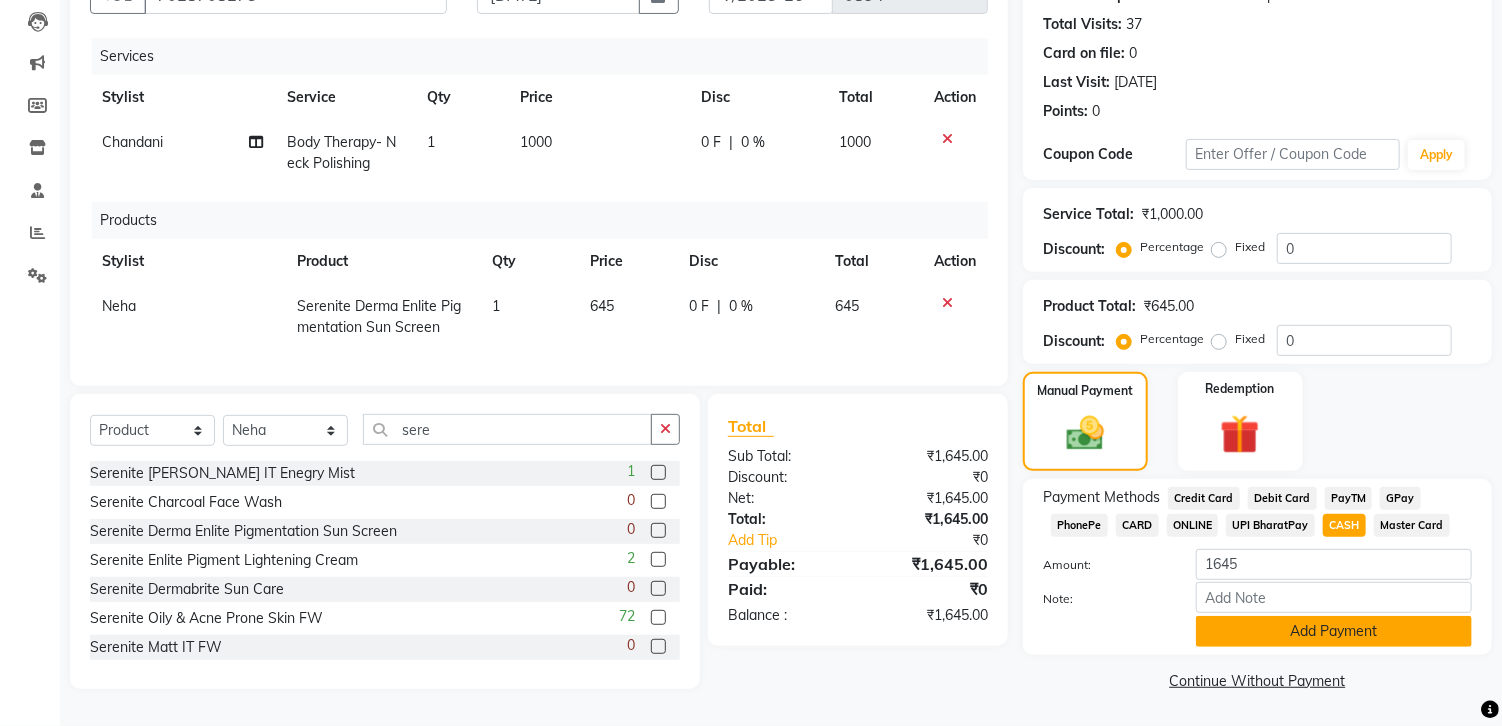click on "Add Payment" 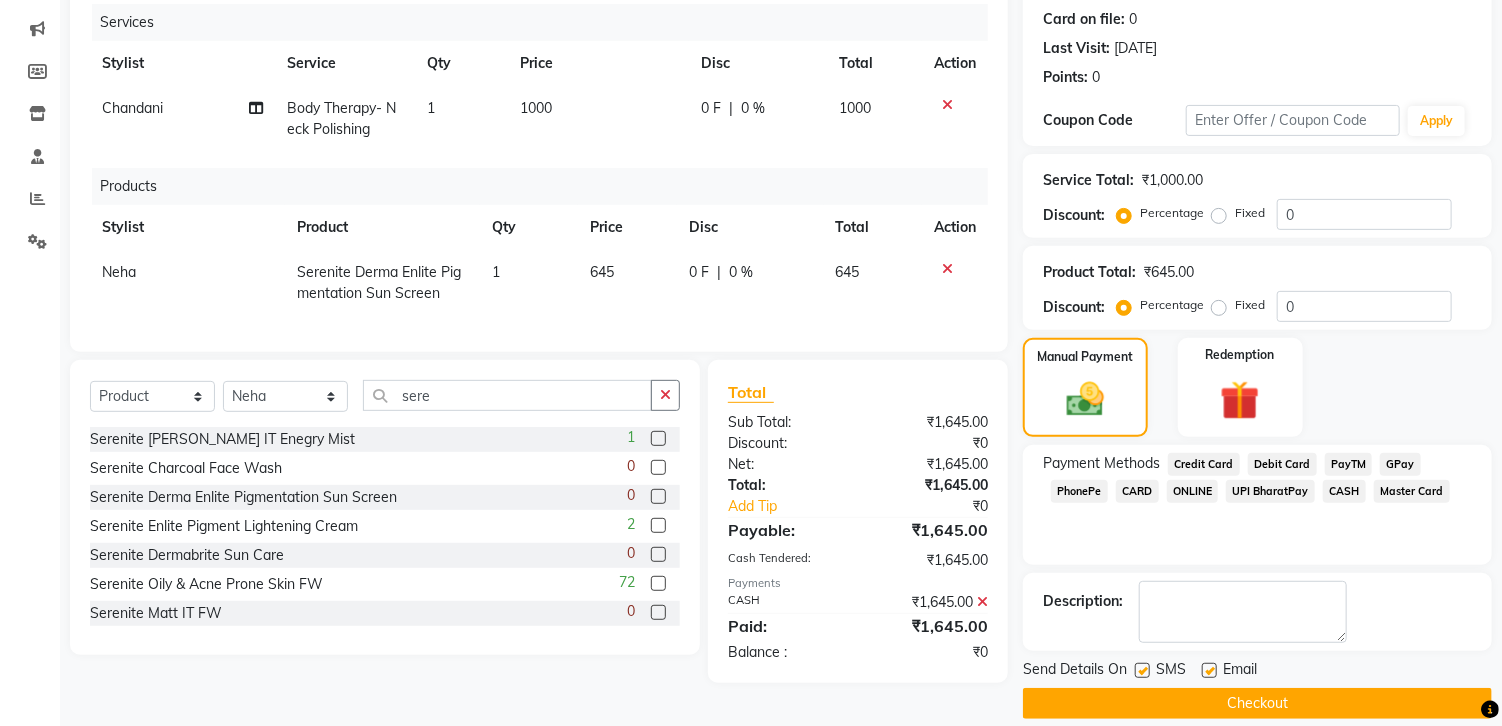 scroll, scrollTop: 265, scrollLeft: 0, axis: vertical 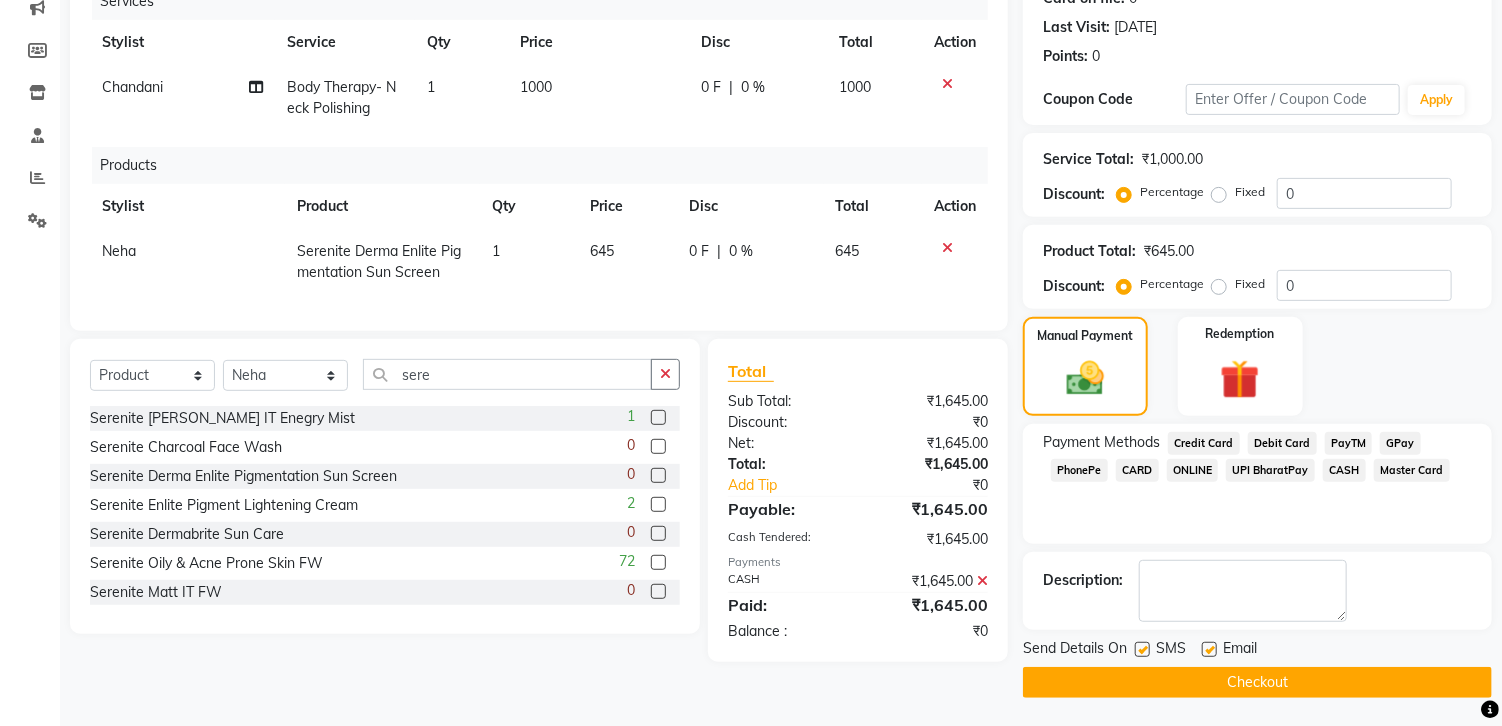 click on "Checkout" 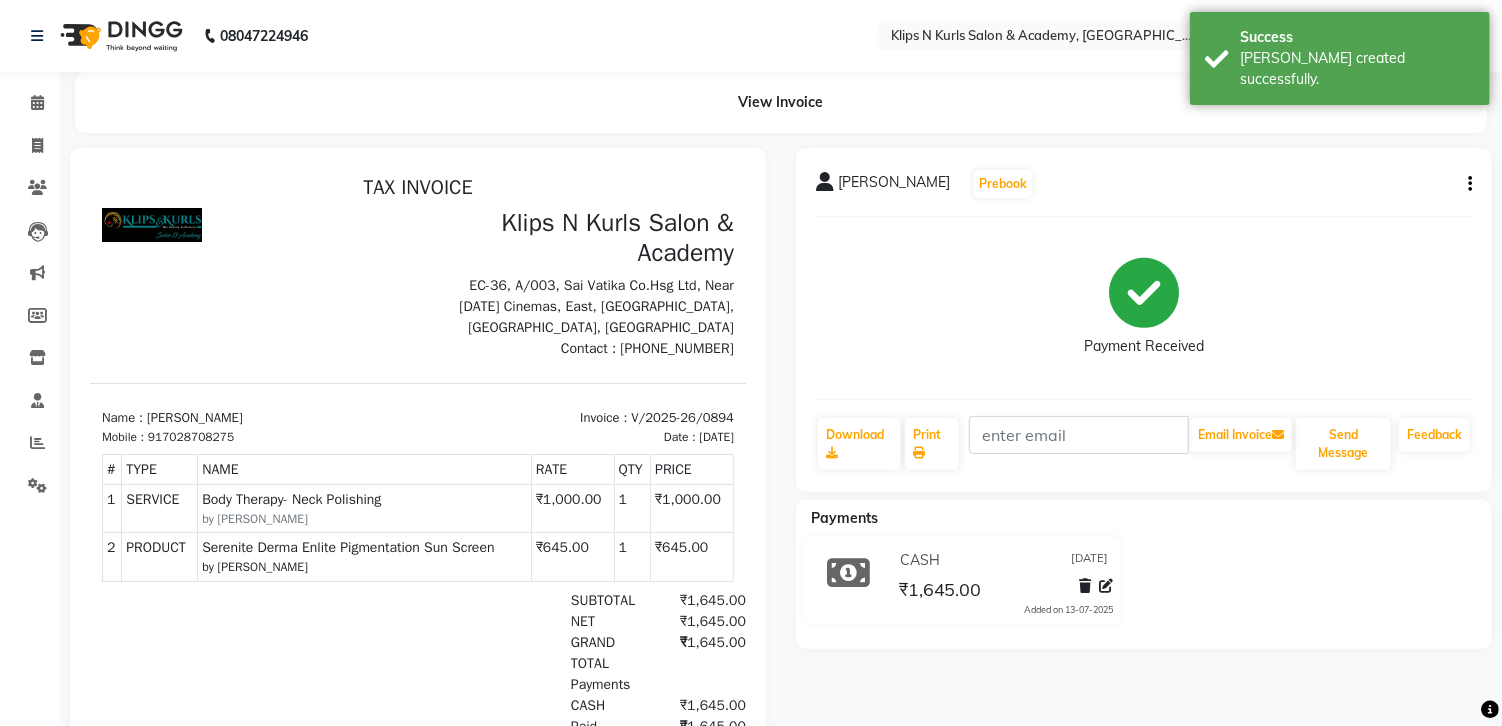 scroll, scrollTop: 0, scrollLeft: 0, axis: both 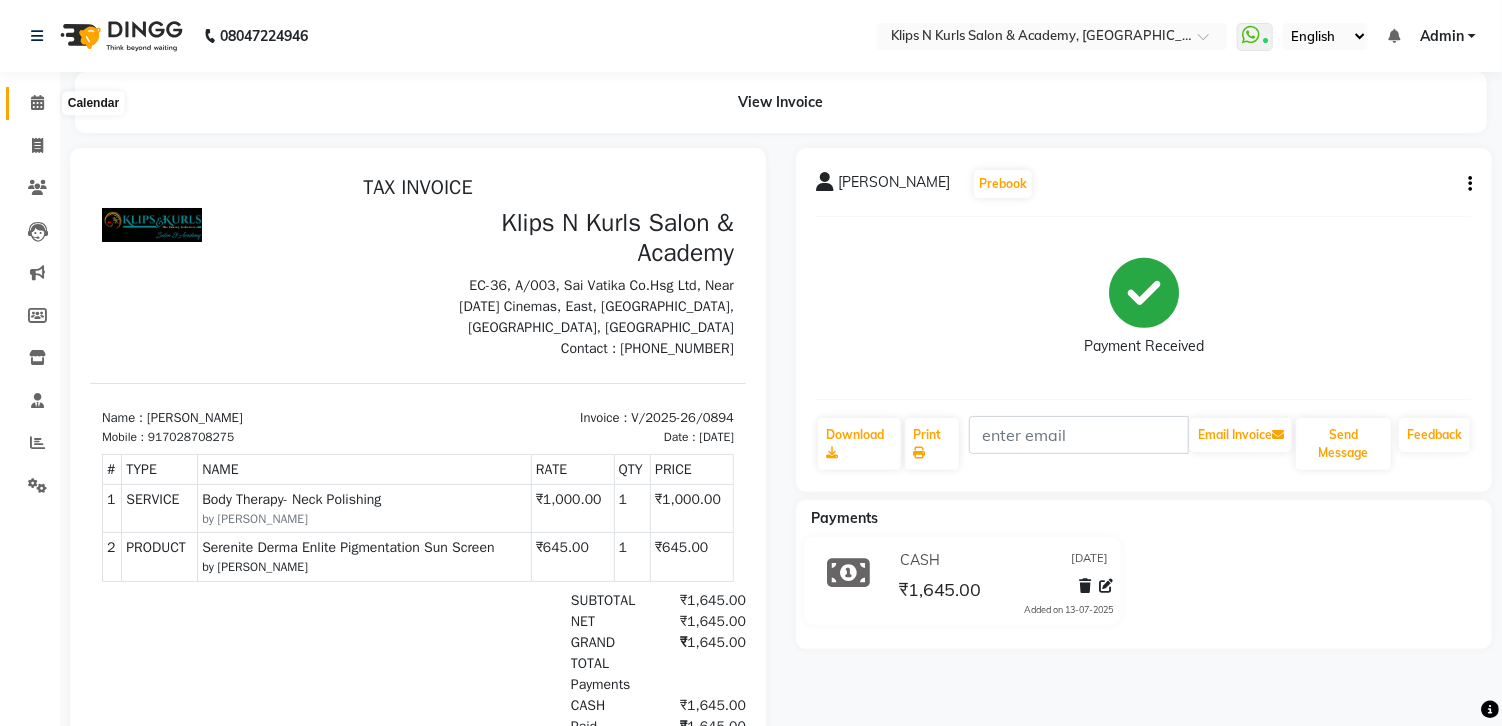 click 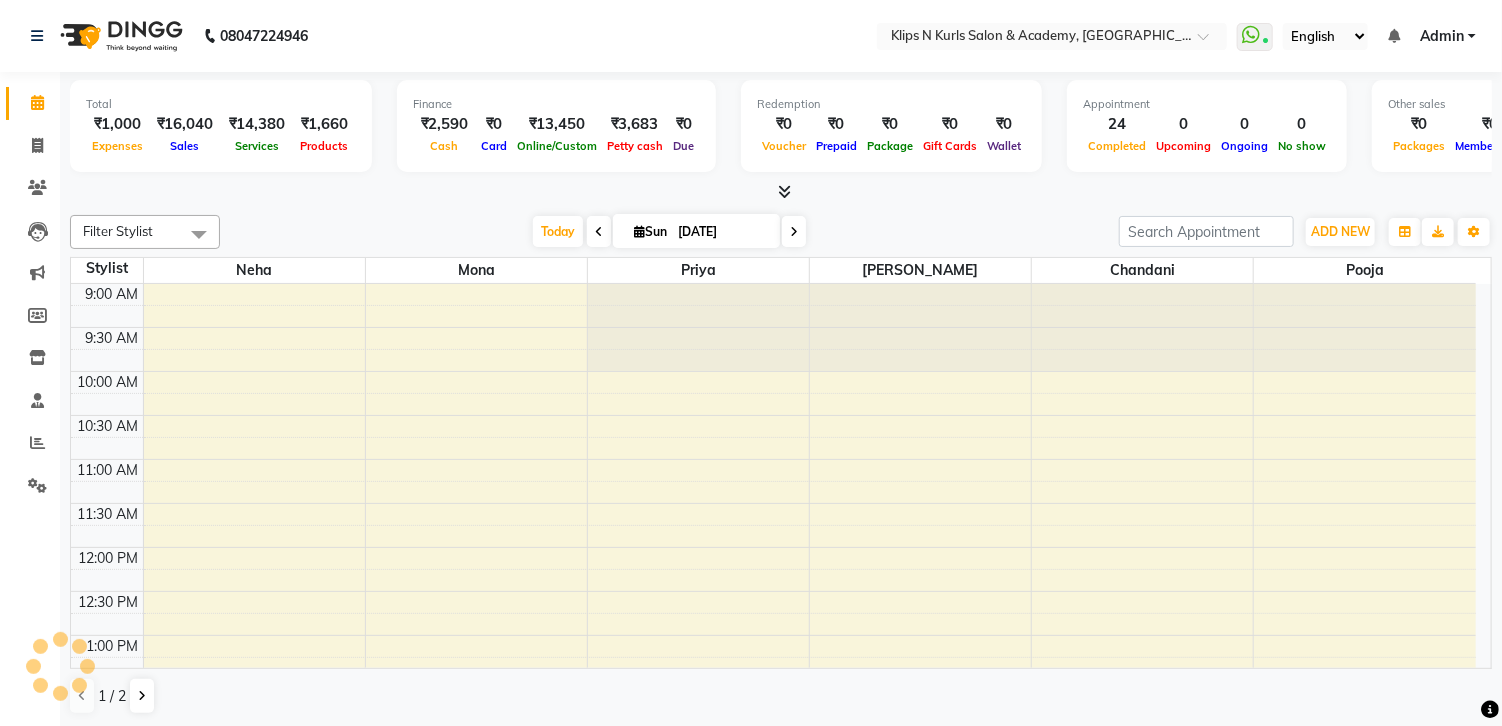 scroll, scrollTop: 0, scrollLeft: 0, axis: both 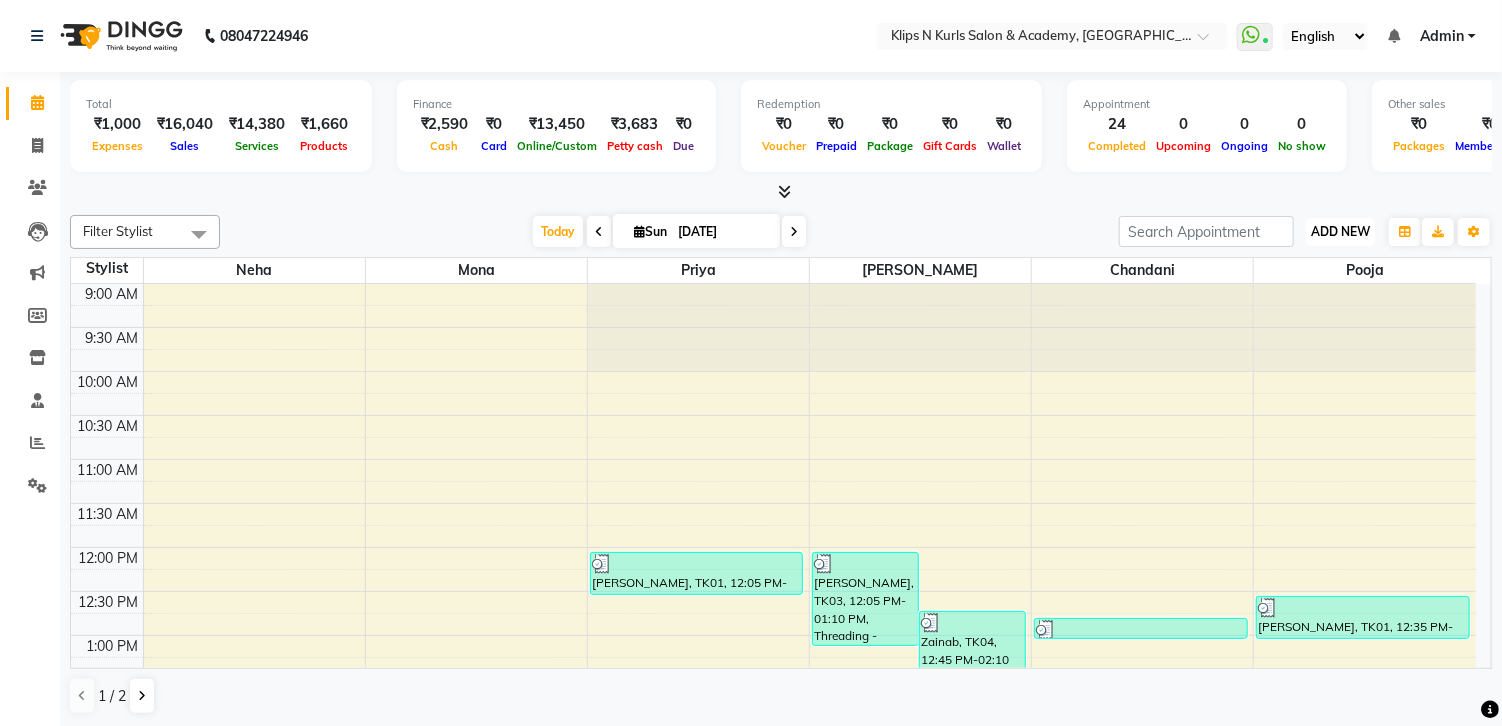 click on "ADD NEW" at bounding box center (1340, 231) 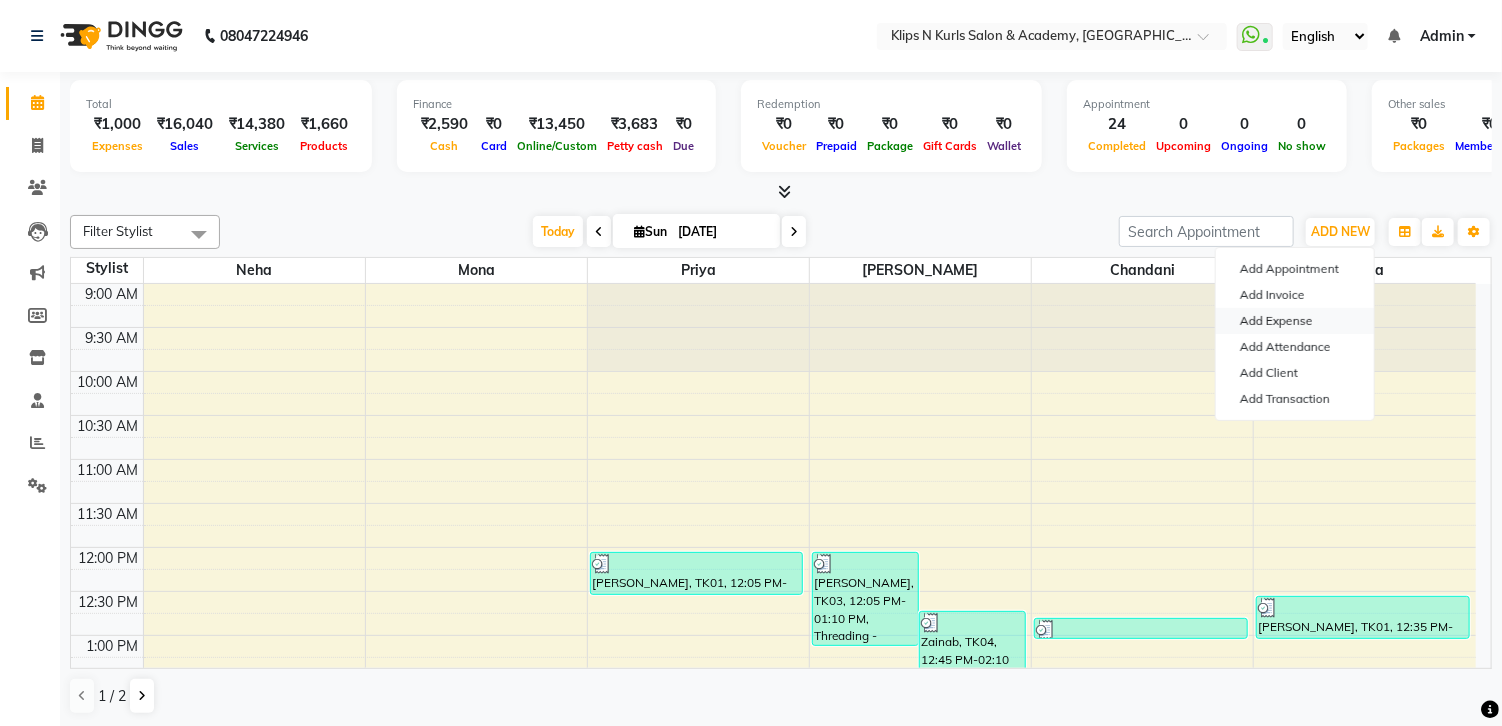 click on "Add Expense" at bounding box center (1295, 321) 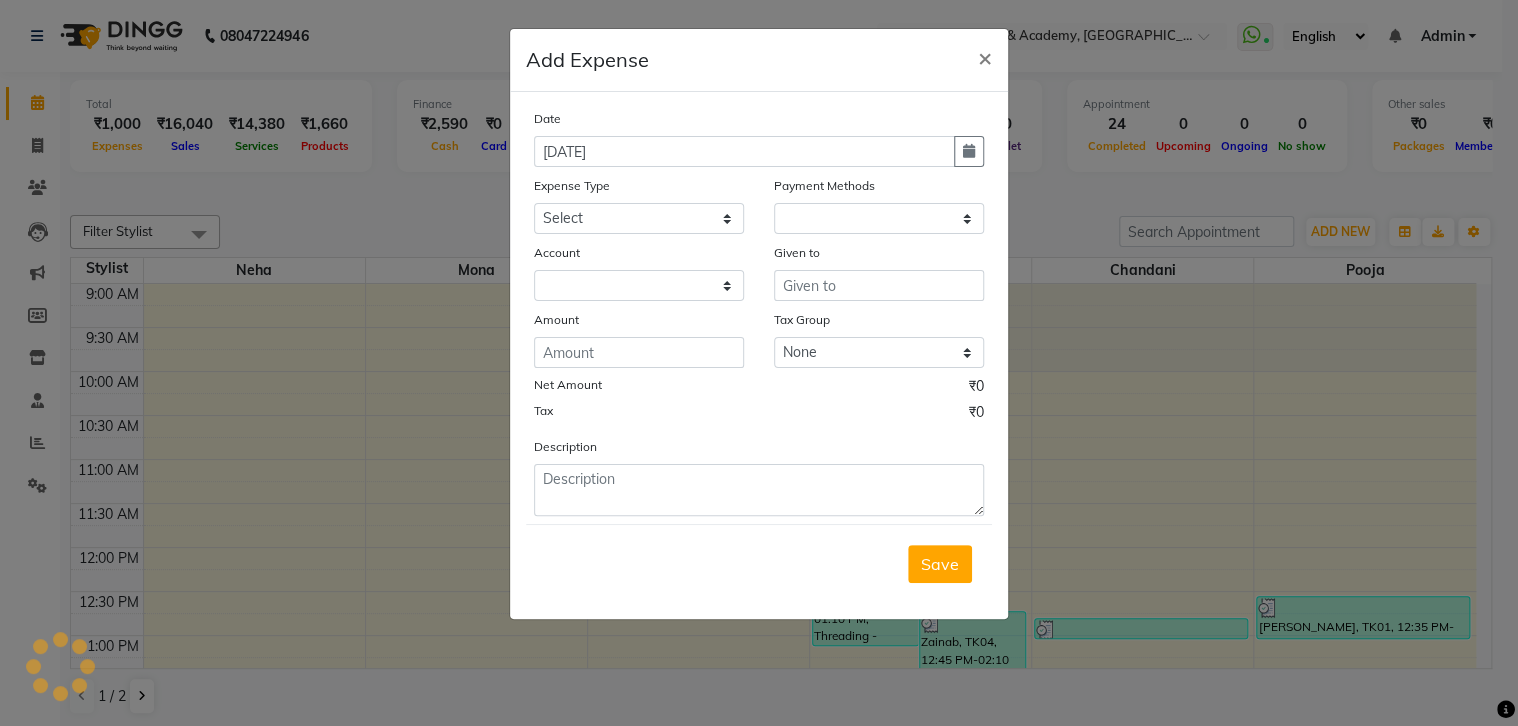 select on "1" 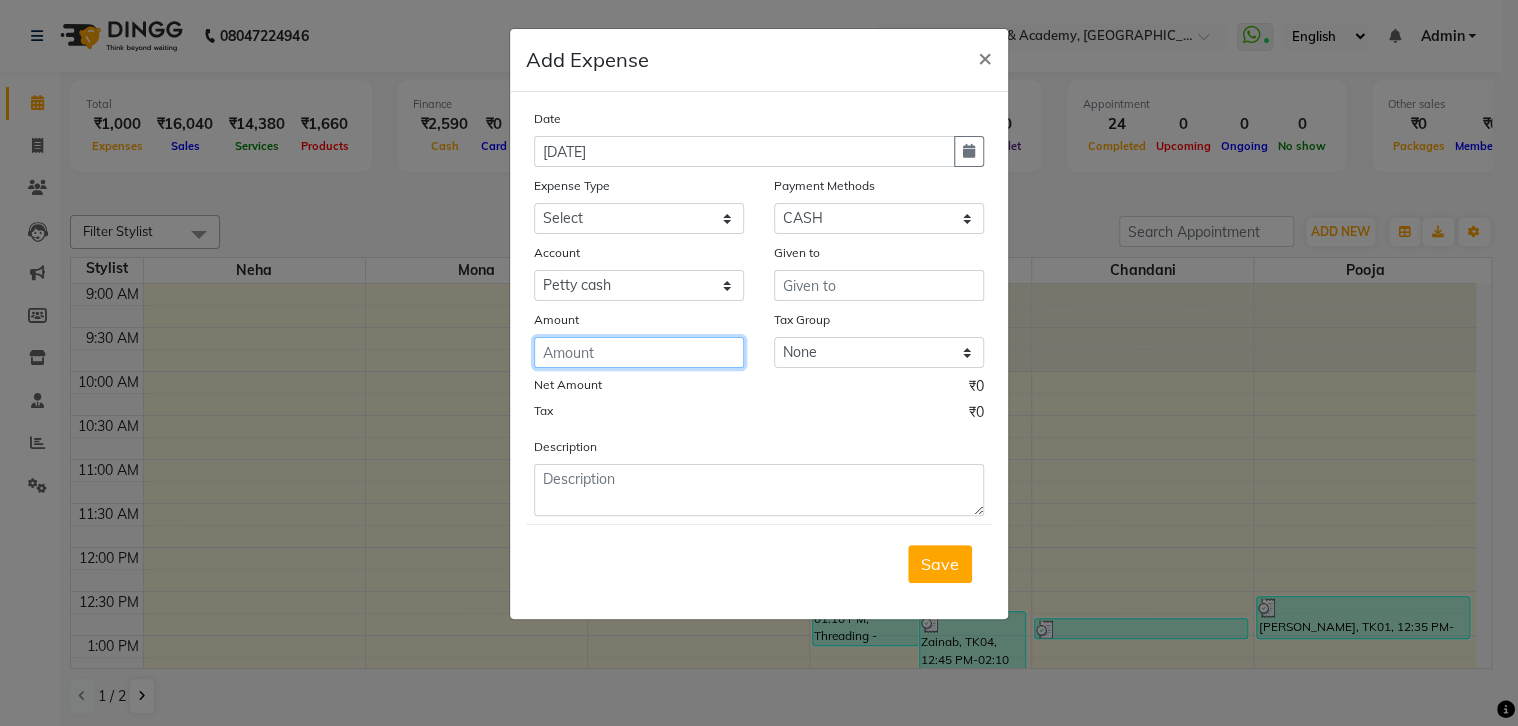 click 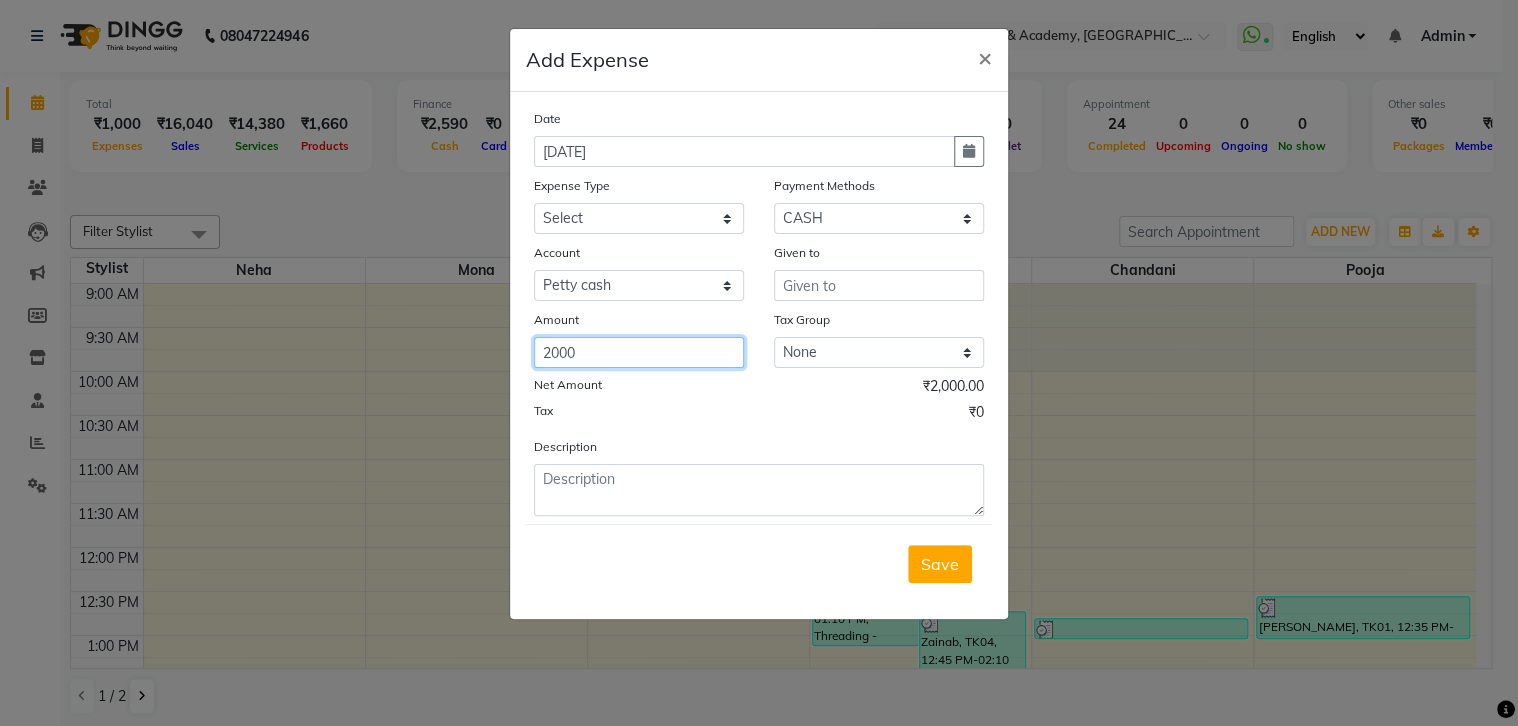 type on "2000" 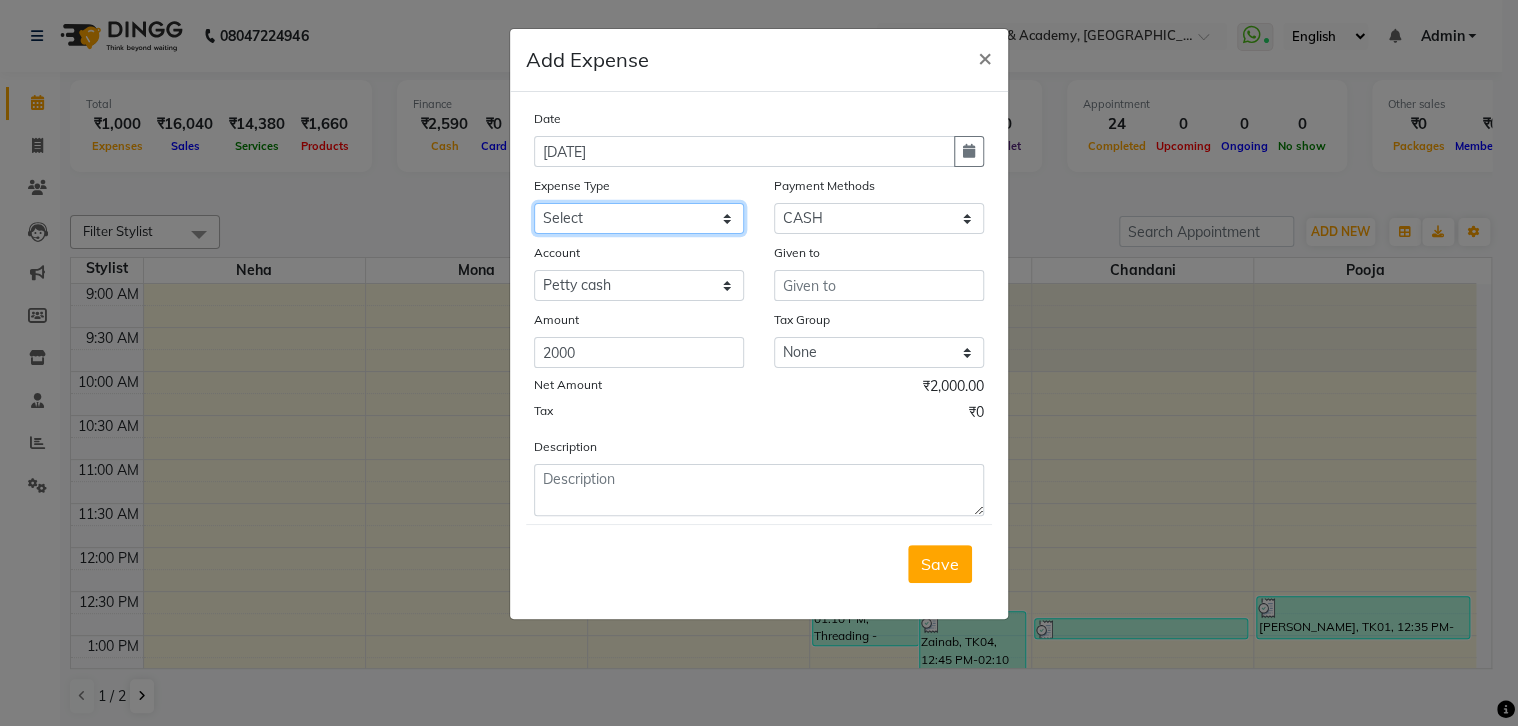 click on "Select Advance Salary Bank charges Car maintenance  Cash transfer to bank Cash transfer to hub Client Snacks Clinical charges Equipment Fuel Govt fee Incentive Insurance International purchase Loan Repayment Maintenance Marketing Miscellaneous MRA Other Pantry Product Rent Salary Staff Snacks Tax Tea & Refreshment Utilities" 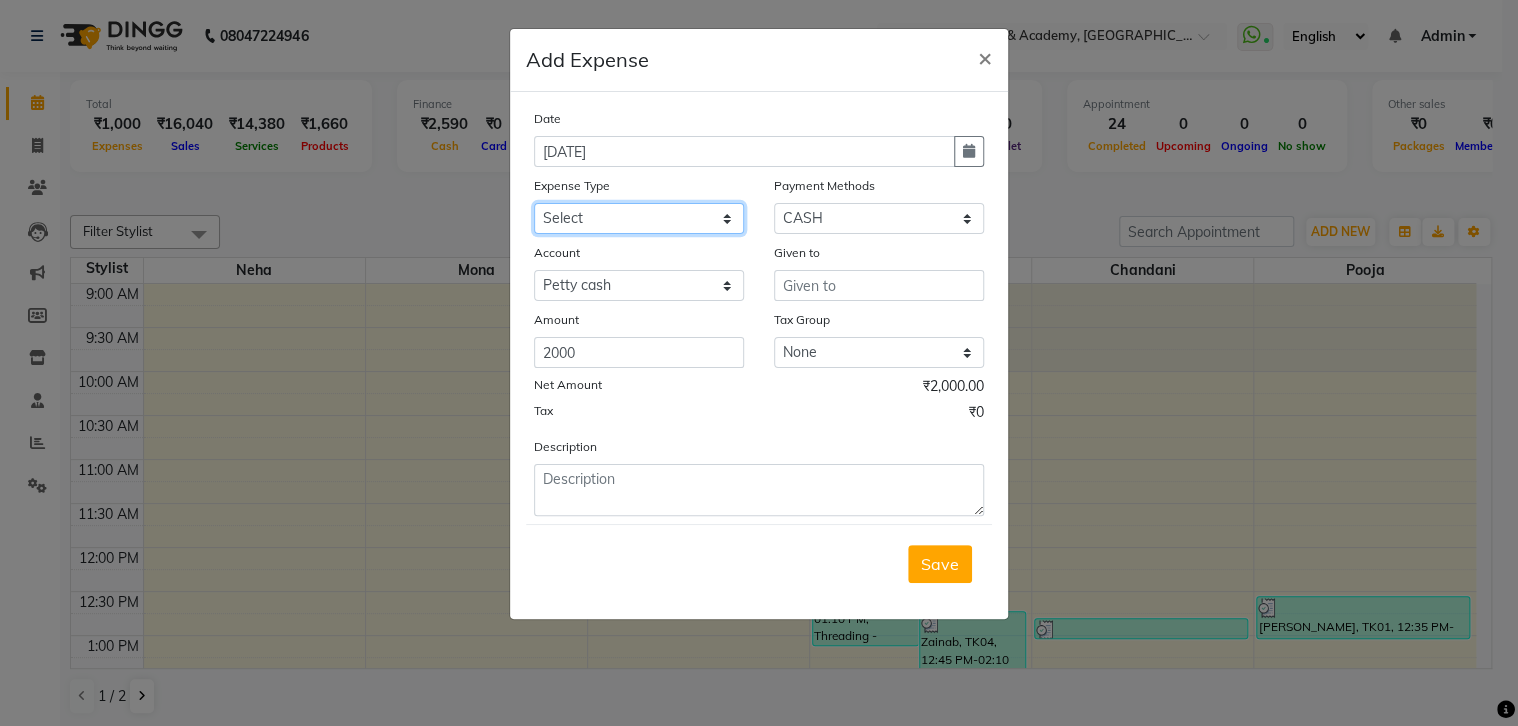 select on "13" 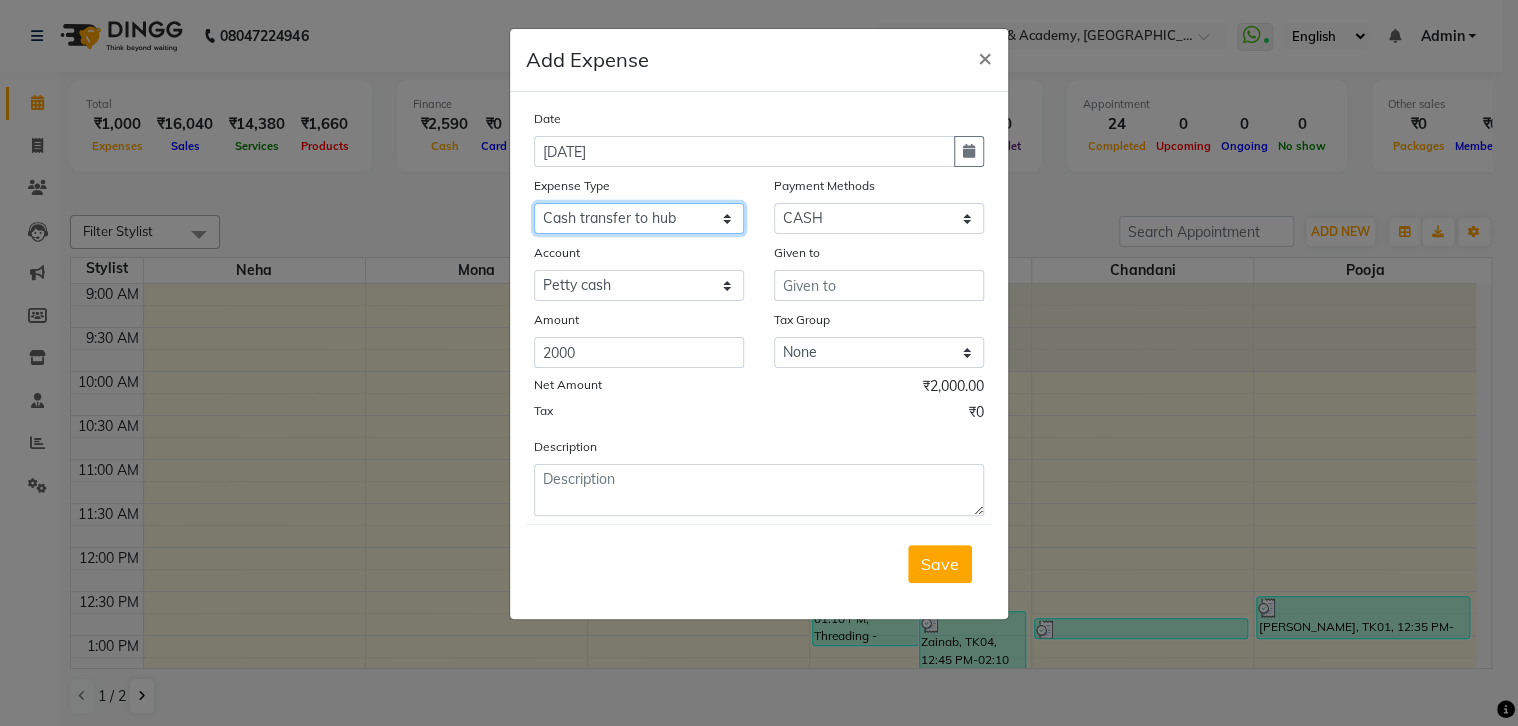click on "Select Advance Salary Bank charges Car maintenance  Cash transfer to bank Cash transfer to hub Client Snacks Clinical charges Equipment Fuel Govt fee Incentive Insurance International purchase Loan Repayment Maintenance Marketing Miscellaneous MRA Other Pantry Product Rent Salary Staff Snacks Tax Tea & Refreshment Utilities" 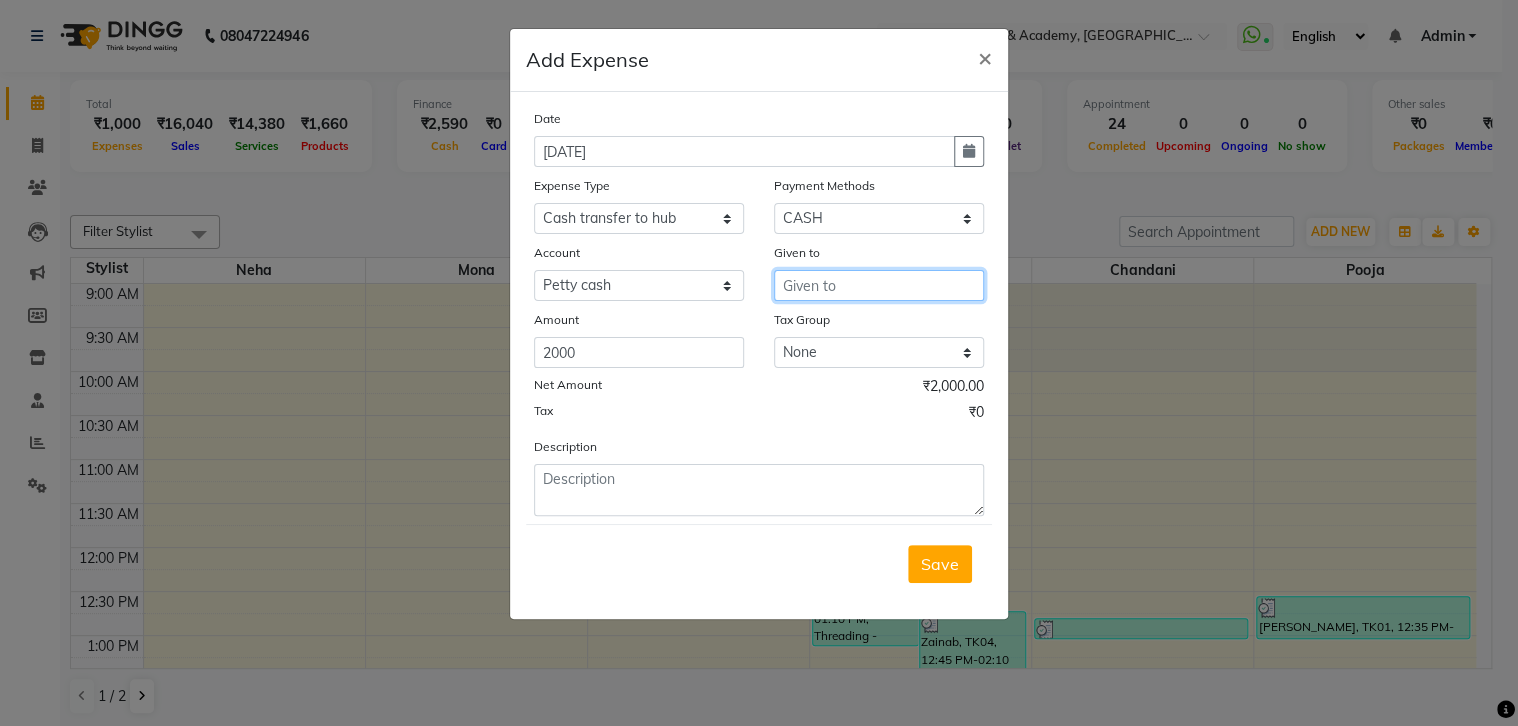 click at bounding box center [879, 285] 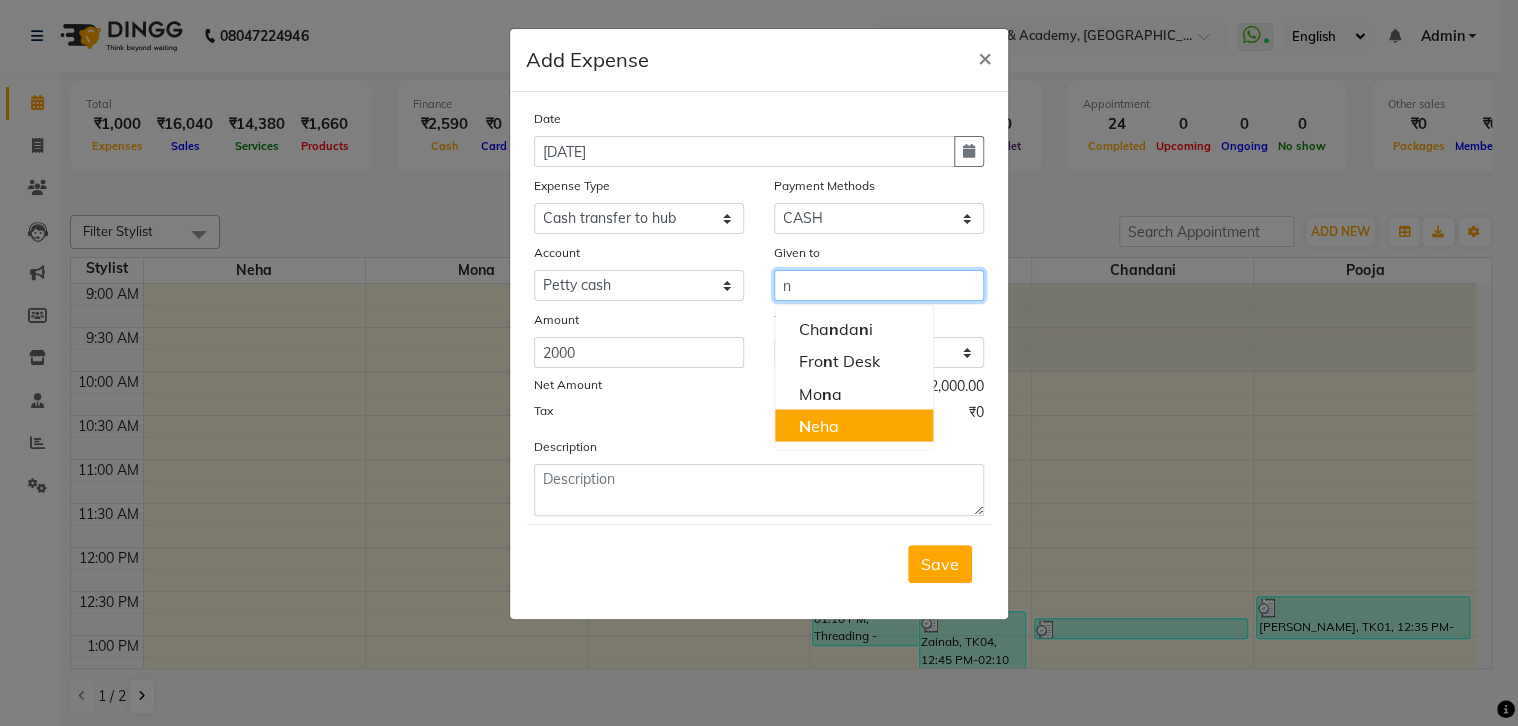 click on "N" 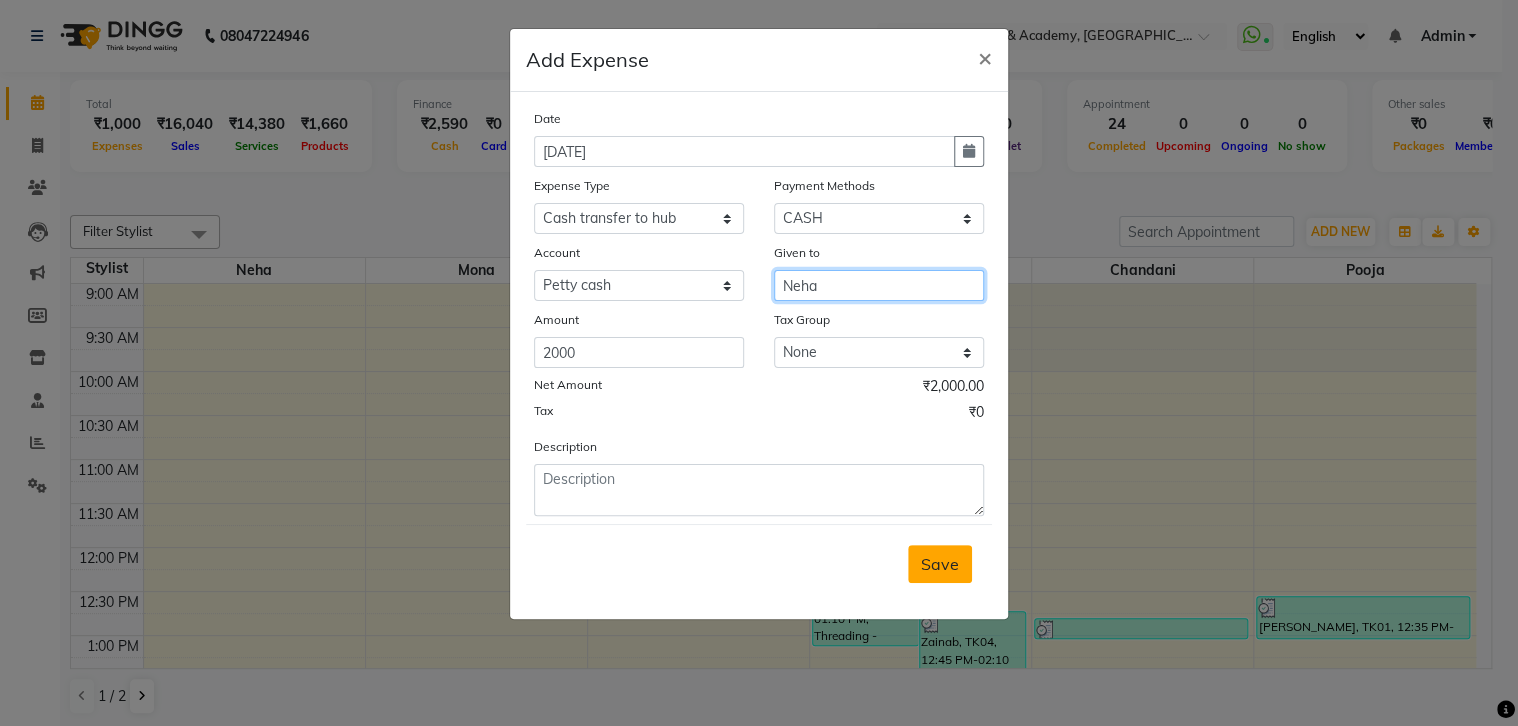 type on "Neha" 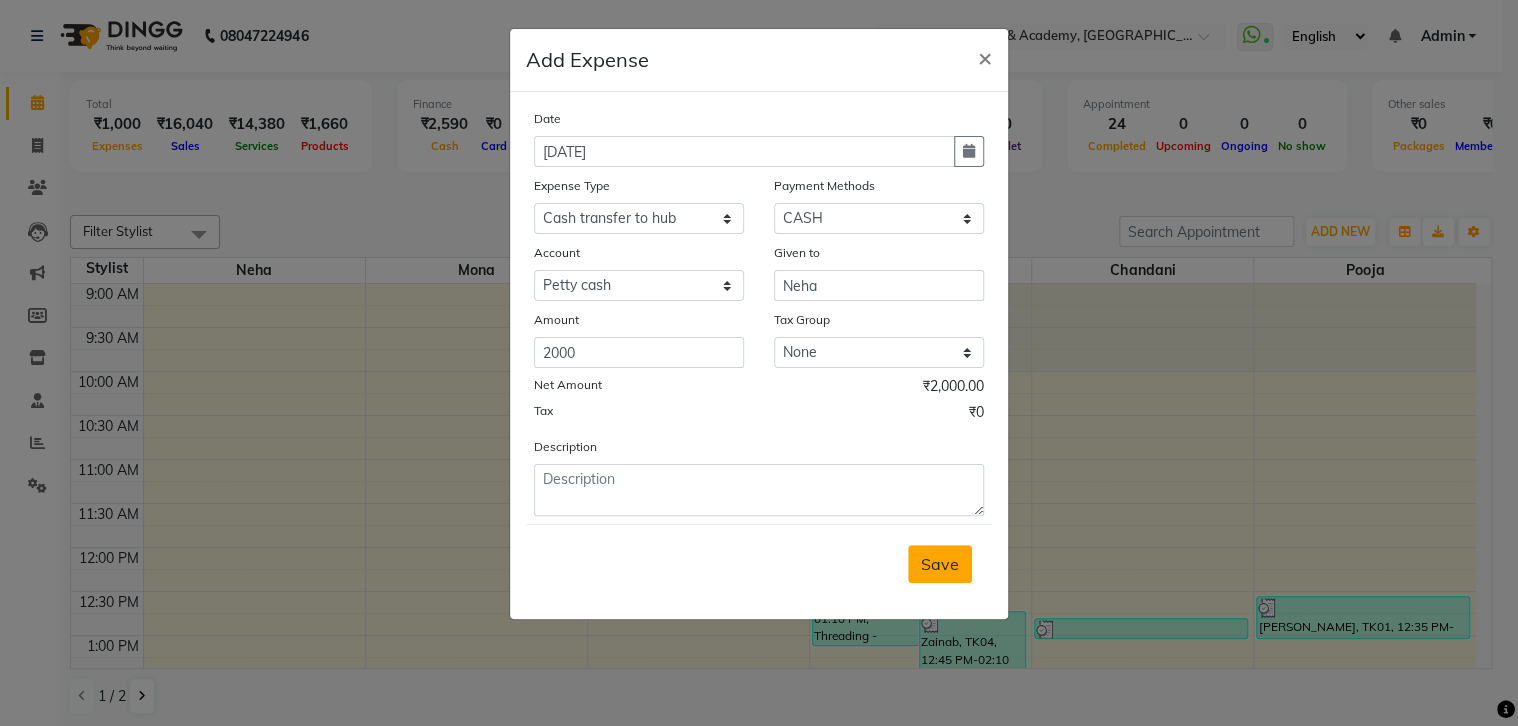 click on "Save" at bounding box center (940, 564) 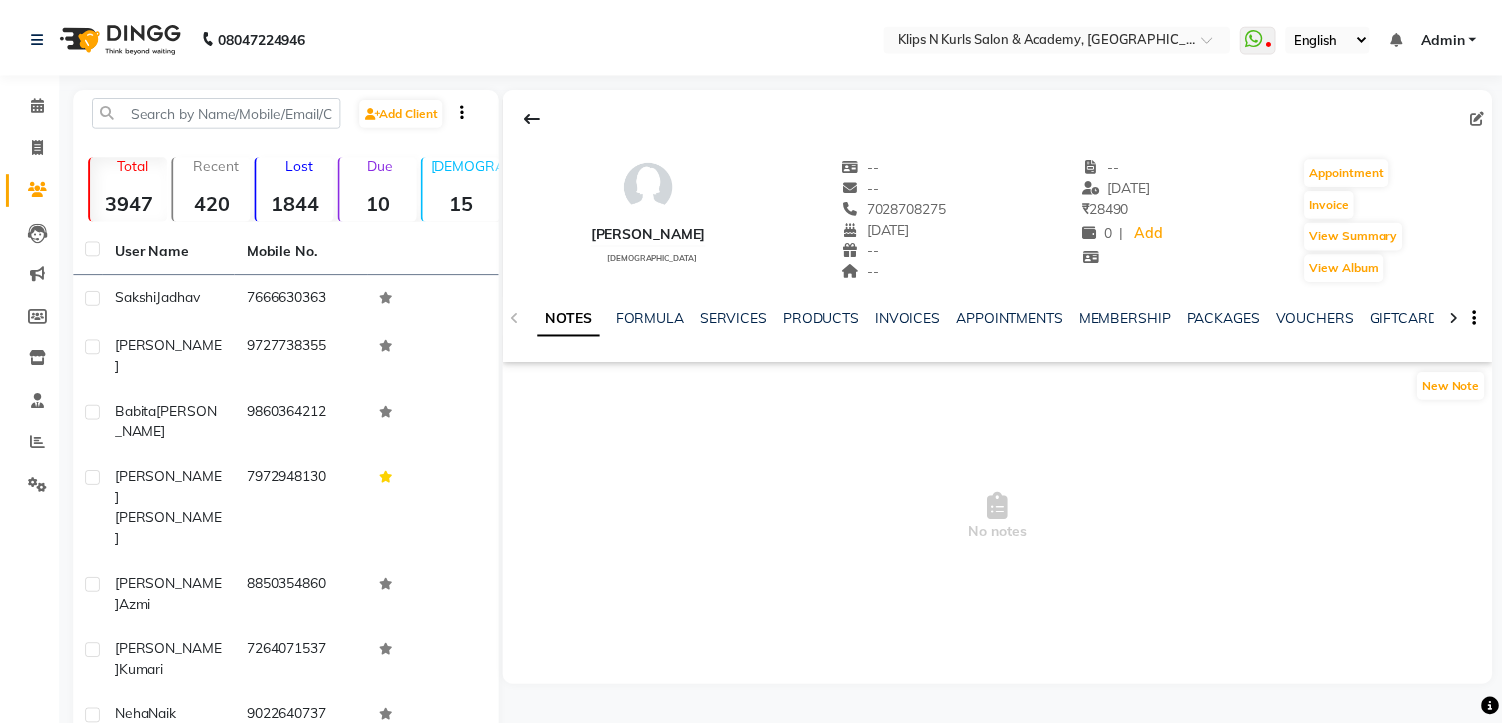 scroll, scrollTop: 0, scrollLeft: 0, axis: both 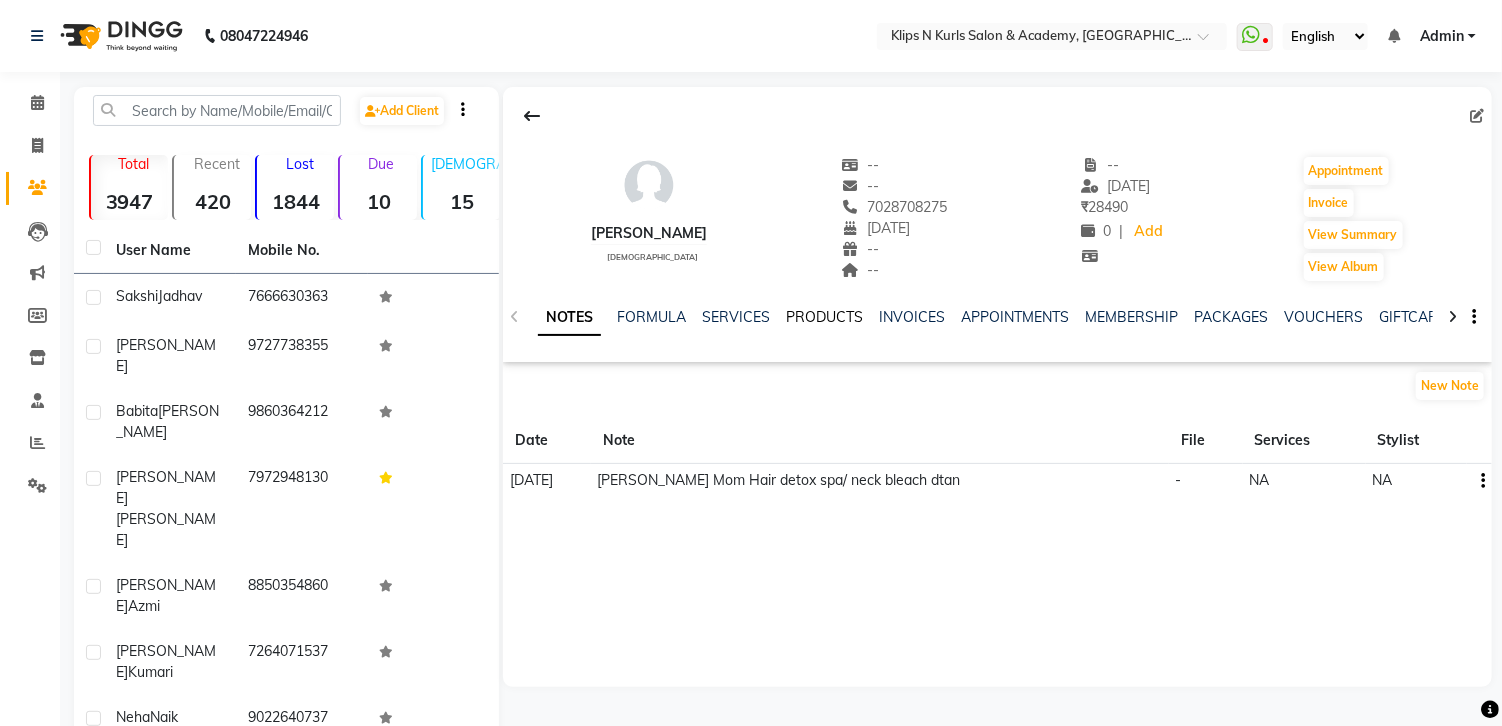 click on "PRODUCTS" 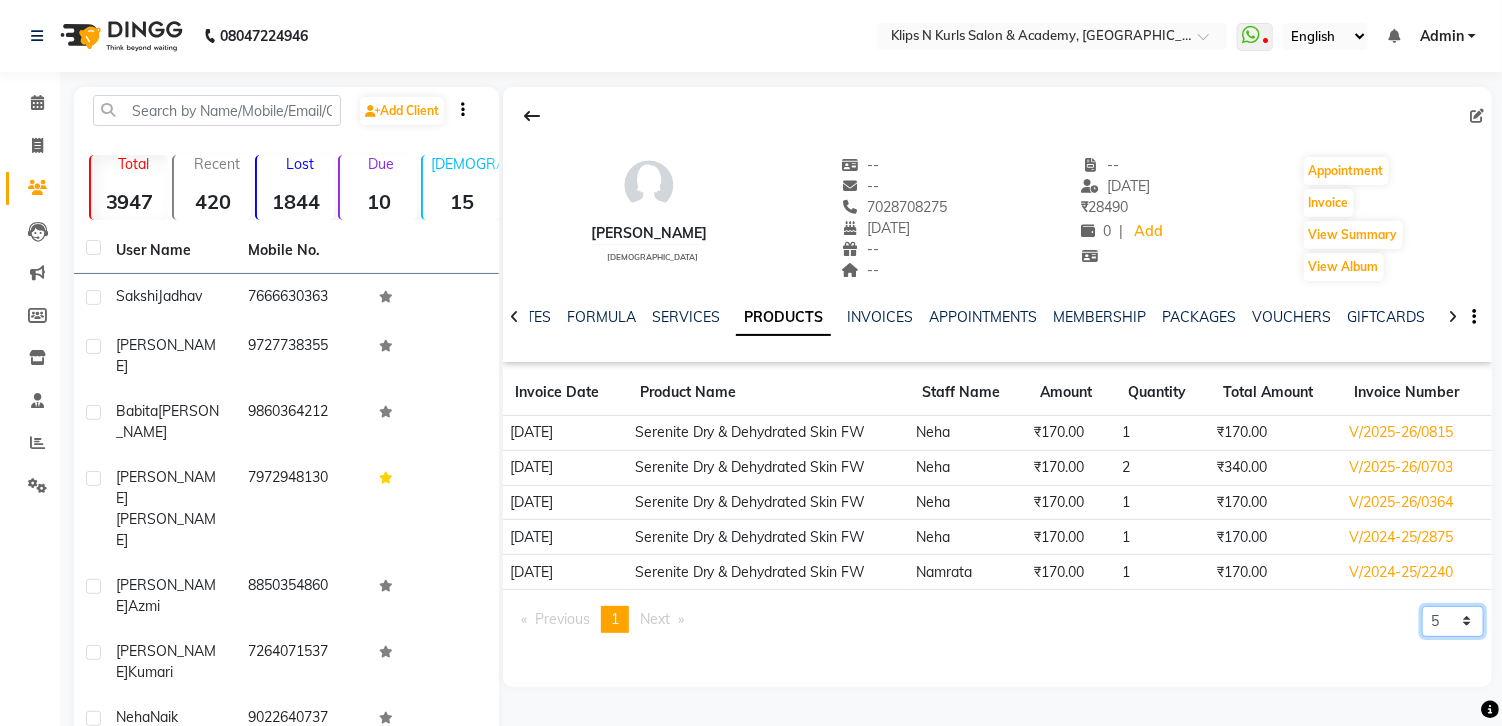 click on "5 10 50 100 500" 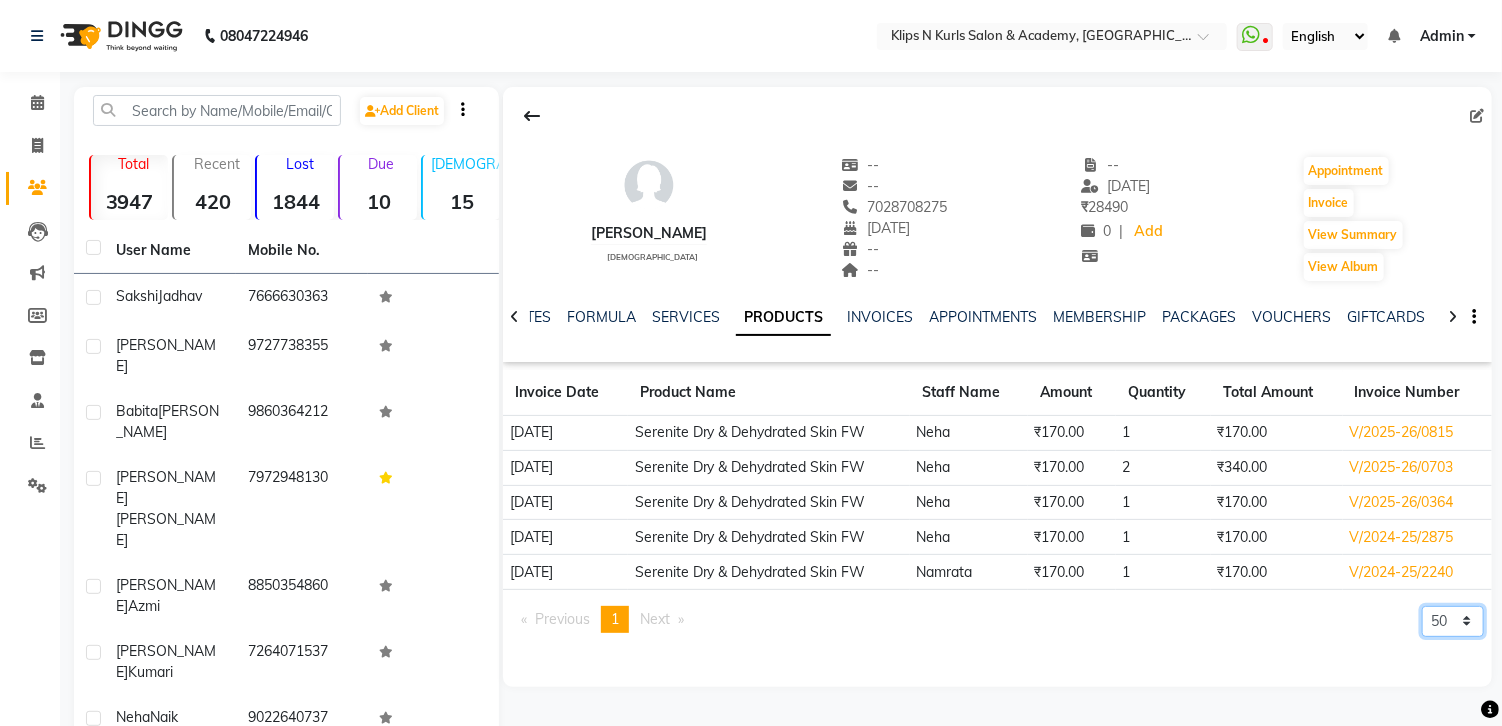 click on "5 10 50 100 500" 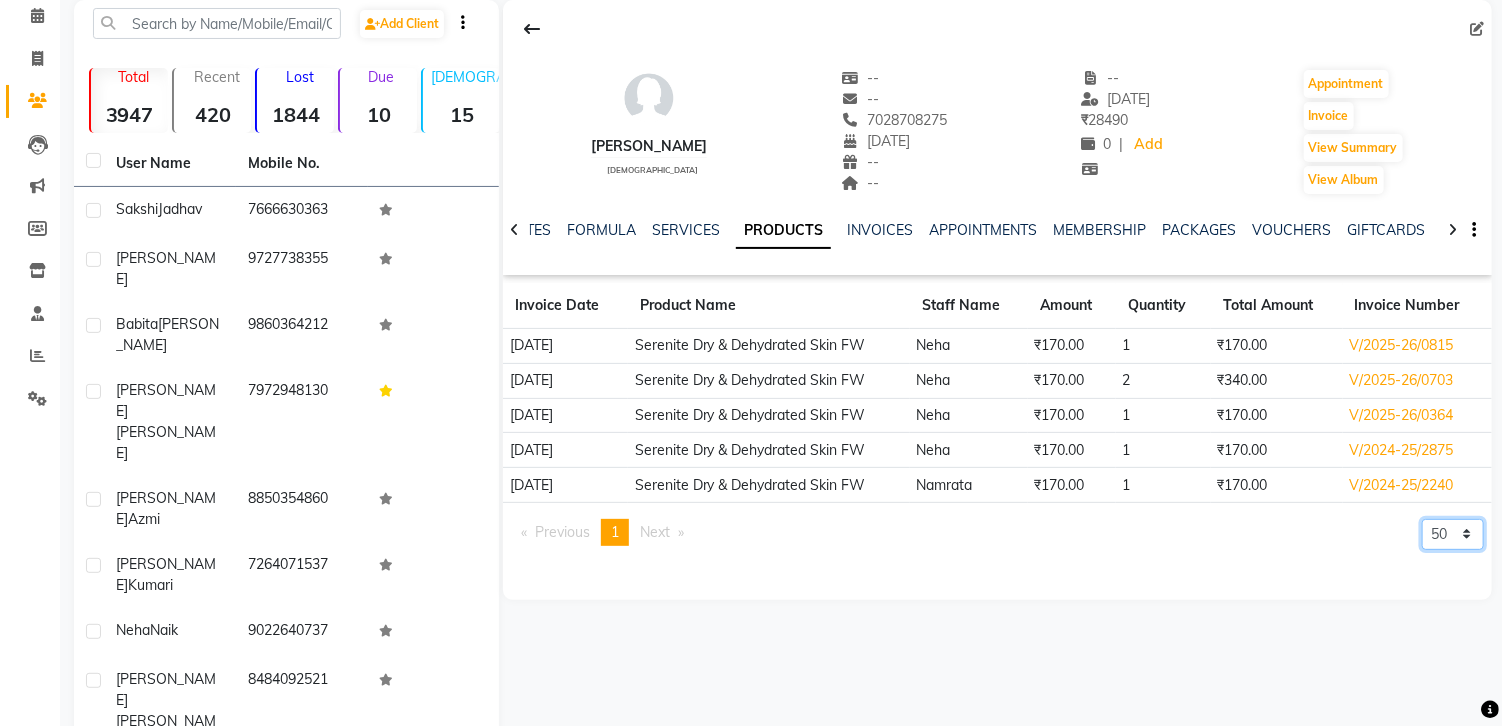 scroll, scrollTop: 140, scrollLeft: 0, axis: vertical 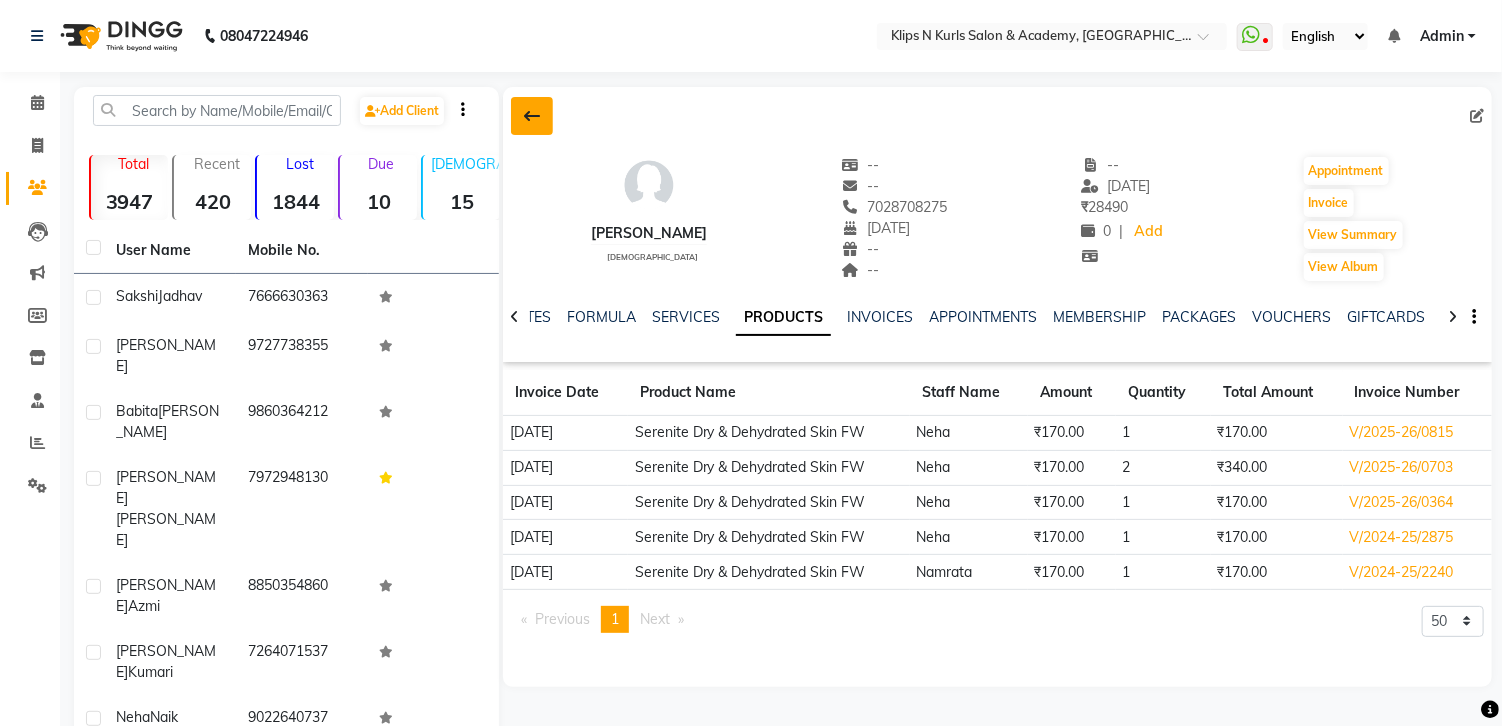 click 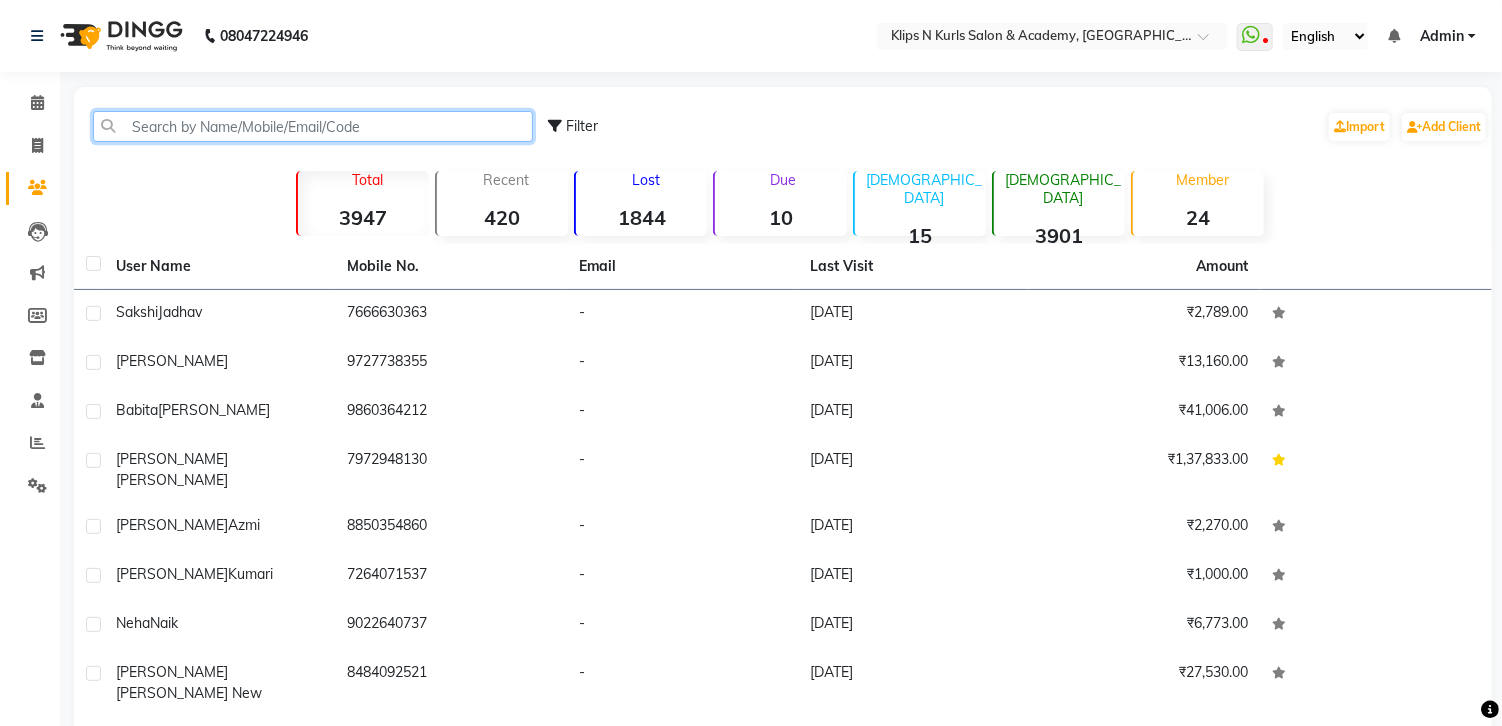 click 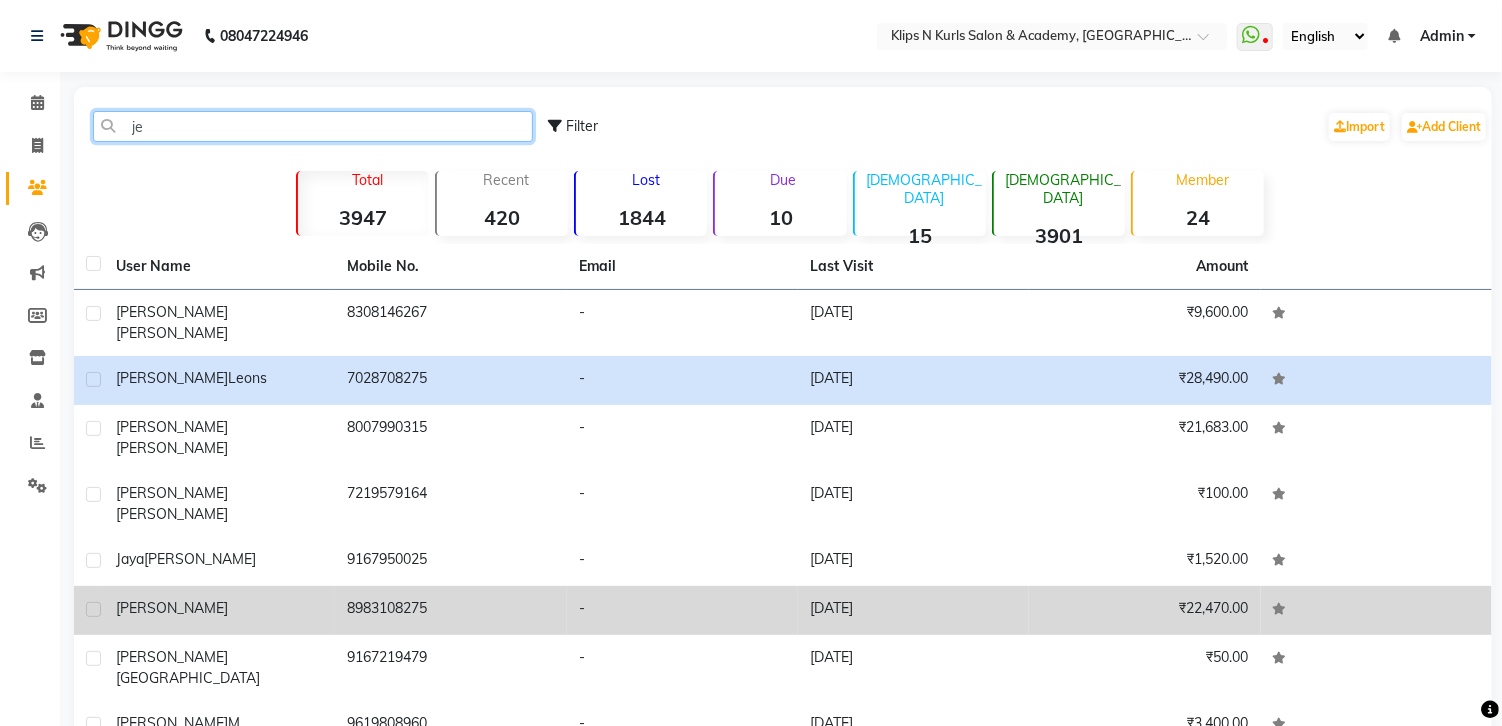 type on "je" 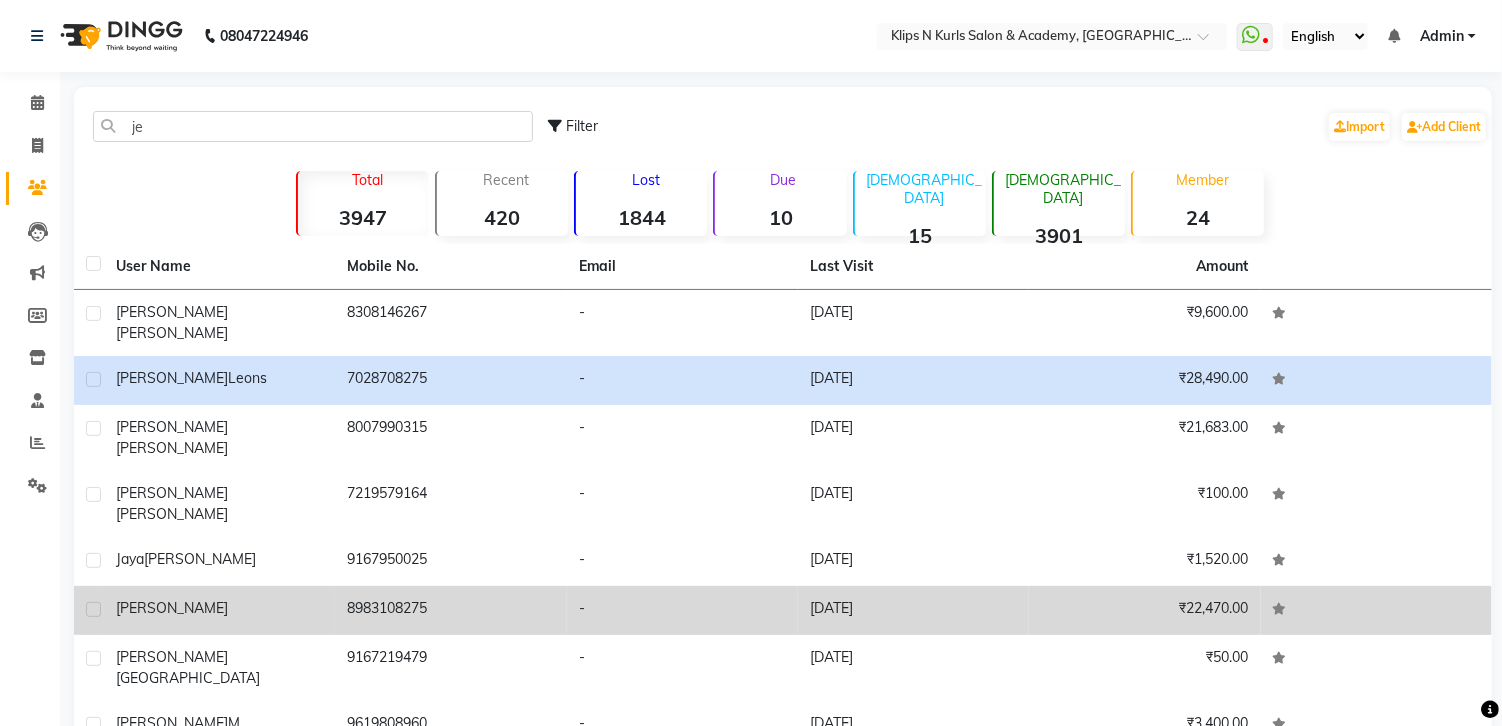 click on "8983108275" 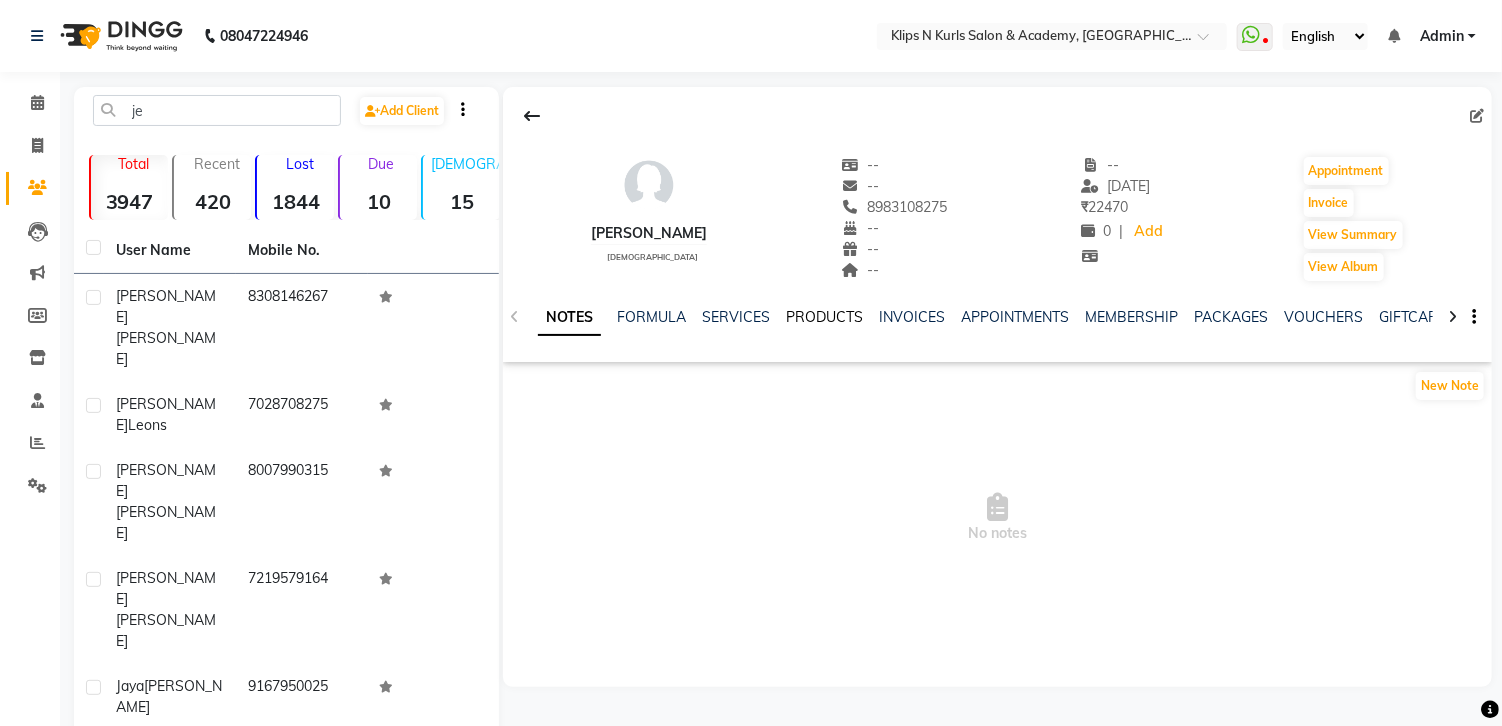 click on "PRODUCTS" 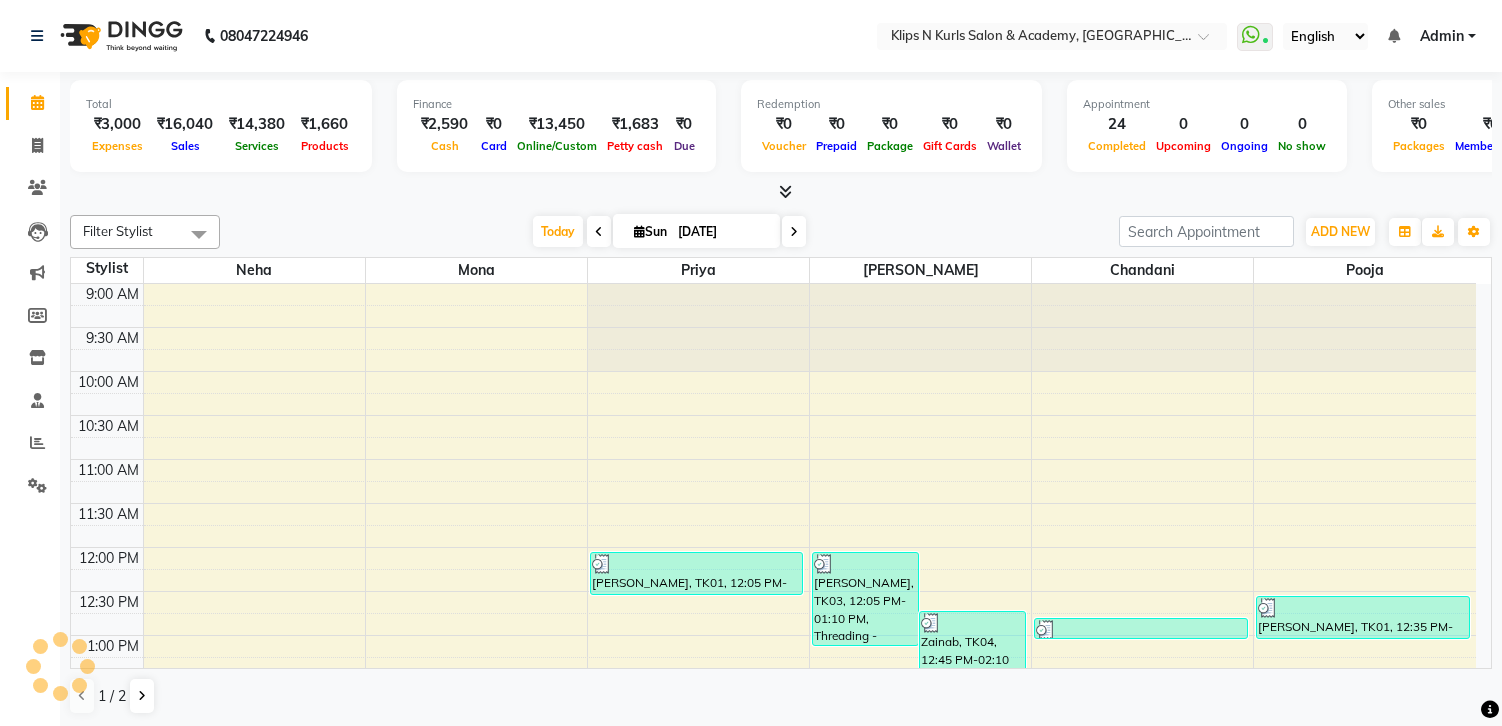 scroll, scrollTop: 0, scrollLeft: 0, axis: both 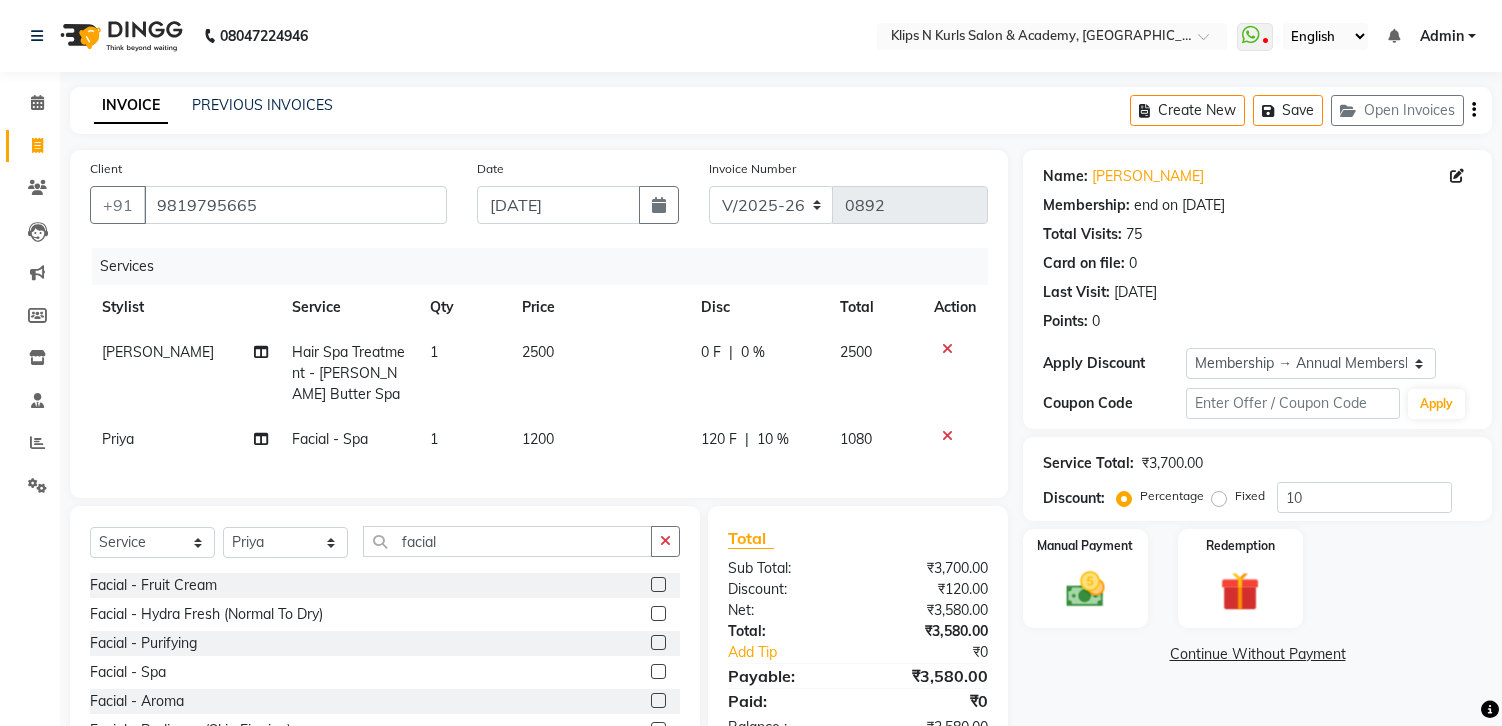 select on "124" 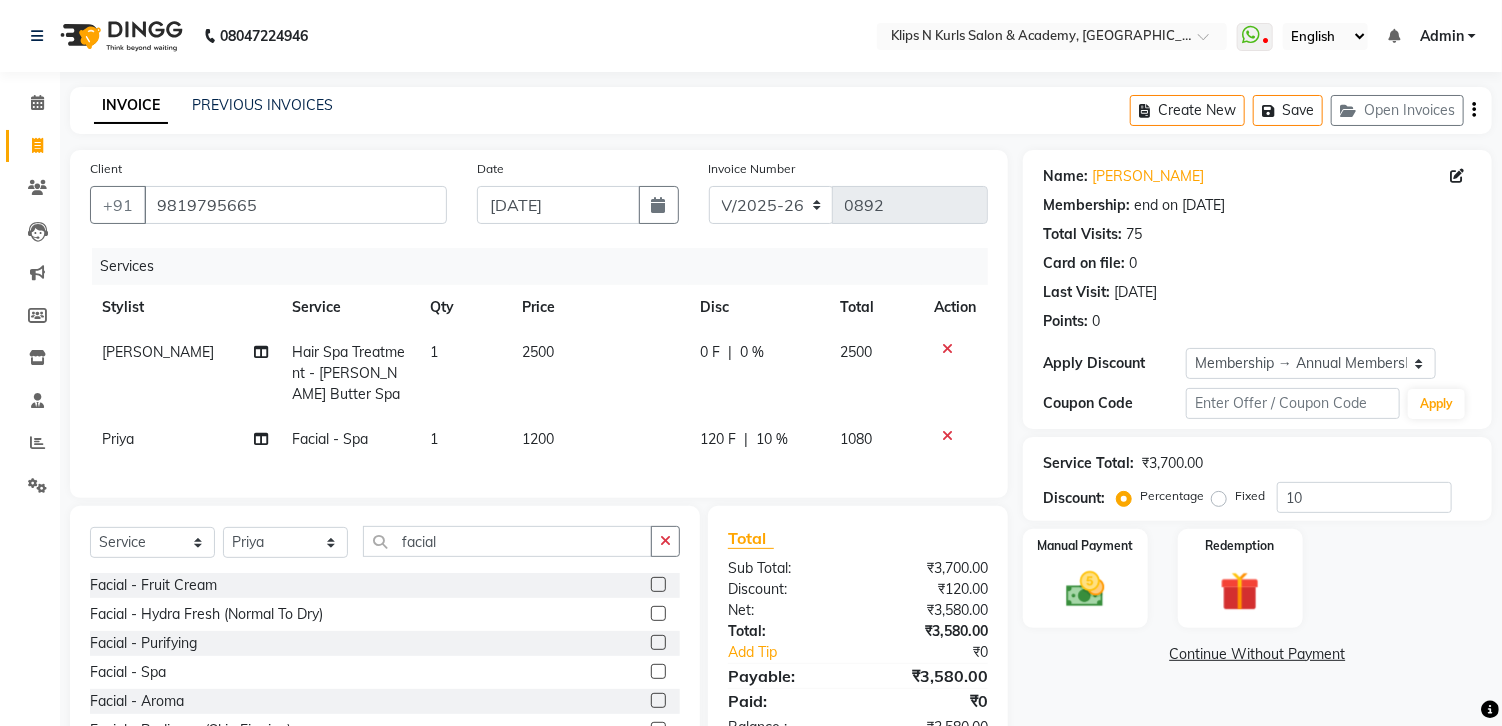 scroll, scrollTop: 0, scrollLeft: 0, axis: both 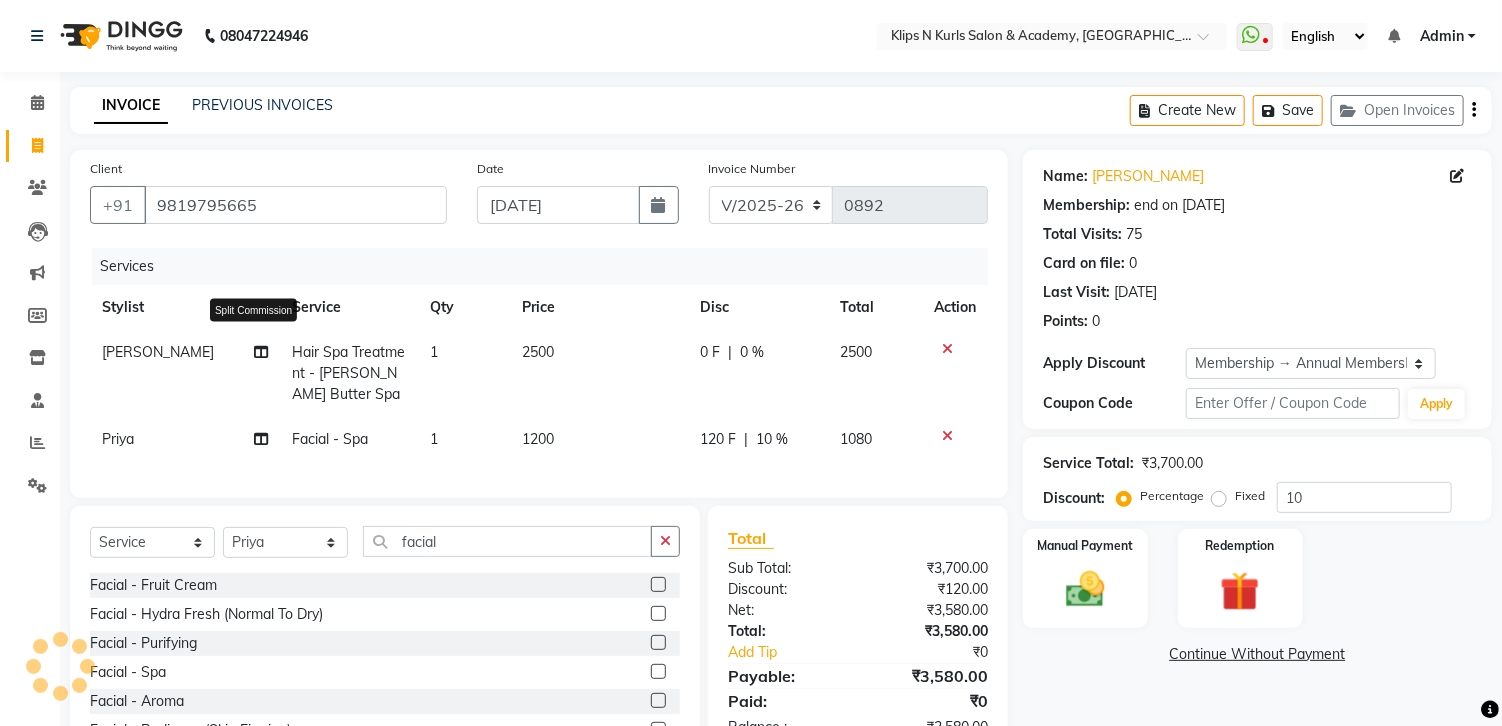 click 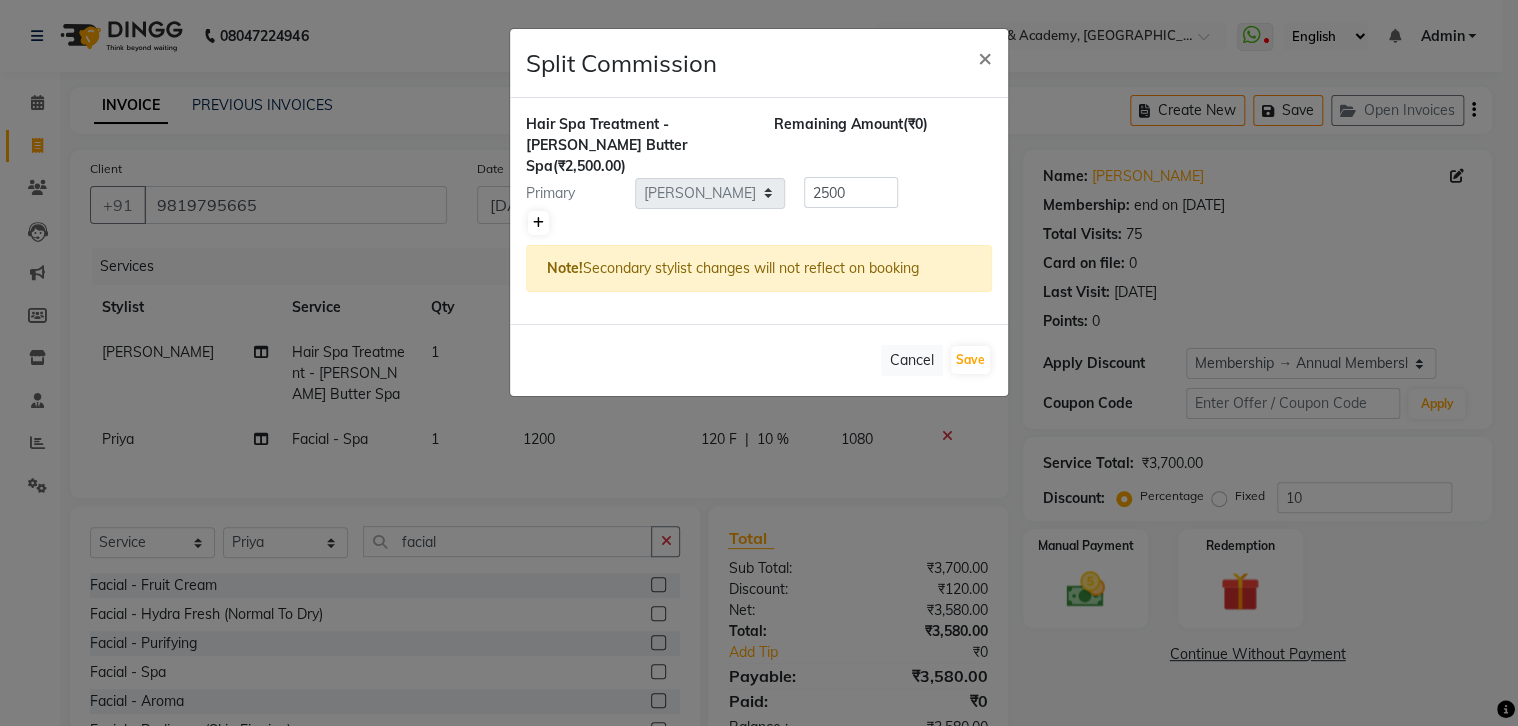 click 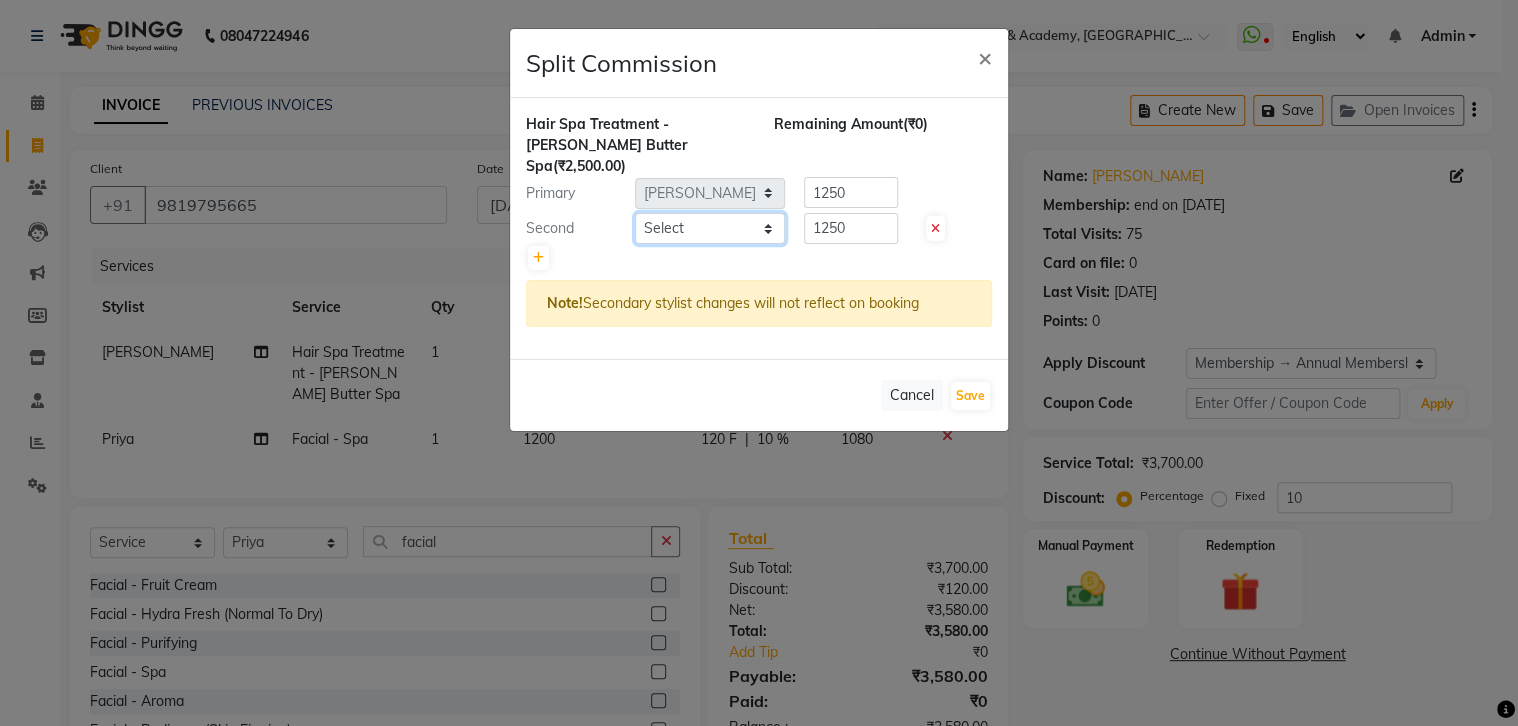 click on "Select  Chandani   Front Desk   [PERSON_NAME]    [PERSON_NAME]   Neha   Pooja   [PERSON_NAME]" 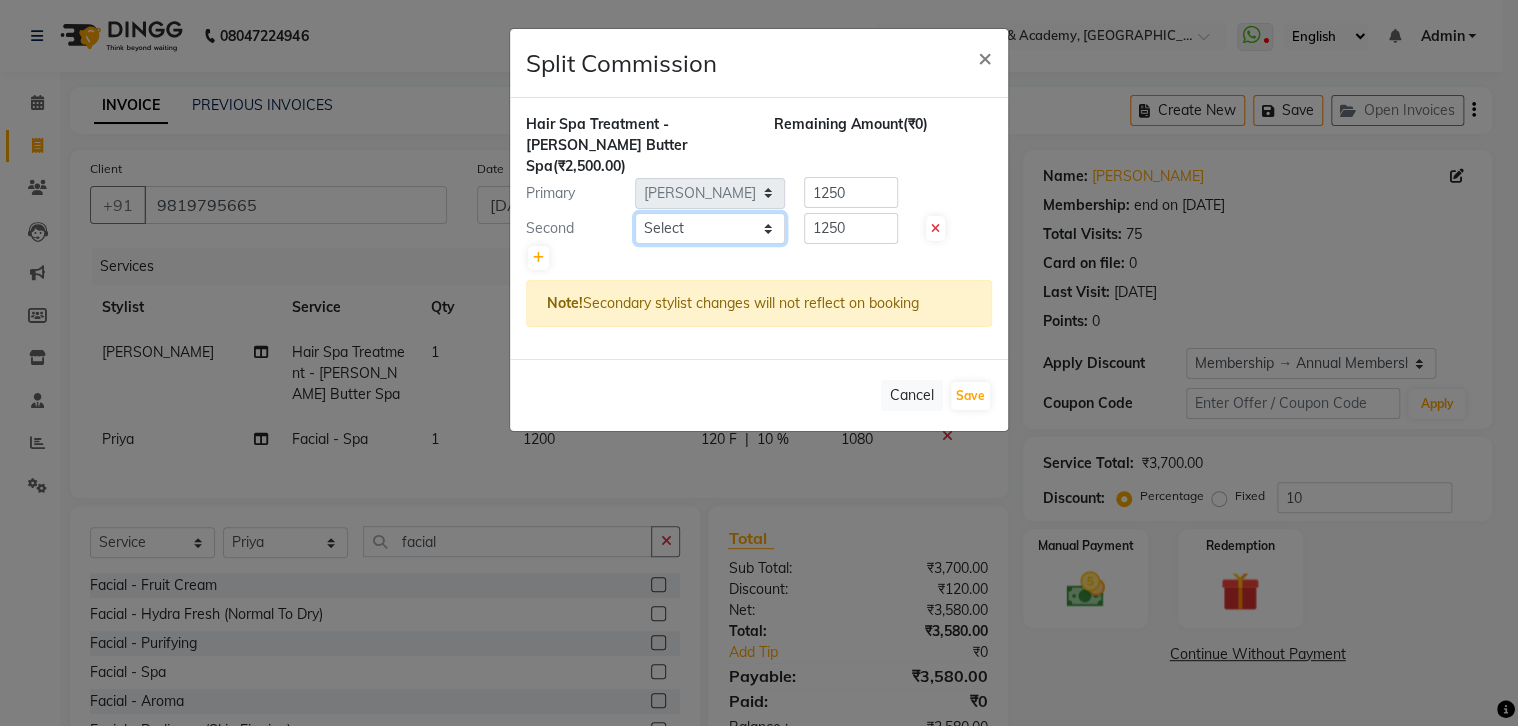 select on "61904" 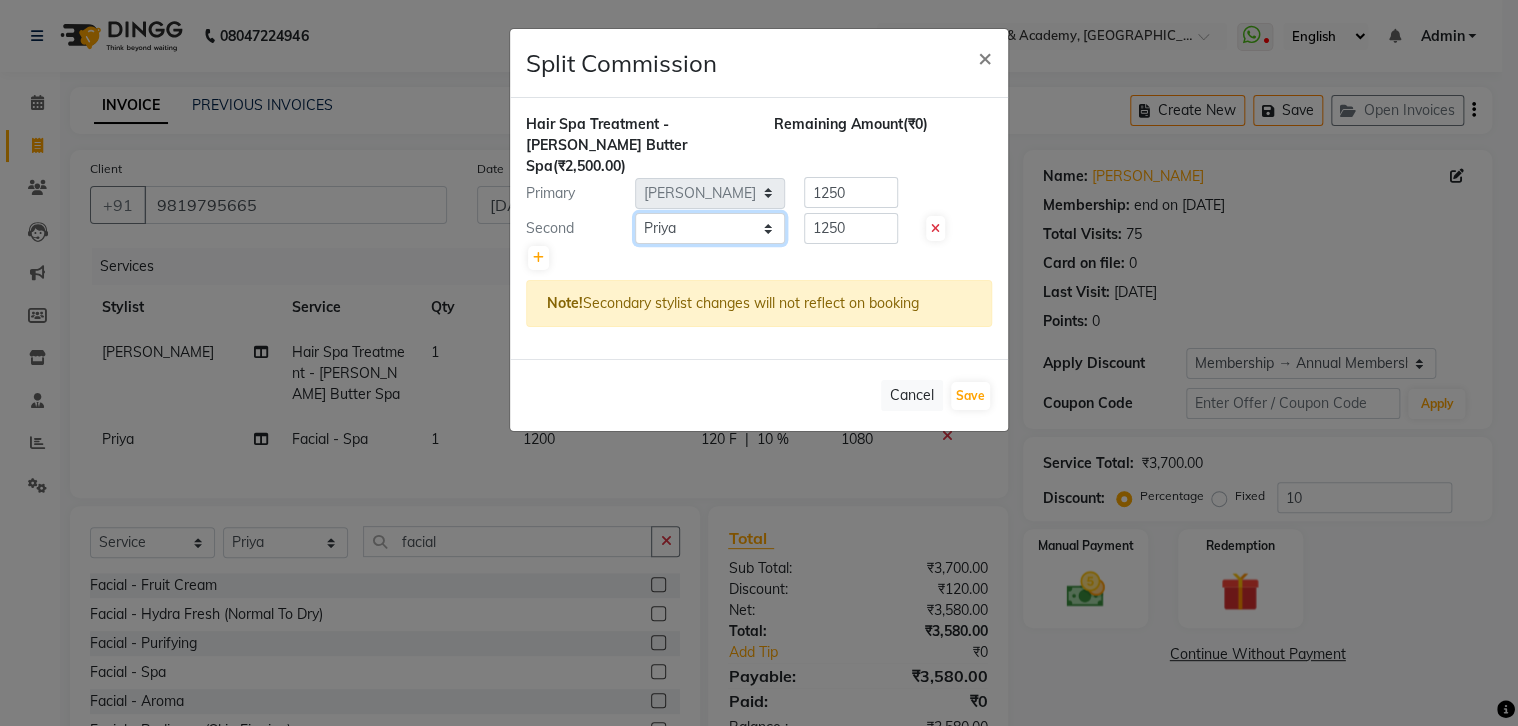 click on "Select  Chandani   Front Desk   [PERSON_NAME]    [PERSON_NAME]   Neha   Pooja   [PERSON_NAME]" 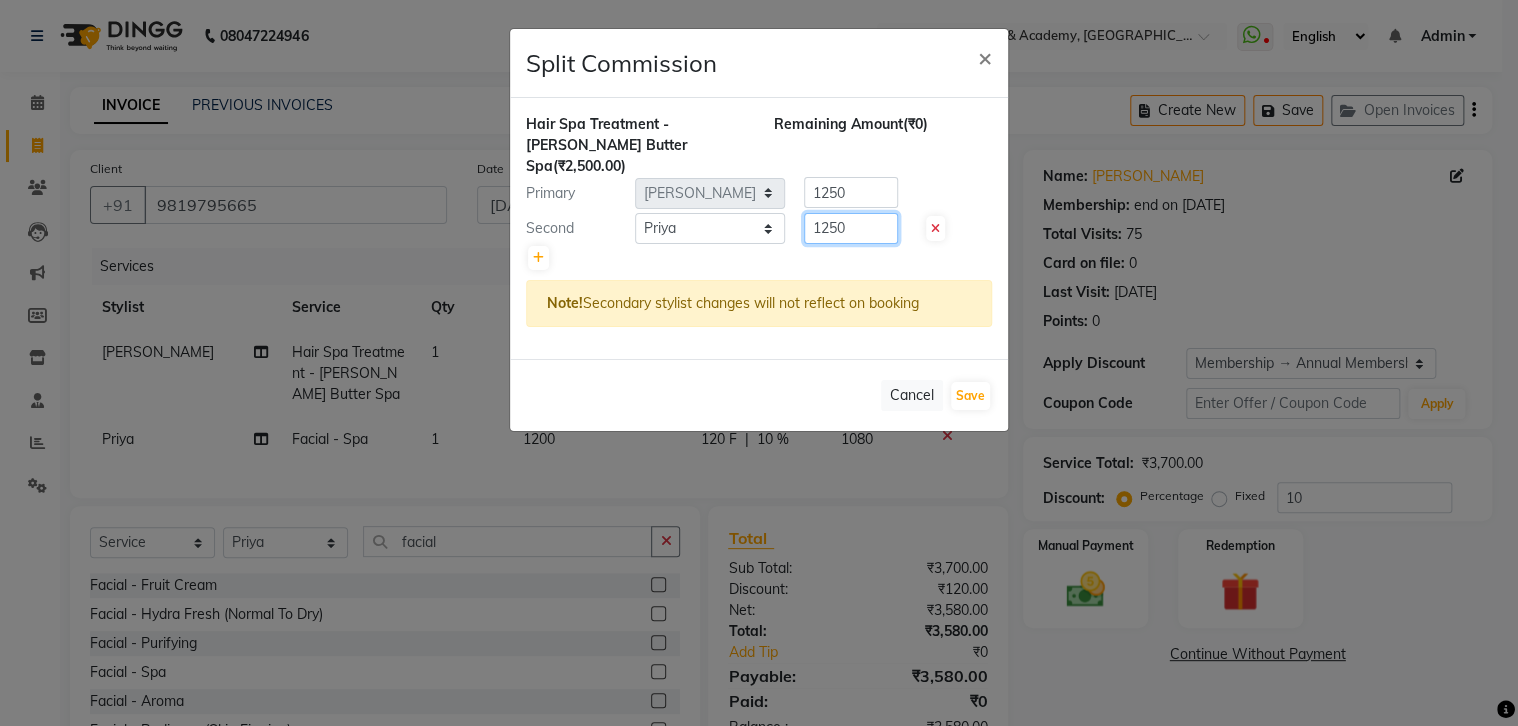 click on "1250" 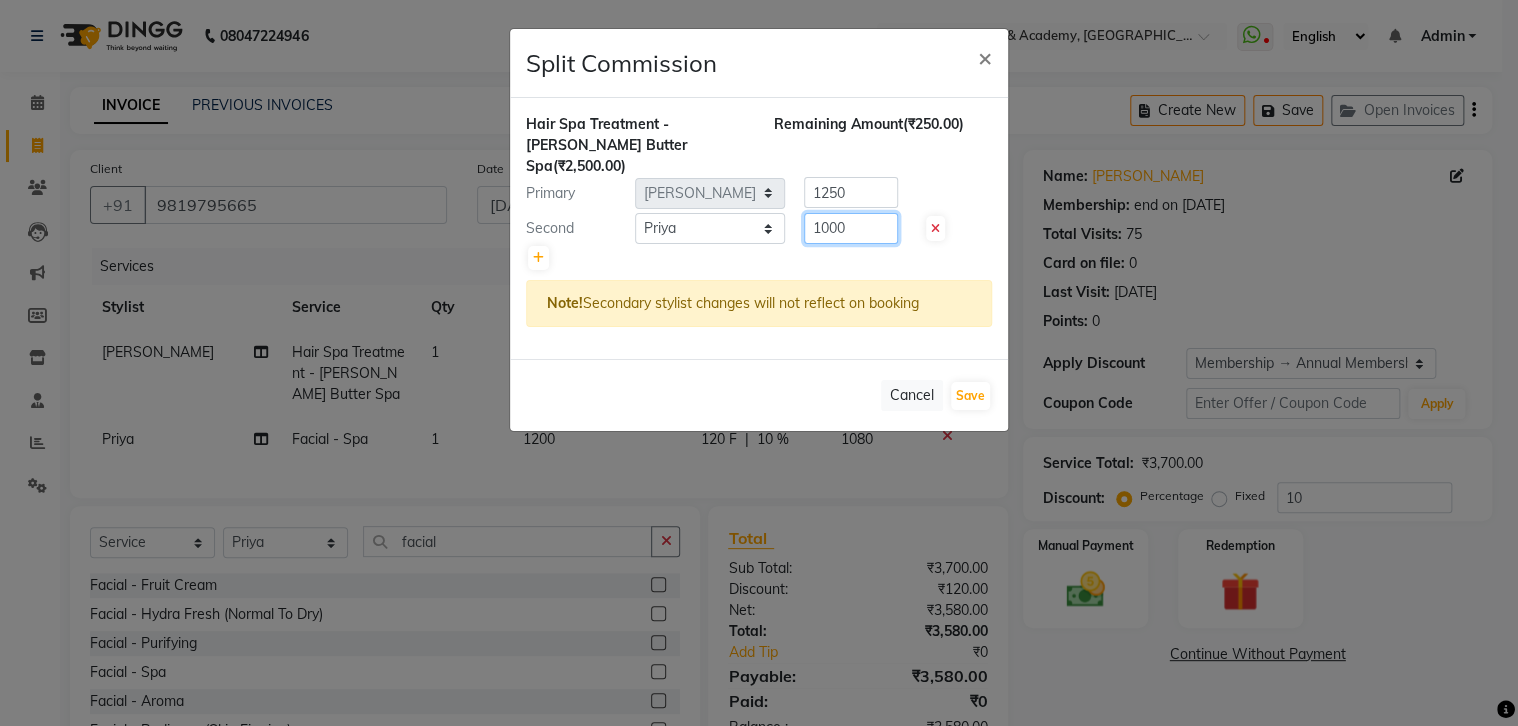 type on "1000" 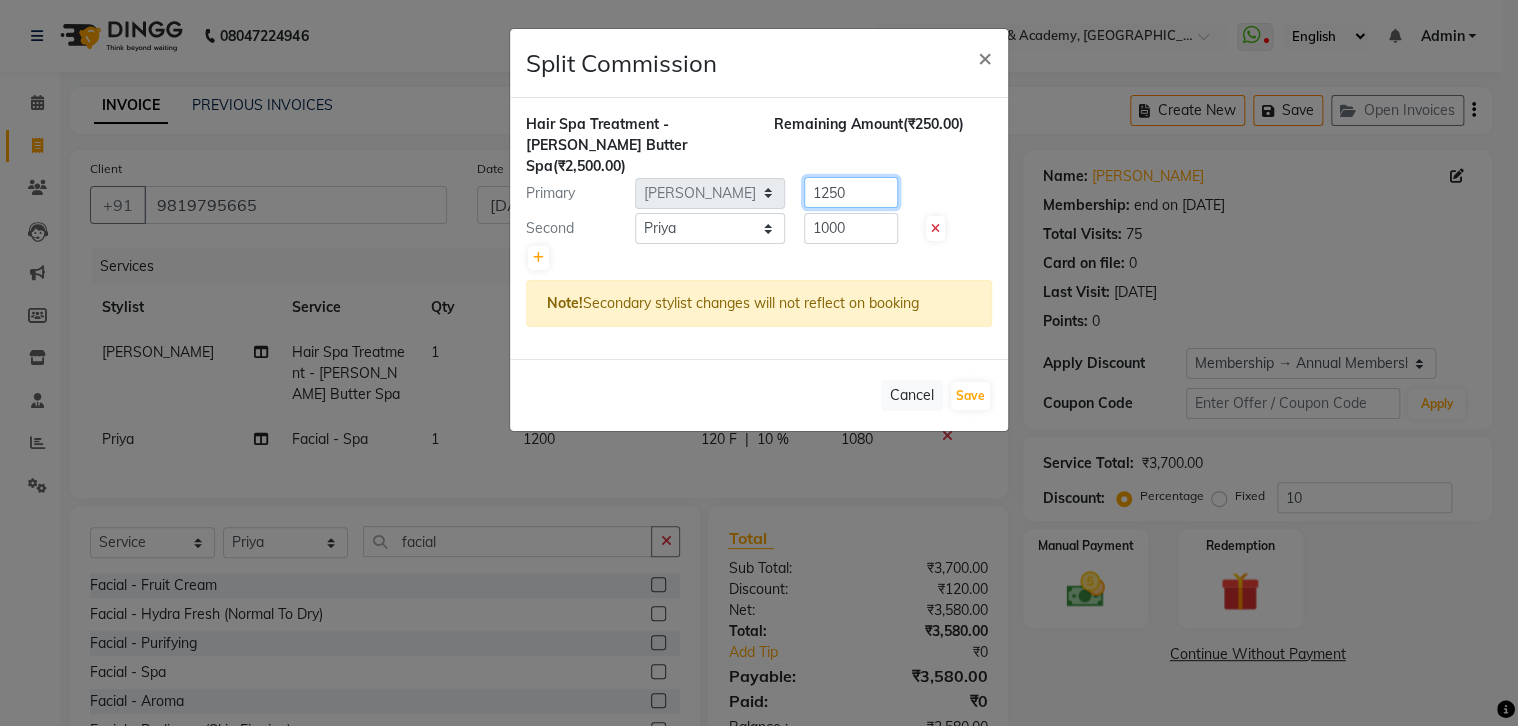 click on "1250" 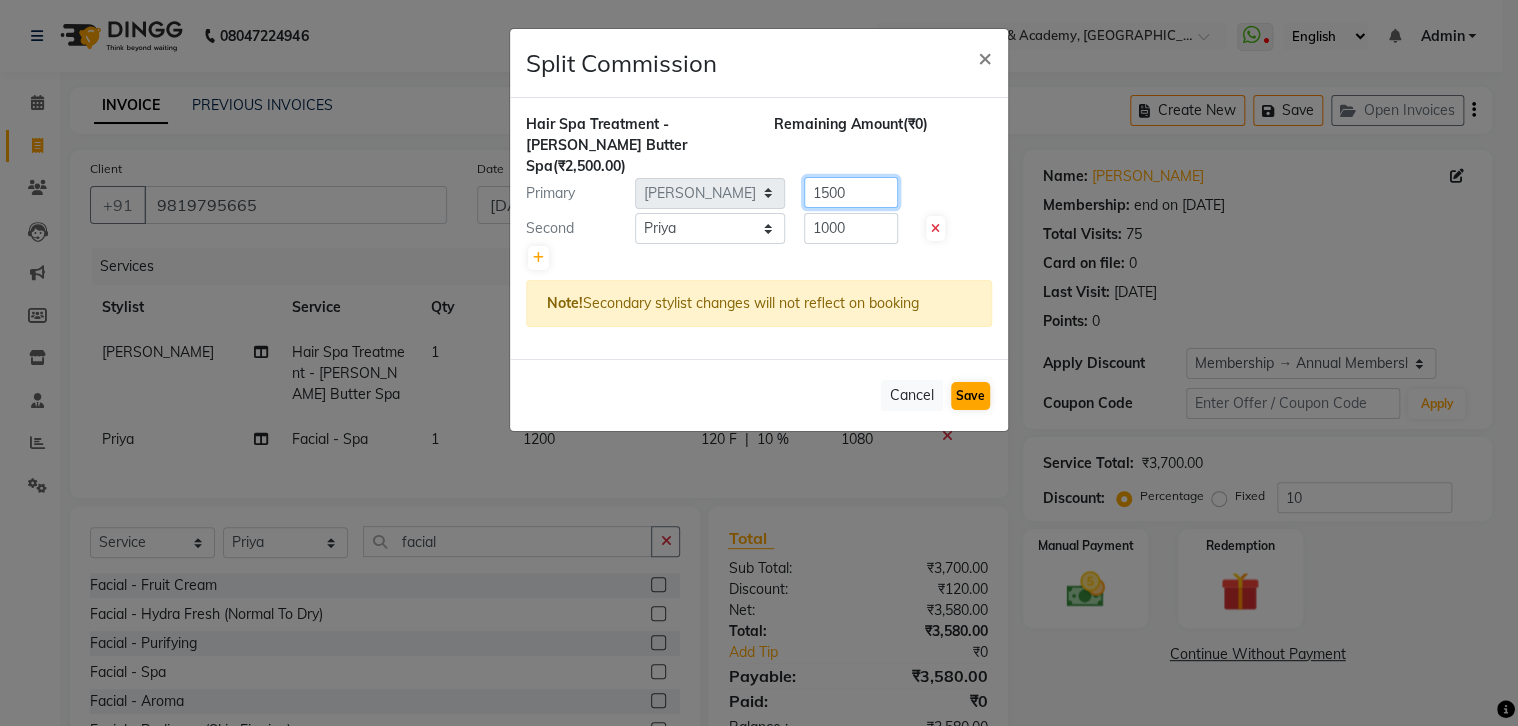 type on "1500" 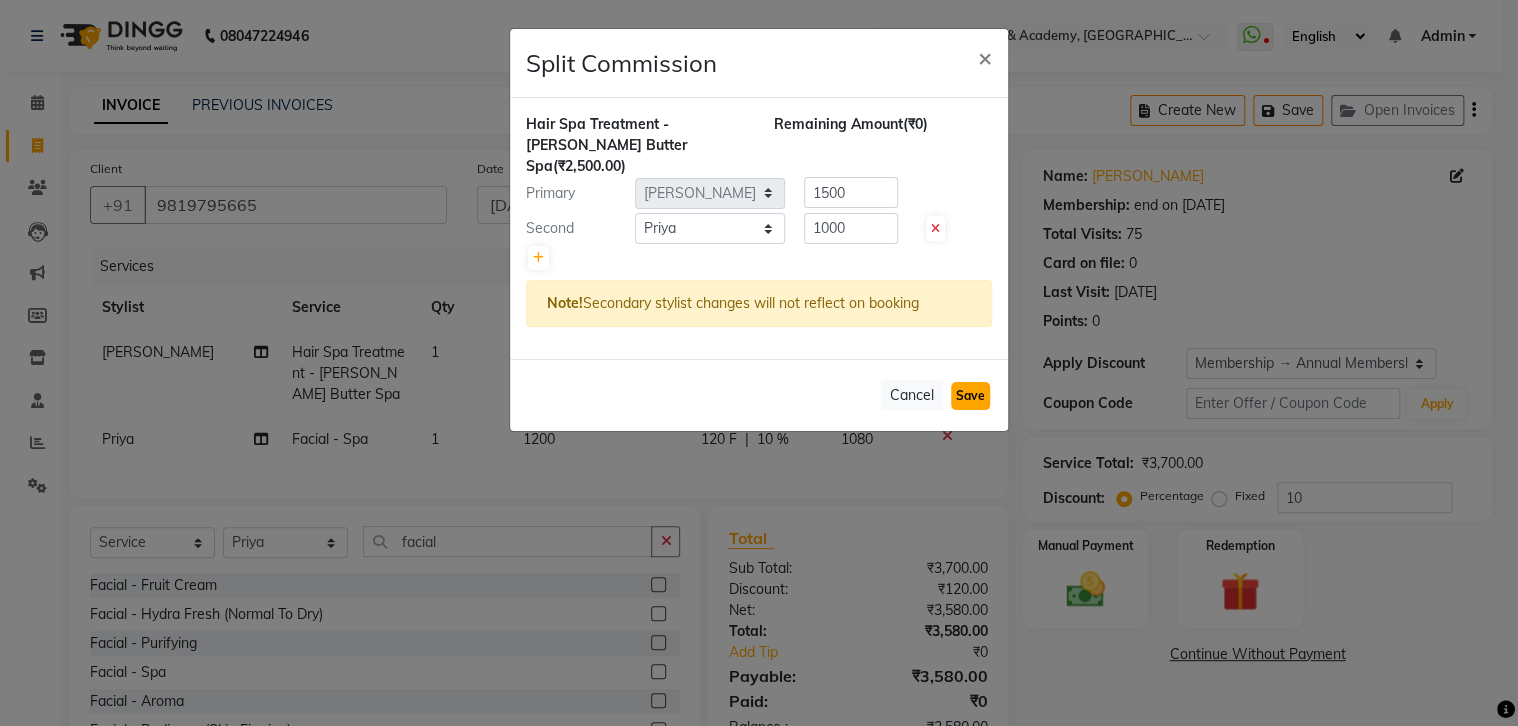 click on "Save" 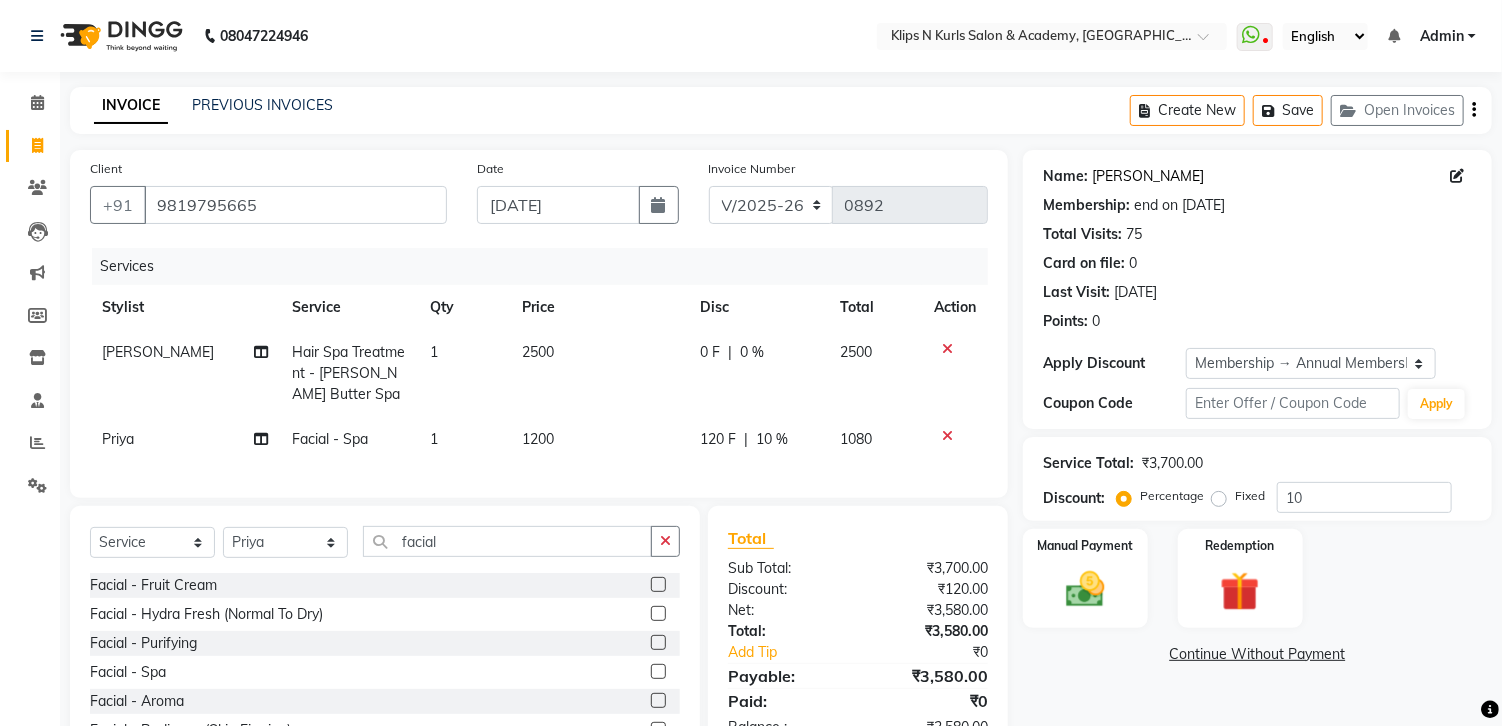 click on "[PERSON_NAME]" 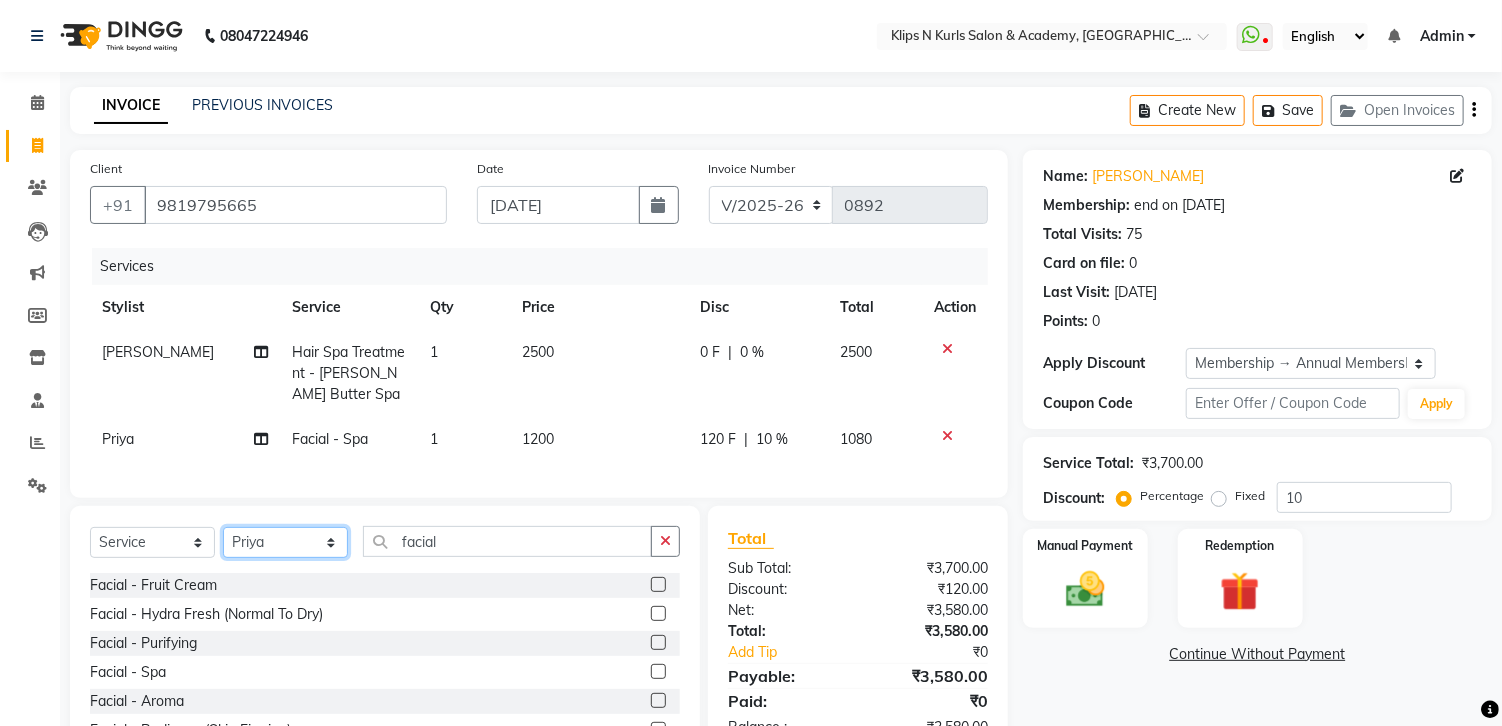 click on "Select Stylist Chandani Front Desk [PERSON_NAME]  [PERSON_NAME] Neha Pooja [PERSON_NAME]" 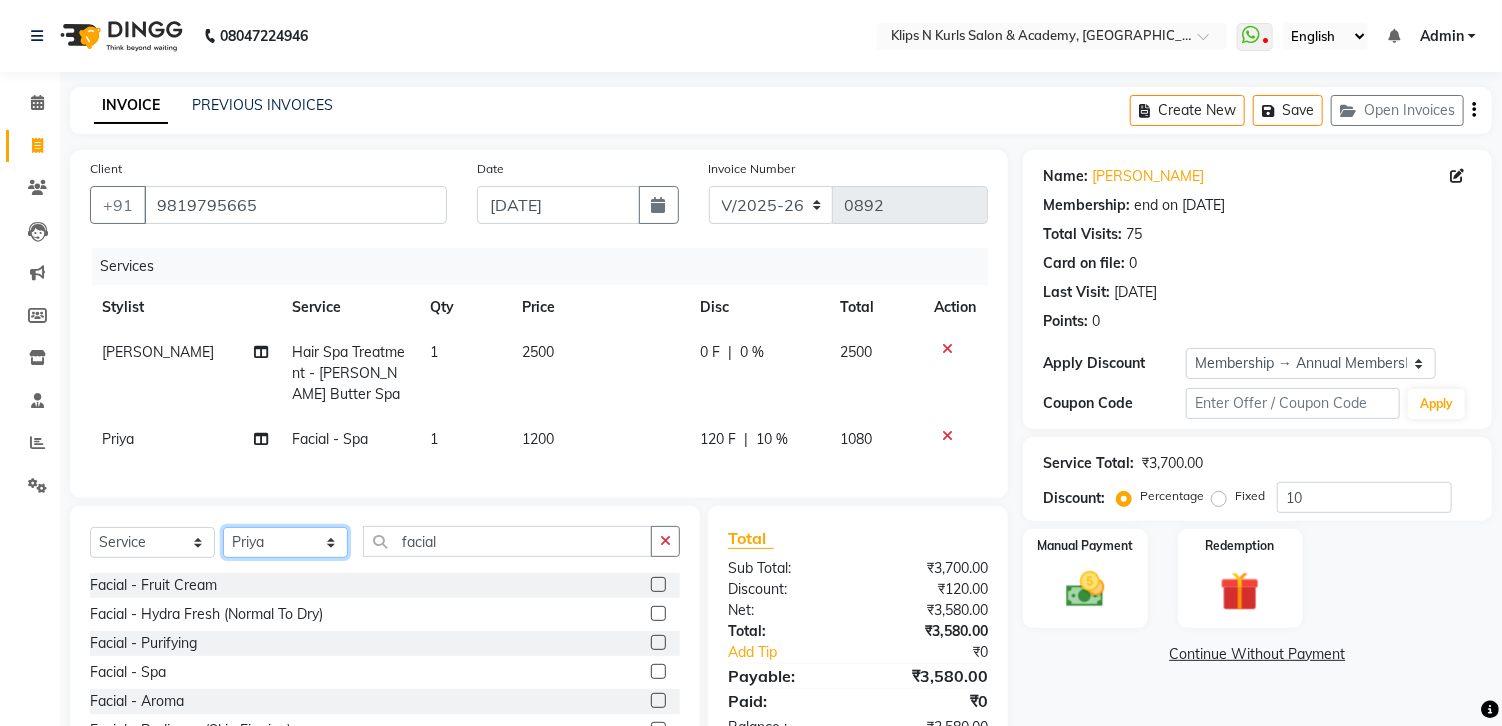 select on "84310" 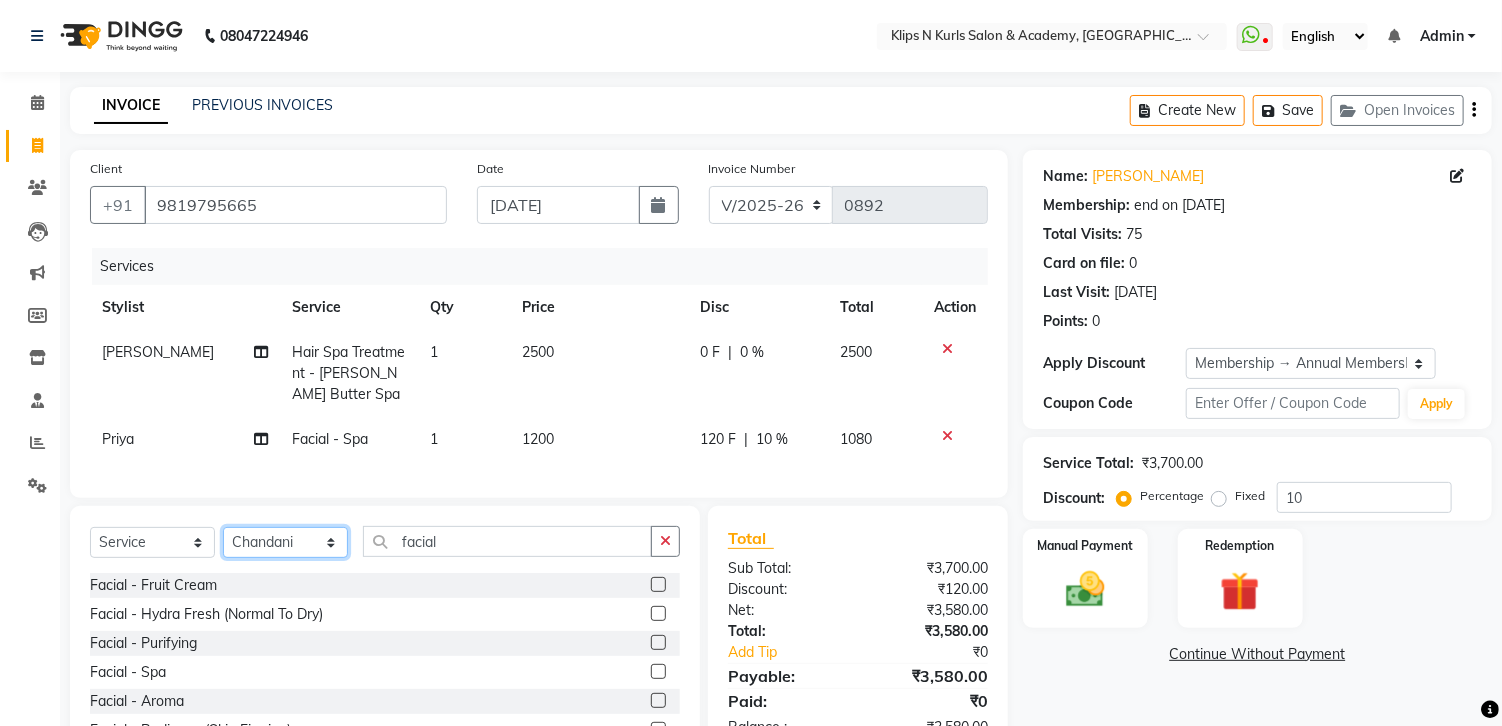 click on "Select Stylist Chandani Front Desk [PERSON_NAME]  [PERSON_NAME] Neha Pooja [PERSON_NAME]" 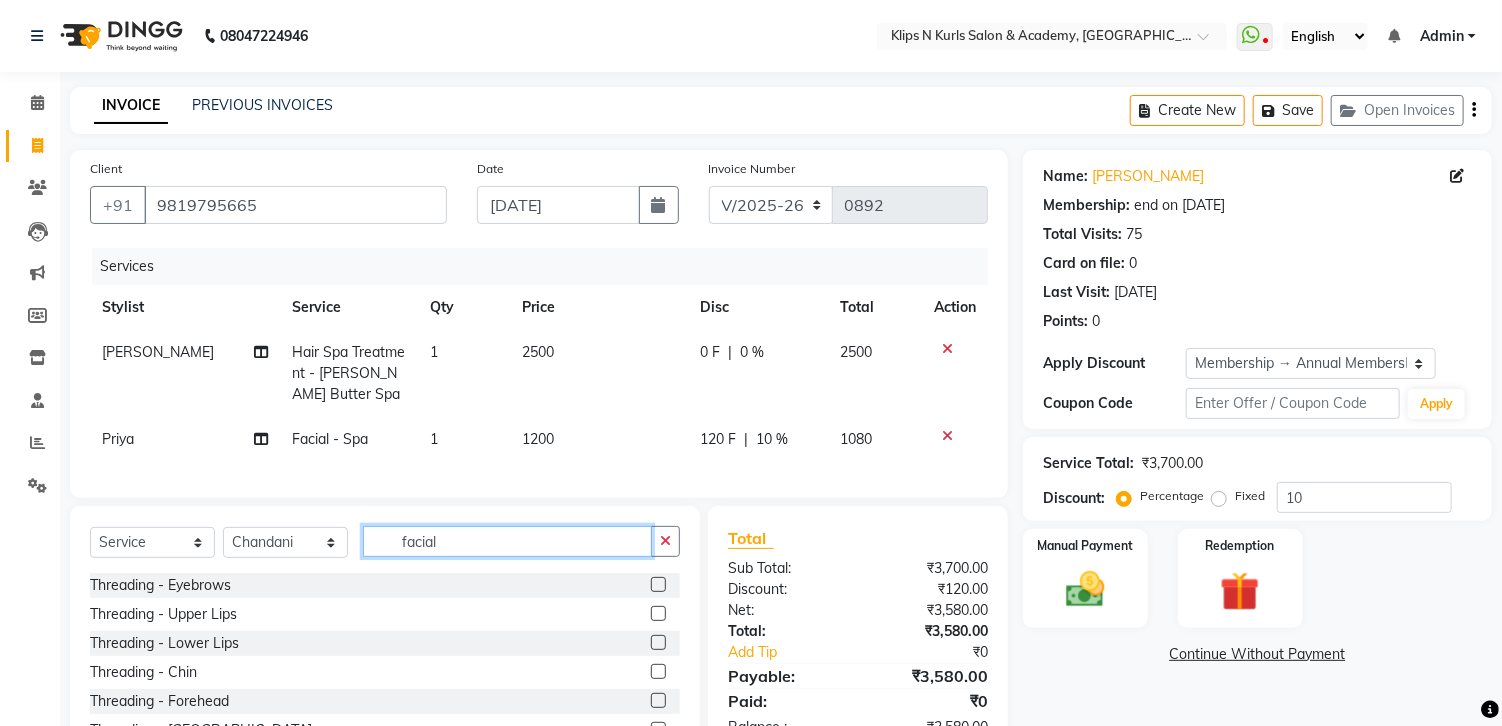 click on "facial" 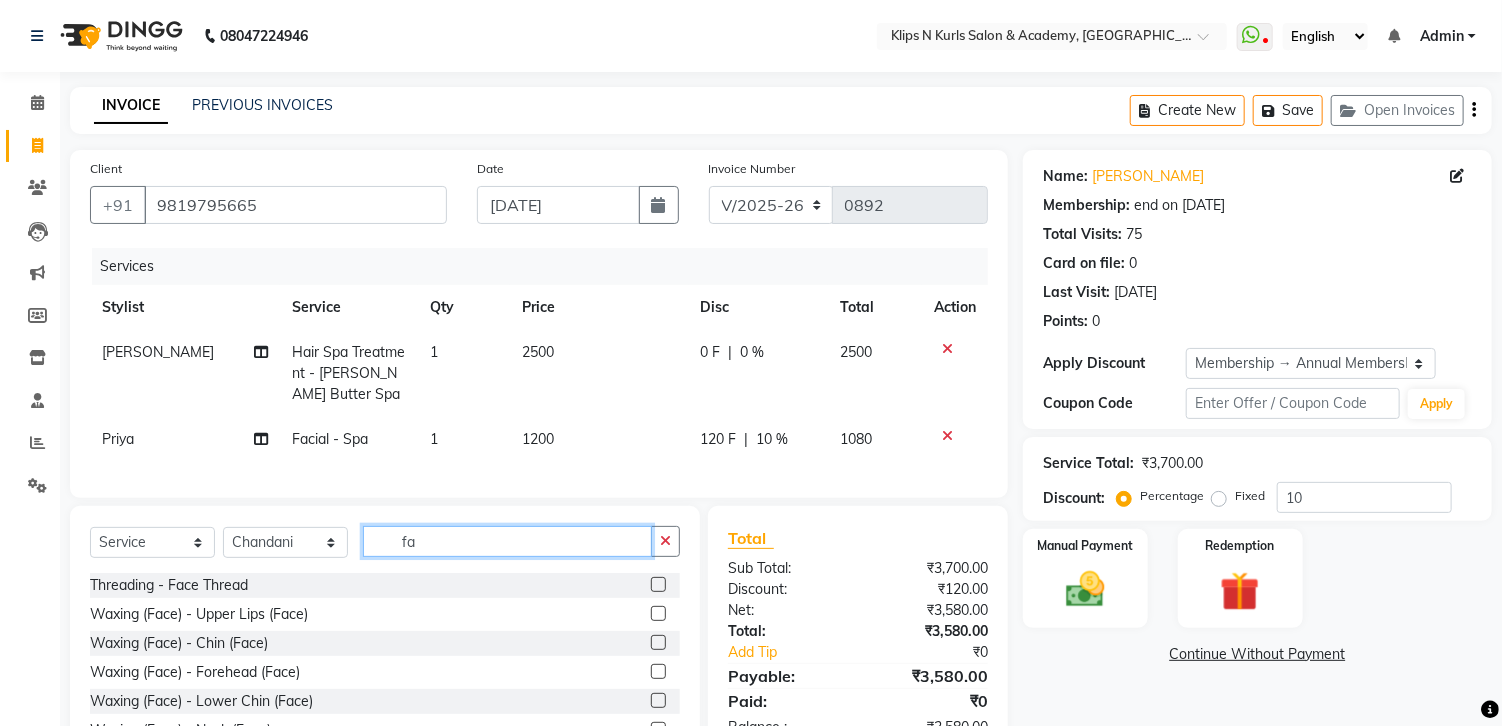 type on "f" 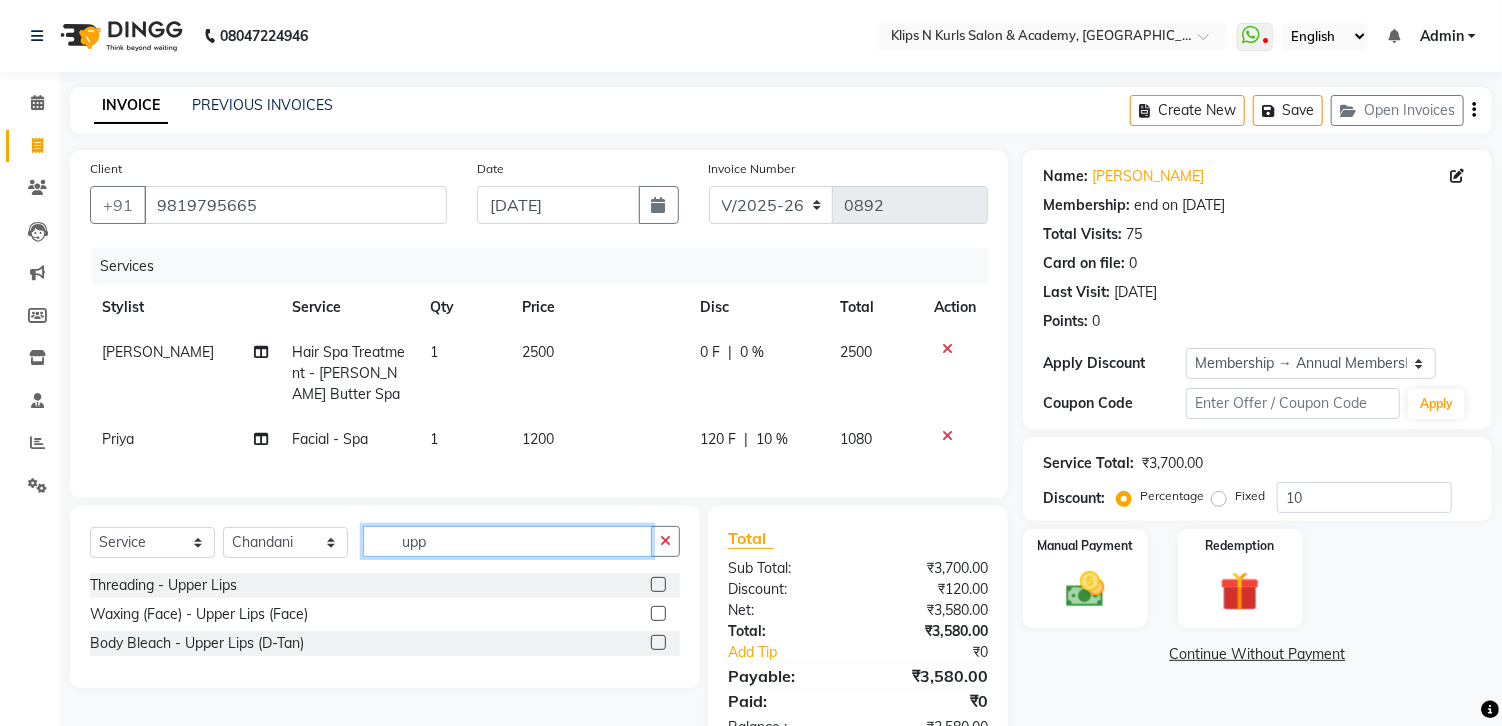 type on "upp" 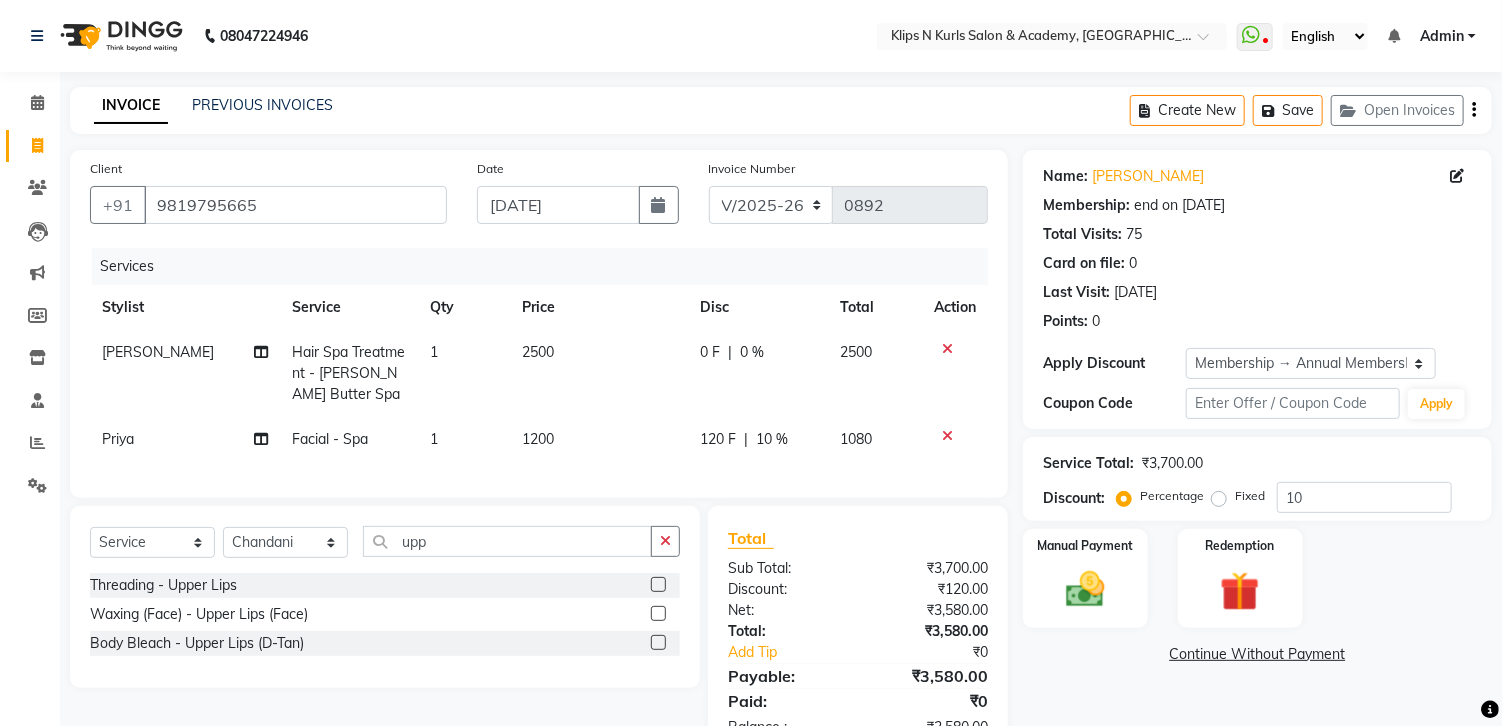 click 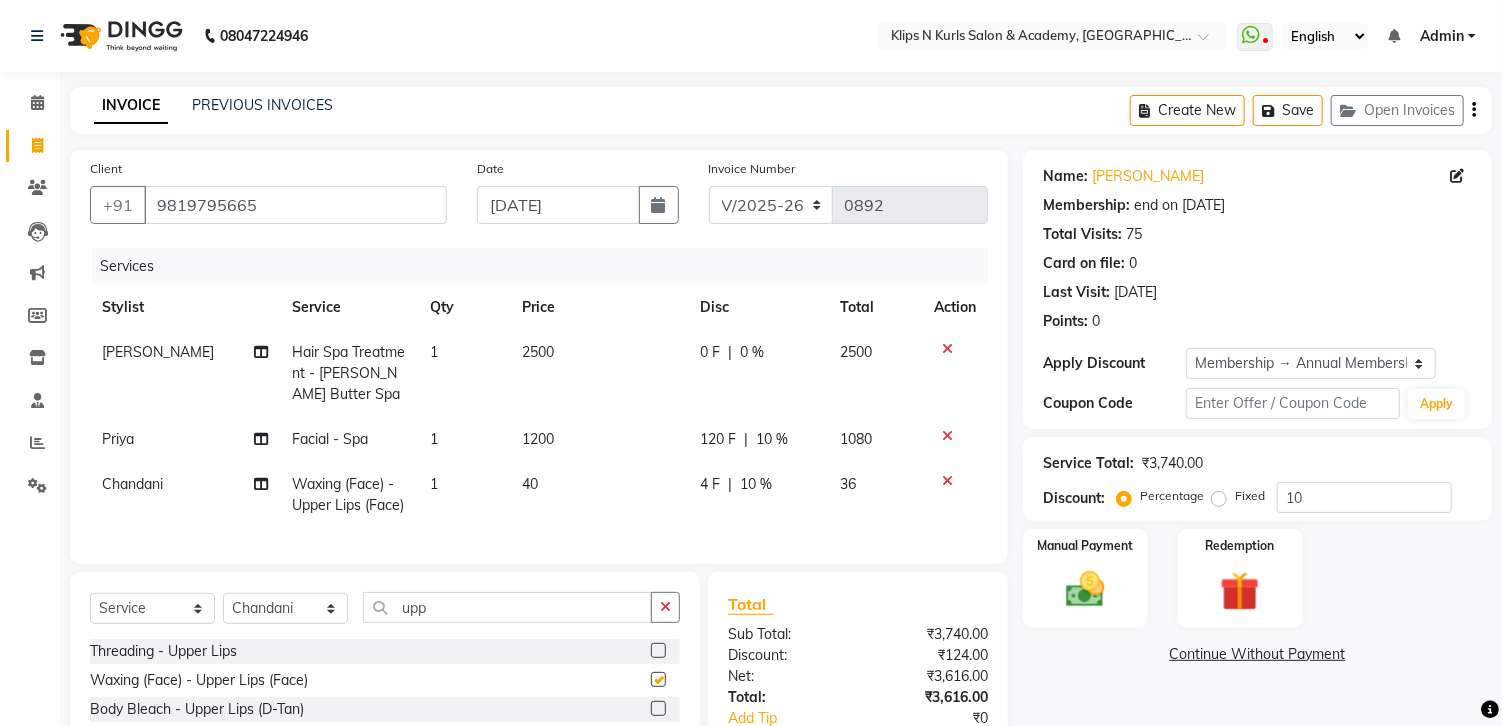 checkbox on "false" 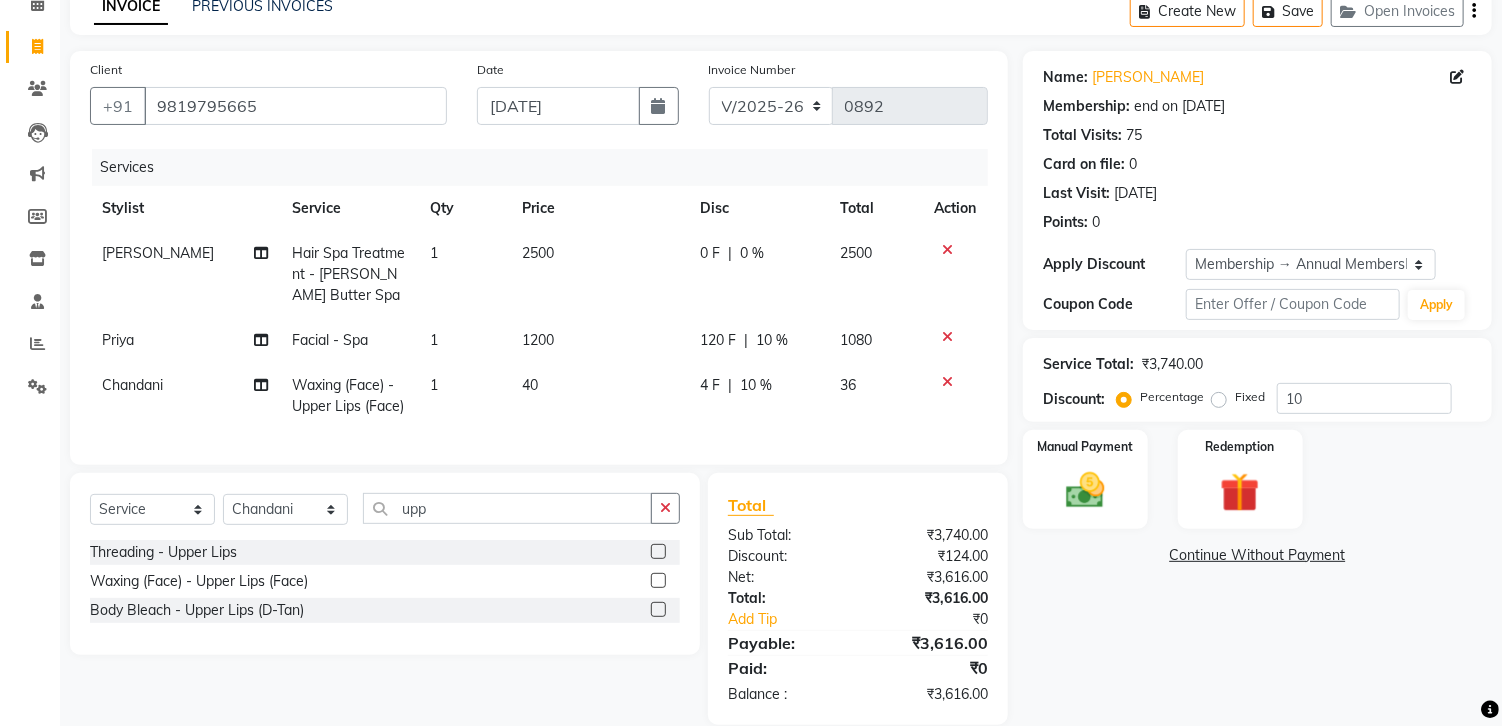 scroll, scrollTop: 143, scrollLeft: 0, axis: vertical 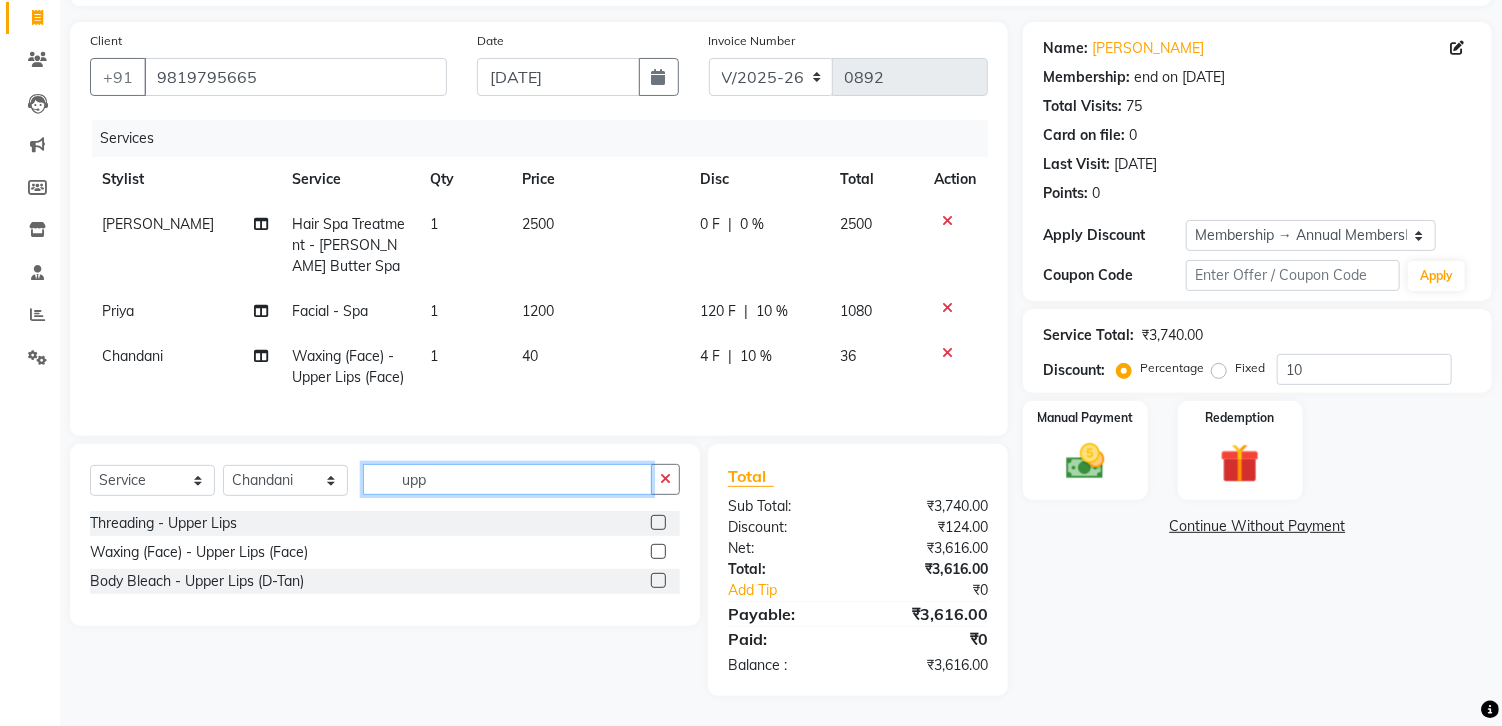 click on "upp" 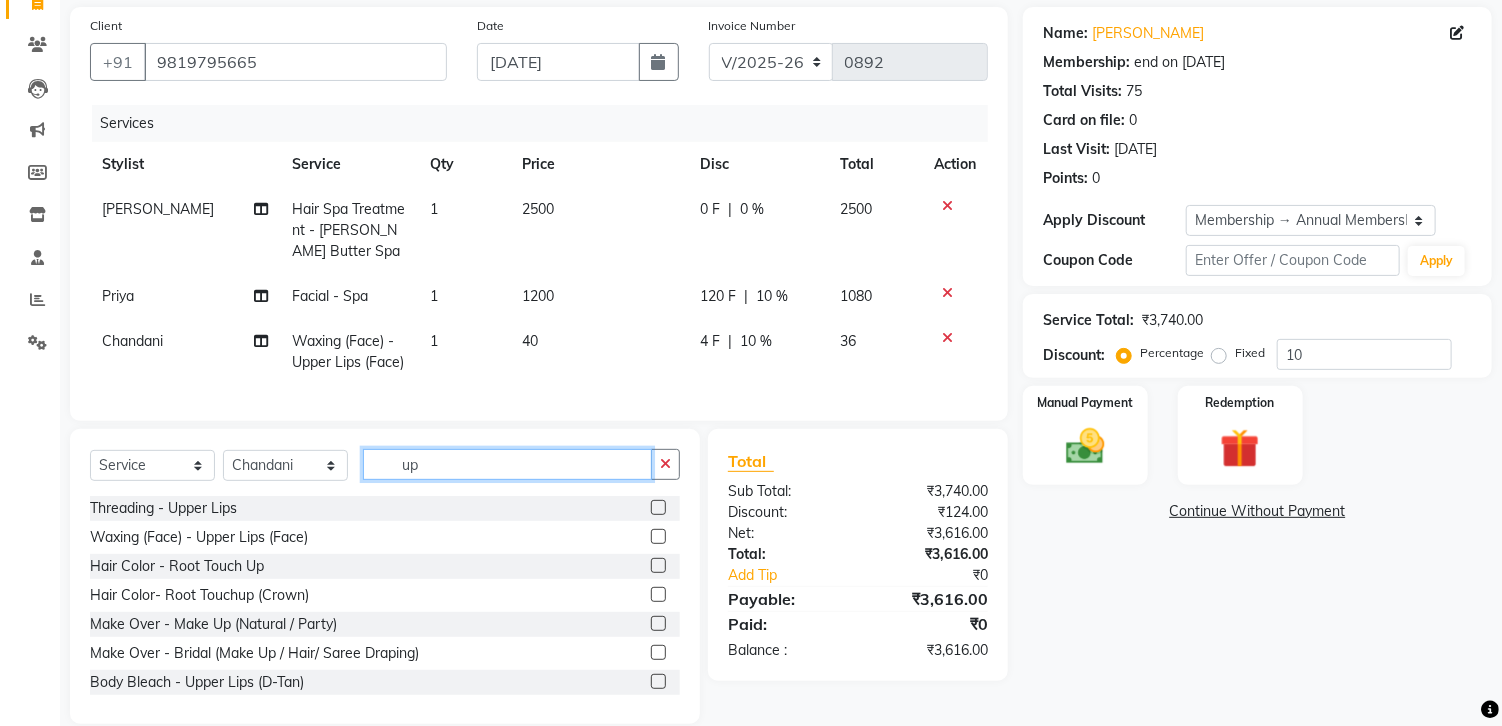 type on "u" 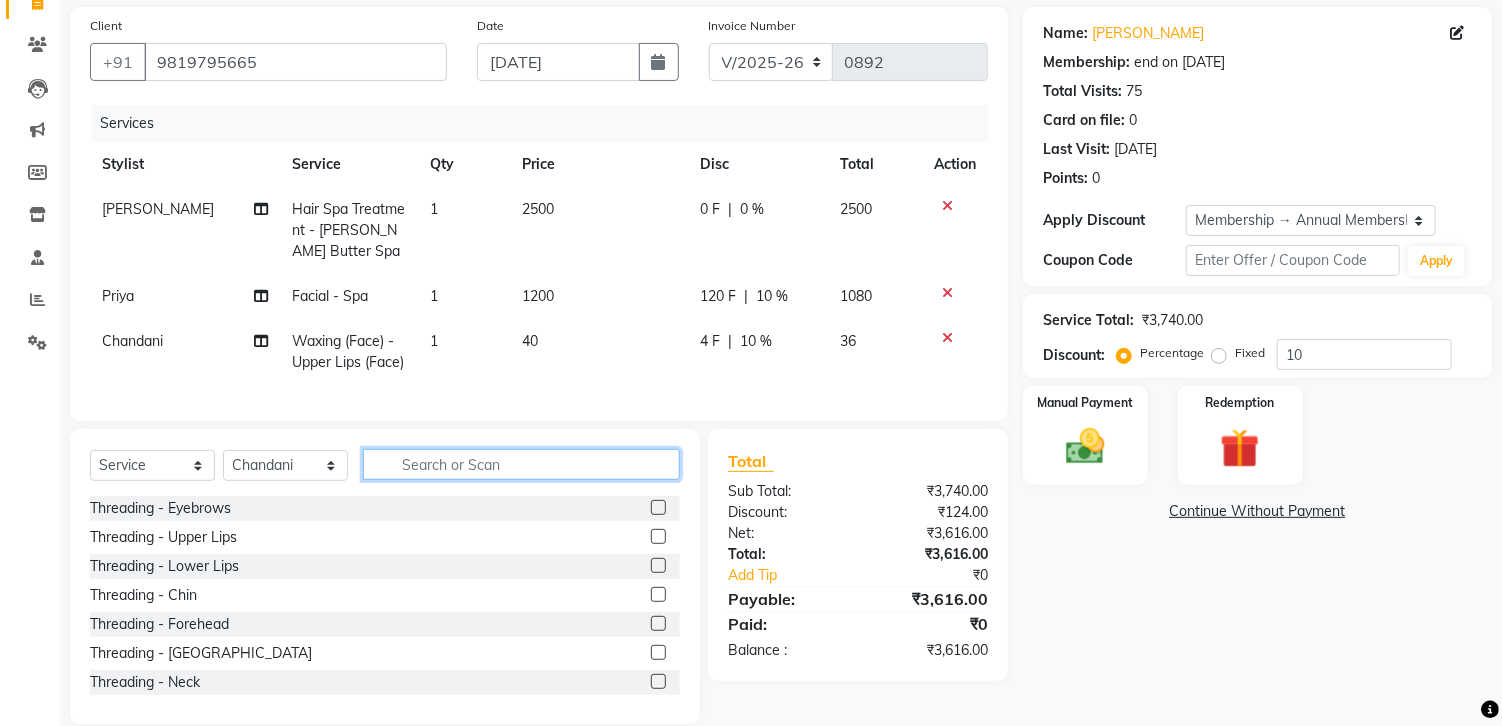 type 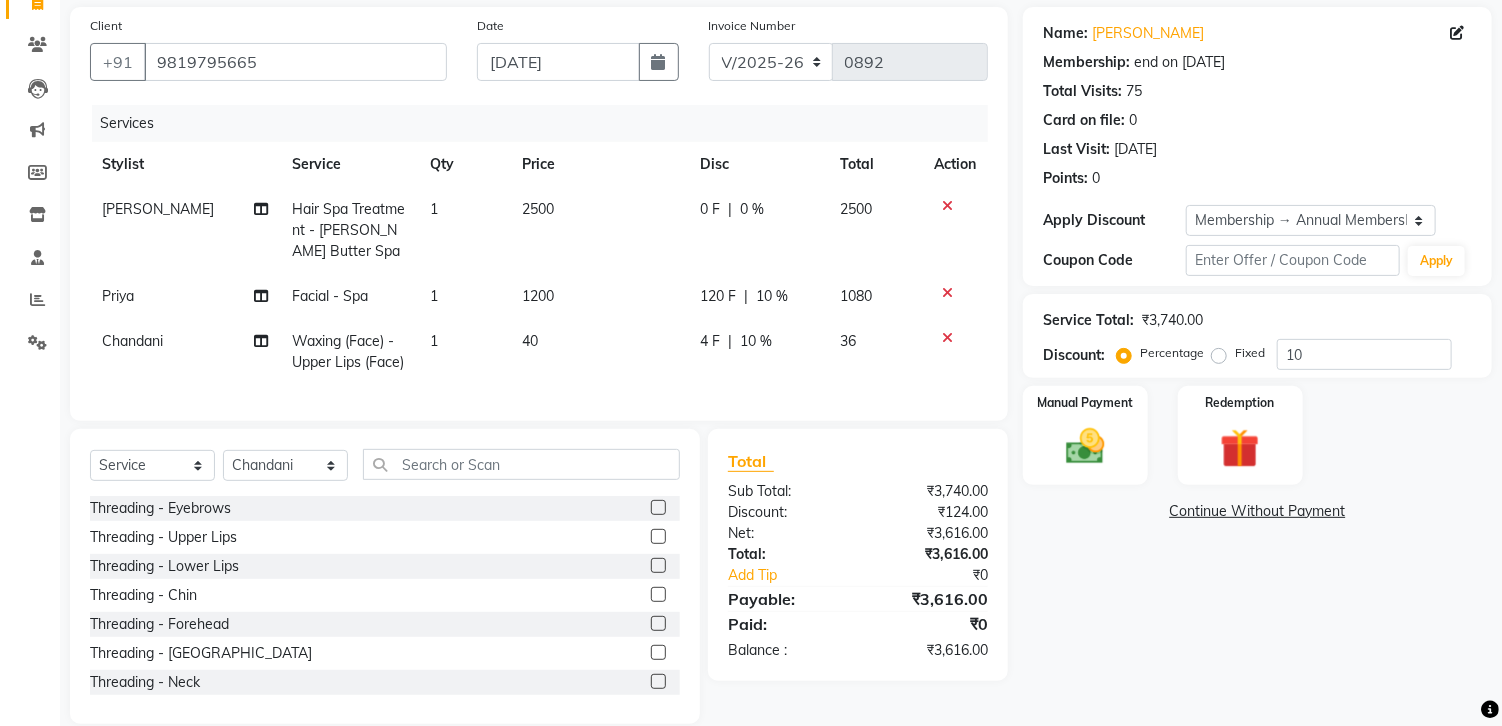 click 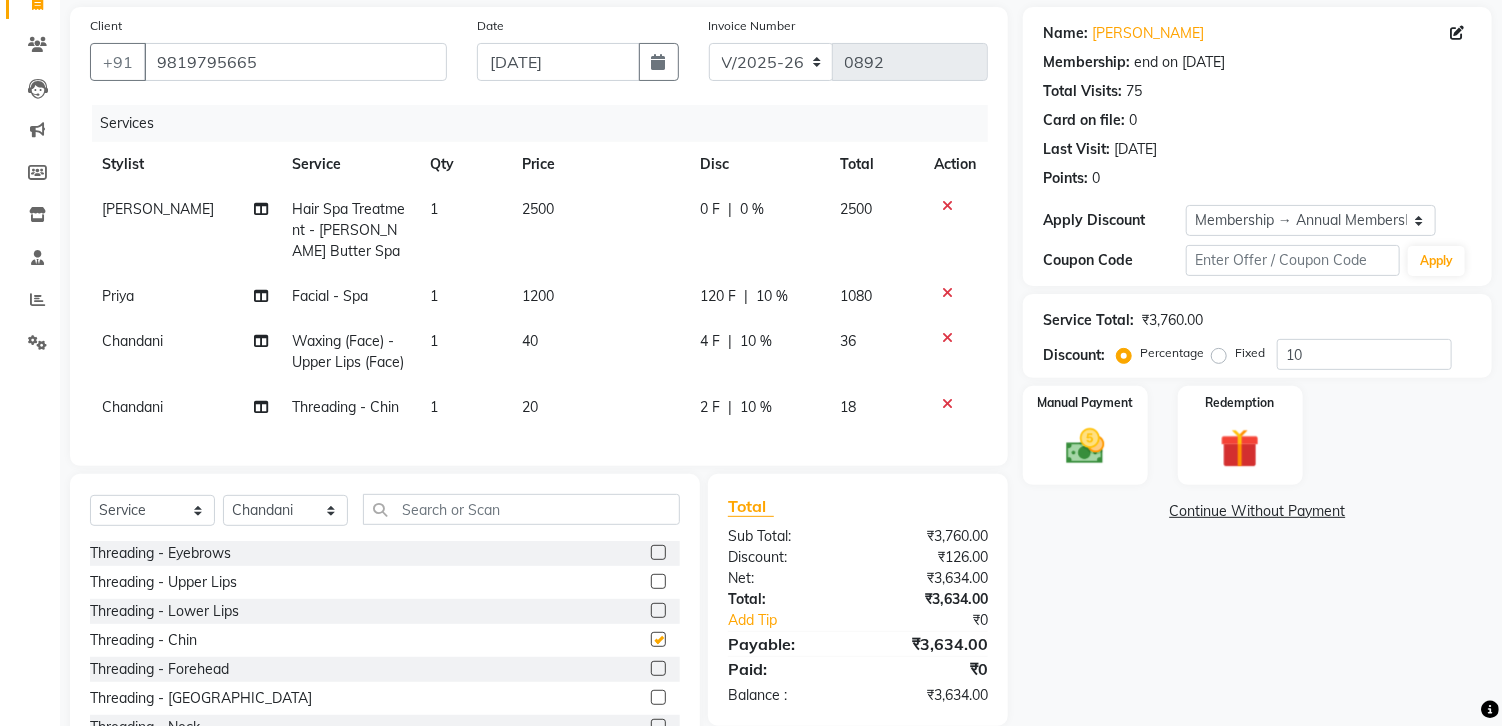 checkbox on "false" 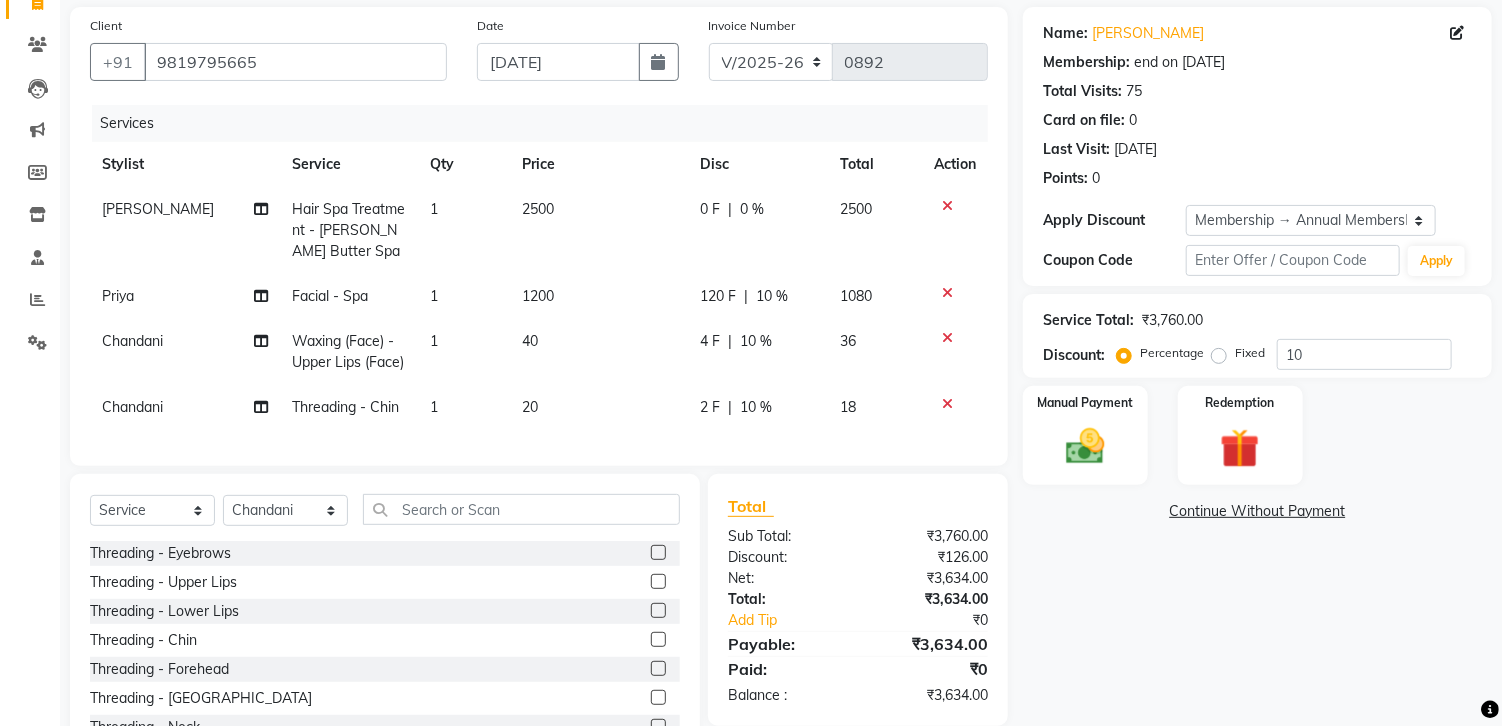 click on "Threading - Chin" 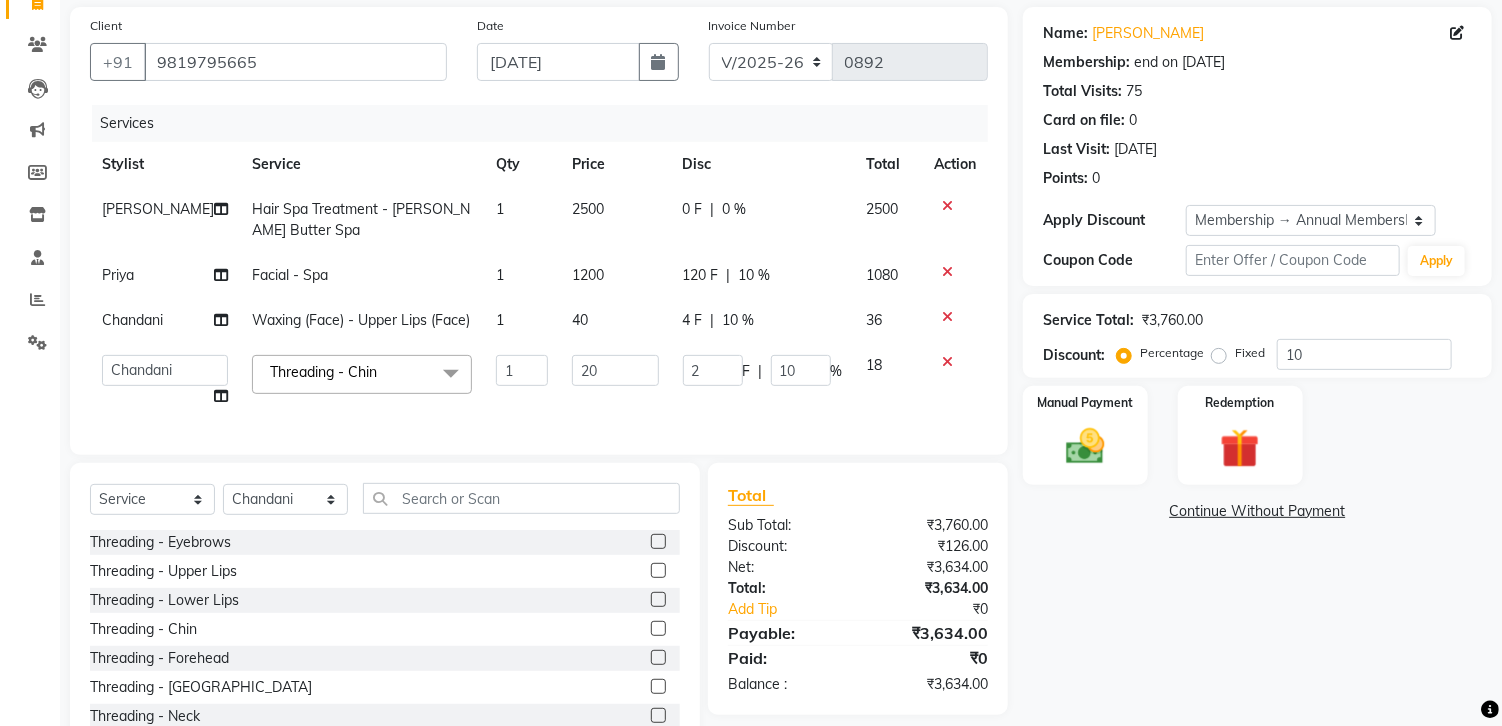 click on "Threading - Chin  x" 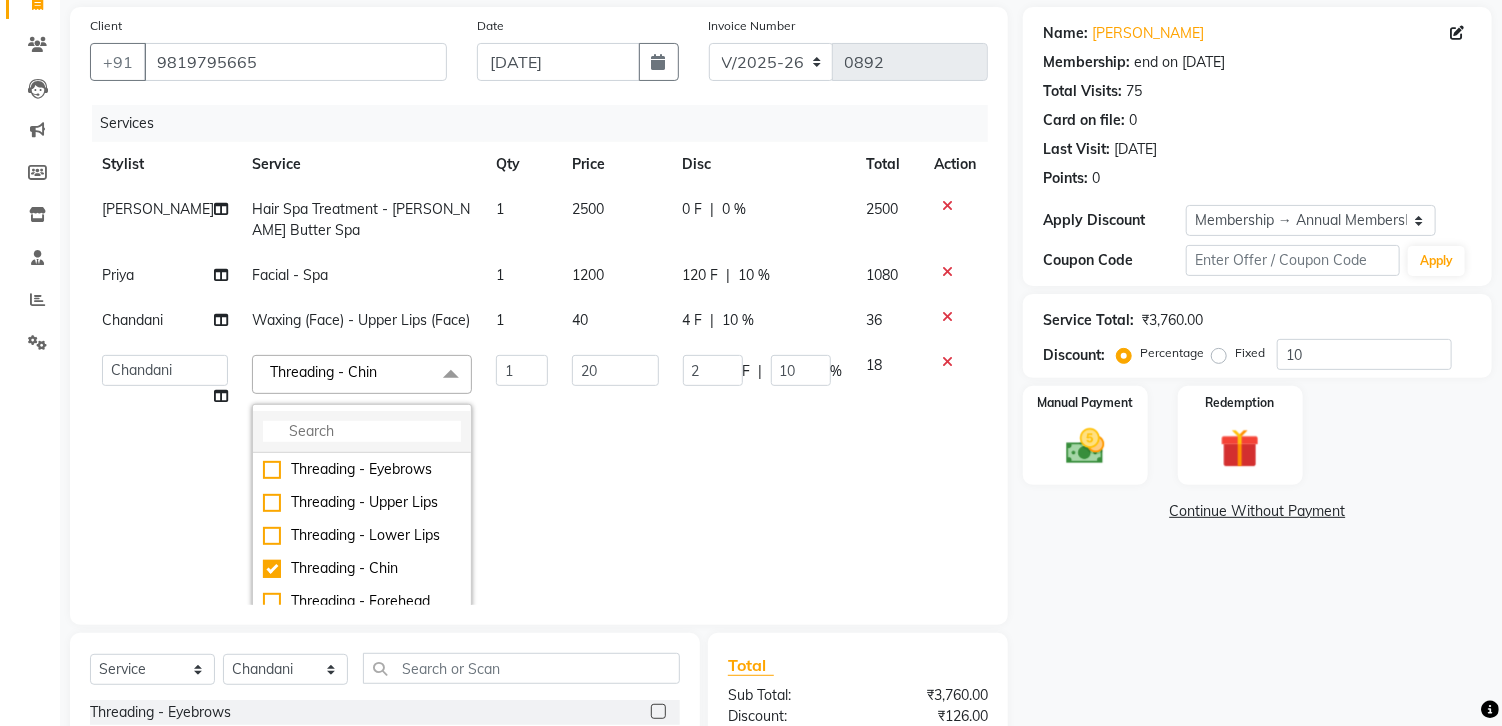 click 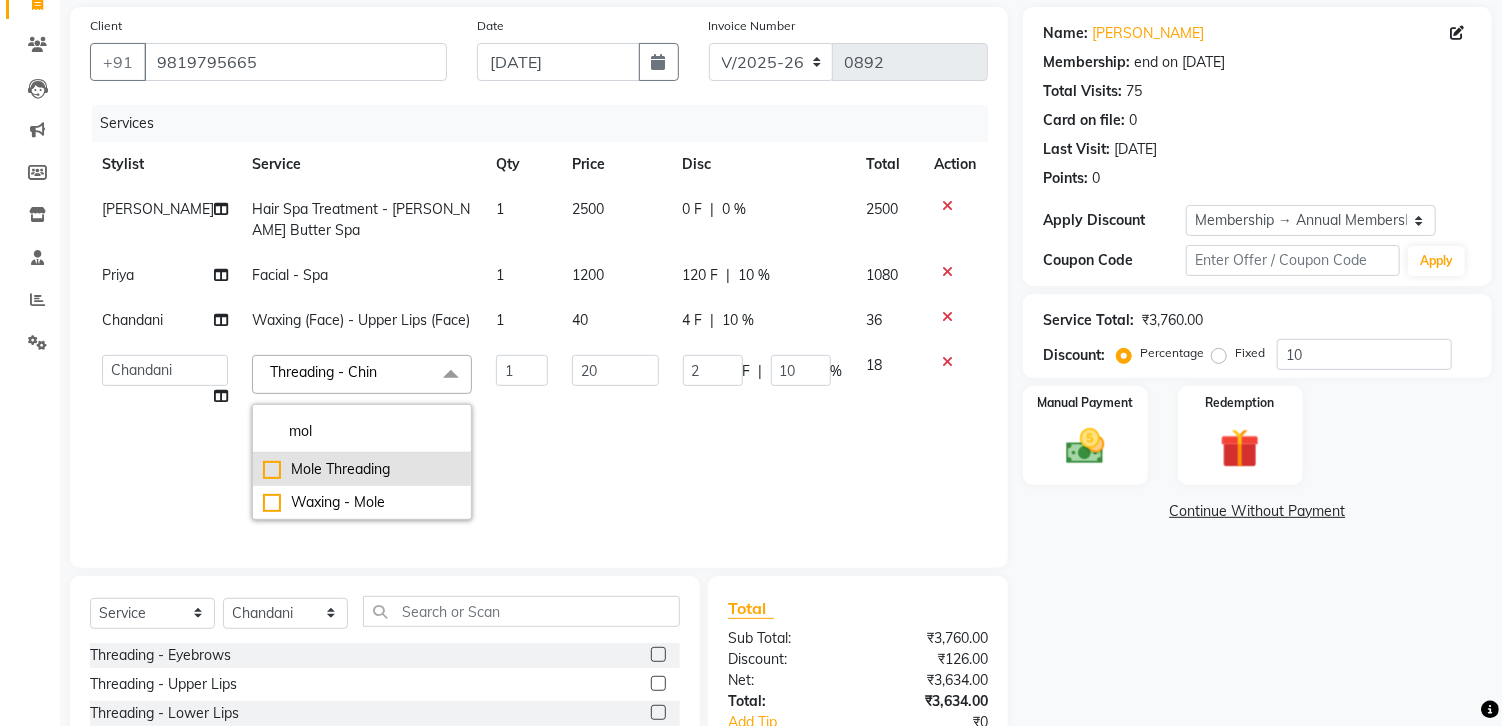 type on "mol" 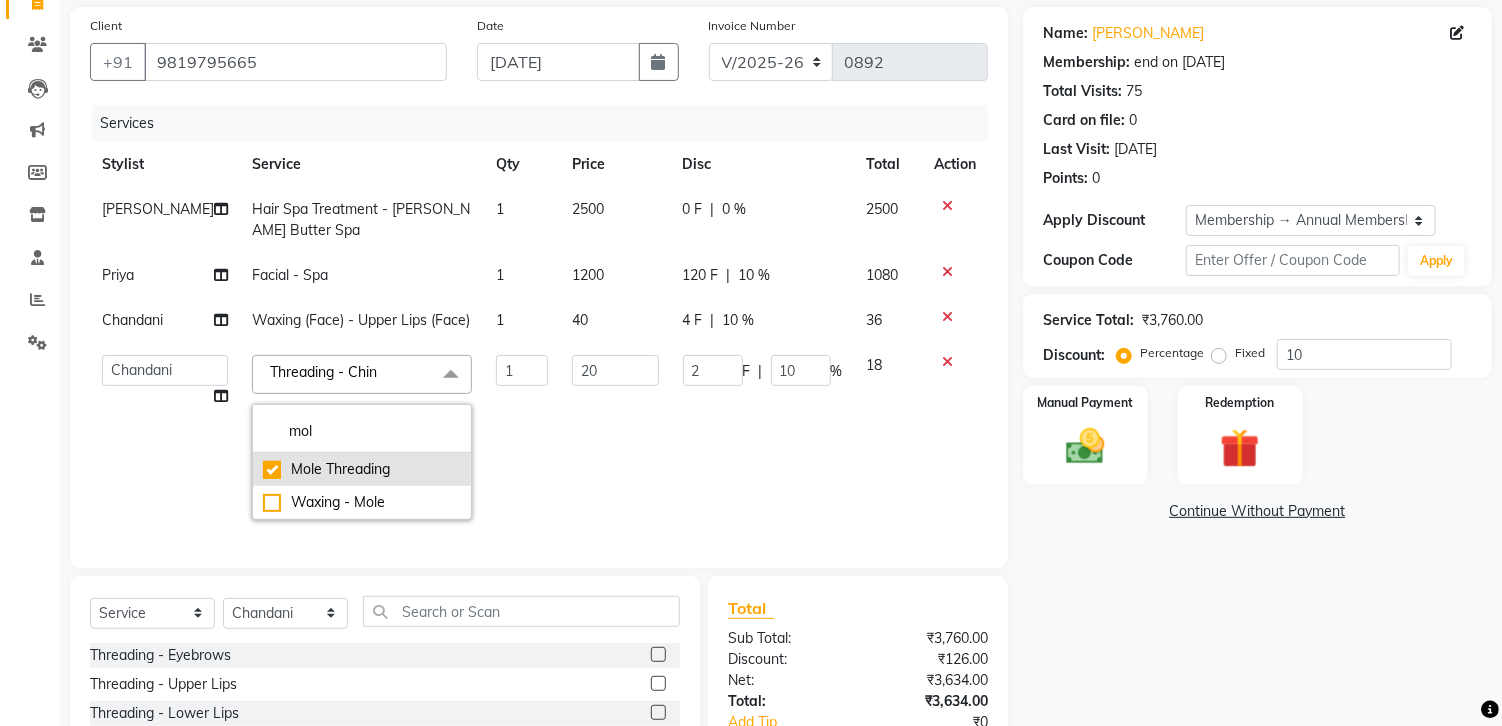 checkbox on "true" 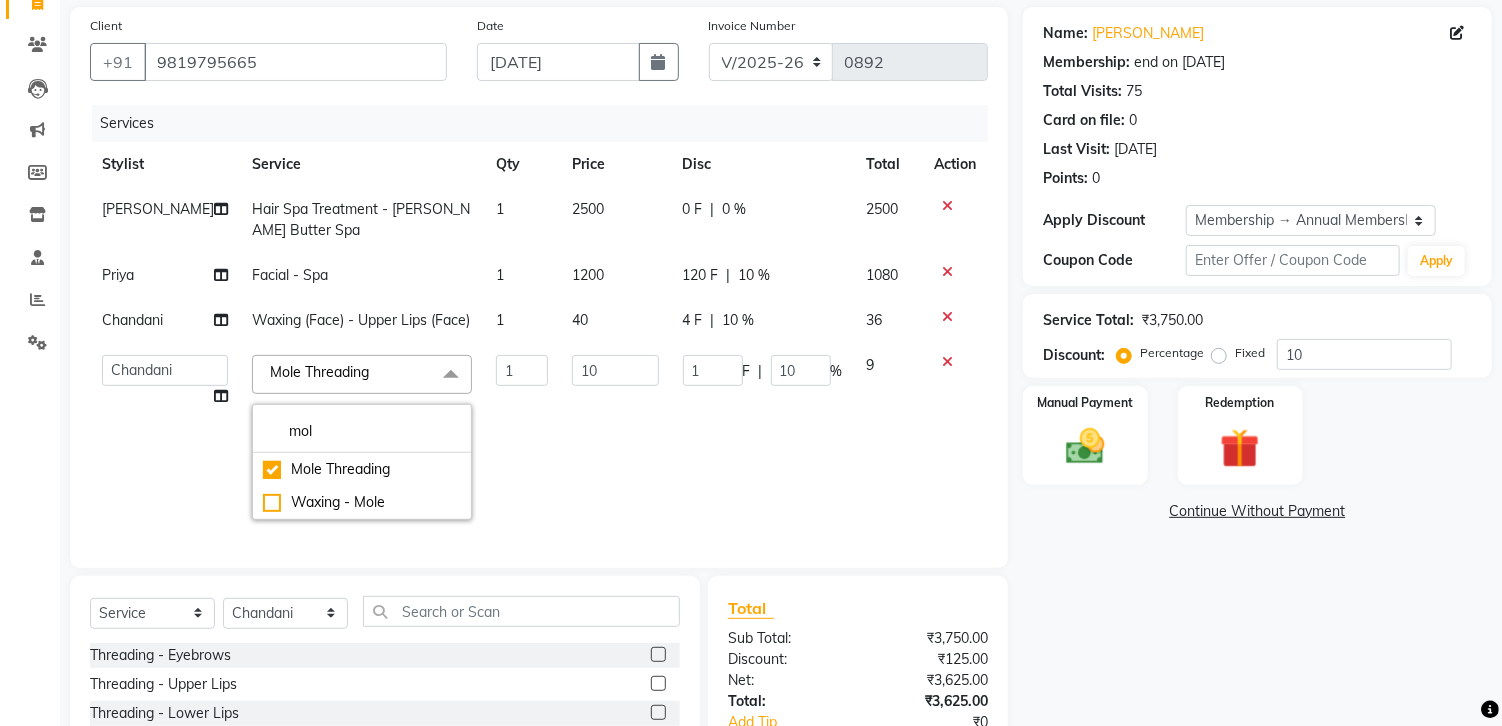 click on "Name: Rajshree Shetty Membership: end on 13-07-2025 Total Visits:  75 Card on file:  0 Last Visit:   27-06-2025 Points:   0  Apply Discount Select Membership → Annual Membership Coupon Code Apply Service Total:  ₹3,750.00  Discount:  Percentage   Fixed  10 Manual Payment Redemption  Continue Without Payment" 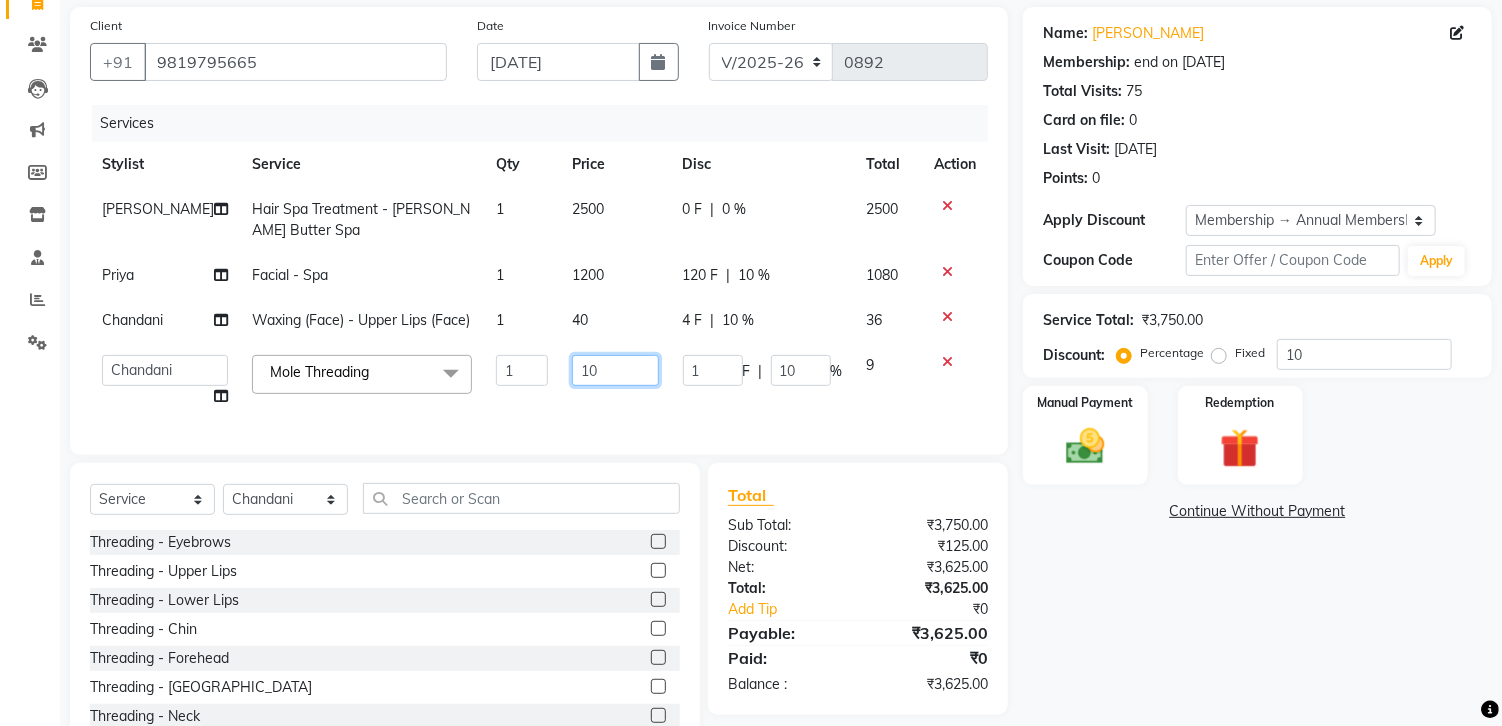 click on "10" 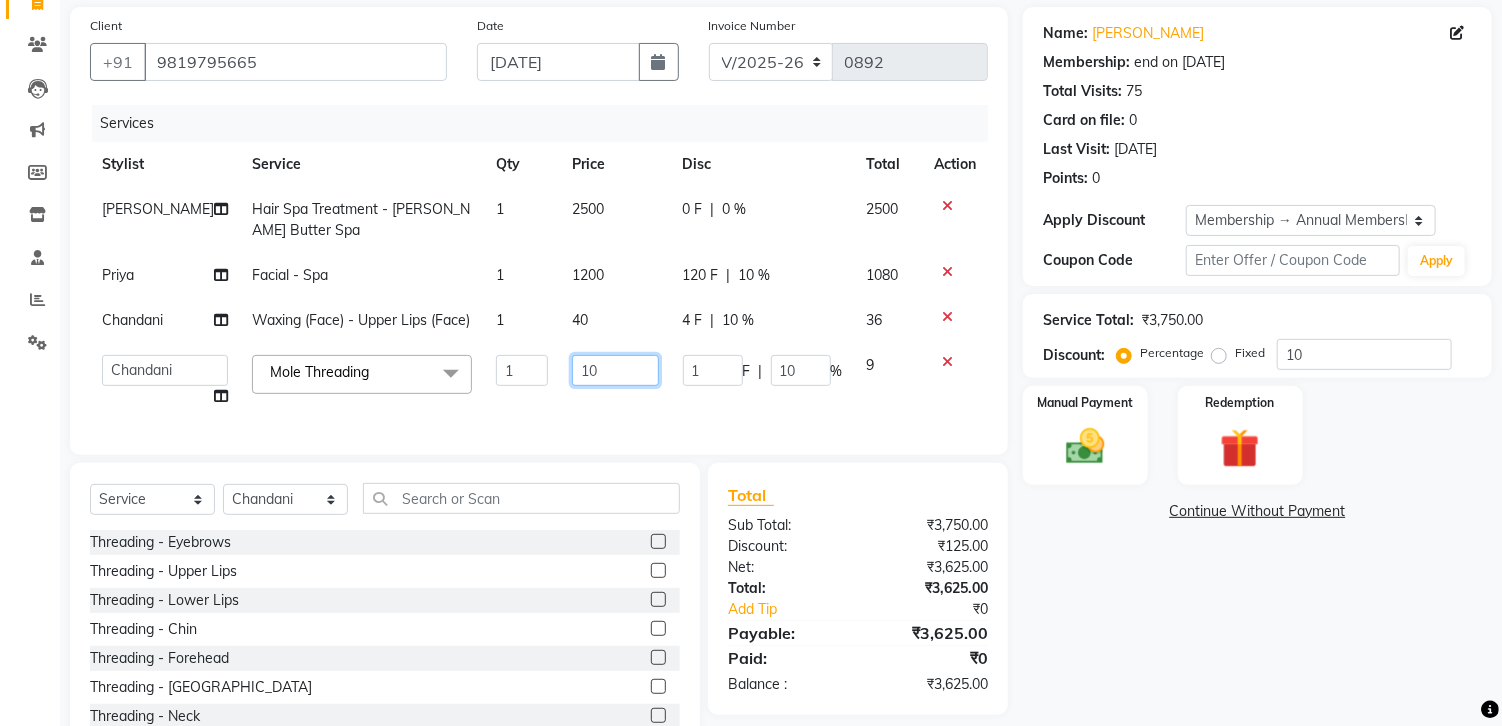 type on "1" 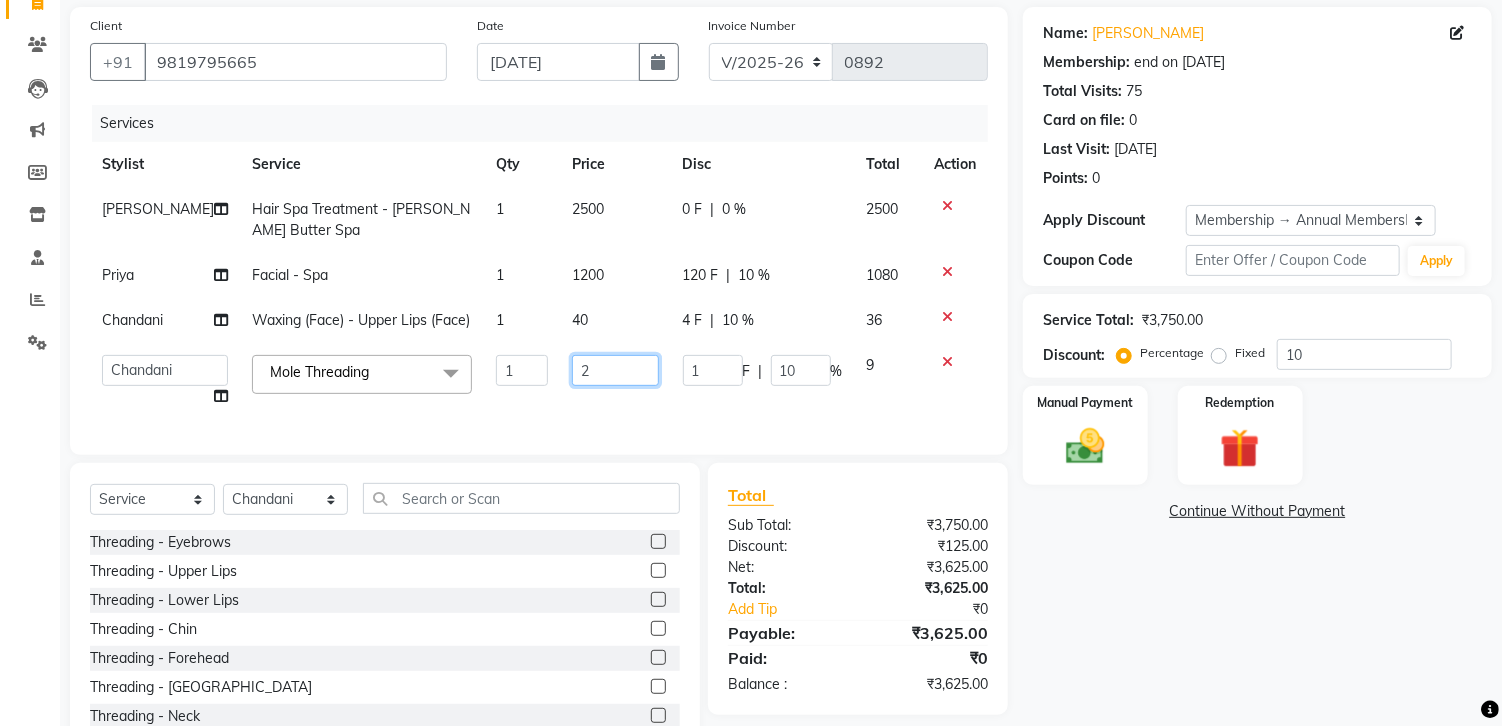 type on "20" 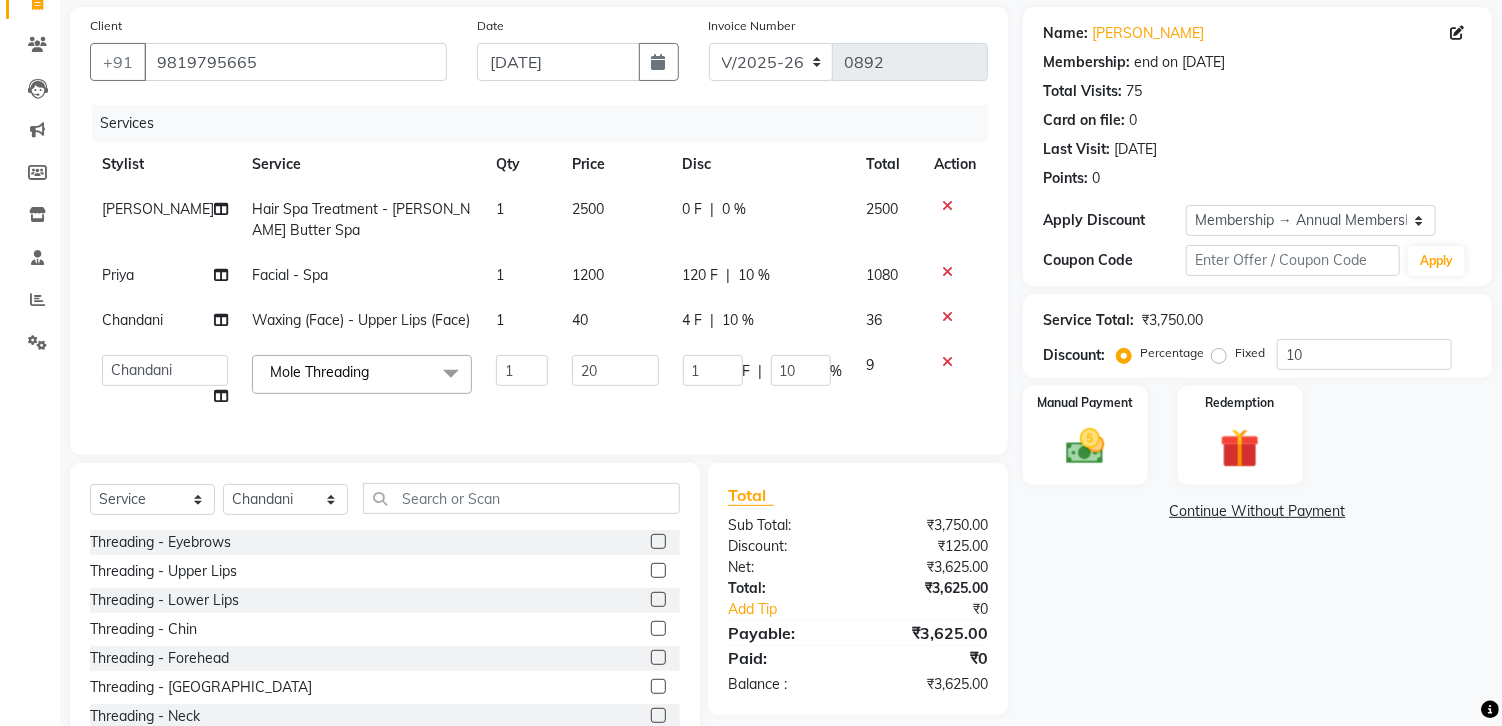 click on "Name: Rajshree Shetty Membership: end on 13-07-2025 Total Visits:  75 Card on file:  0 Last Visit:   27-06-2025 Points:   0  Apply Discount Select Membership → Annual Membership Coupon Code Apply Service Total:  ₹3,750.00  Discount:  Percentage   Fixed  10 Manual Payment Redemption  Continue Without Payment" 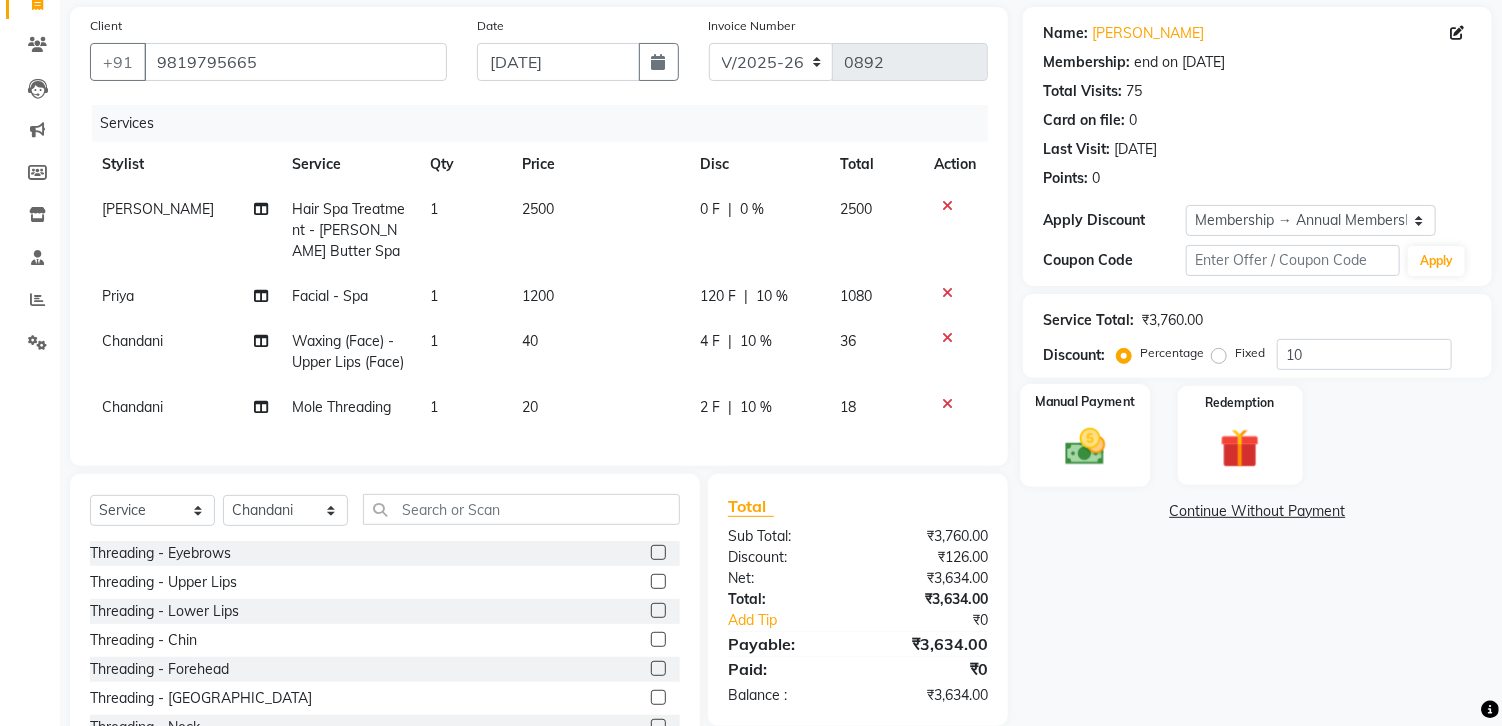 click 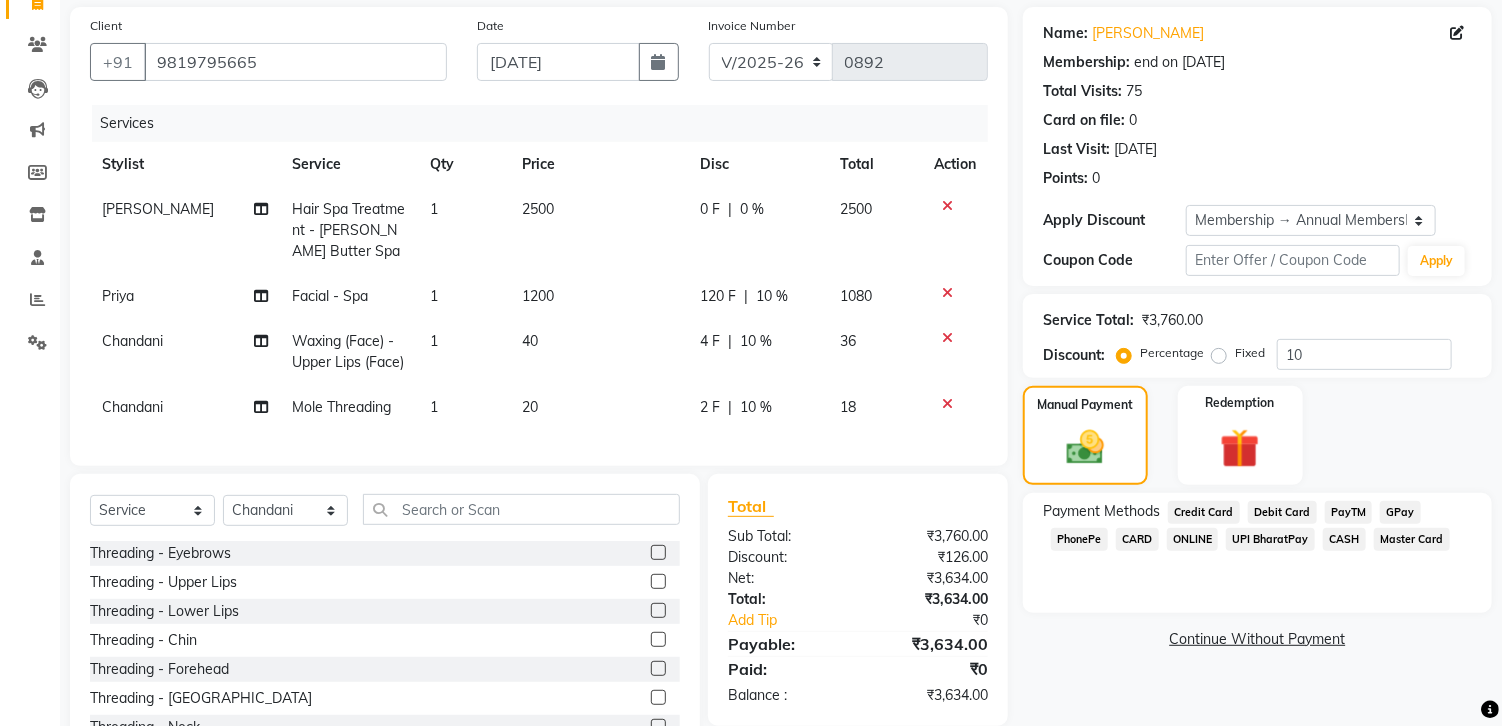 click on "GPay" 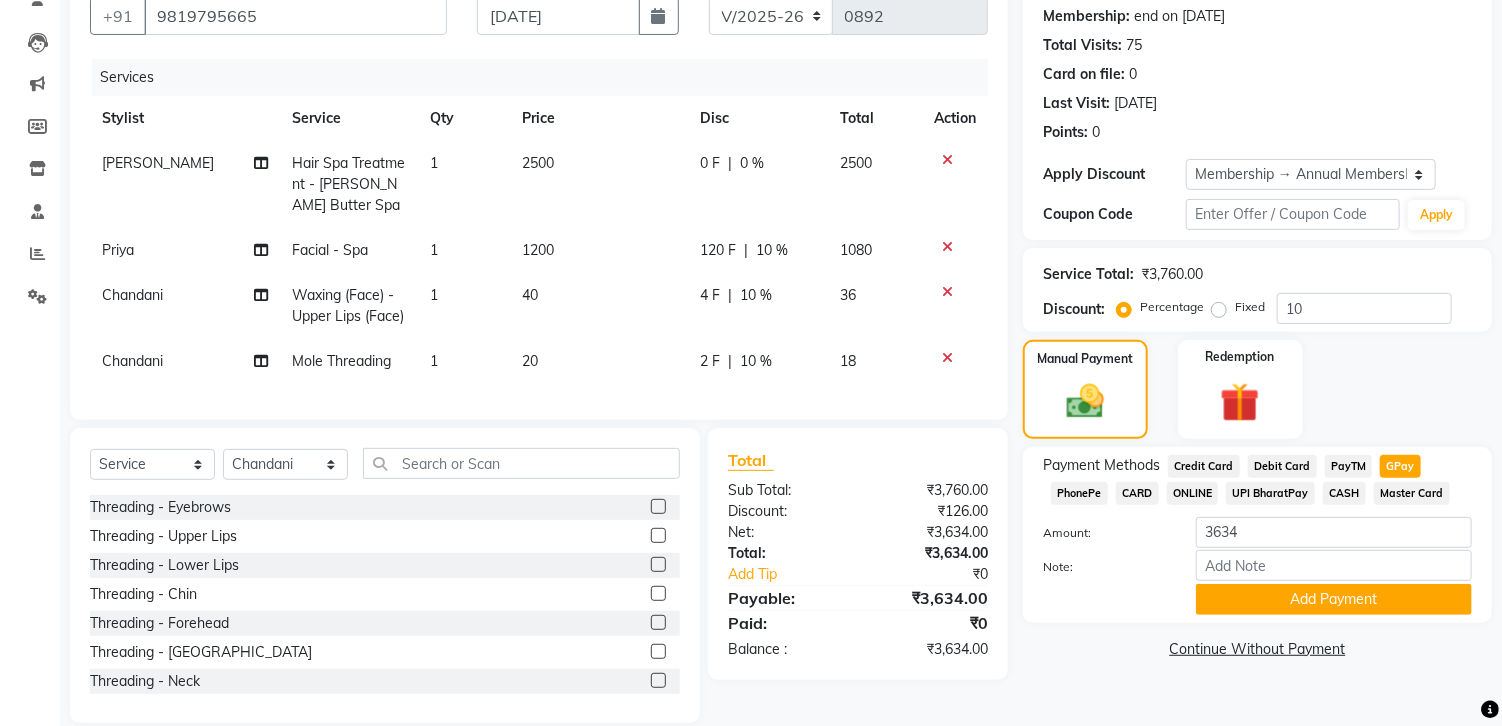 scroll, scrollTop: 232, scrollLeft: 0, axis: vertical 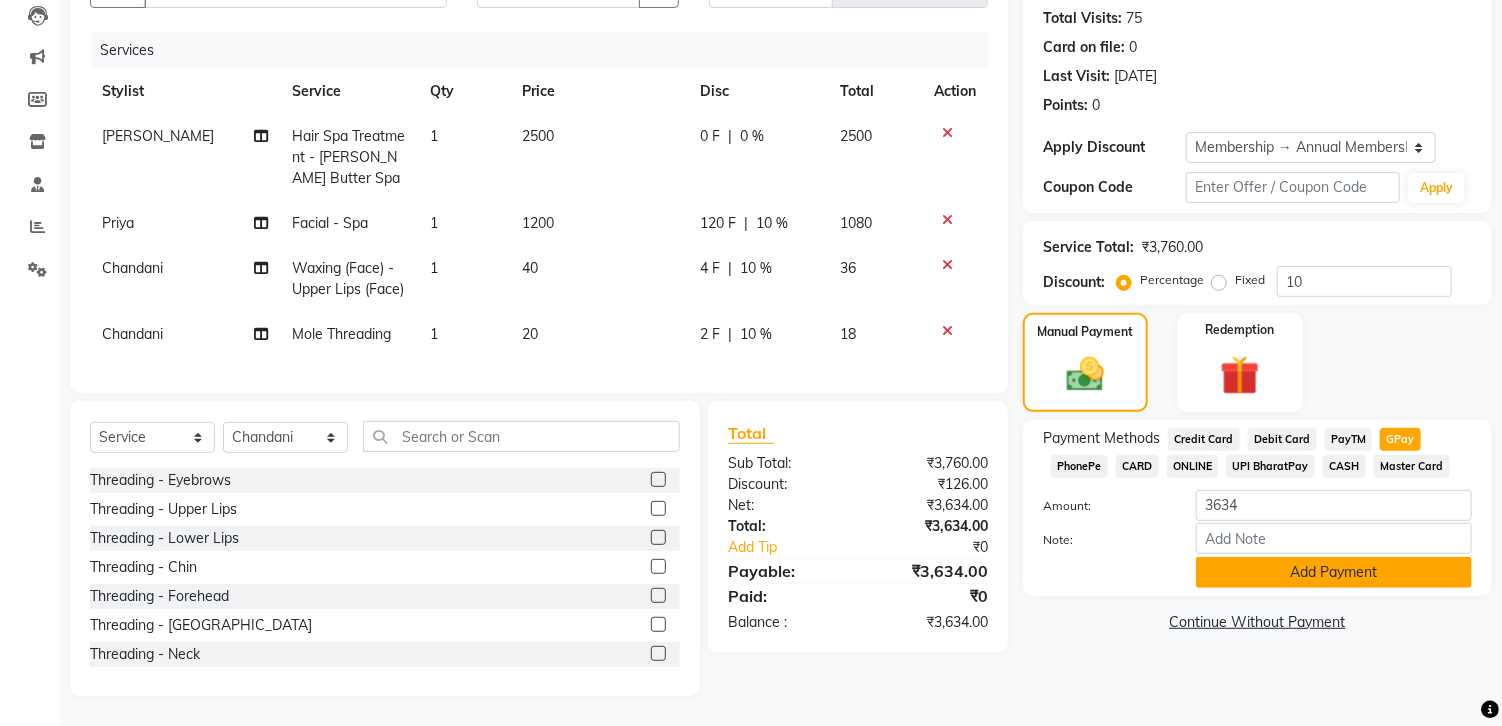 click on "Add Payment" 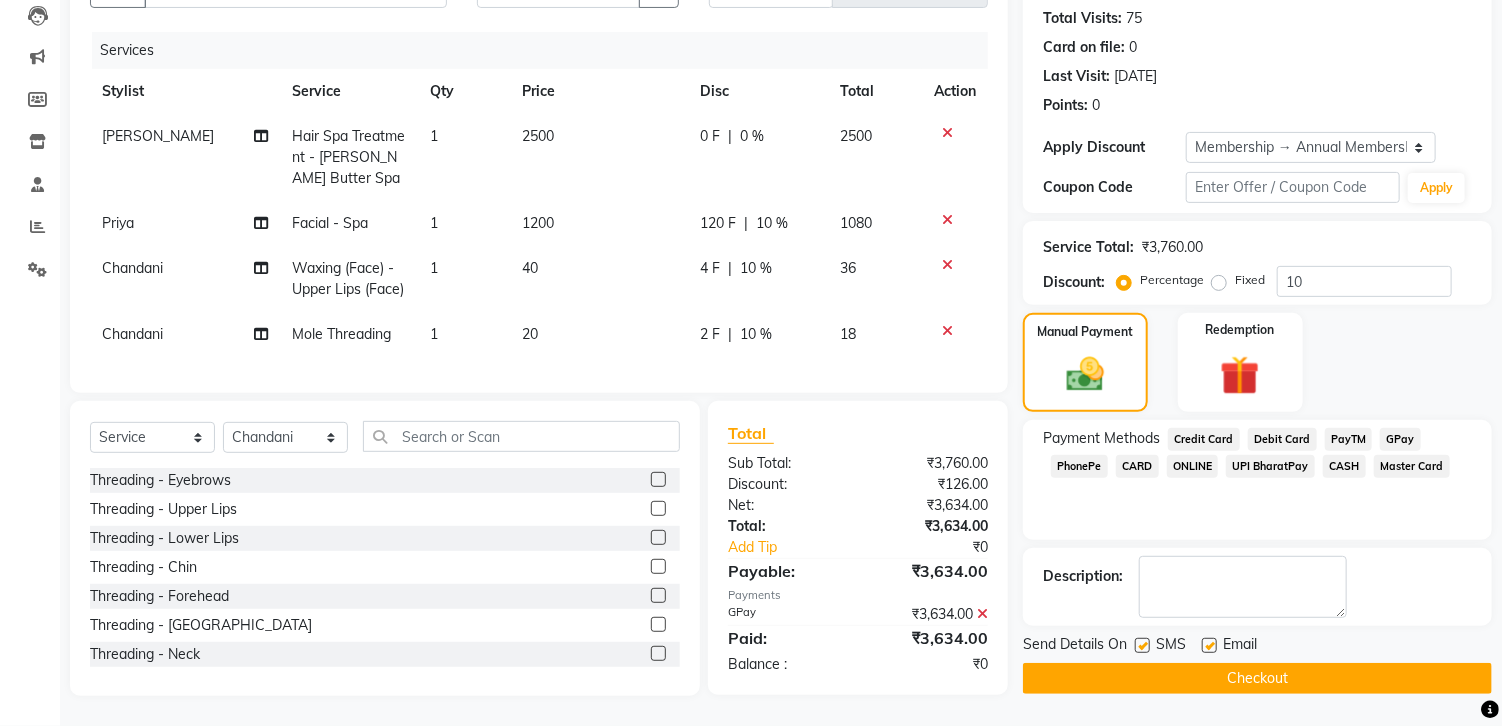 click on "Checkout" 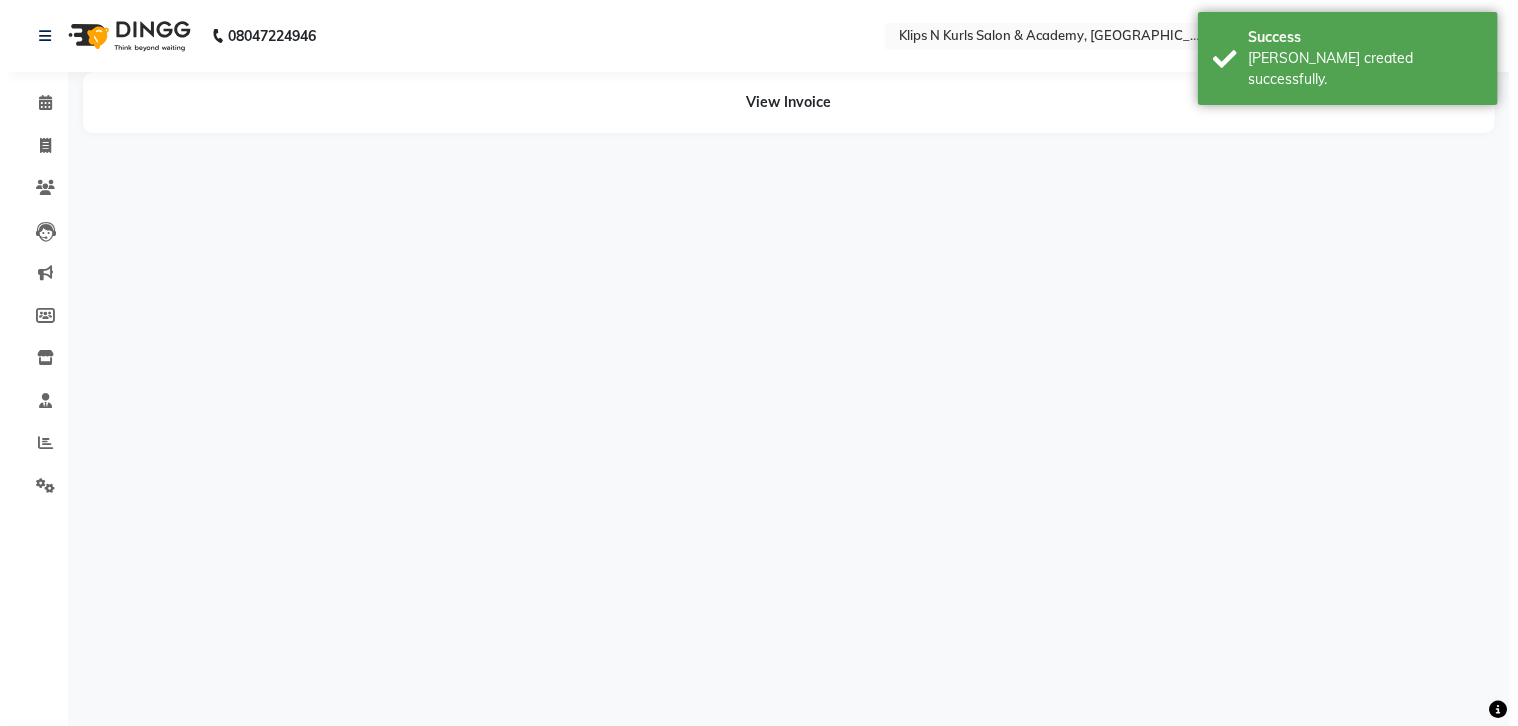 scroll, scrollTop: 0, scrollLeft: 0, axis: both 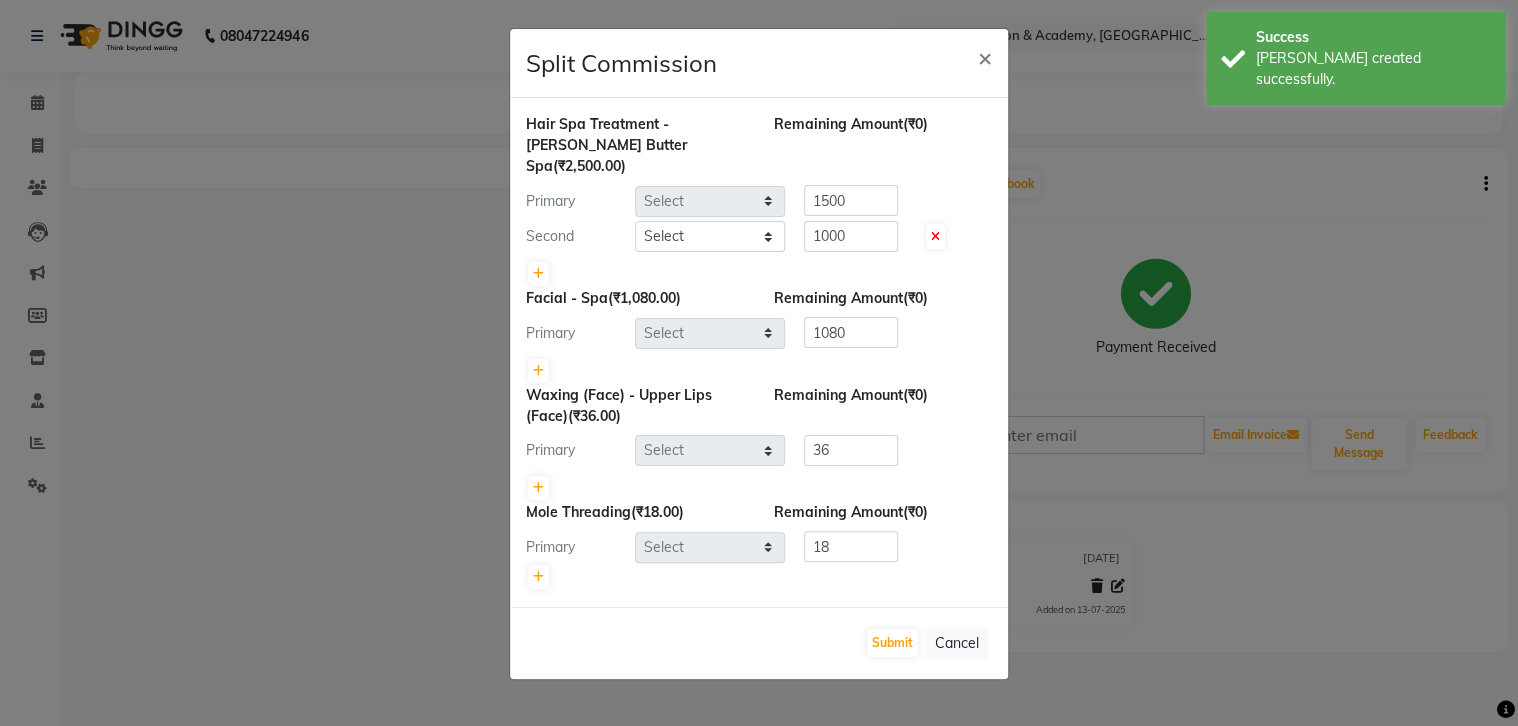 select on "71846" 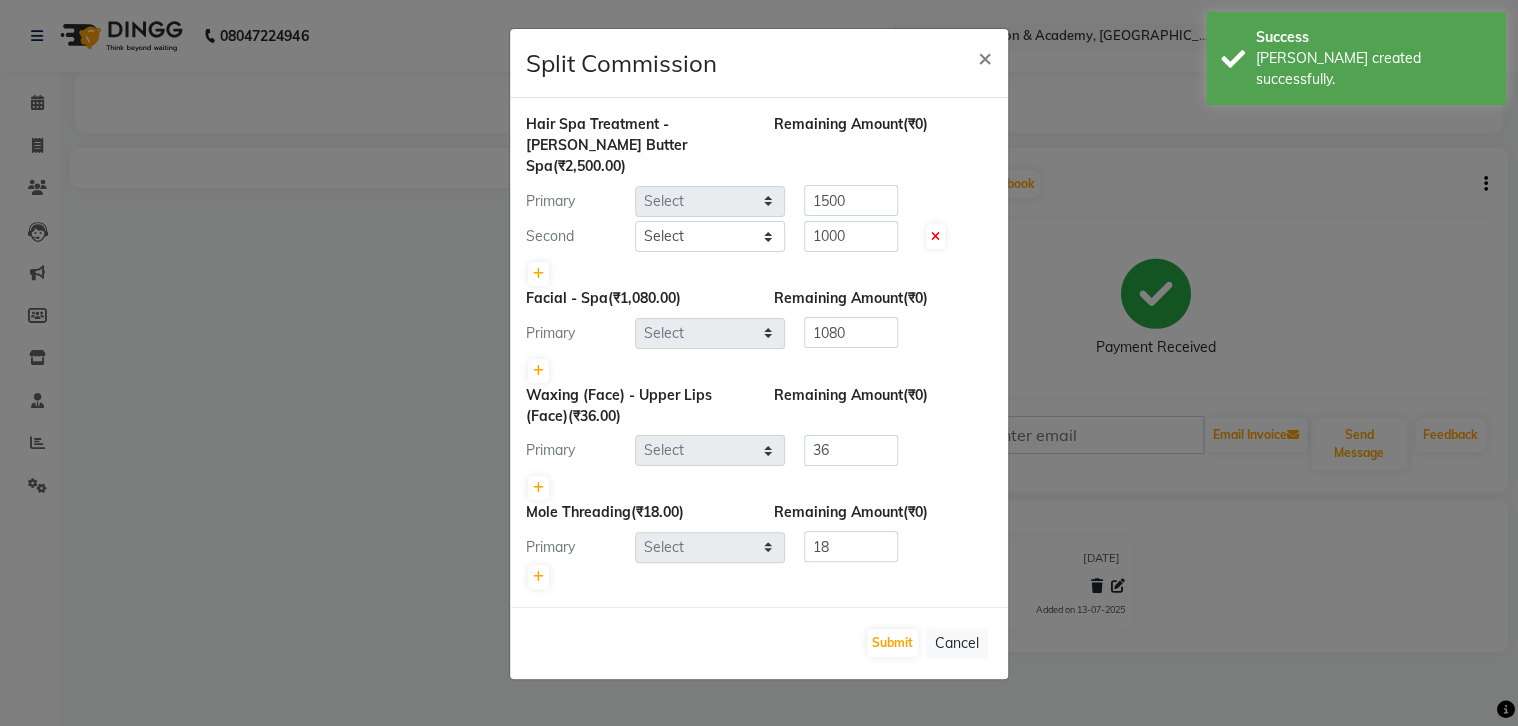 select on "61904" 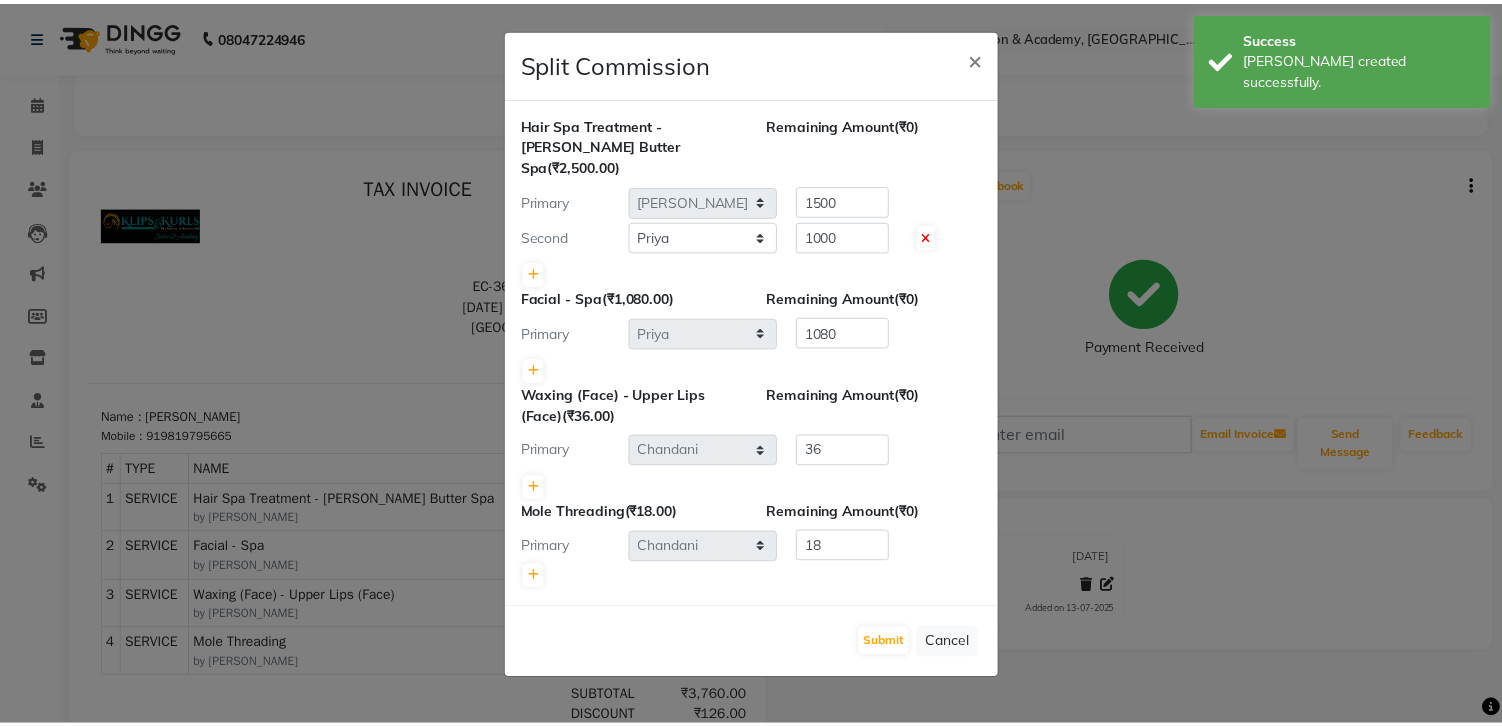 scroll, scrollTop: 0, scrollLeft: 0, axis: both 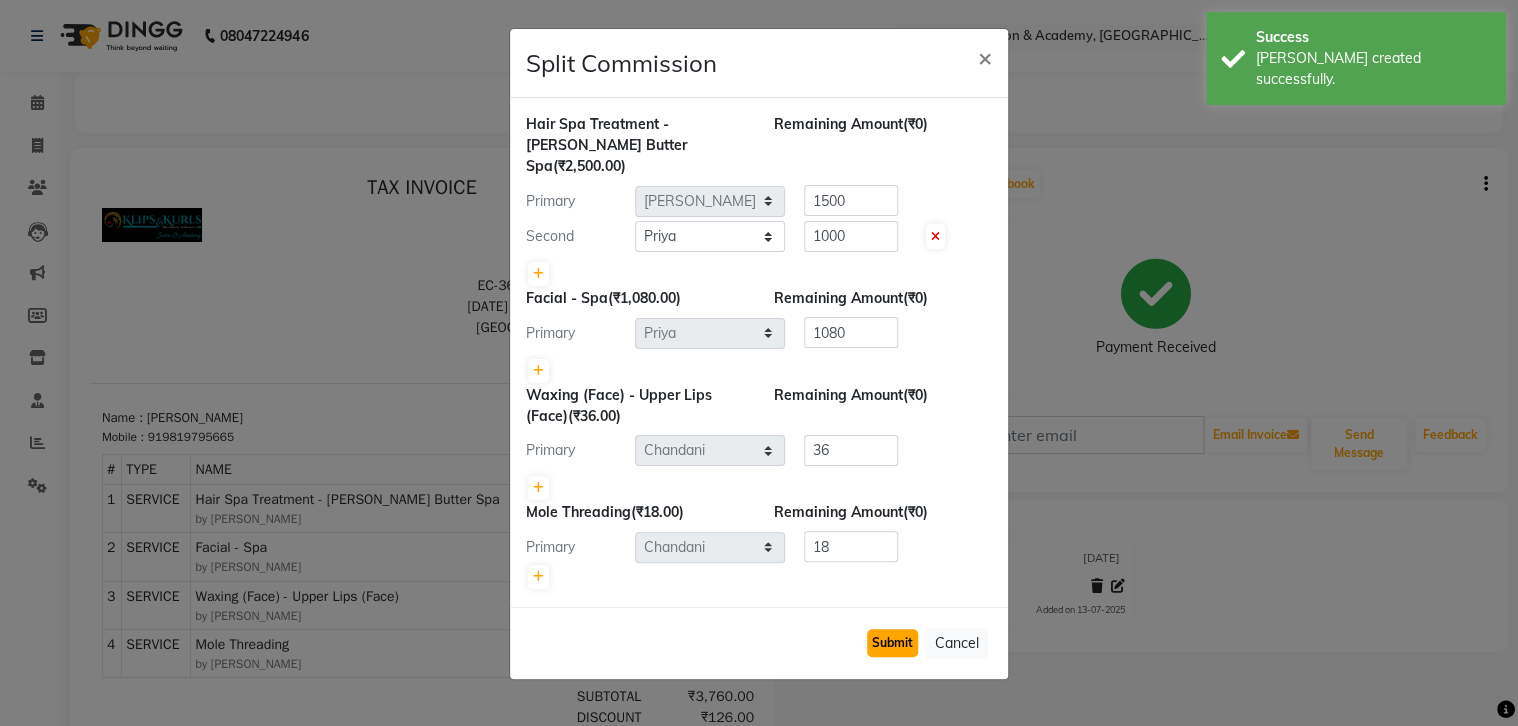 click on "Submit" 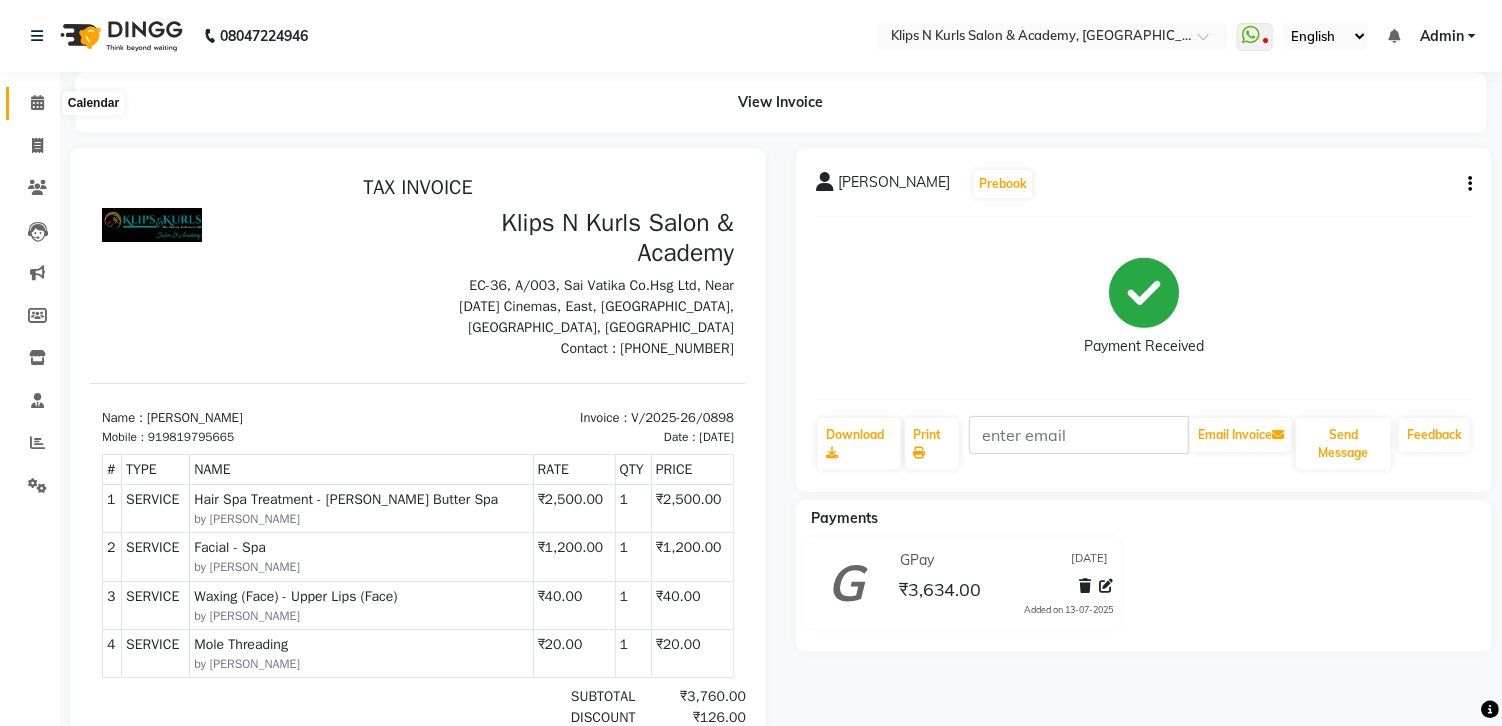 click 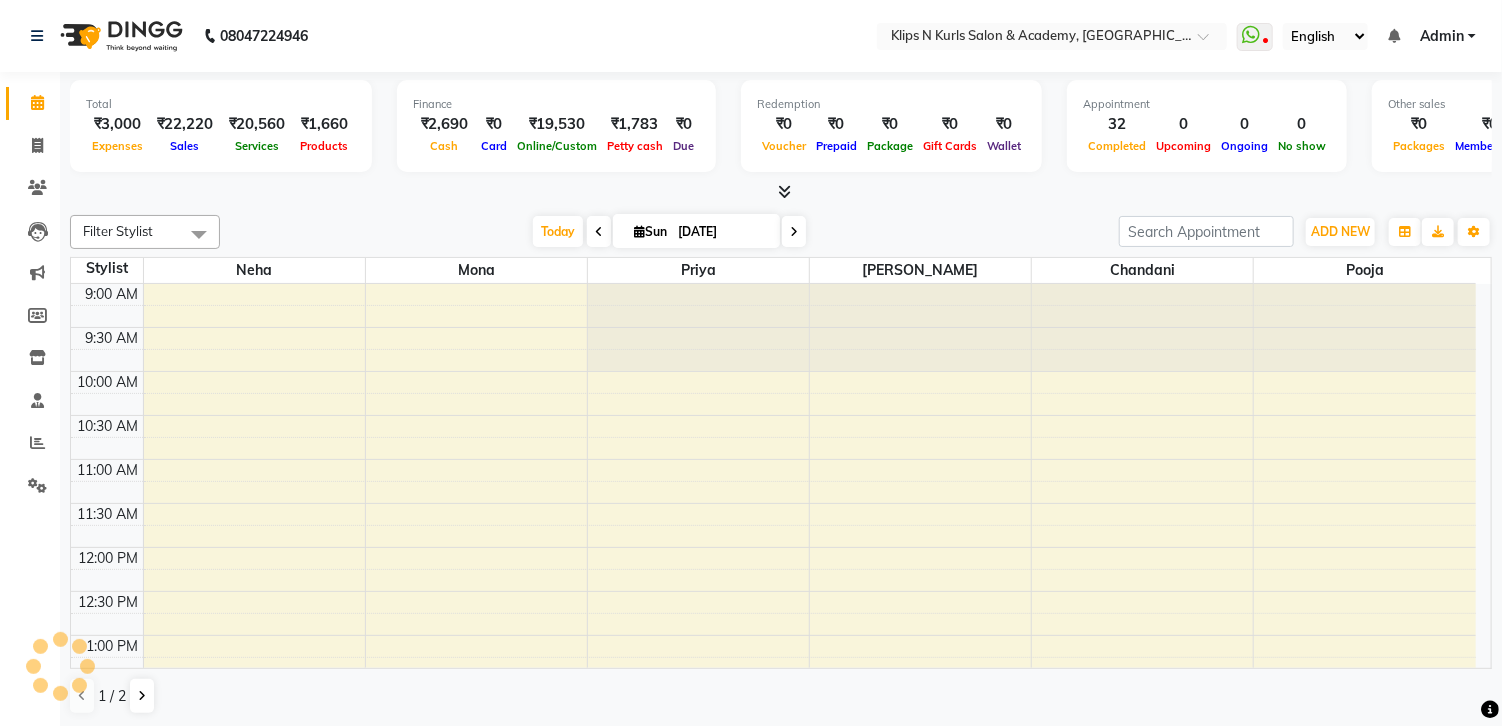scroll, scrollTop: 709, scrollLeft: 0, axis: vertical 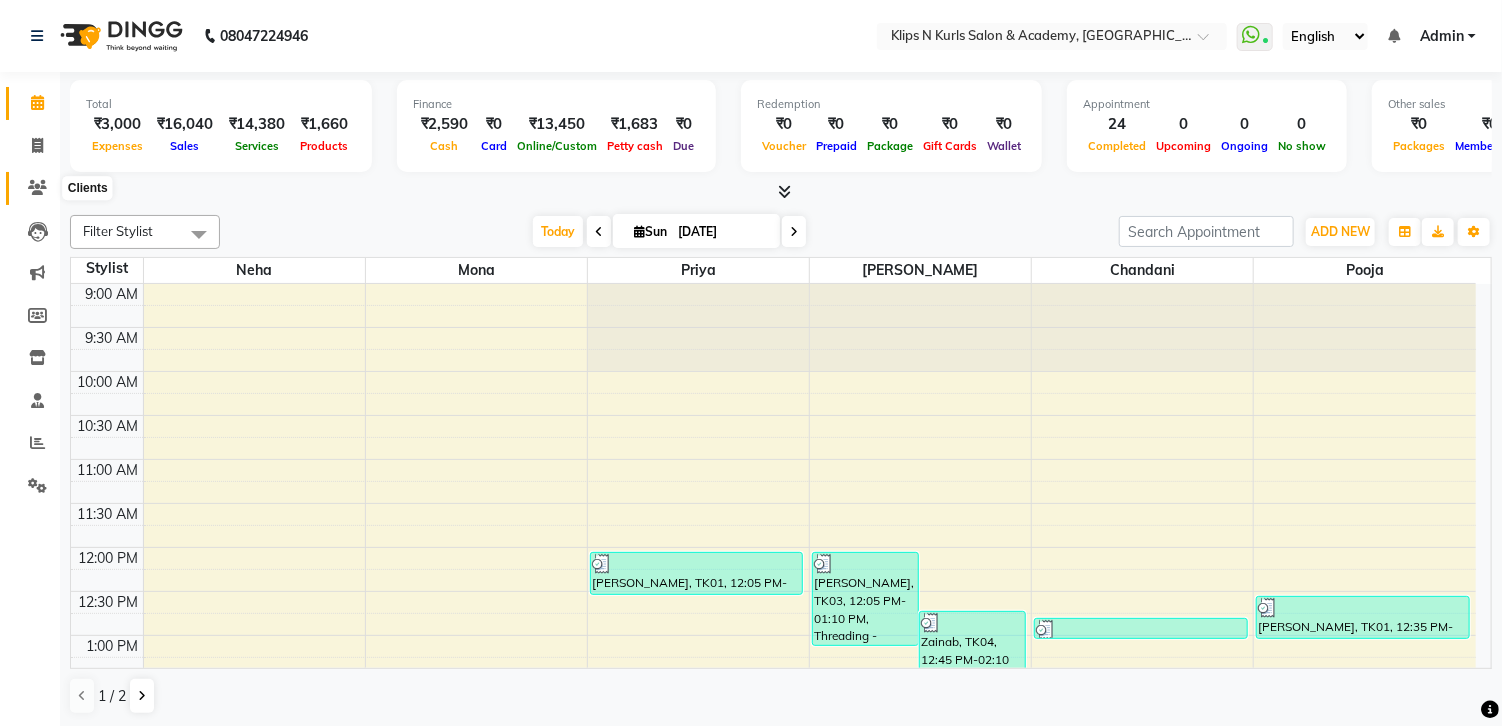 click 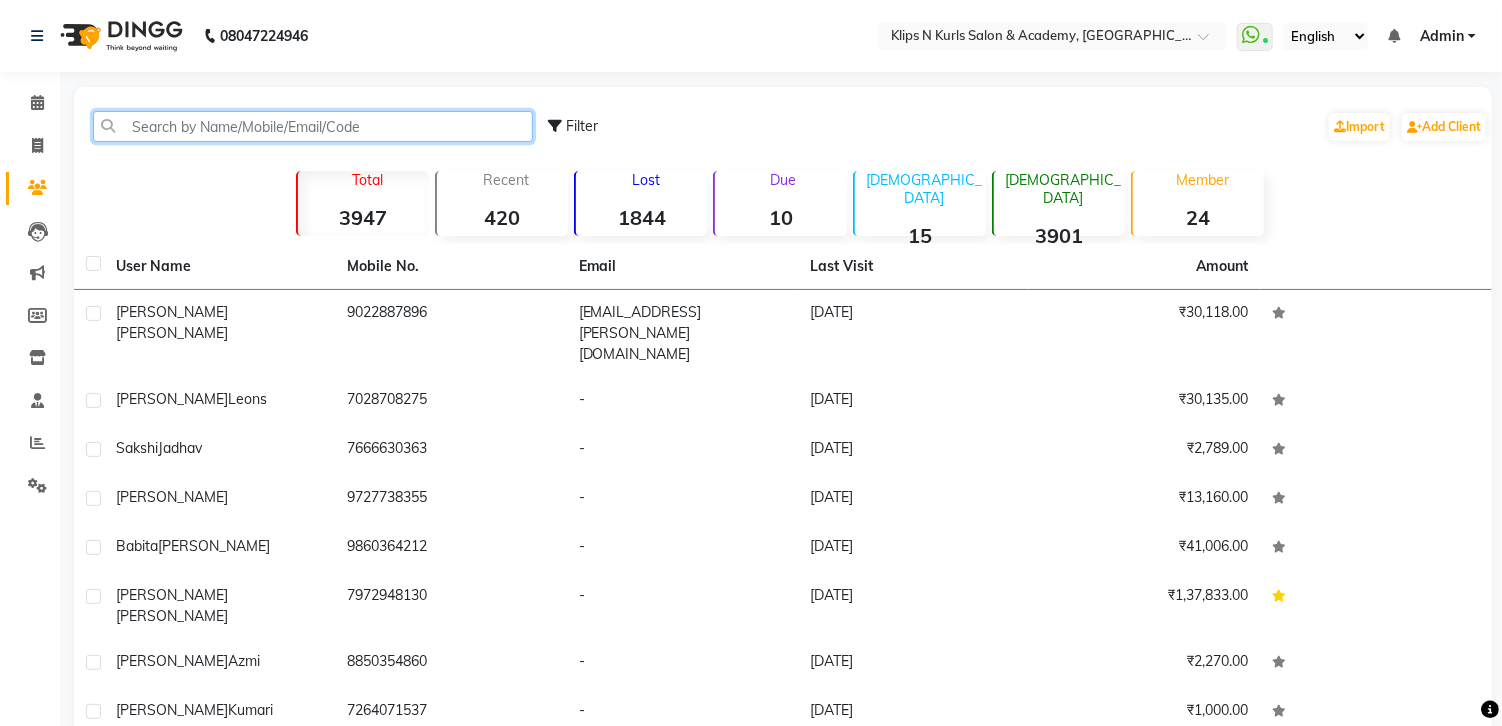 click 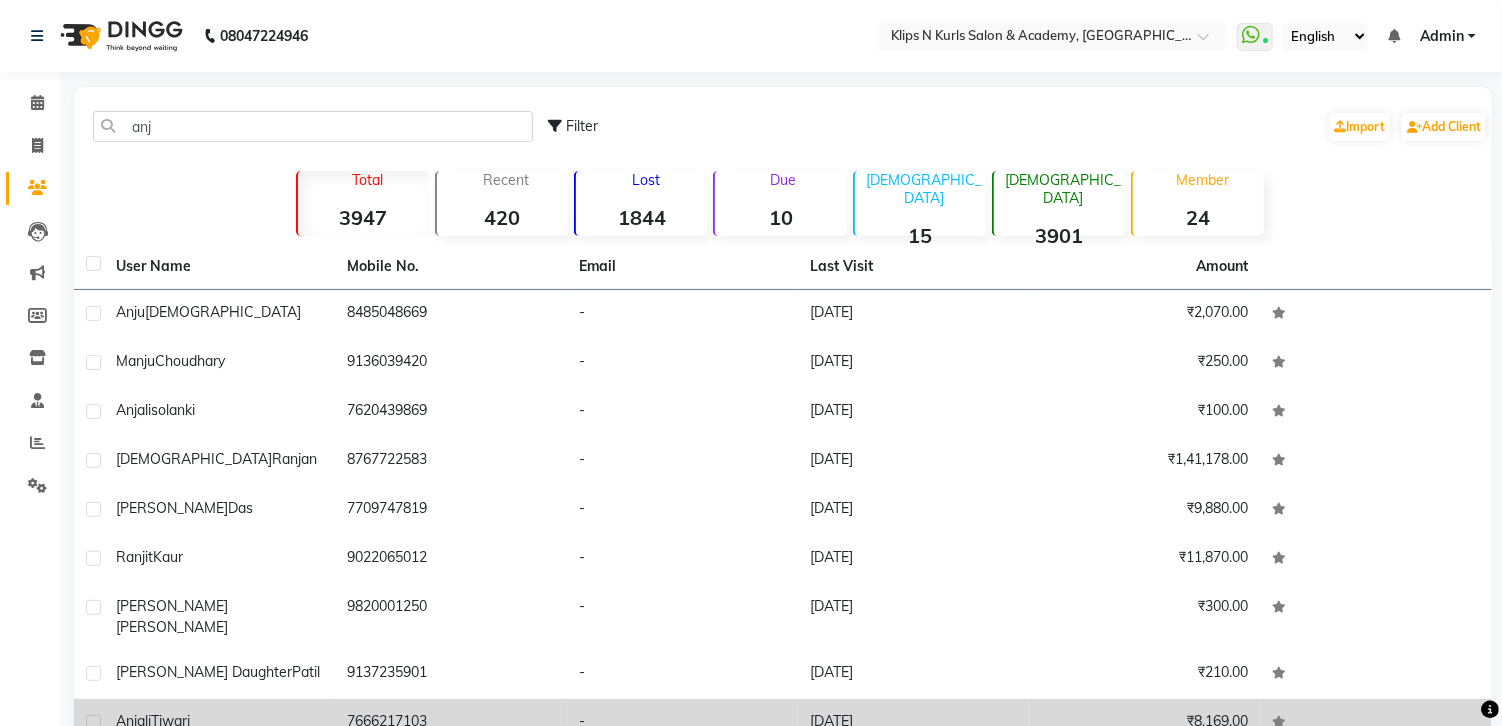 click on "7666217103" 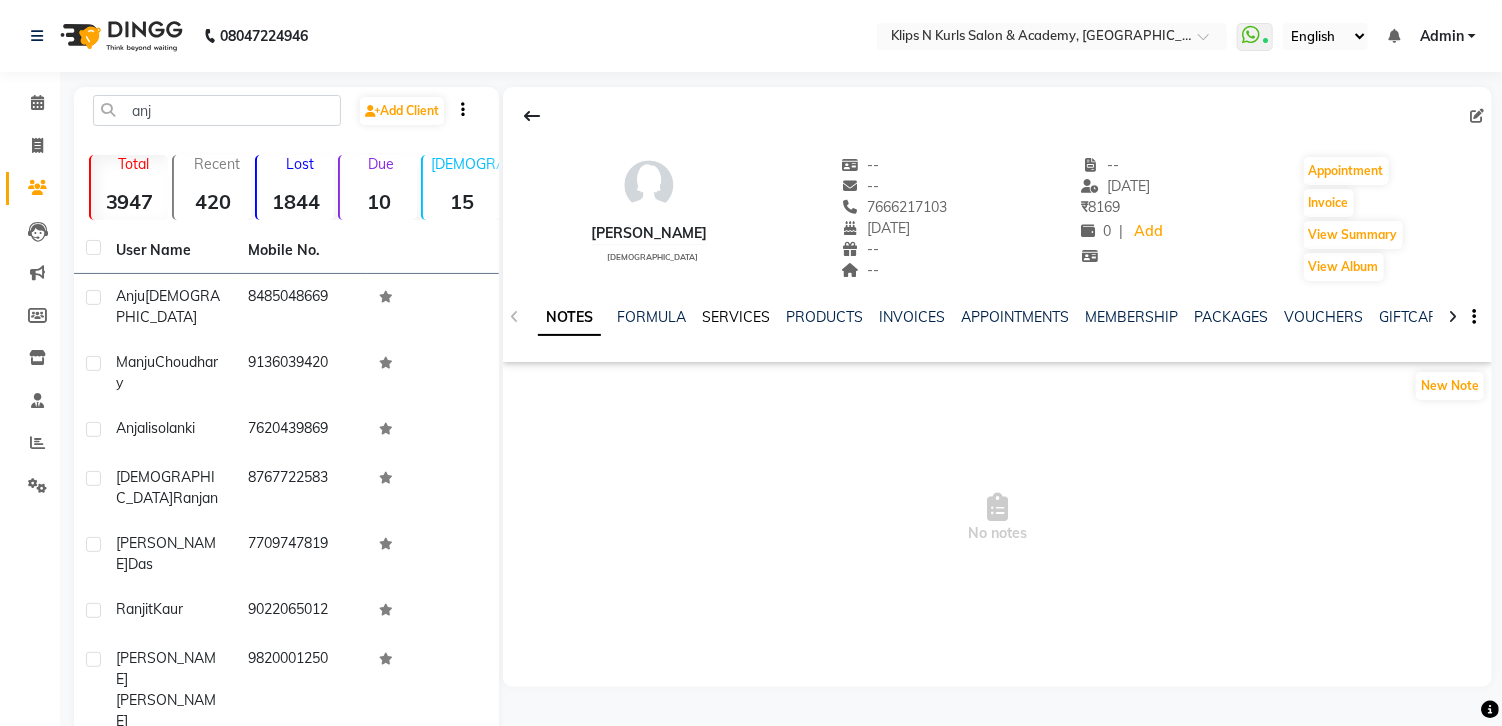 click on "SERVICES" 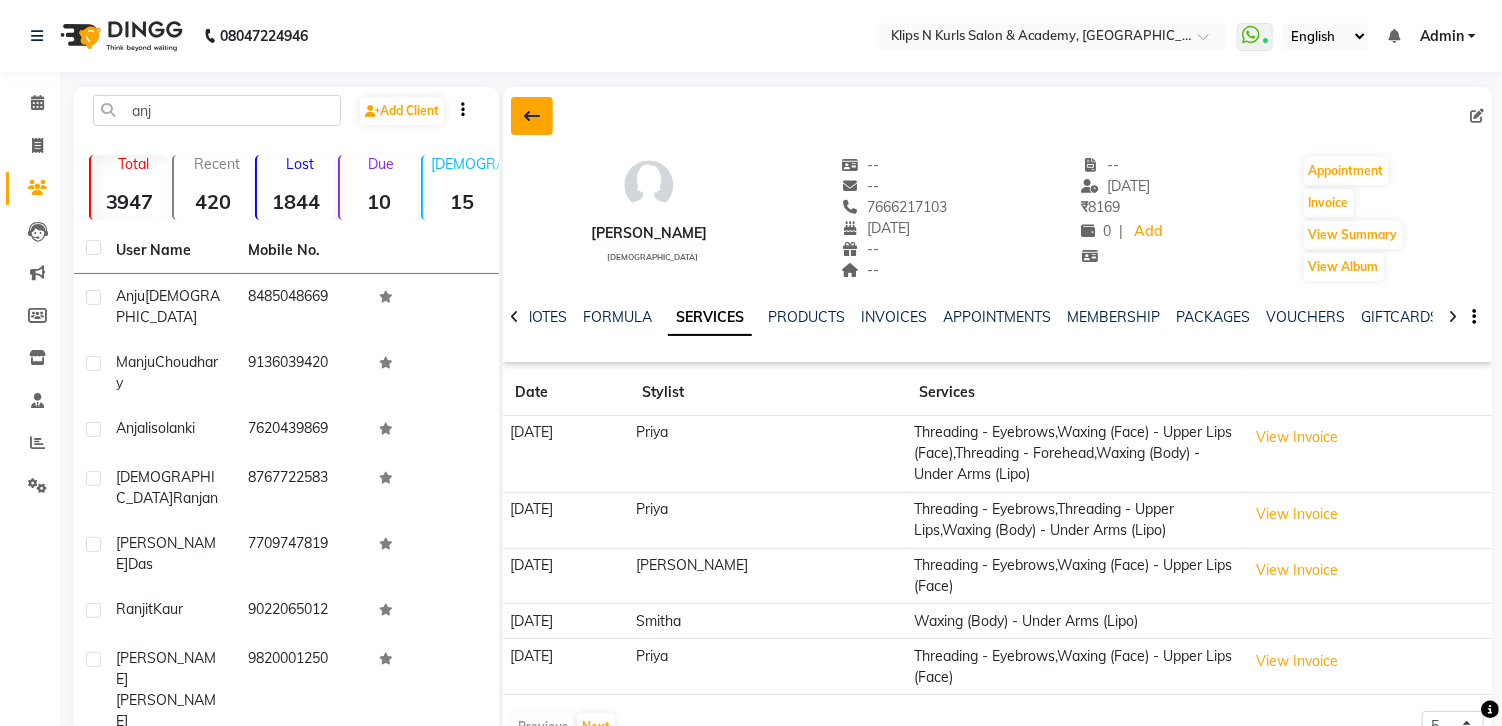 click 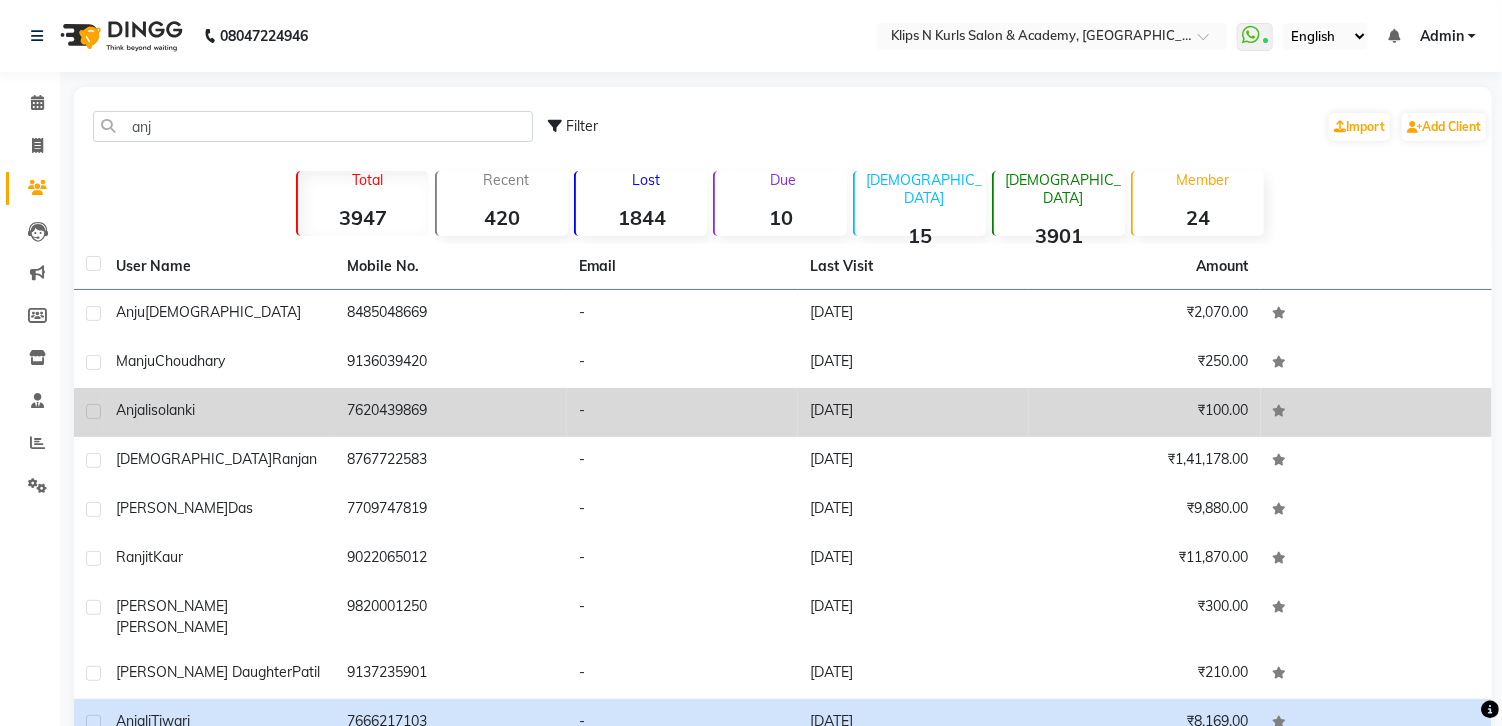 click on "[PERSON_NAME]" 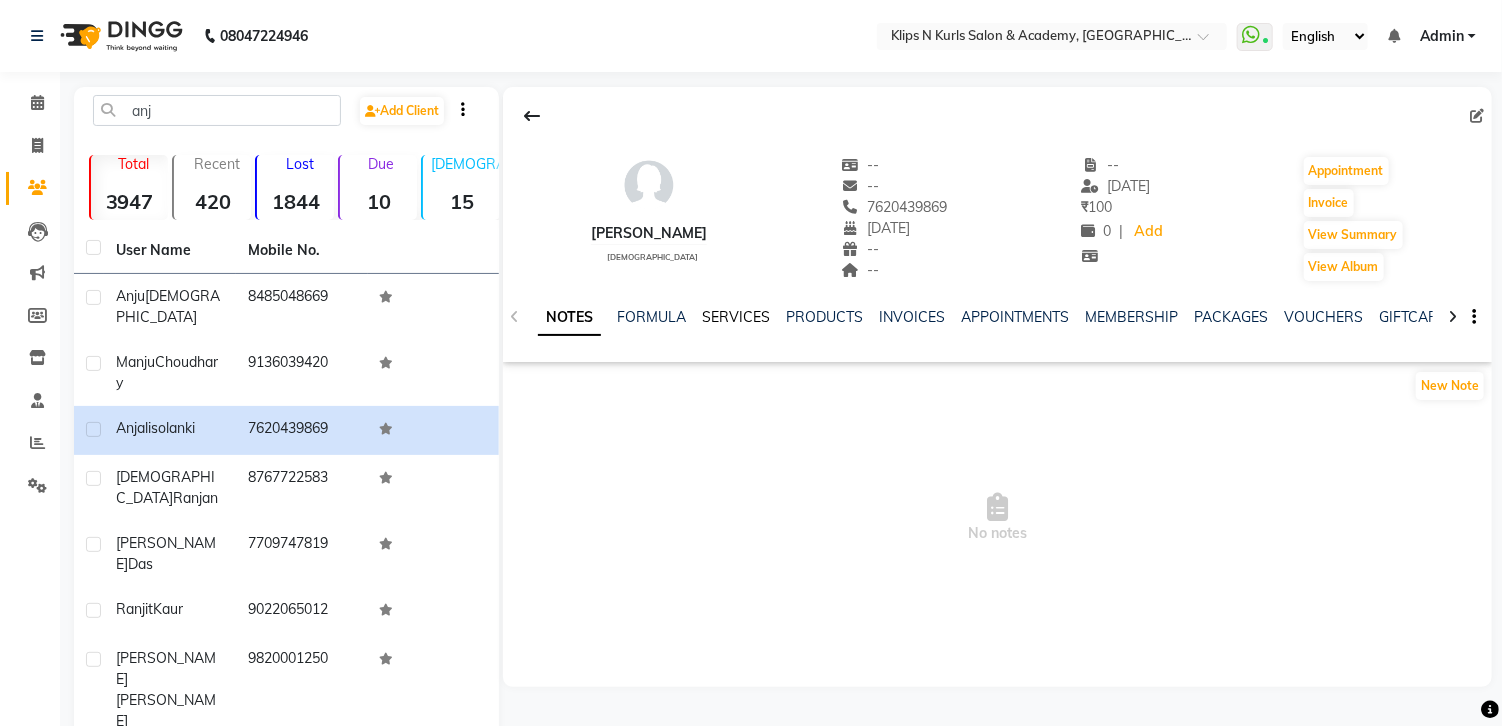 click on "SERVICES" 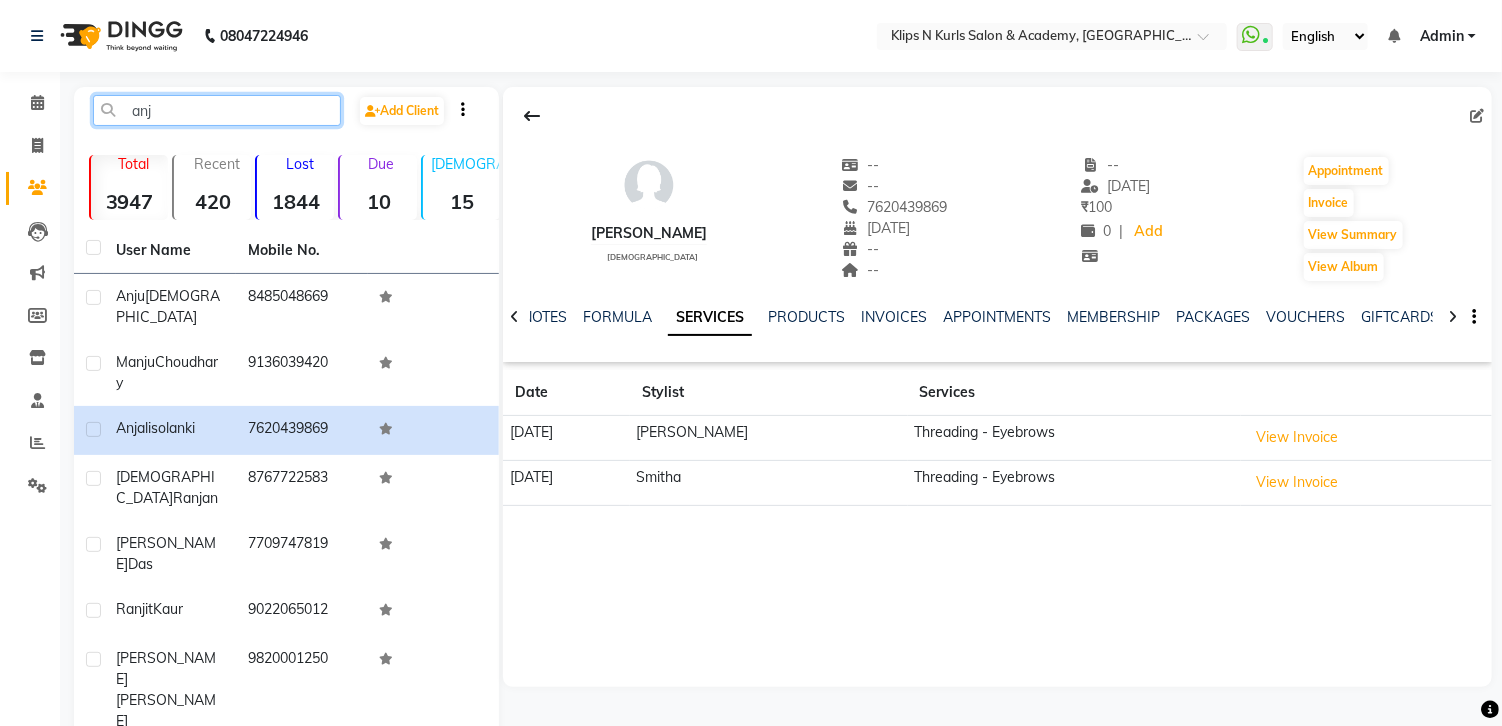 click on "anj" 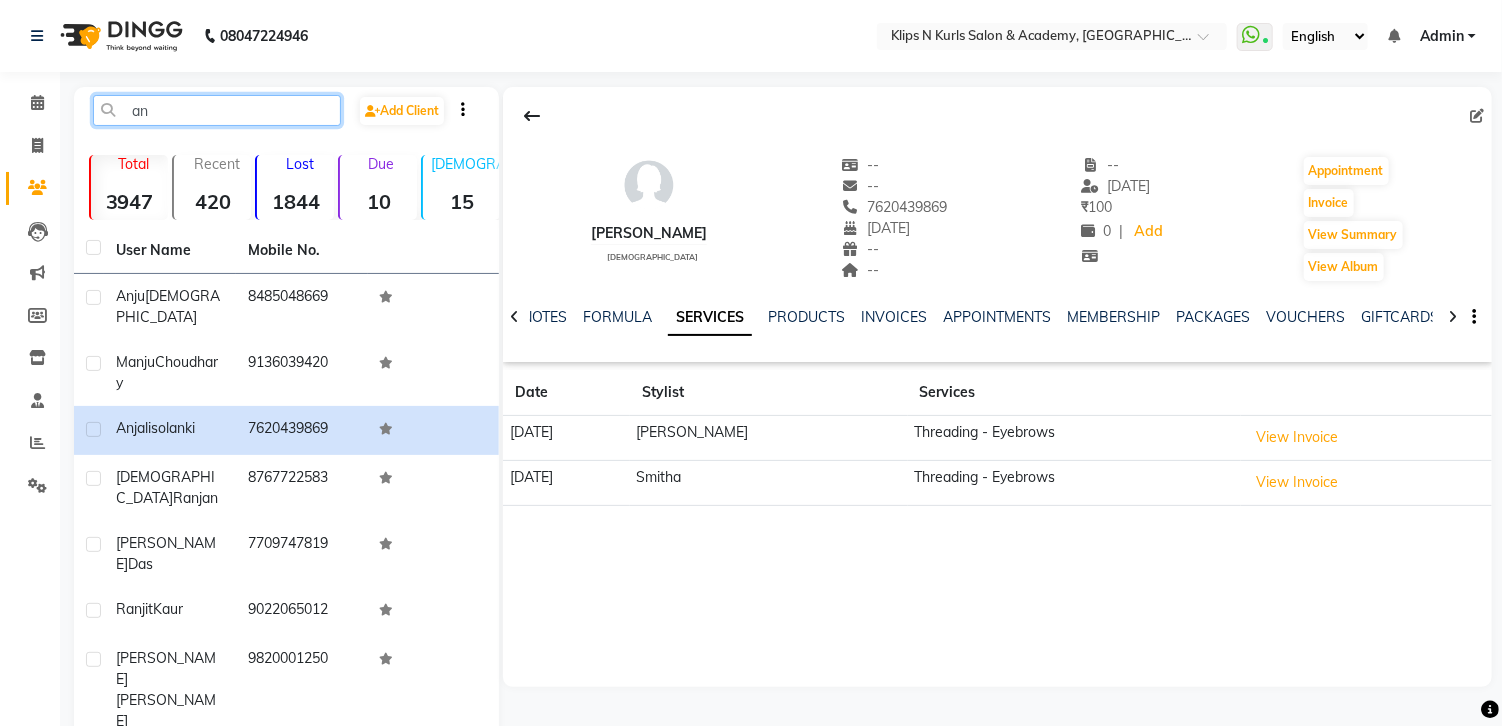 type on "a" 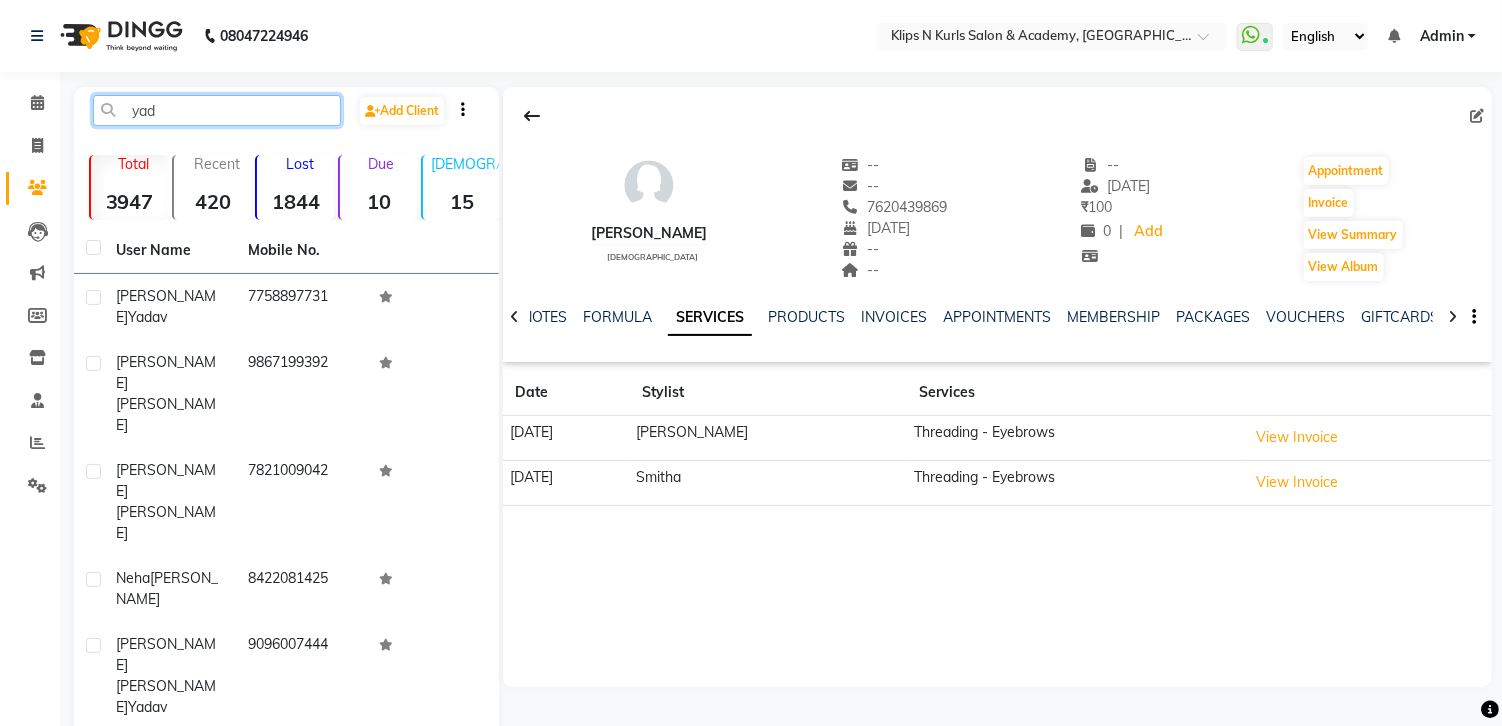 click on "yad" 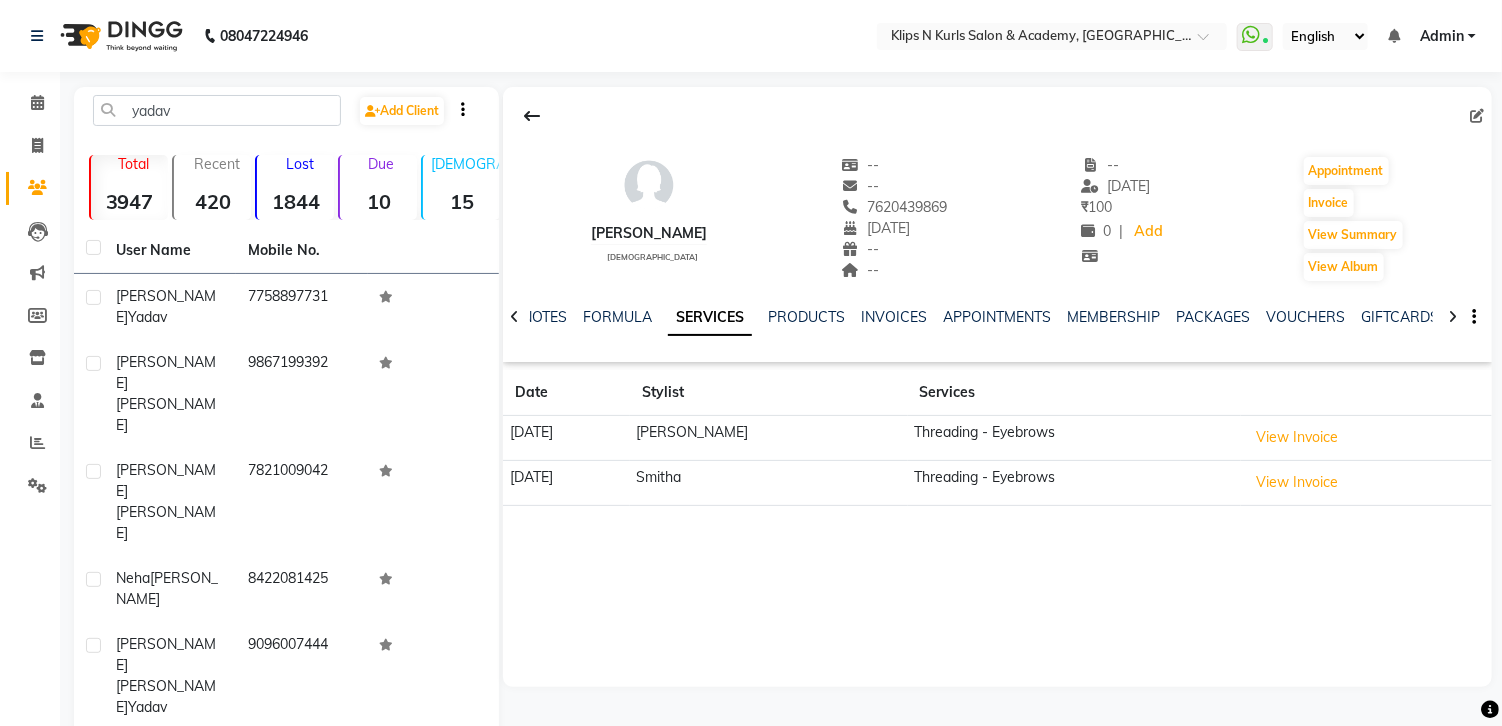 click on "yadav  Add Client  Total  3947  Recent  420  Lost  1844  Due  10  Male  15  Female  3901  Member  24 User Name Mobile No. Gaurvi  yadav   7758897731  Sonali  Yadav   9867199392  Shalini  Yadav   7821009042  Neha  Yadav   8422081425  Neelam  sanjay  yadav   9096007444  Ishani  Yadav   9322156402  Pinky  Yadav   7798456043  Ishani  Yadav   9322165402  Manju  Yadav   9892007001  Anita  Yadav   8652226750   Previous   Next   10   50   100   Anjali solanki   female  --   --   7620439869  19-03-1970  --  --  -- 08-07-2025 ₹    100 0 |  Add   Appointment   Invoice  View Summary  View Album  NOTES FORMULA SERVICES PRODUCTS INVOICES APPOINTMENTS MEMBERSHIP PACKAGES VOUCHERS GIFTCARDS POINTS FORMS FAMILY CARDS WALLET Date Stylist Services 08-07-2025 Ishika  Threading - Eyebrows  View Invoice  20-05-2025 Smitha Threading - Eyebrows  View Invoice" 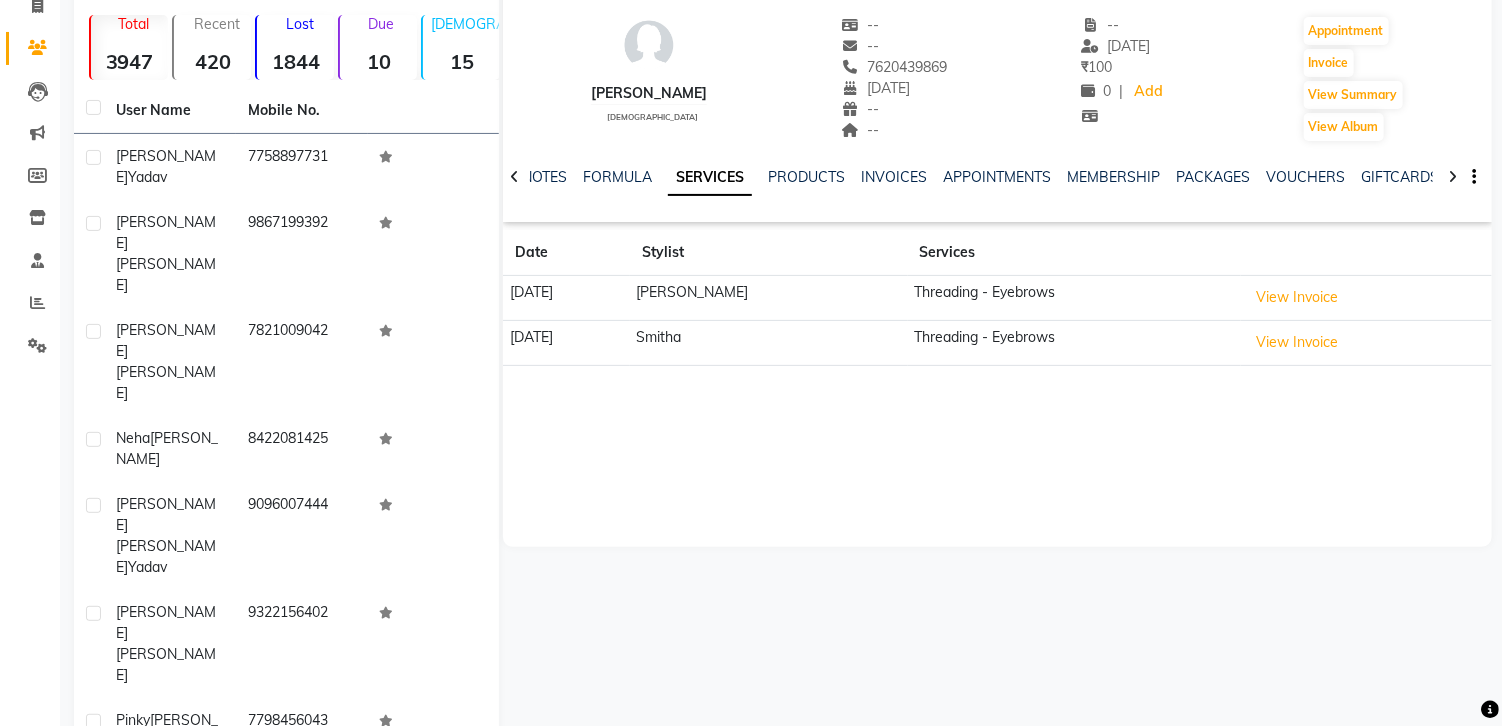 click on "Next" 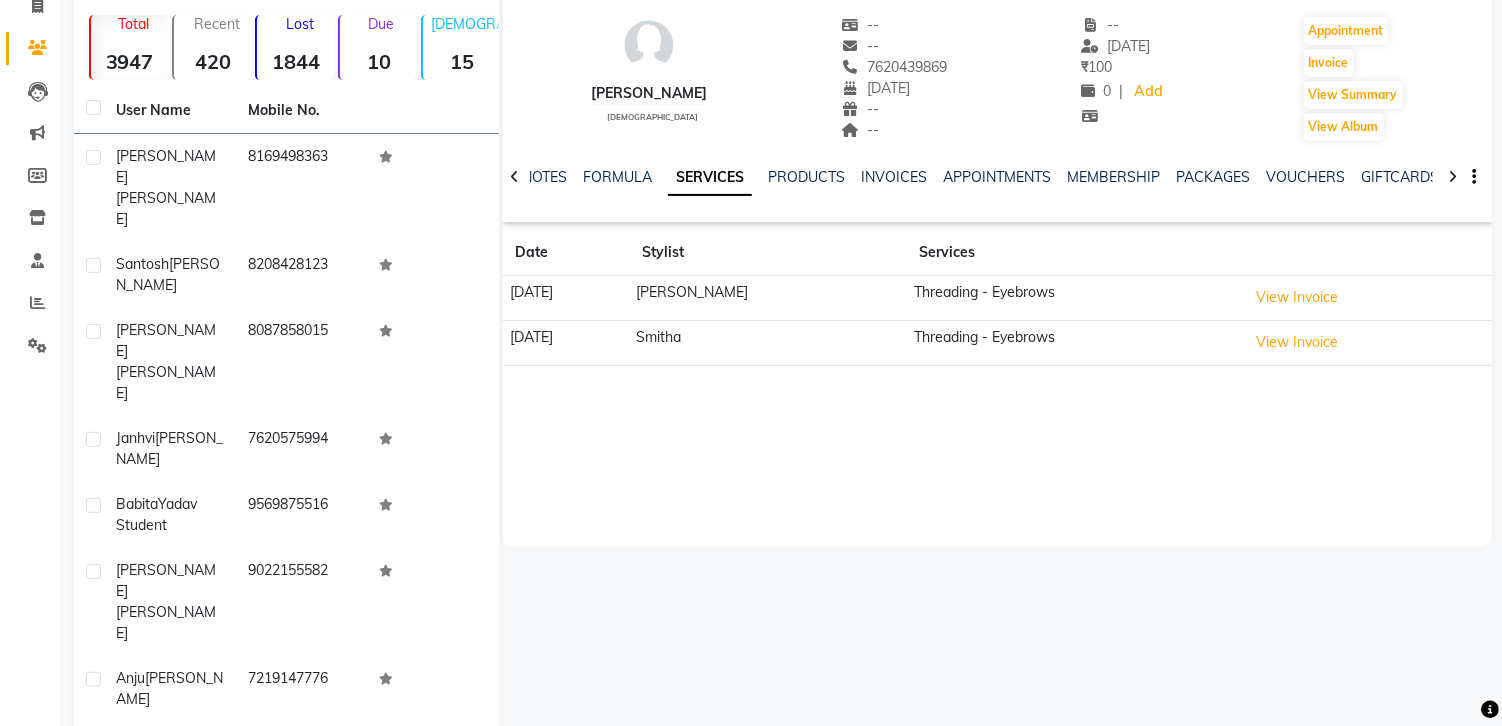 click on "Next" 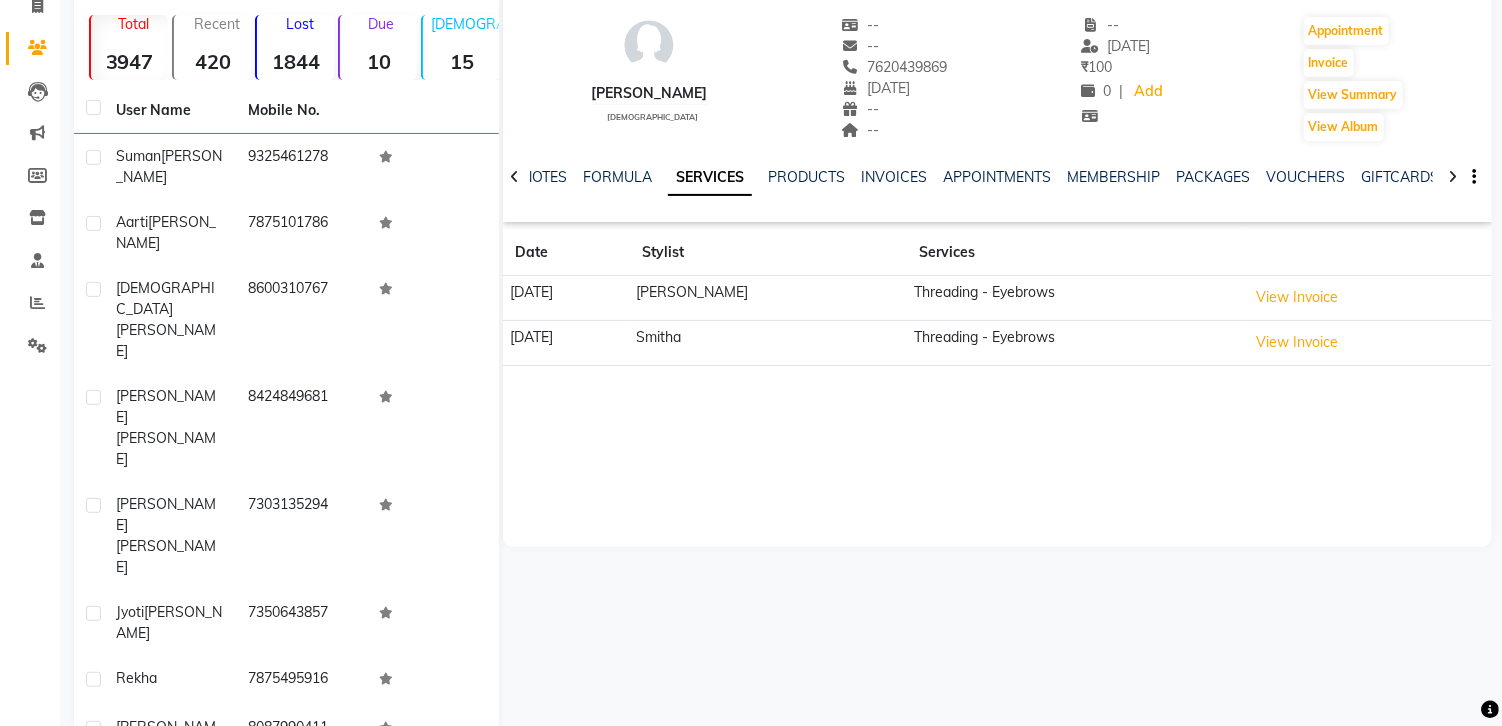 scroll, scrollTop: 123, scrollLeft: 0, axis: vertical 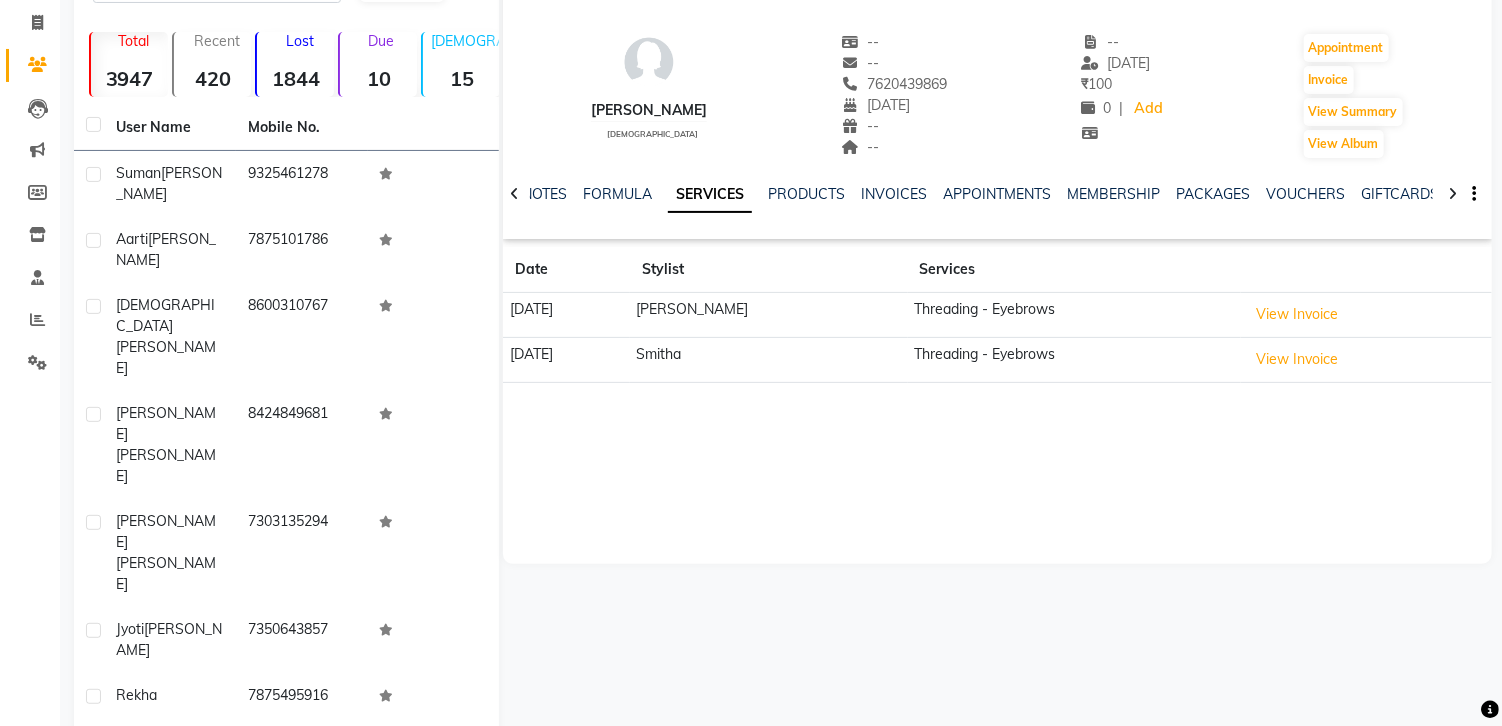 click on "Next" 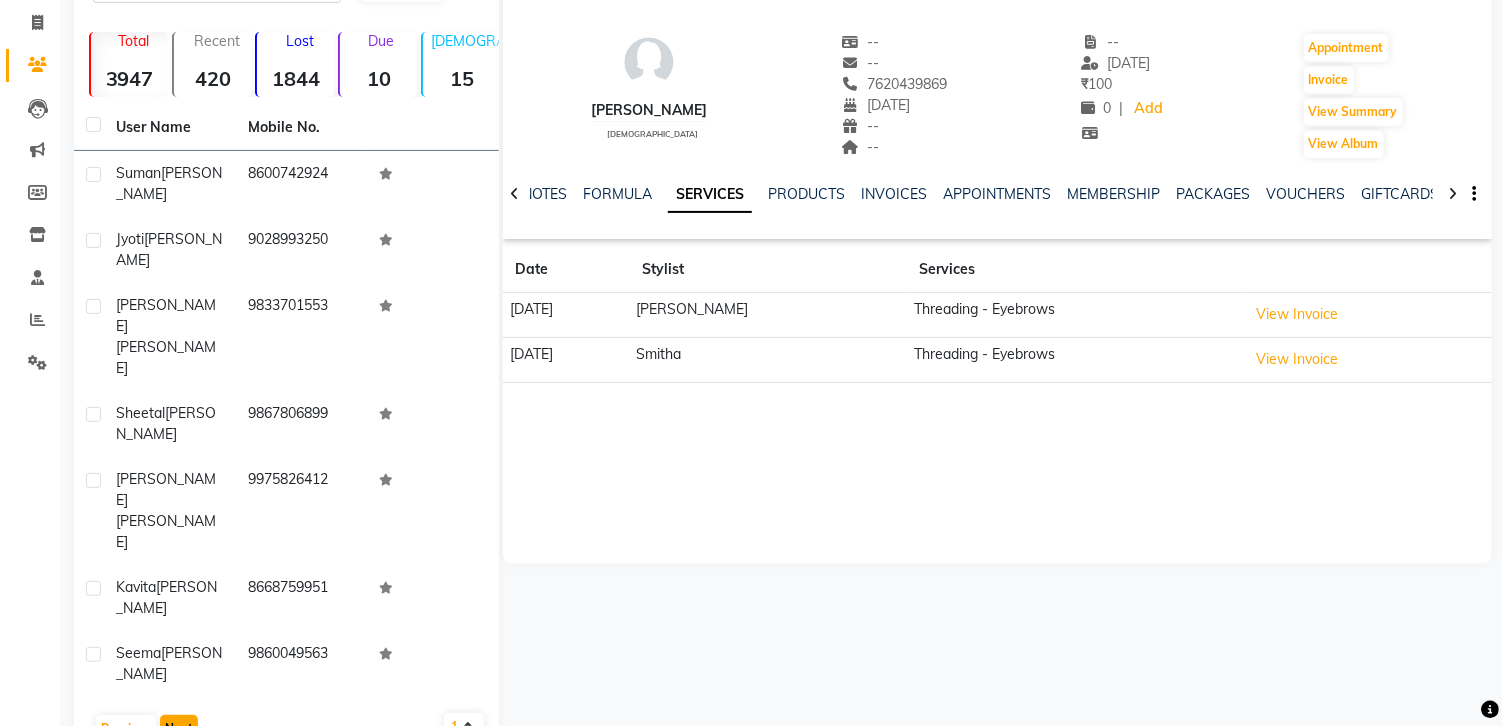 scroll, scrollTop: 0, scrollLeft: 0, axis: both 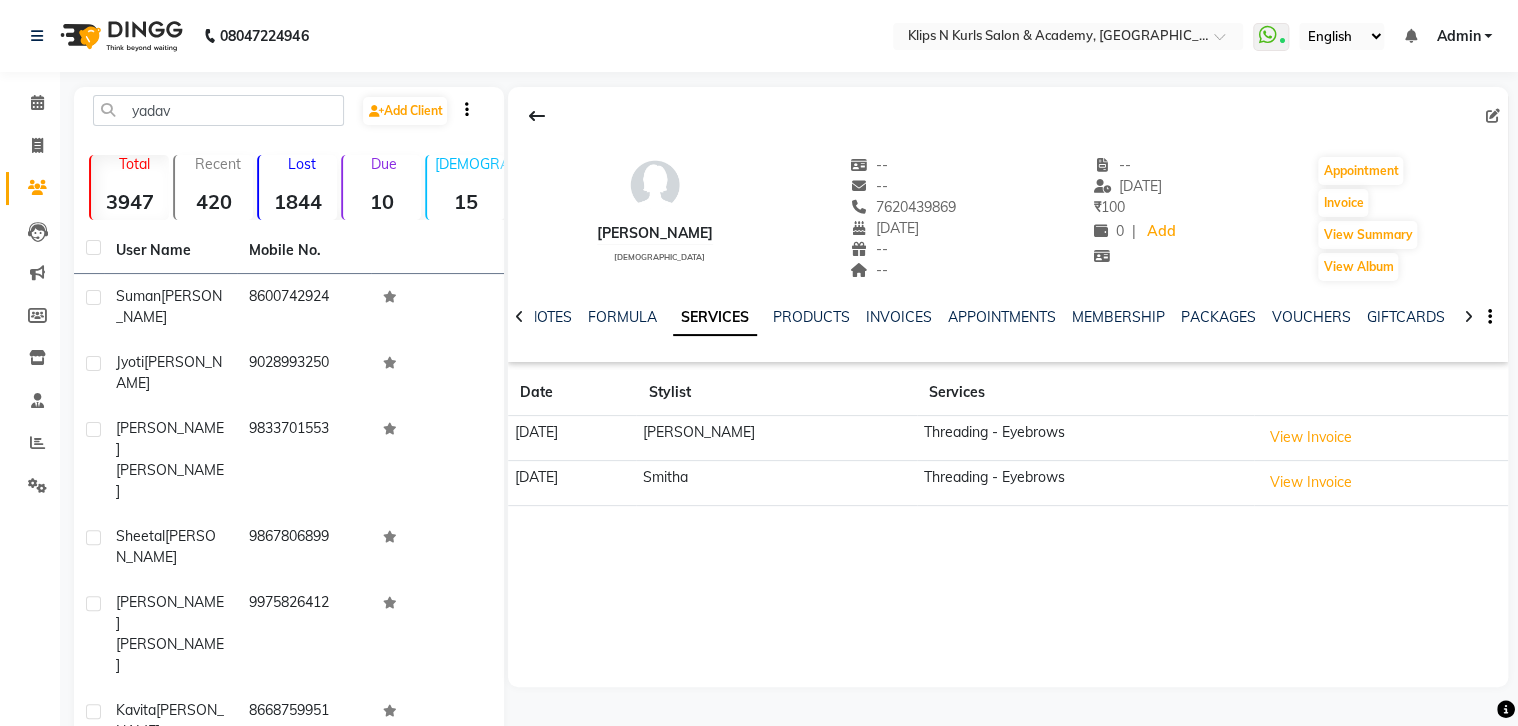 click on "Next" 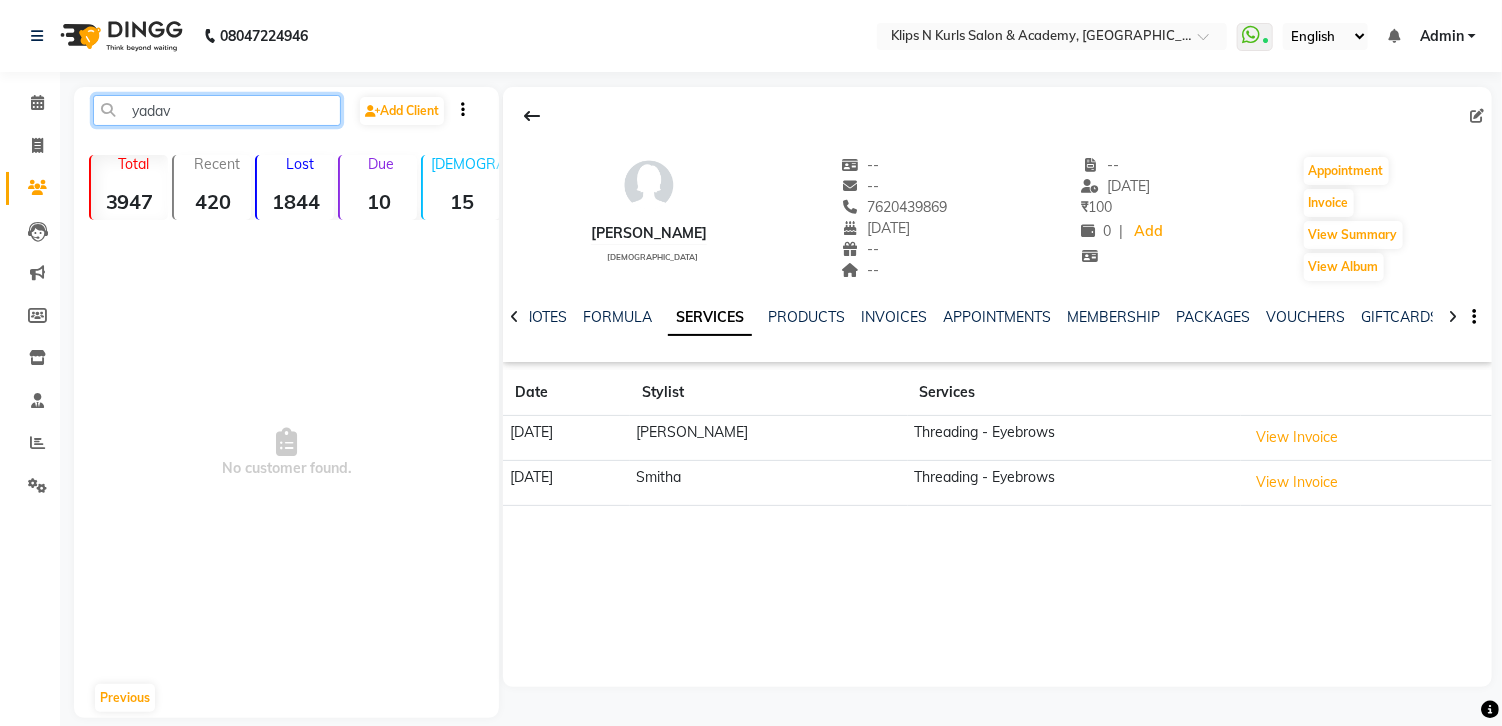click on "yadav" 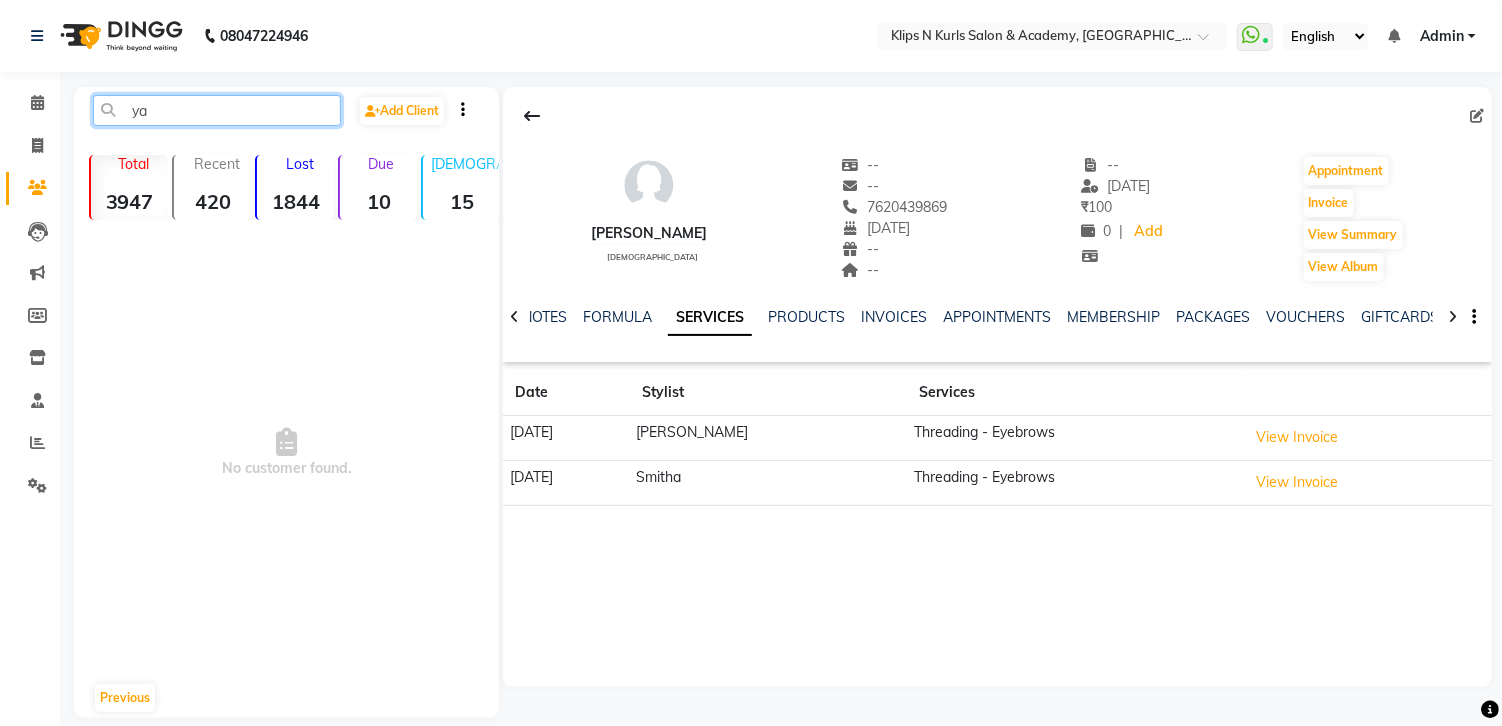 type on "y" 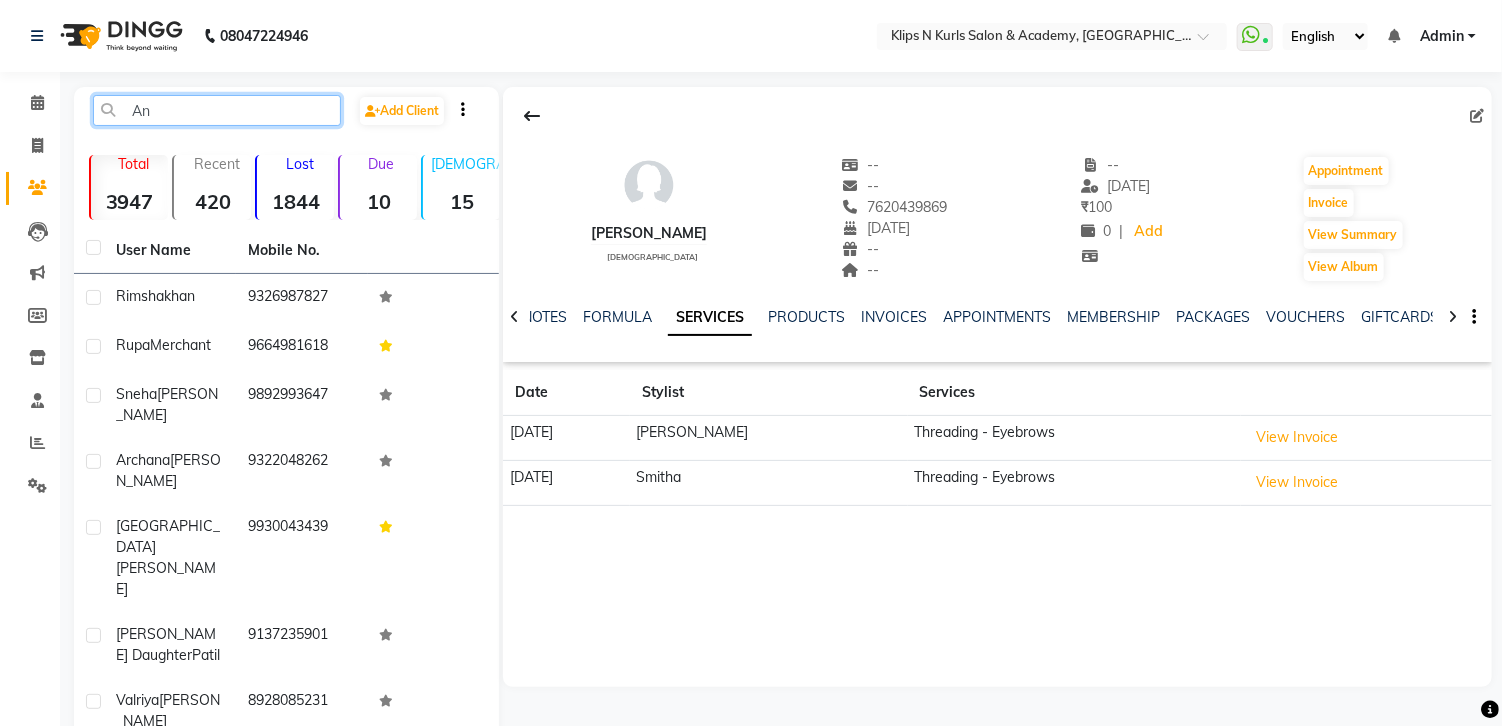type on "A" 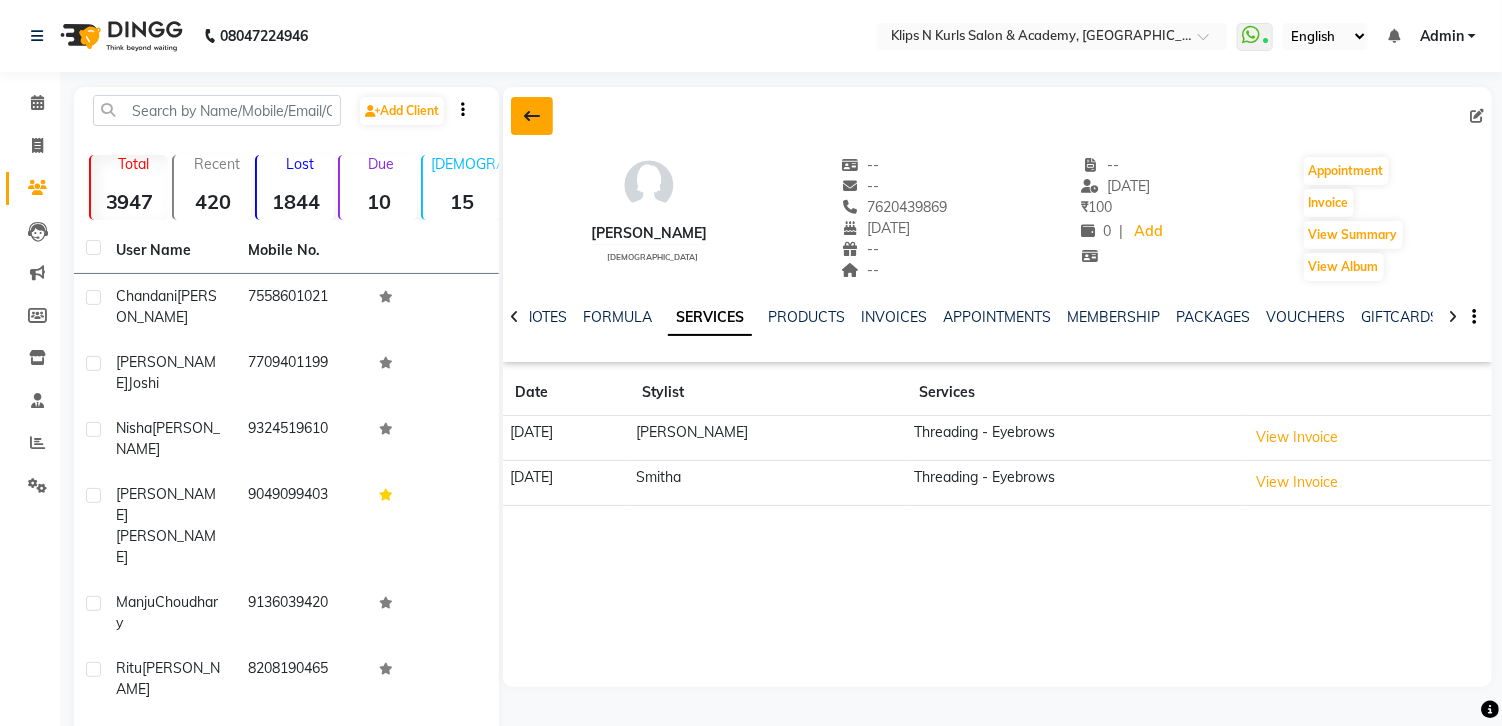 click 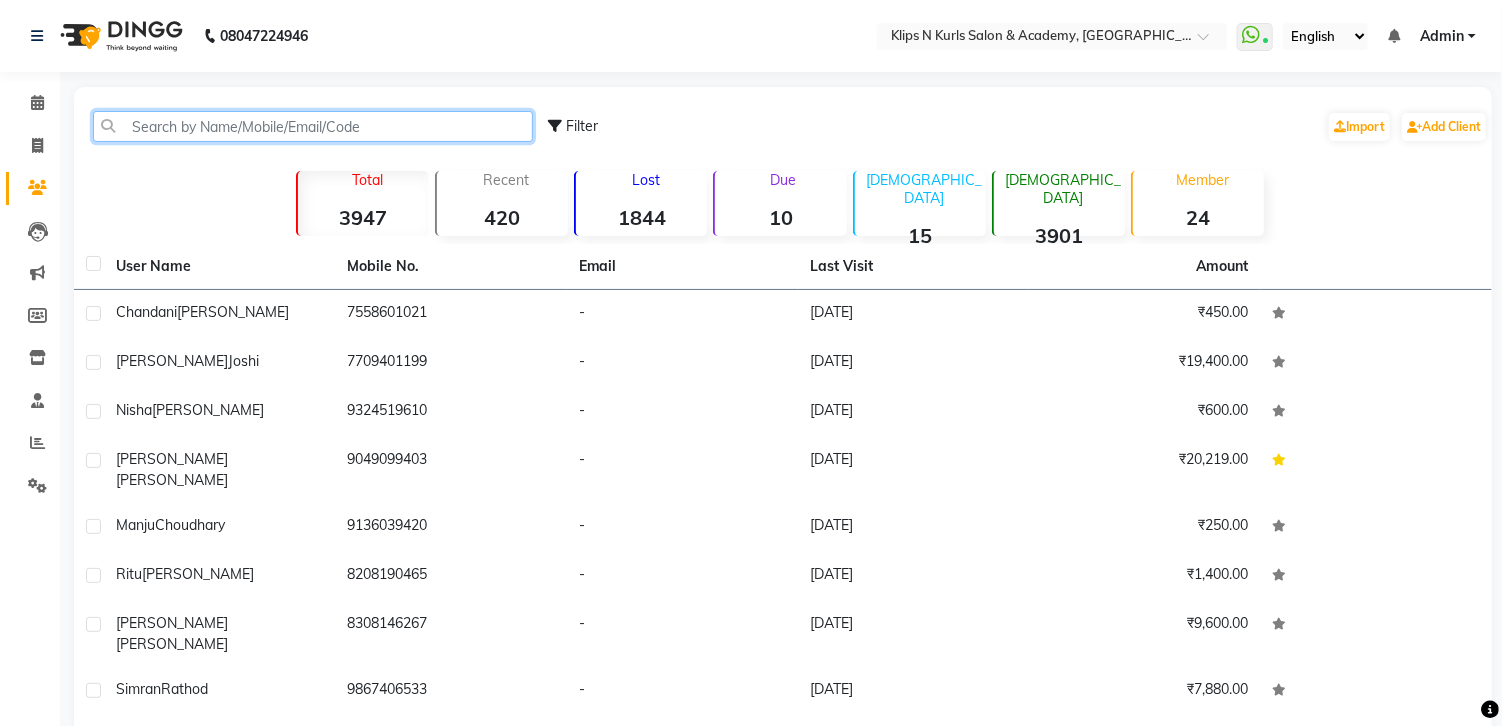 click 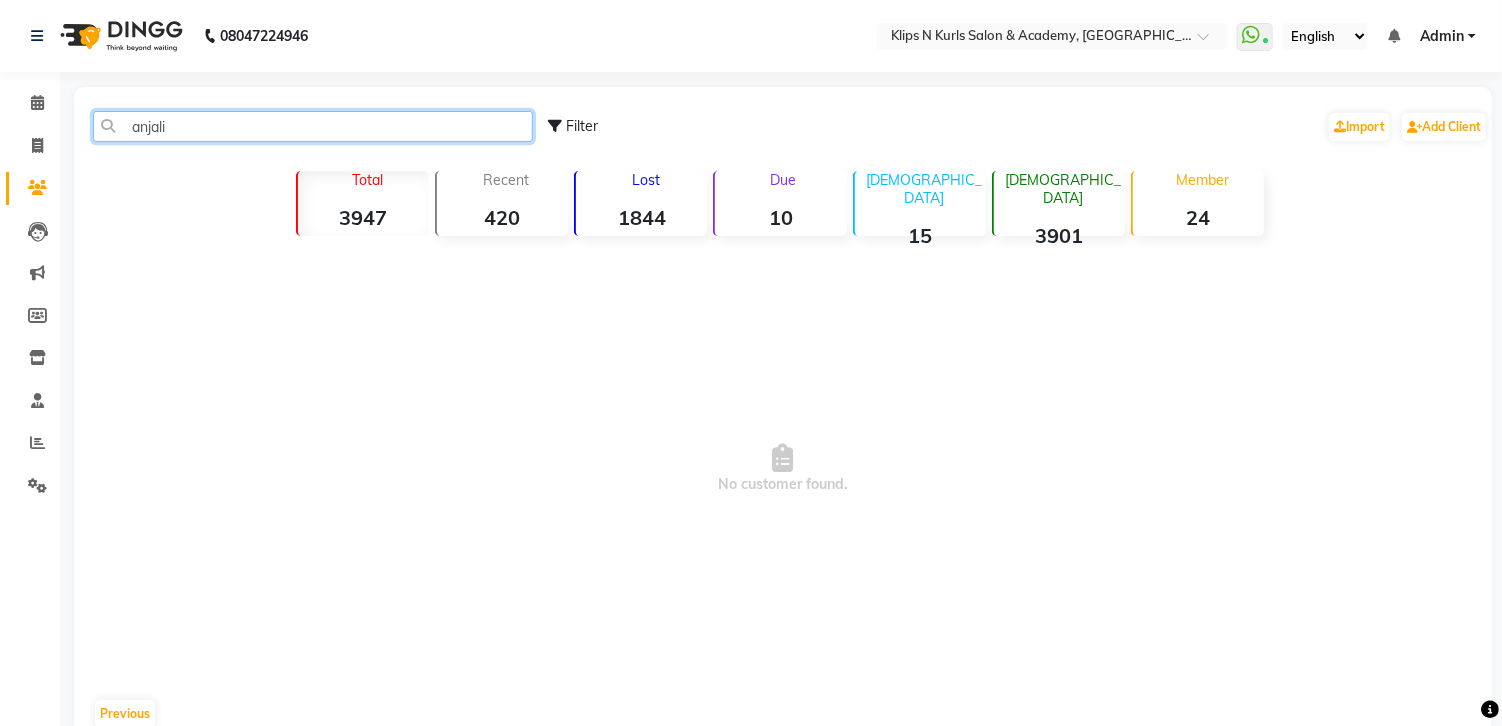 click on "anjali" 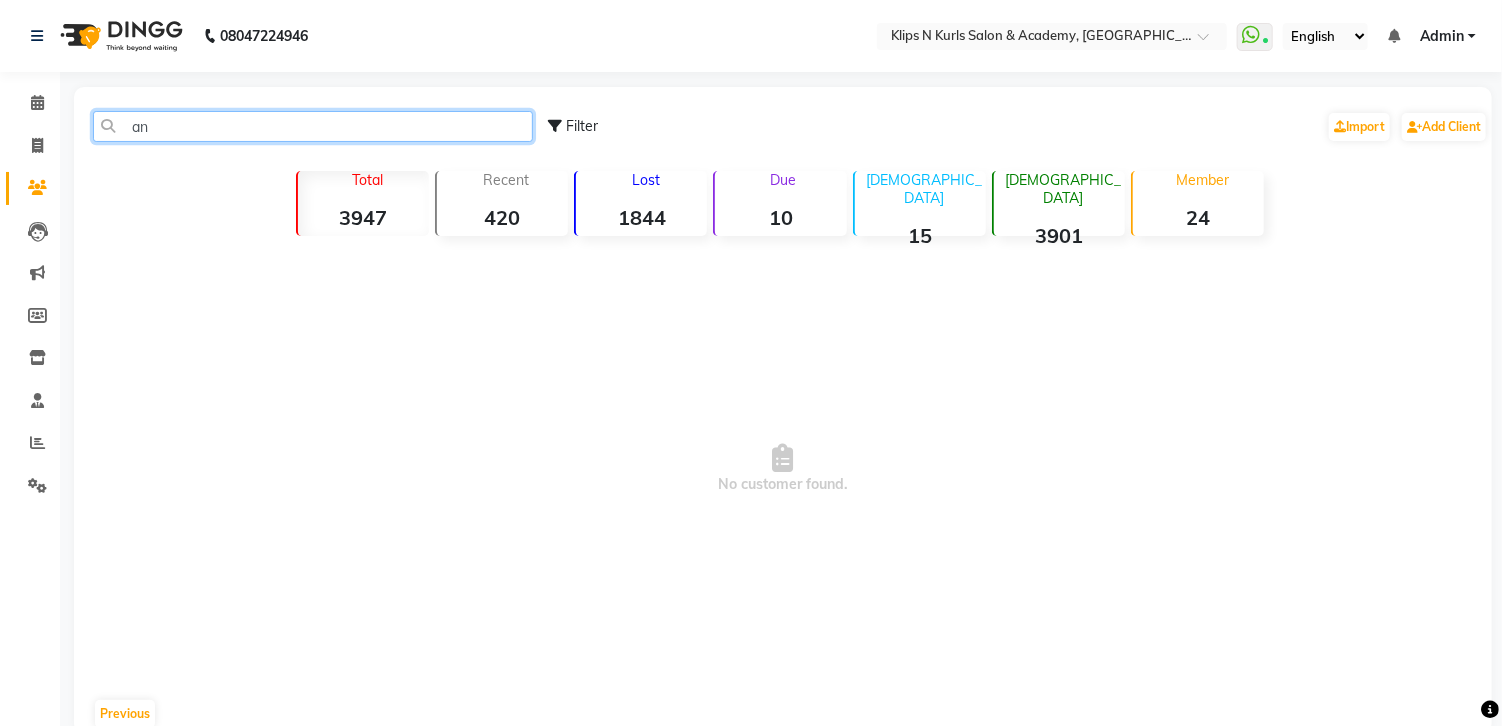 type on "a" 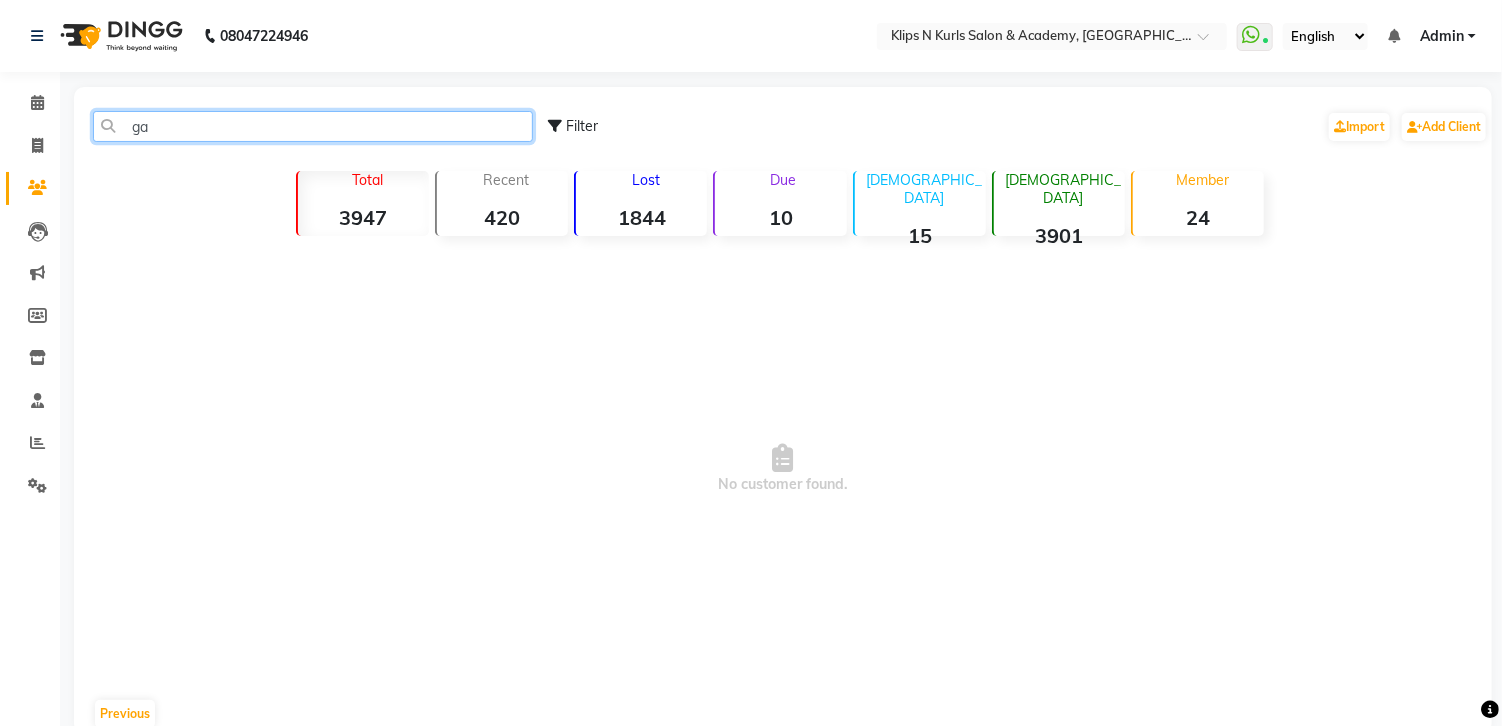 type on "g" 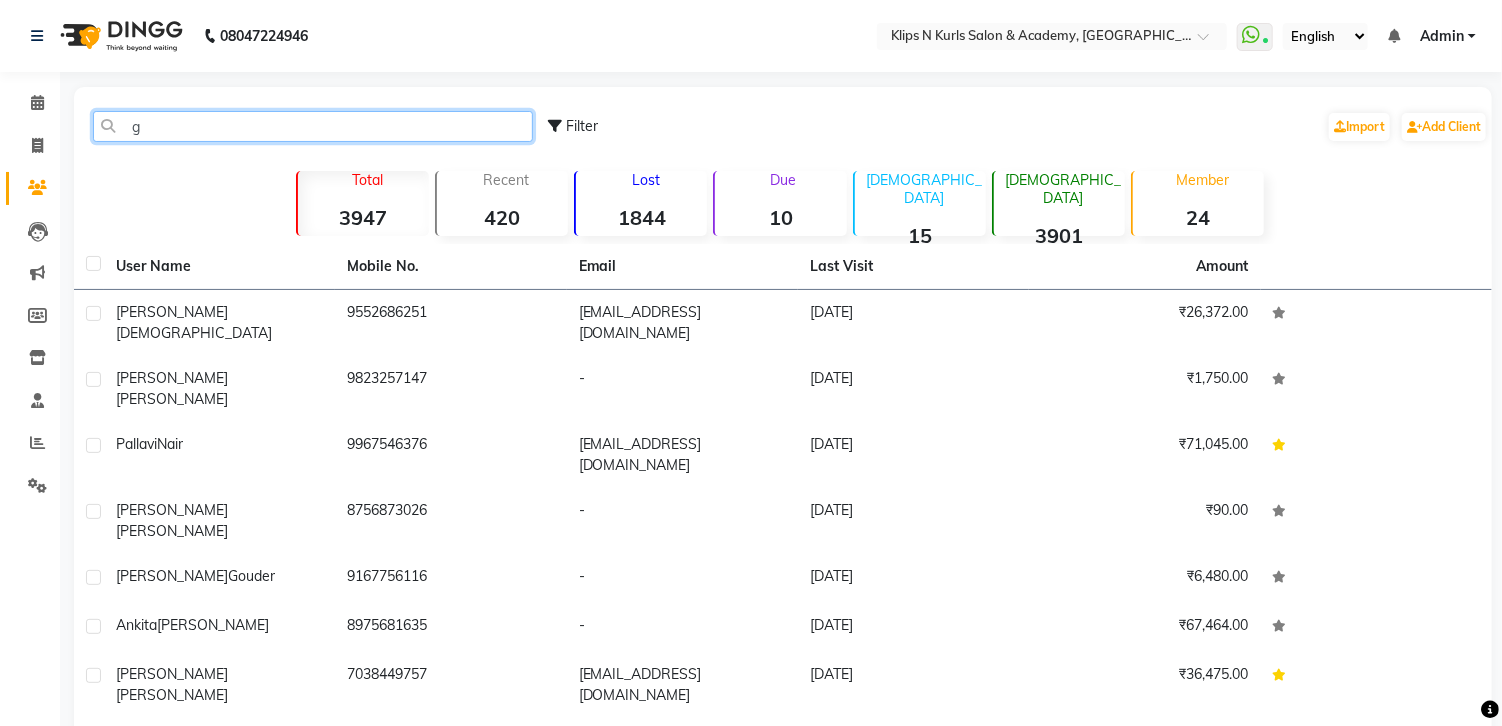 type 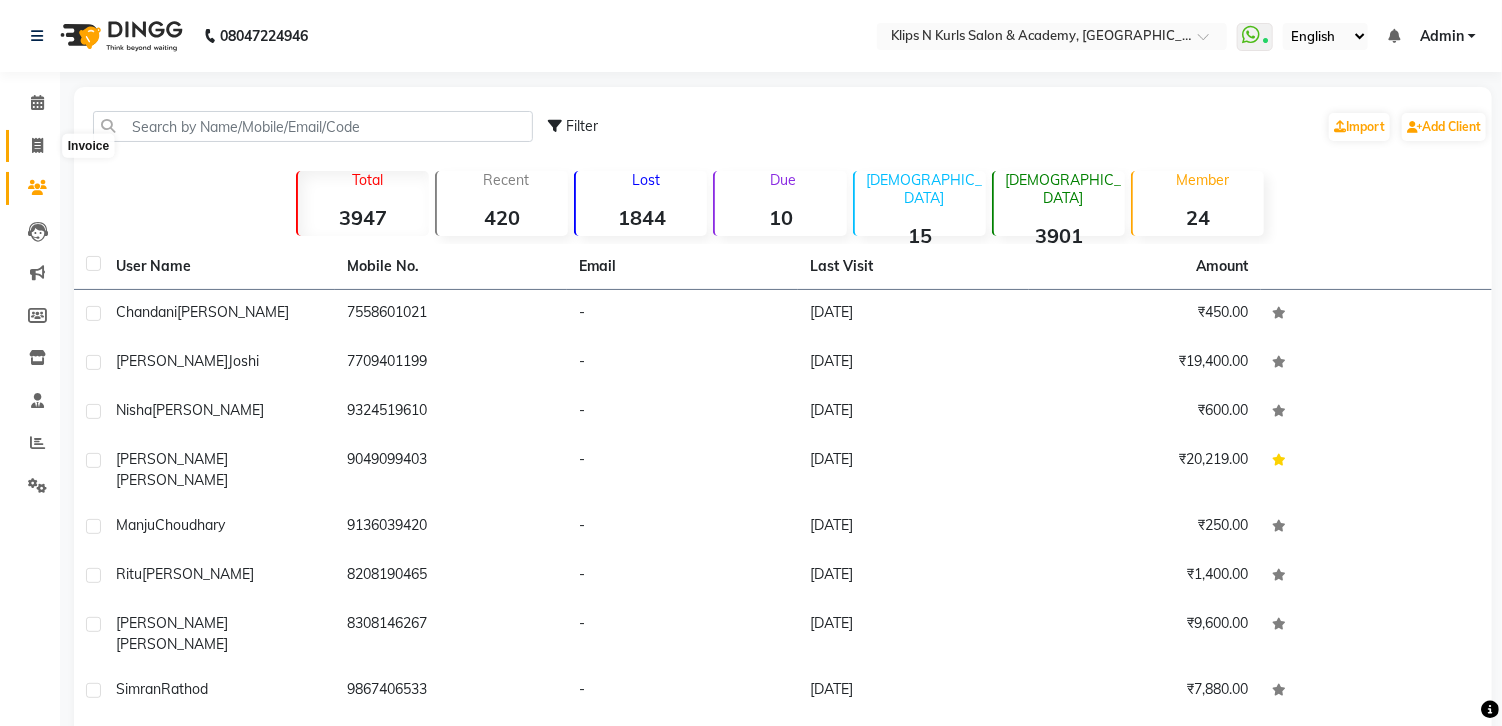 click 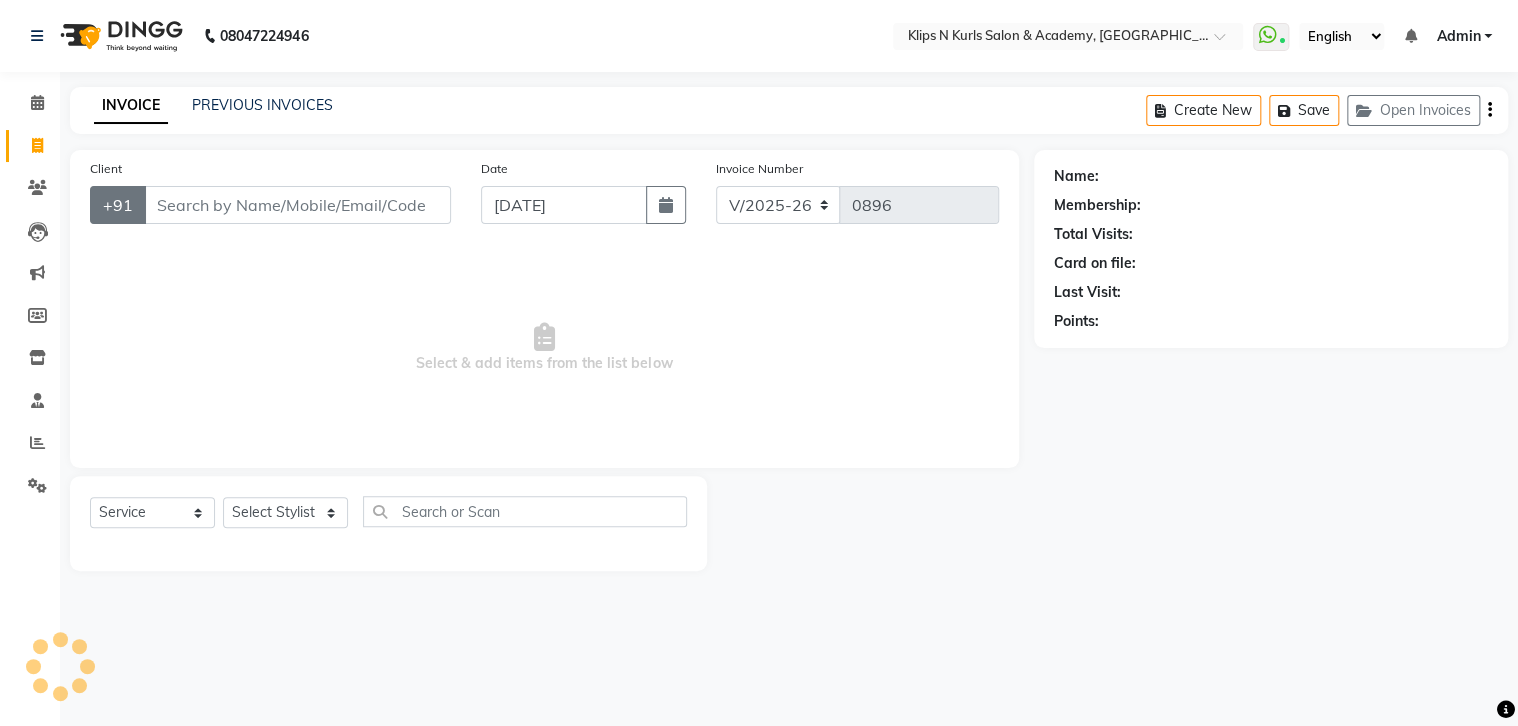select on "3852" 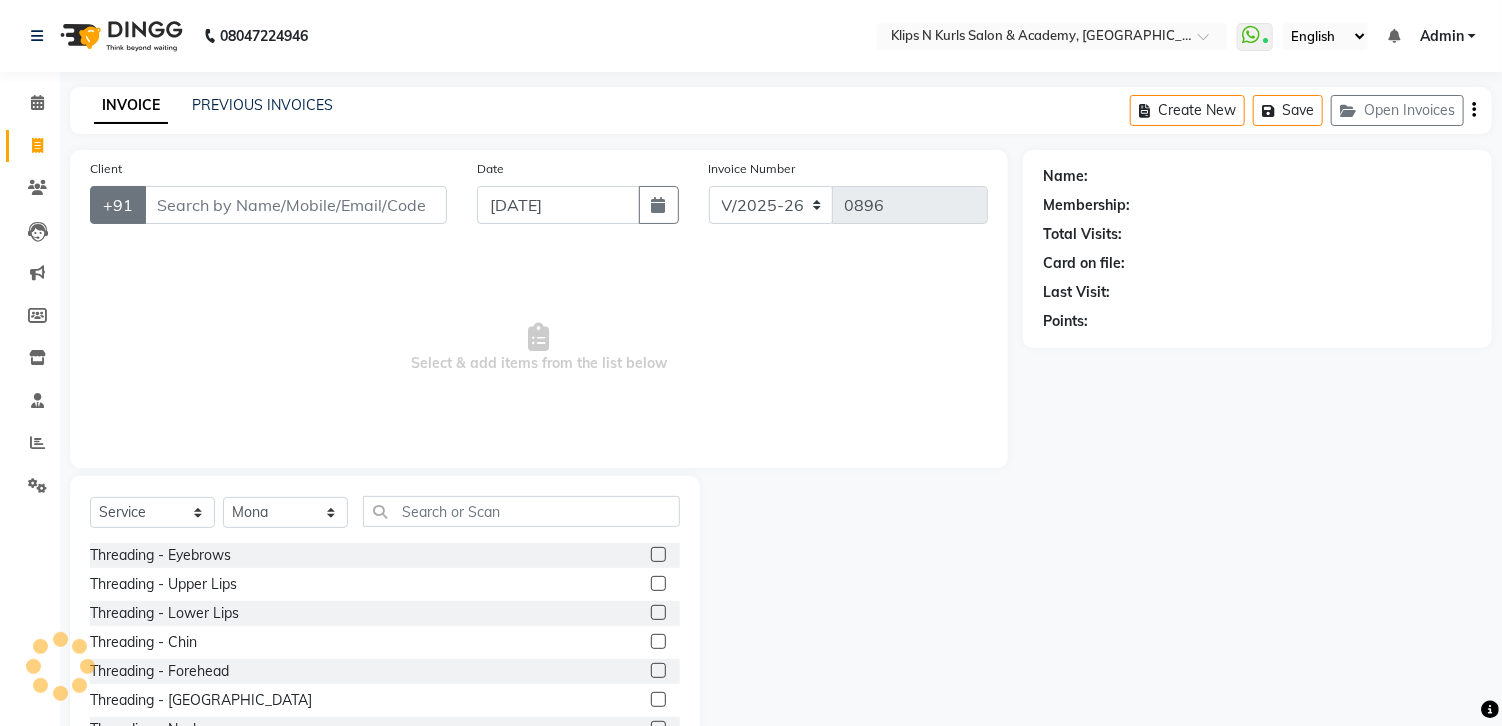 click on "+91" 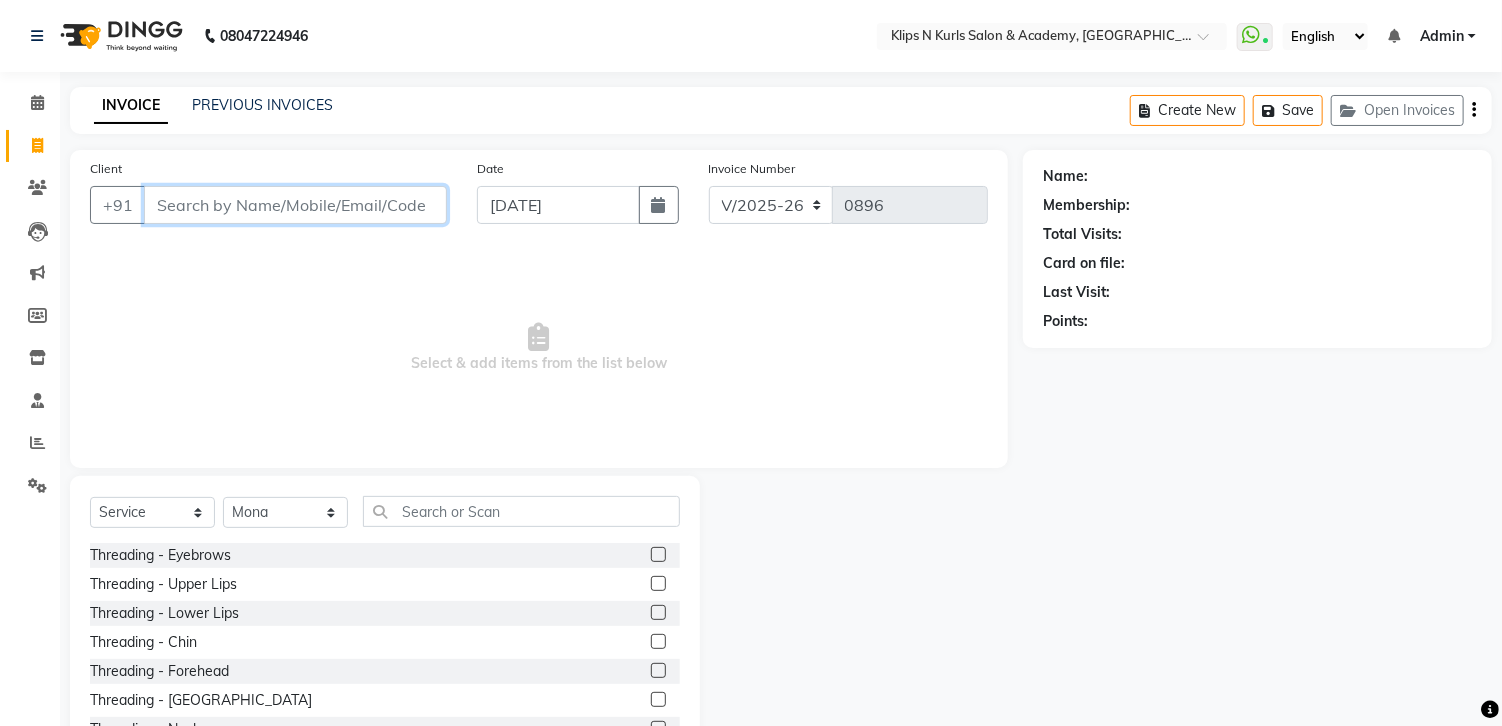 click on "Client" at bounding box center [295, 205] 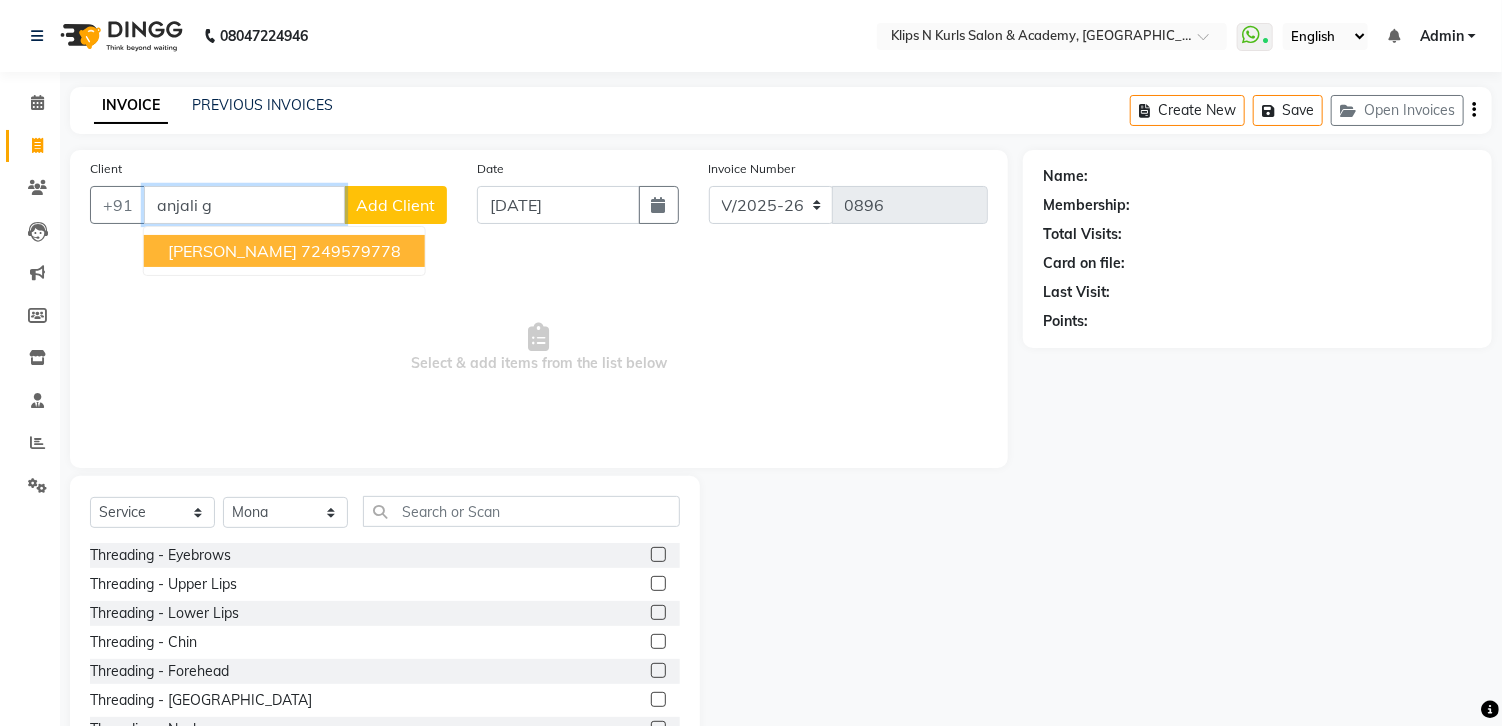 click on "Anjali Gounder" at bounding box center (232, 251) 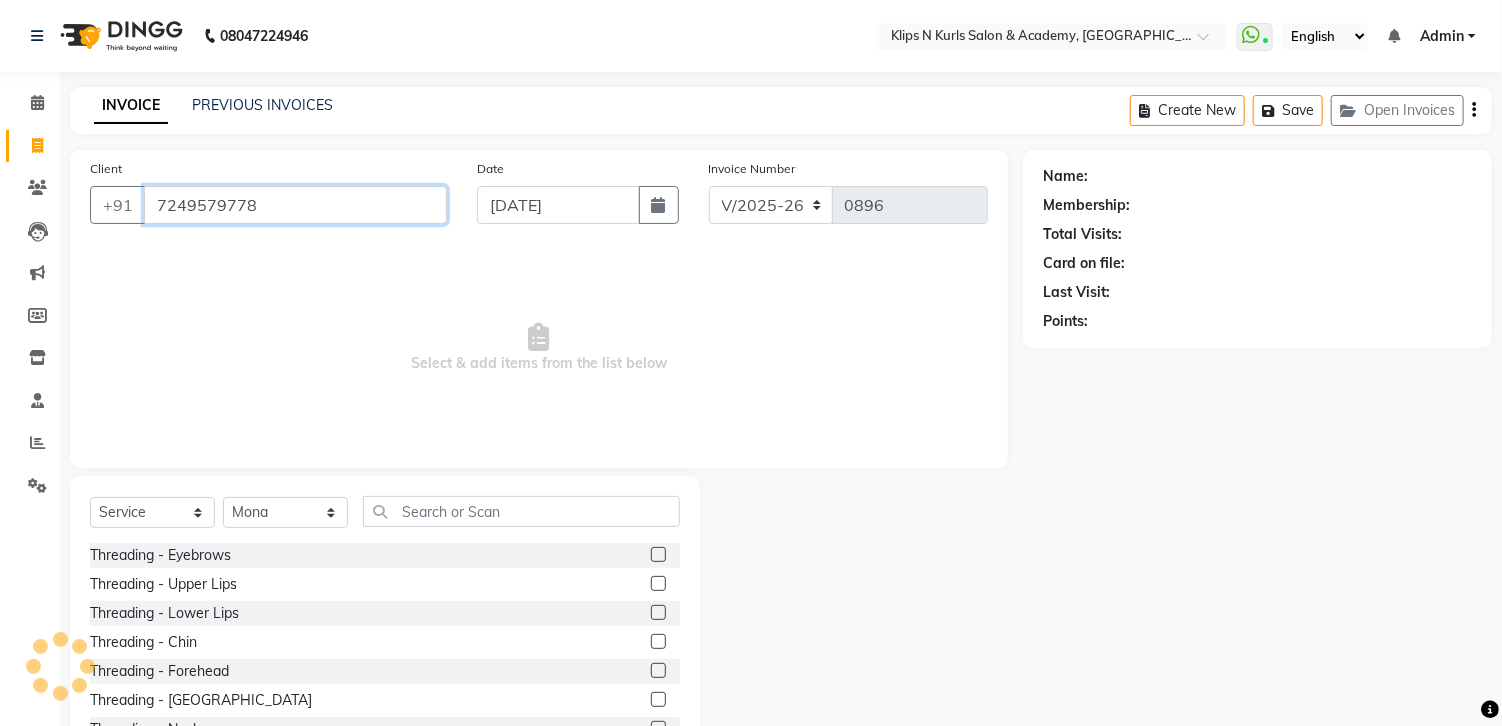 type on "7249579778" 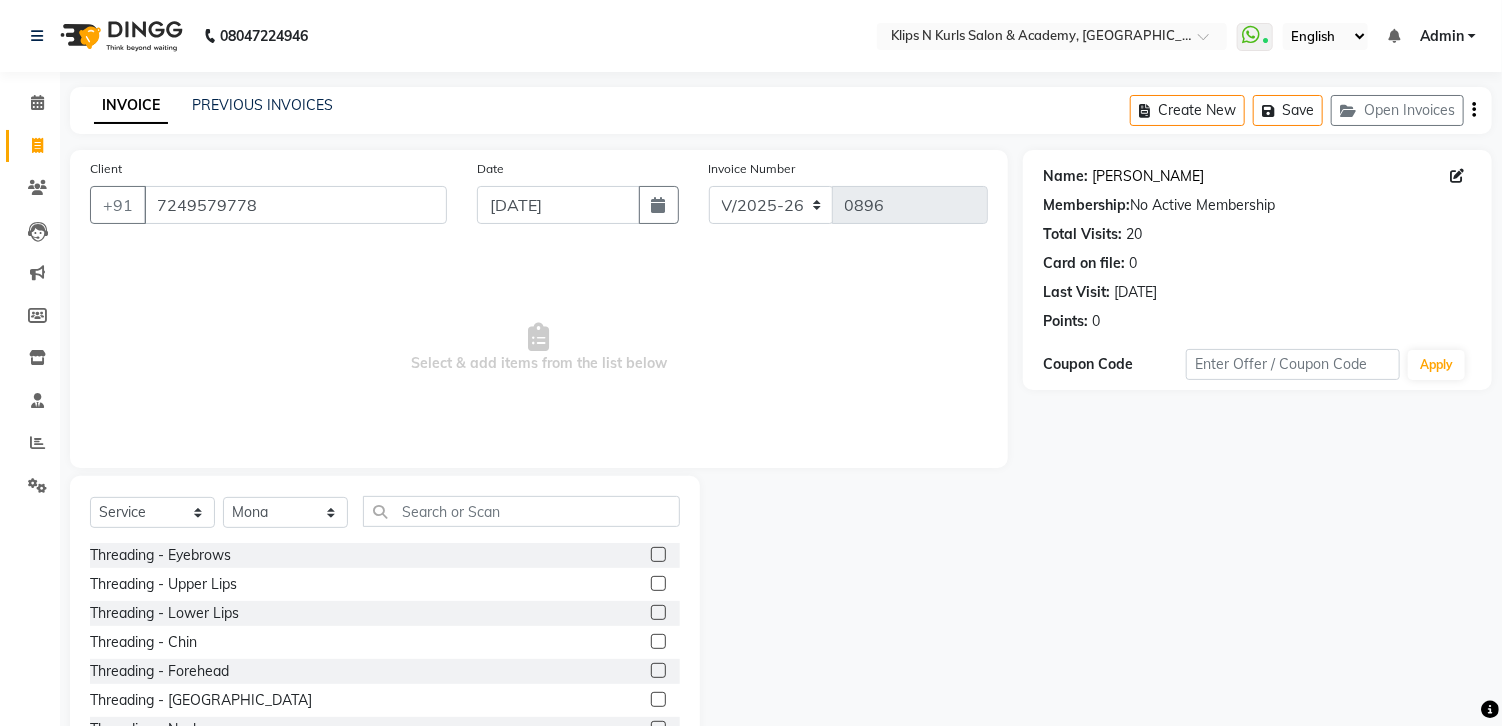 click on "Anjali Gounder" 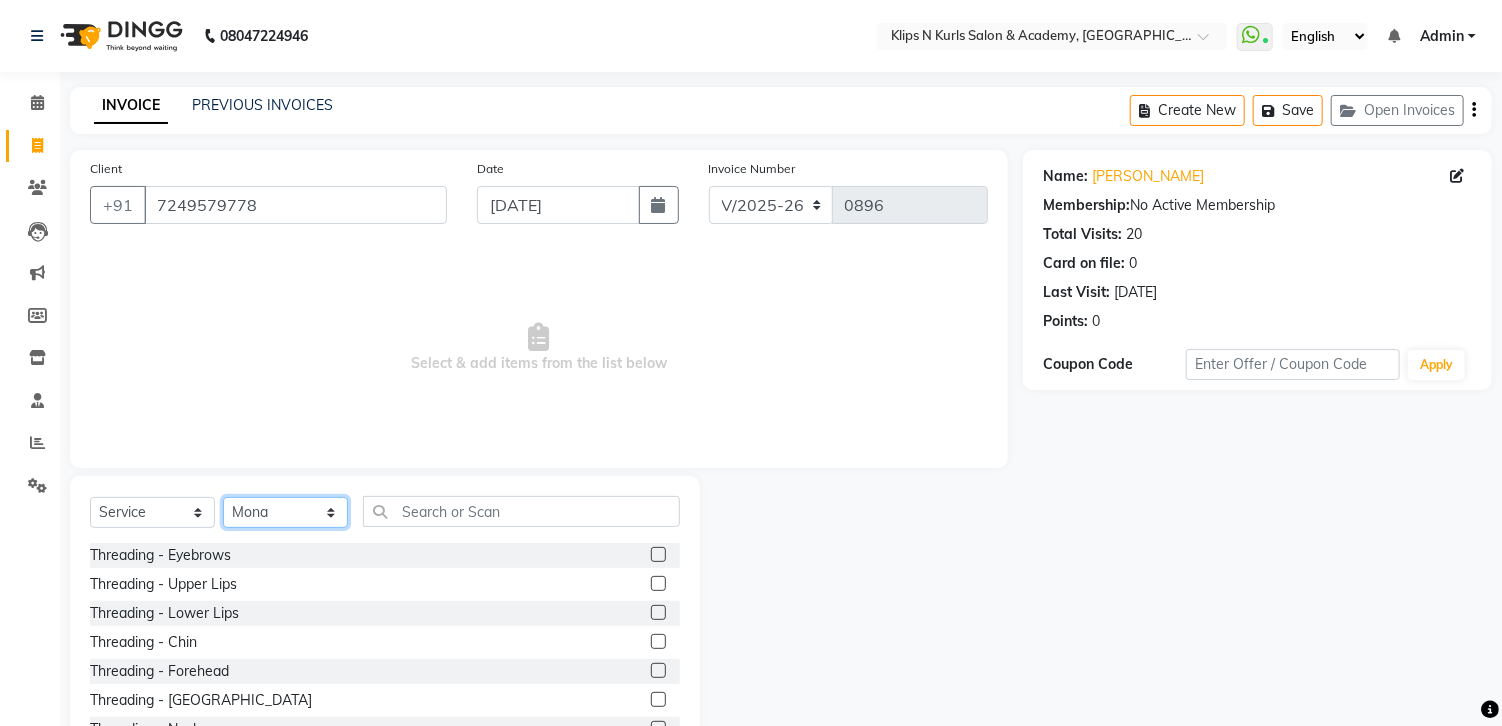 click on "Select Stylist Chandani Front Desk Ishika  Mona Neha Pooja Priya Smitha" 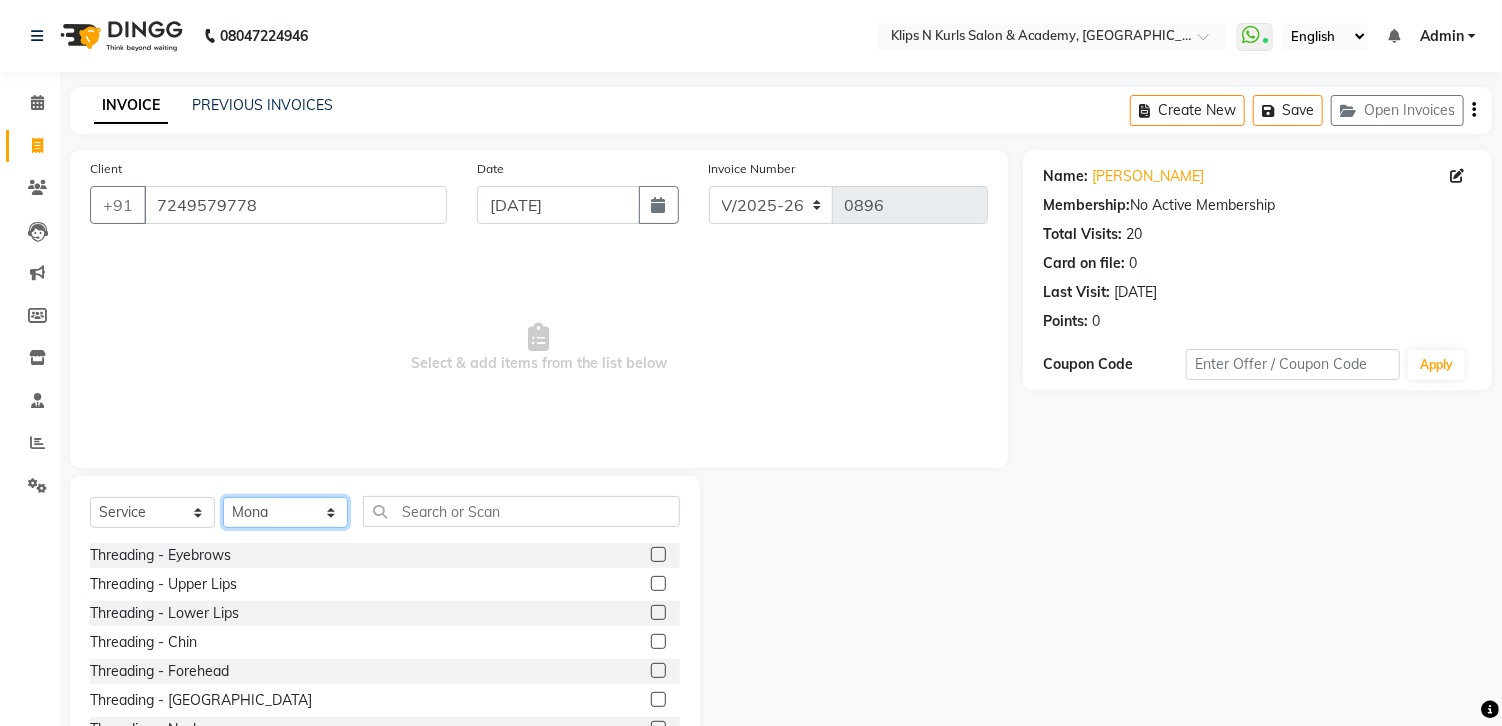 select on "86065" 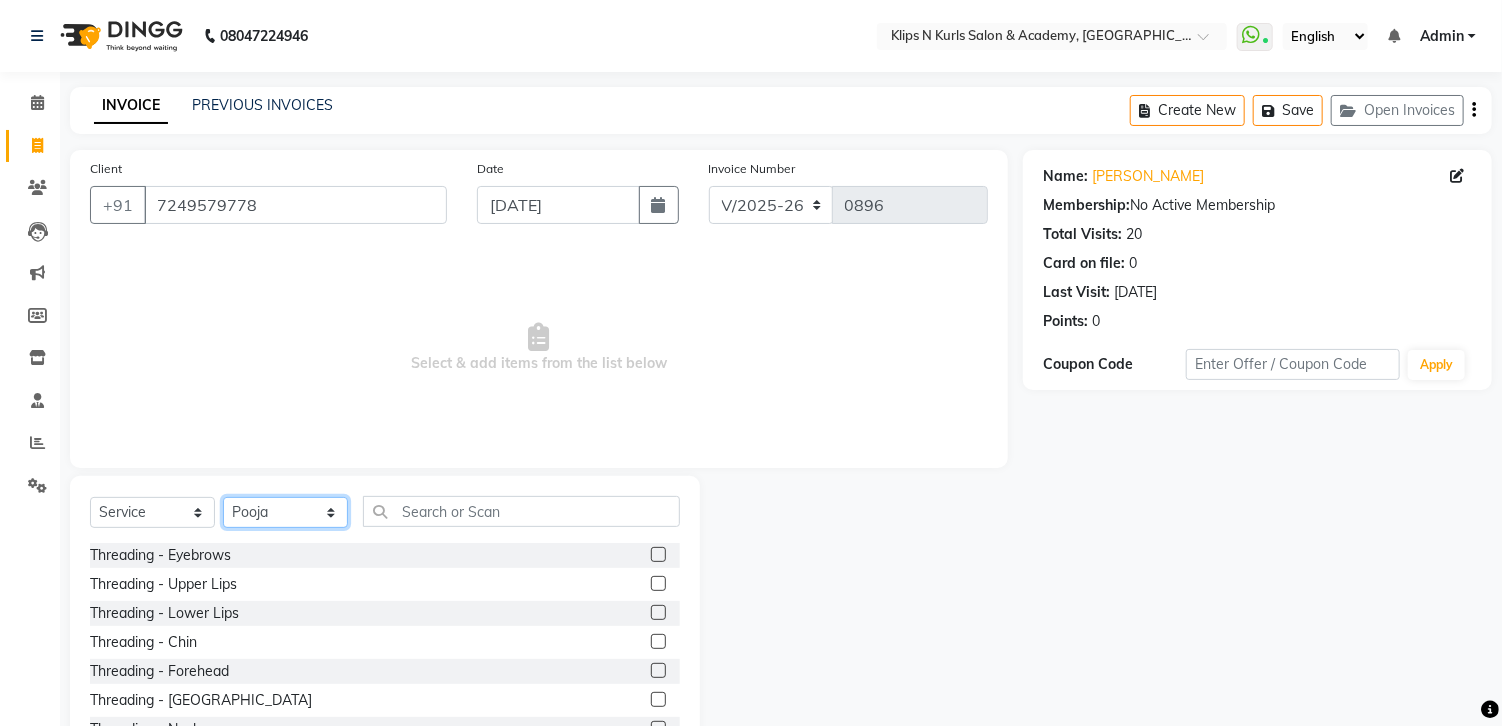 click on "Select Stylist Chandani Front Desk Ishika  Mona Neha Pooja Priya Smitha" 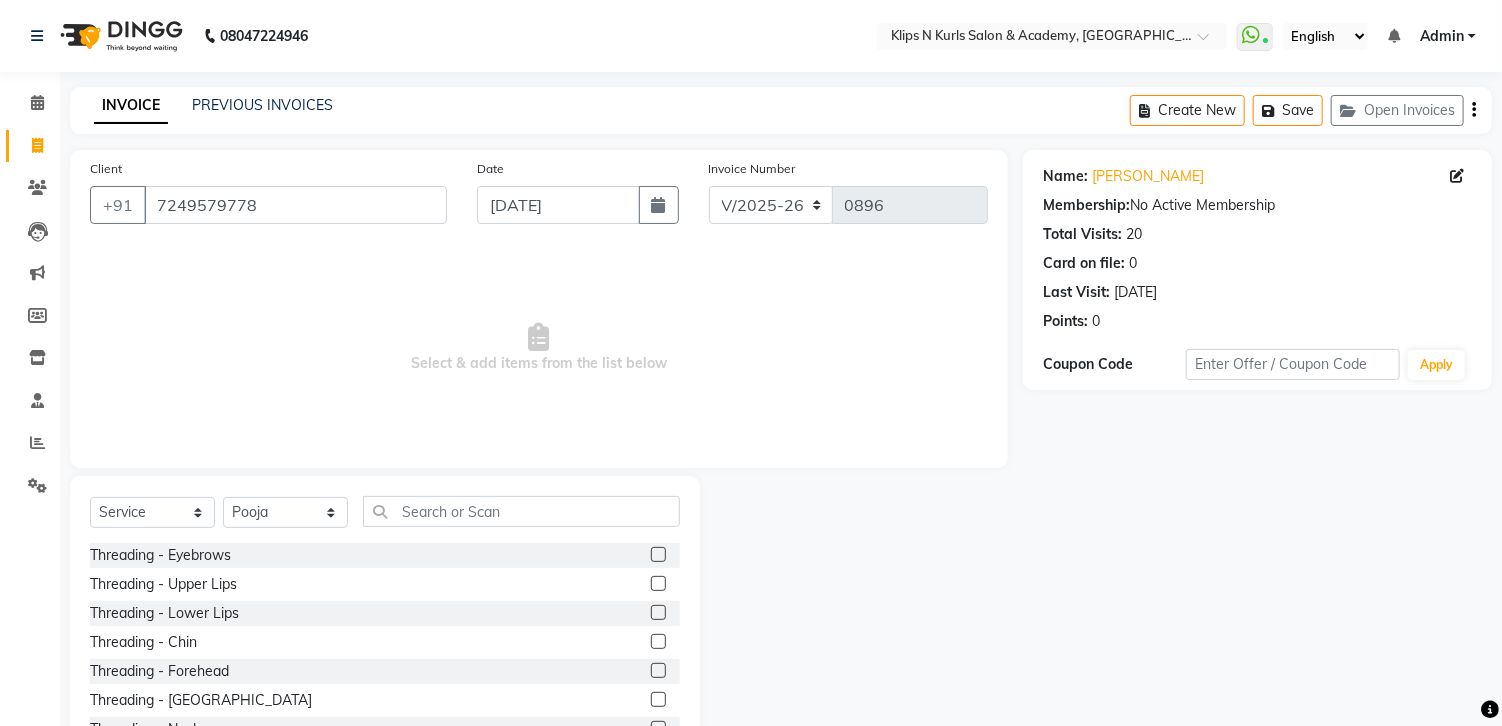 click 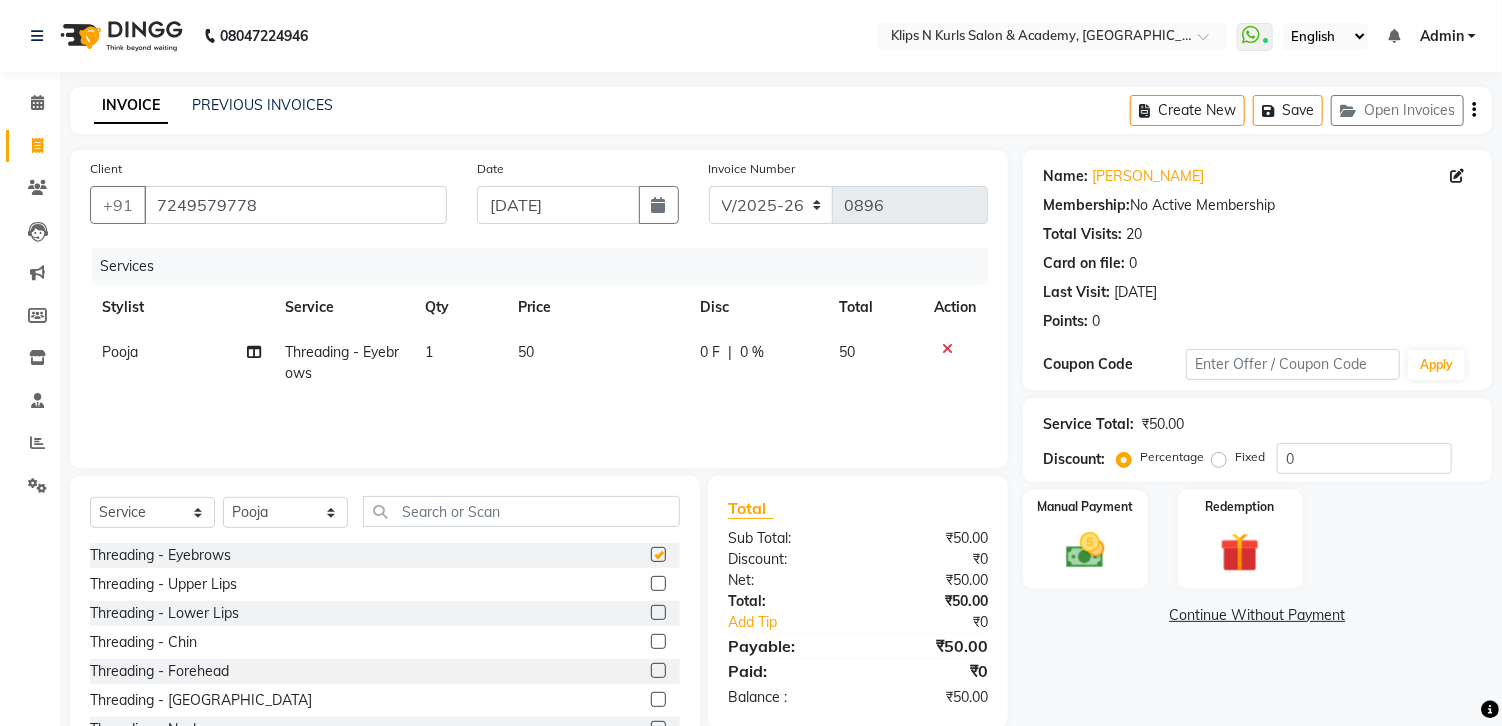 checkbox on "false" 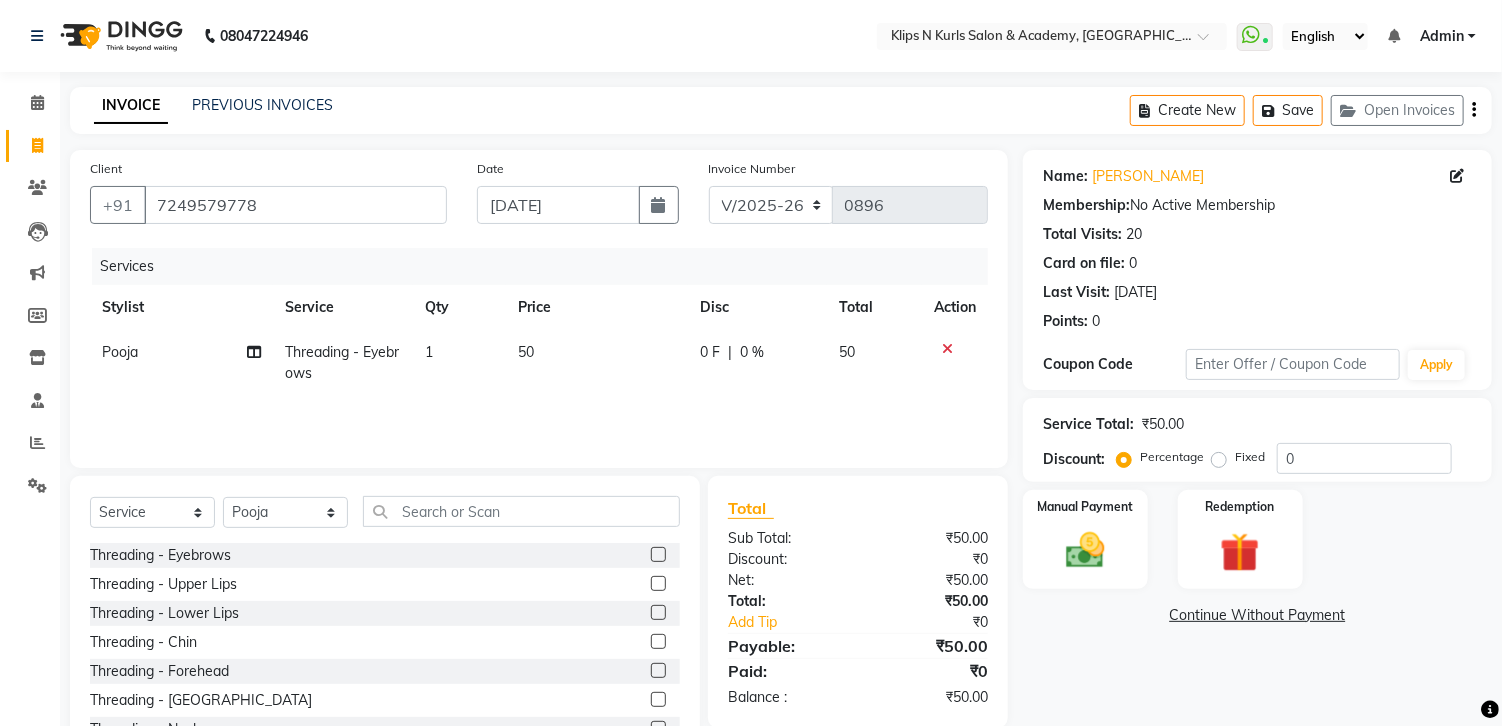 click 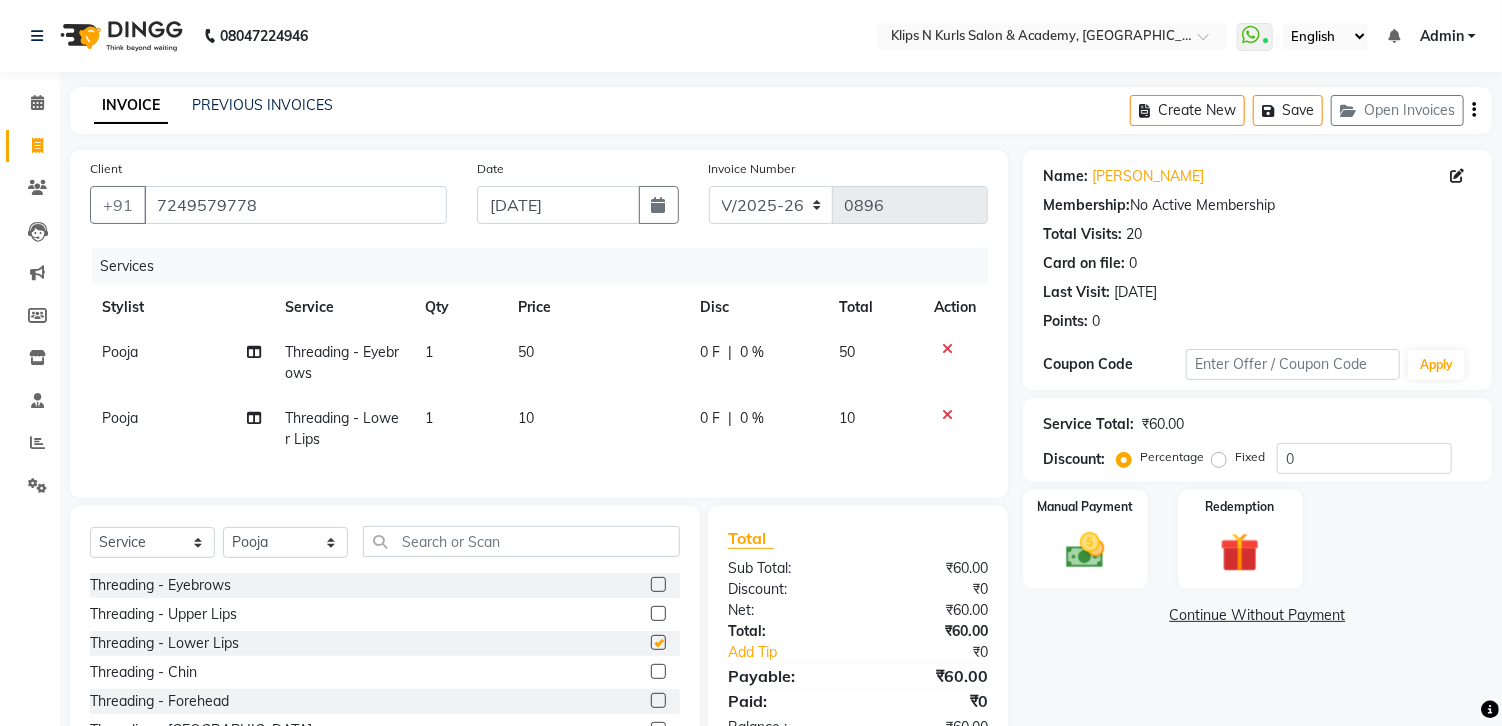 checkbox on "false" 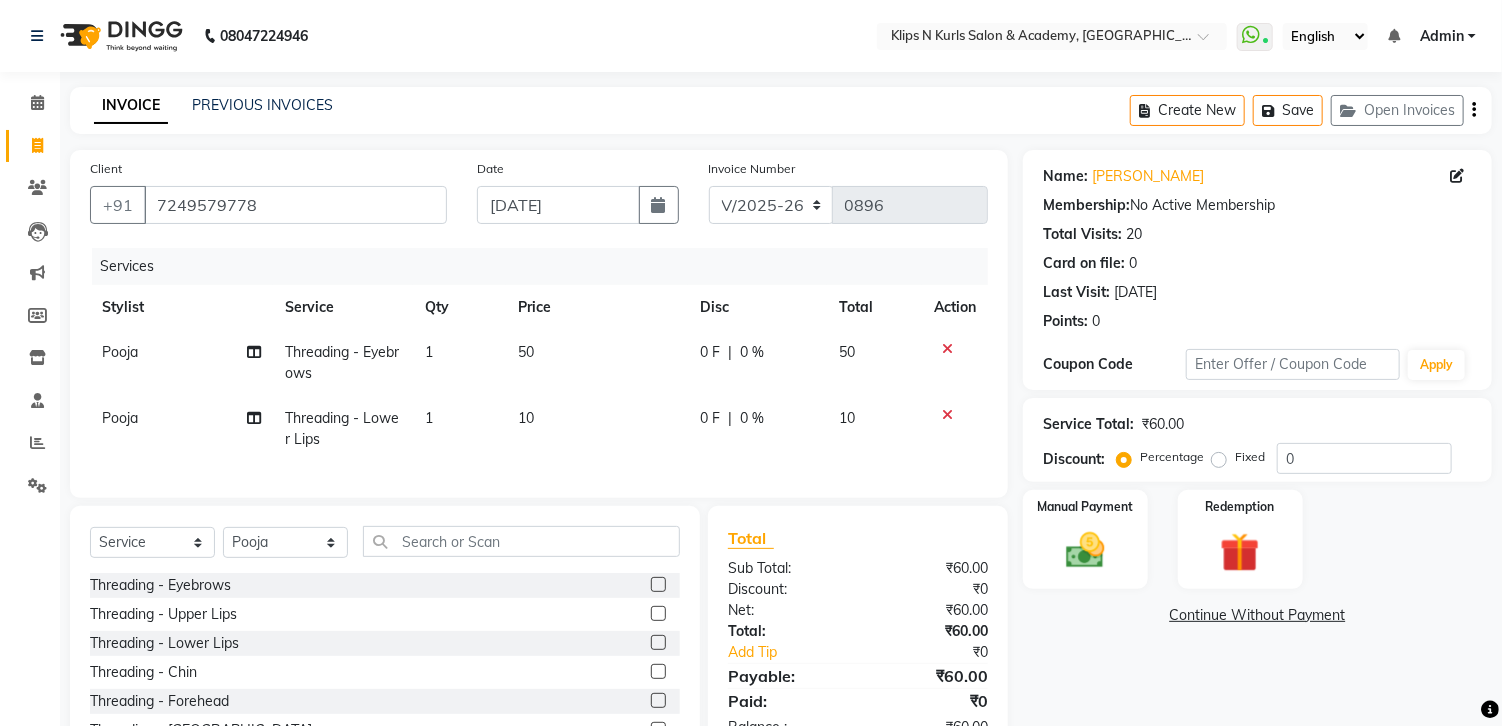 click 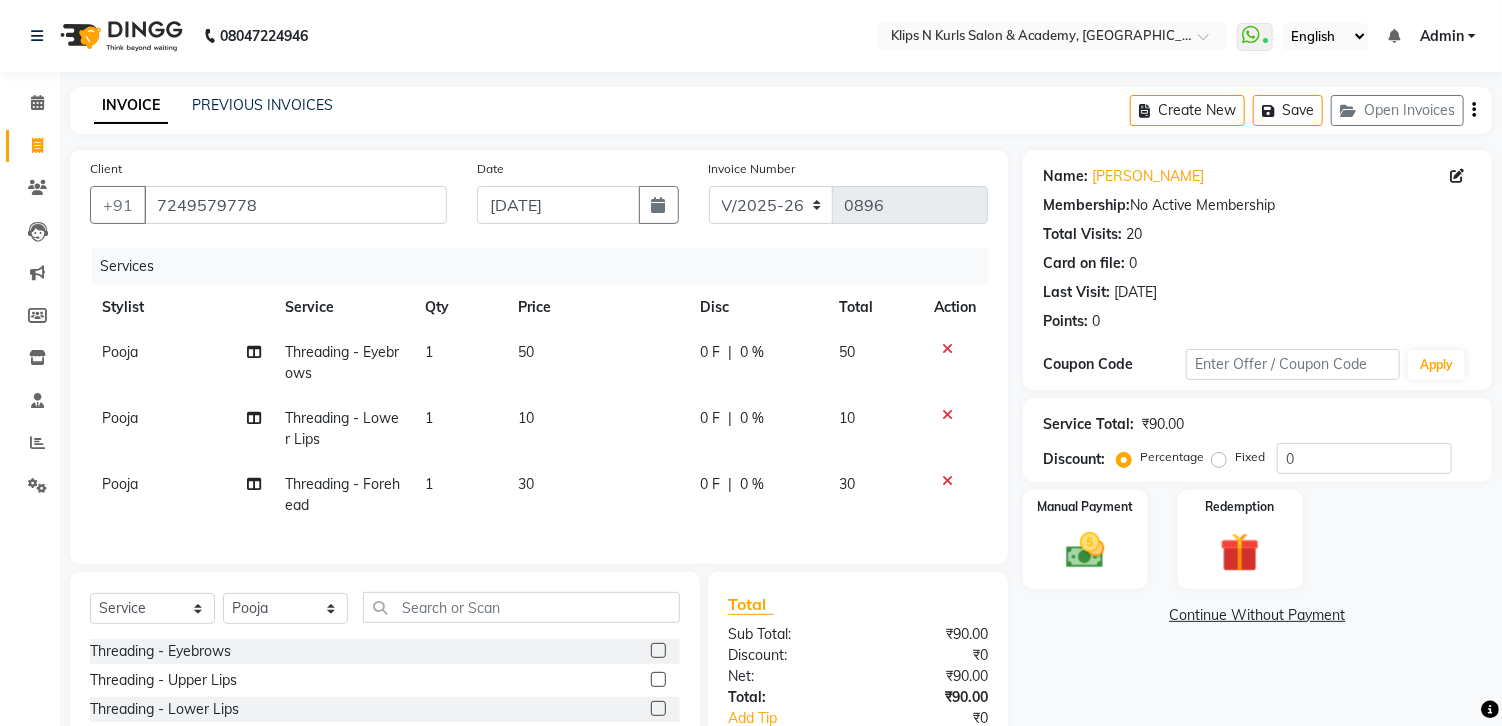 checkbox on "false" 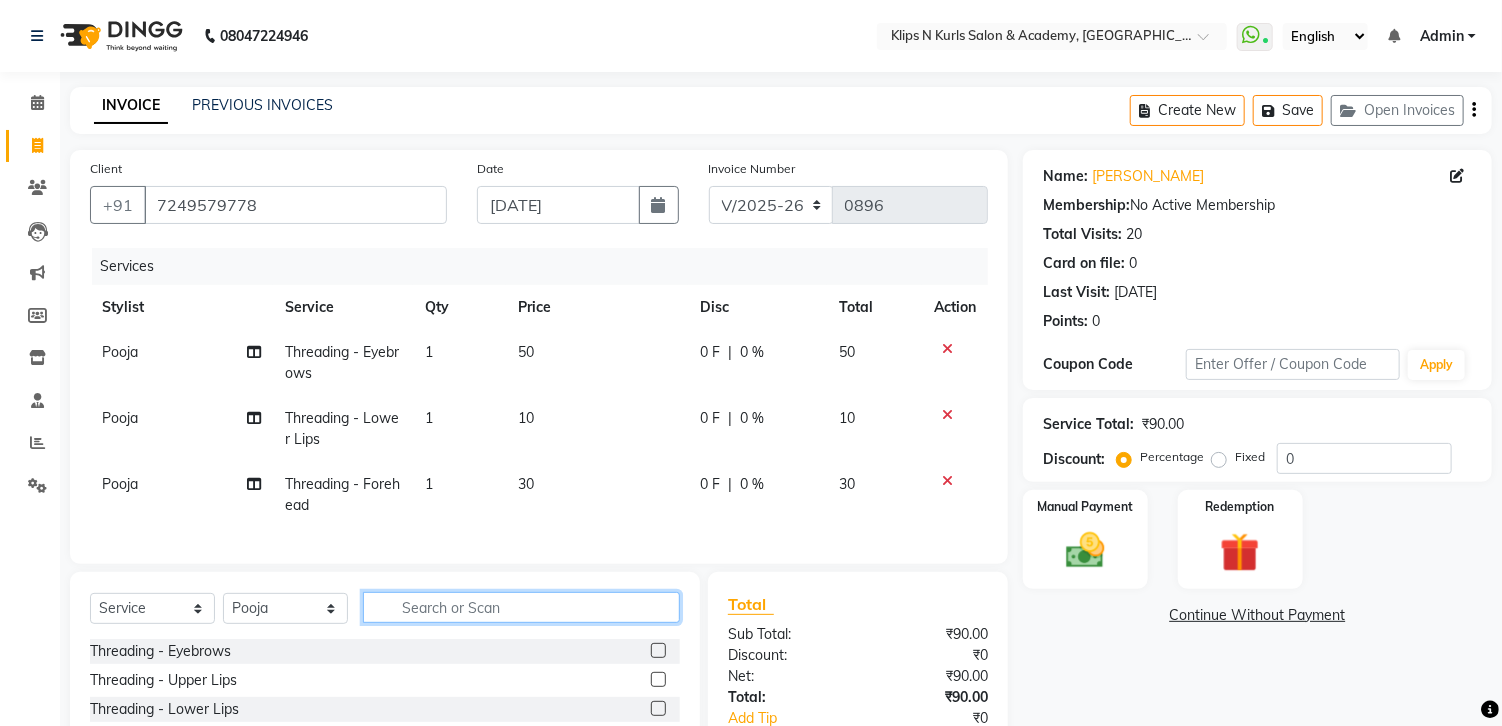 click 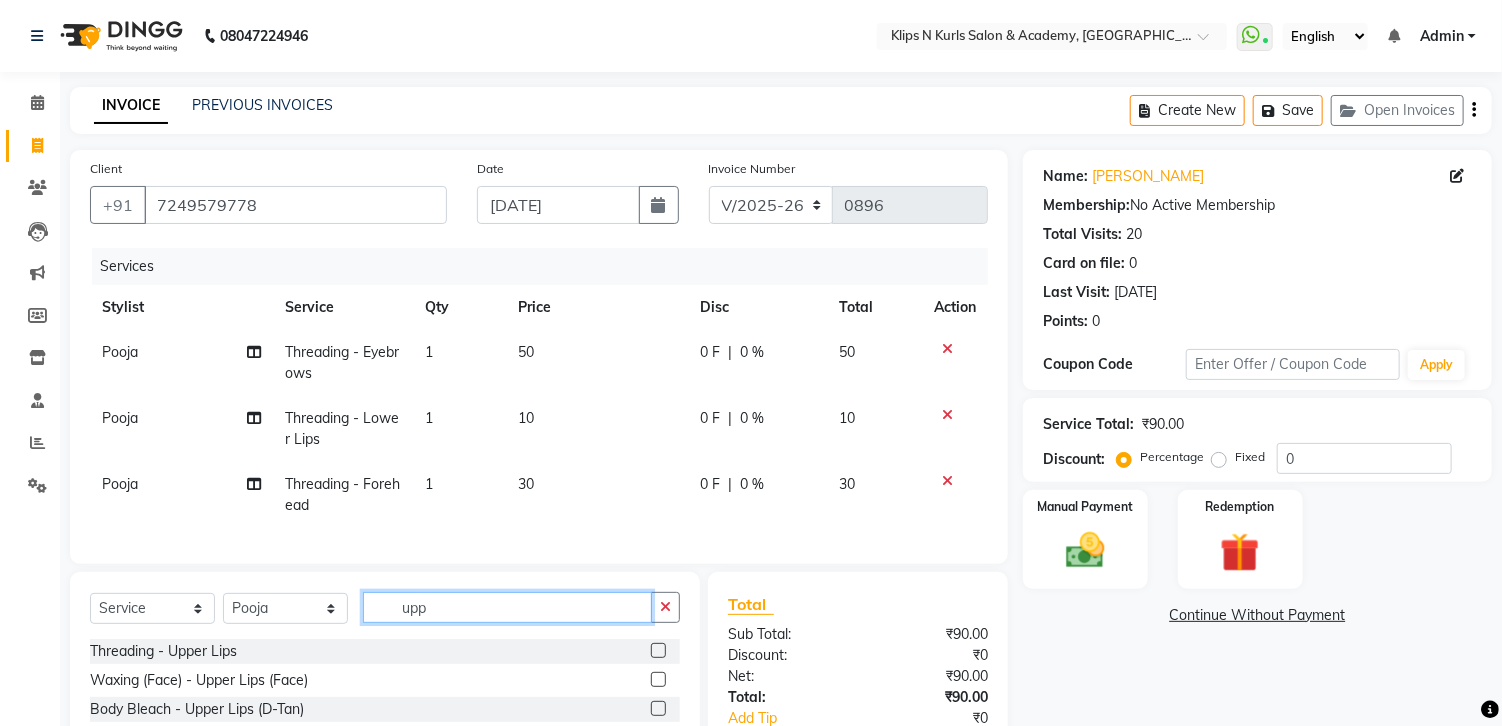 type on "upp" 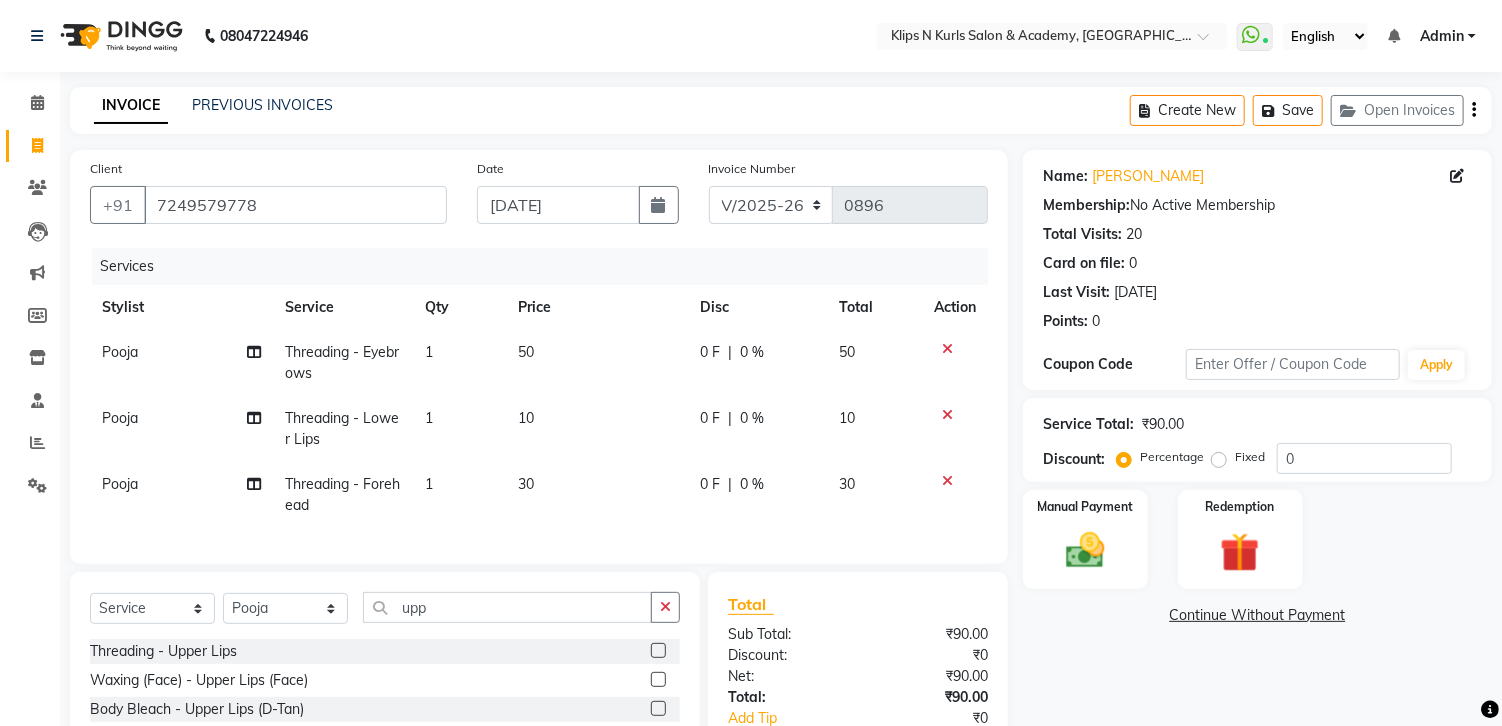 click 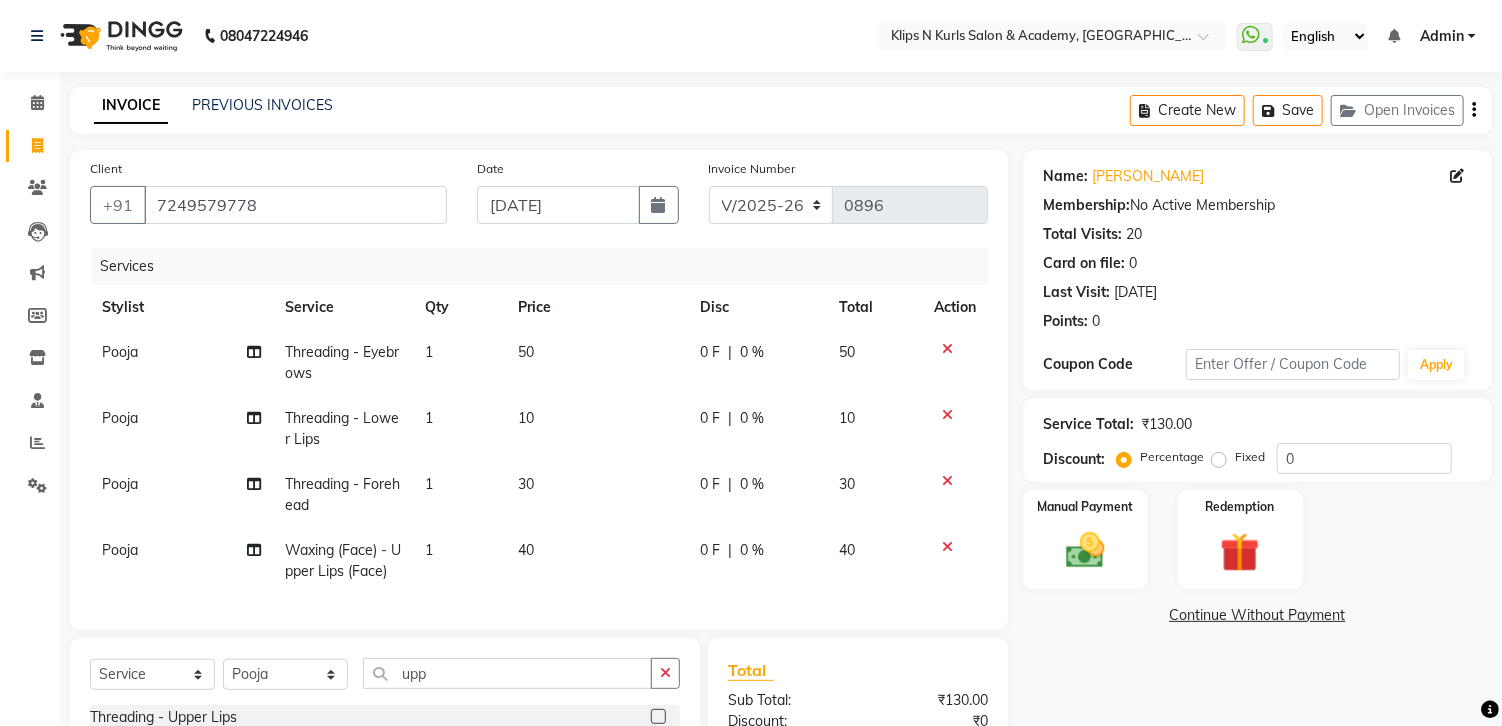 checkbox on "false" 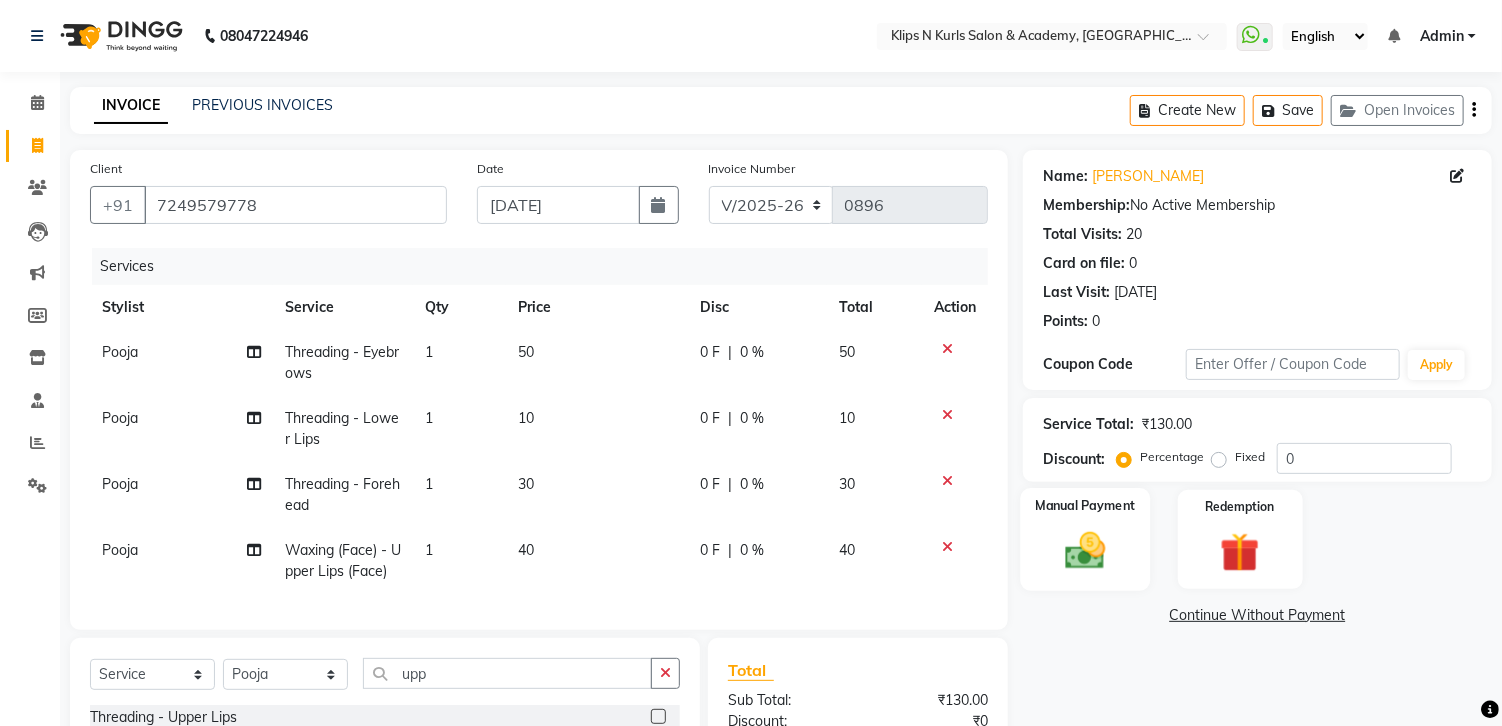 click on "Manual Payment" 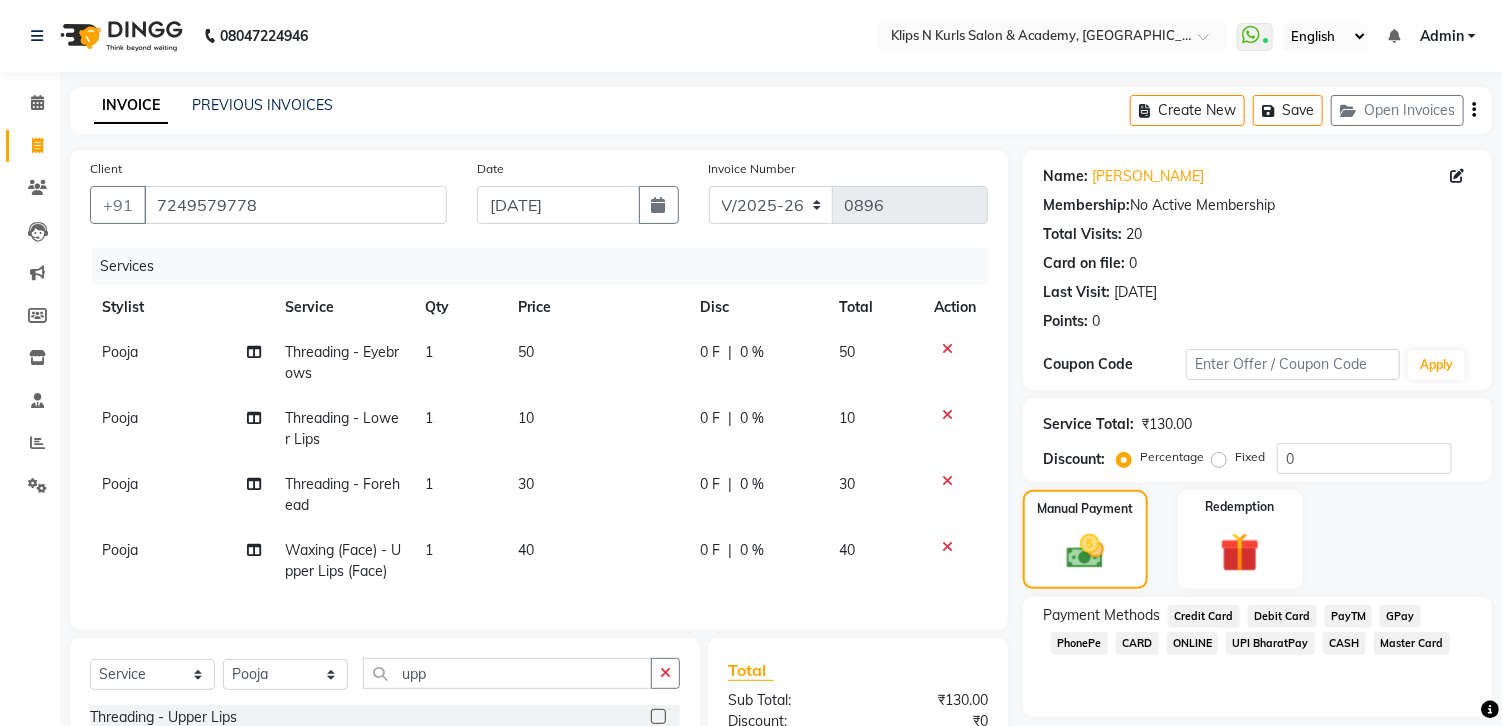 click on "GPay" 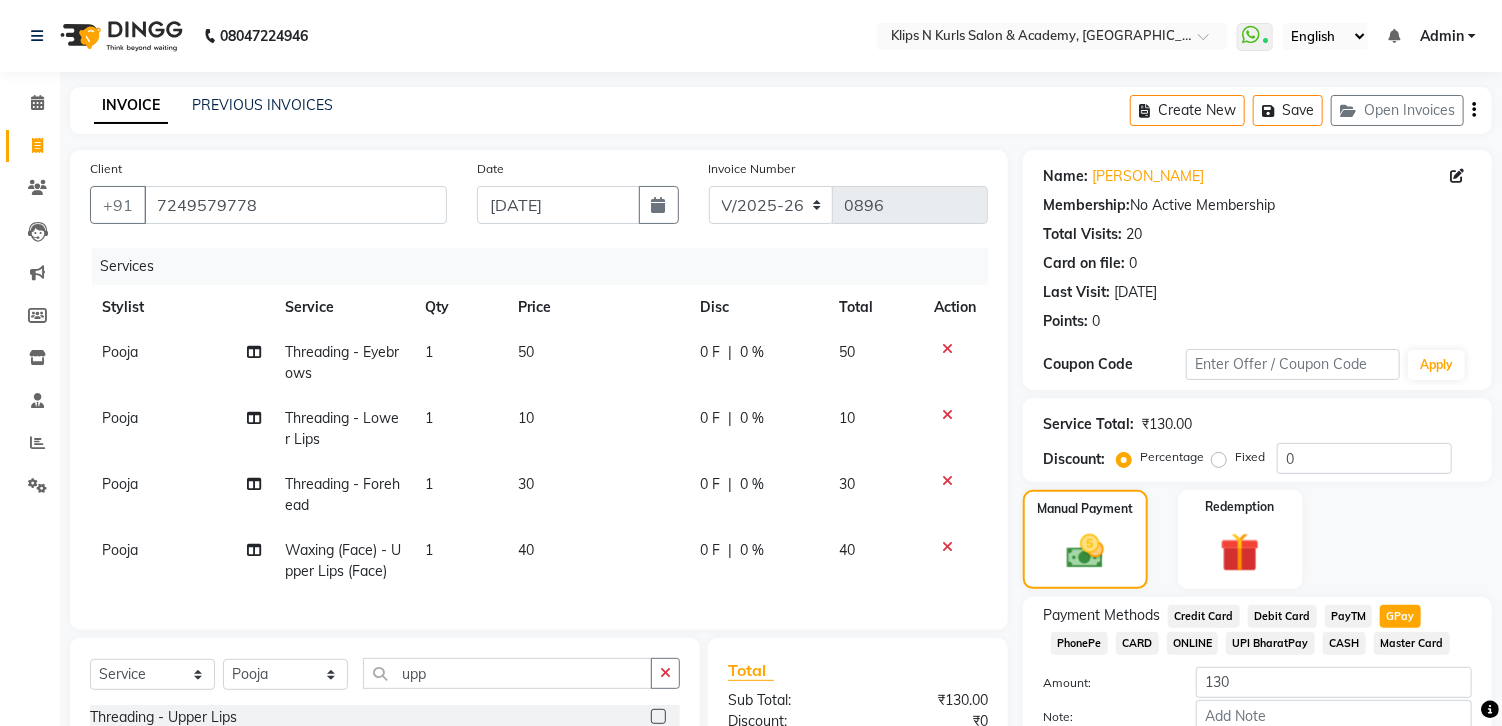 scroll, scrollTop: 209, scrollLeft: 0, axis: vertical 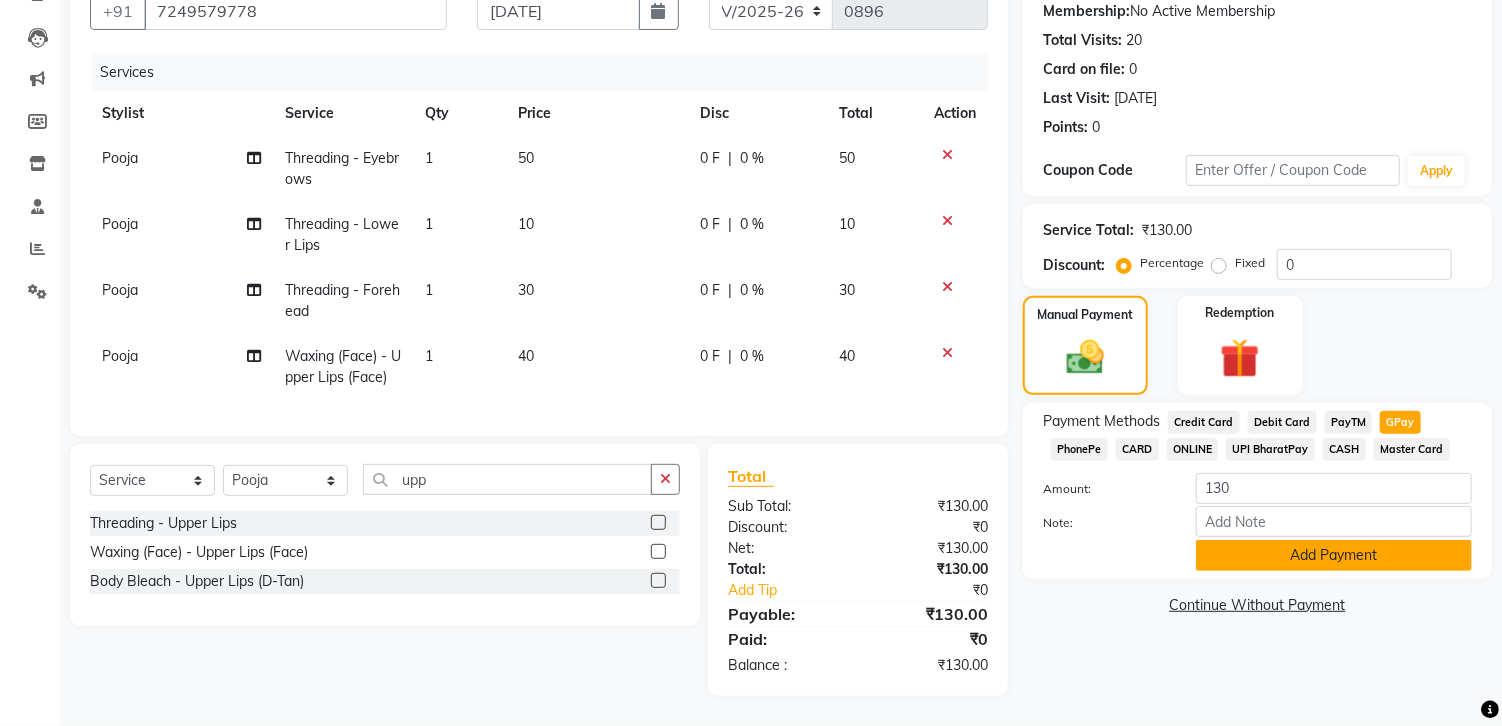 click on "Add Payment" 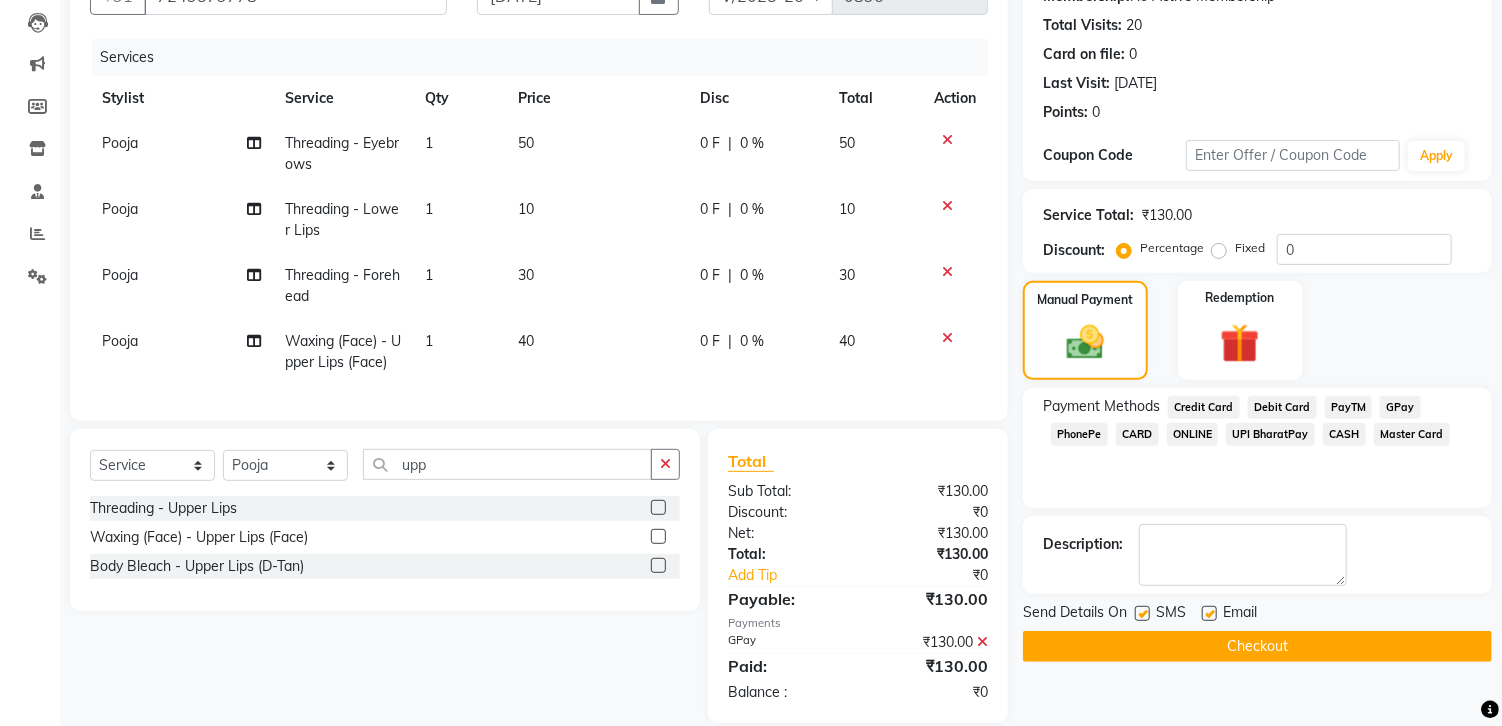 click on "Checkout" 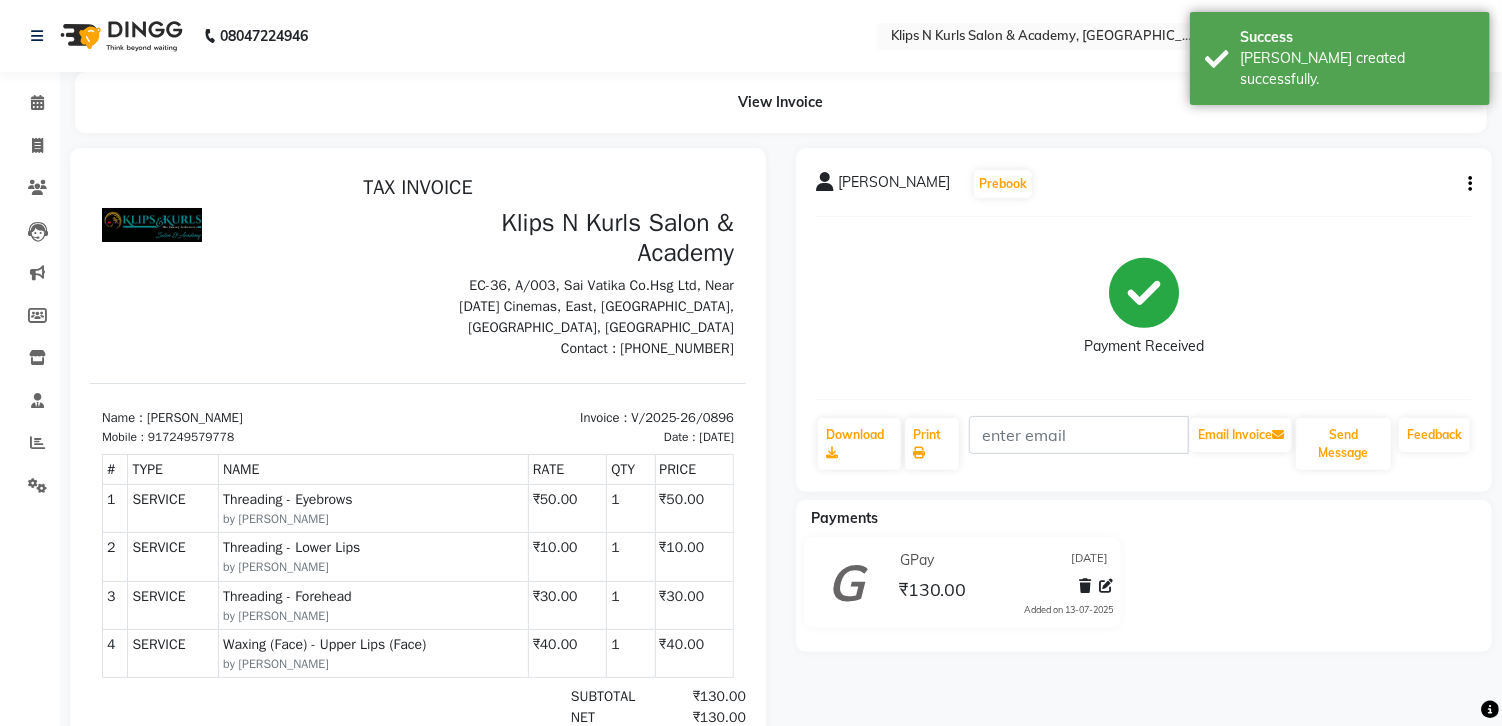 scroll, scrollTop: 0, scrollLeft: 0, axis: both 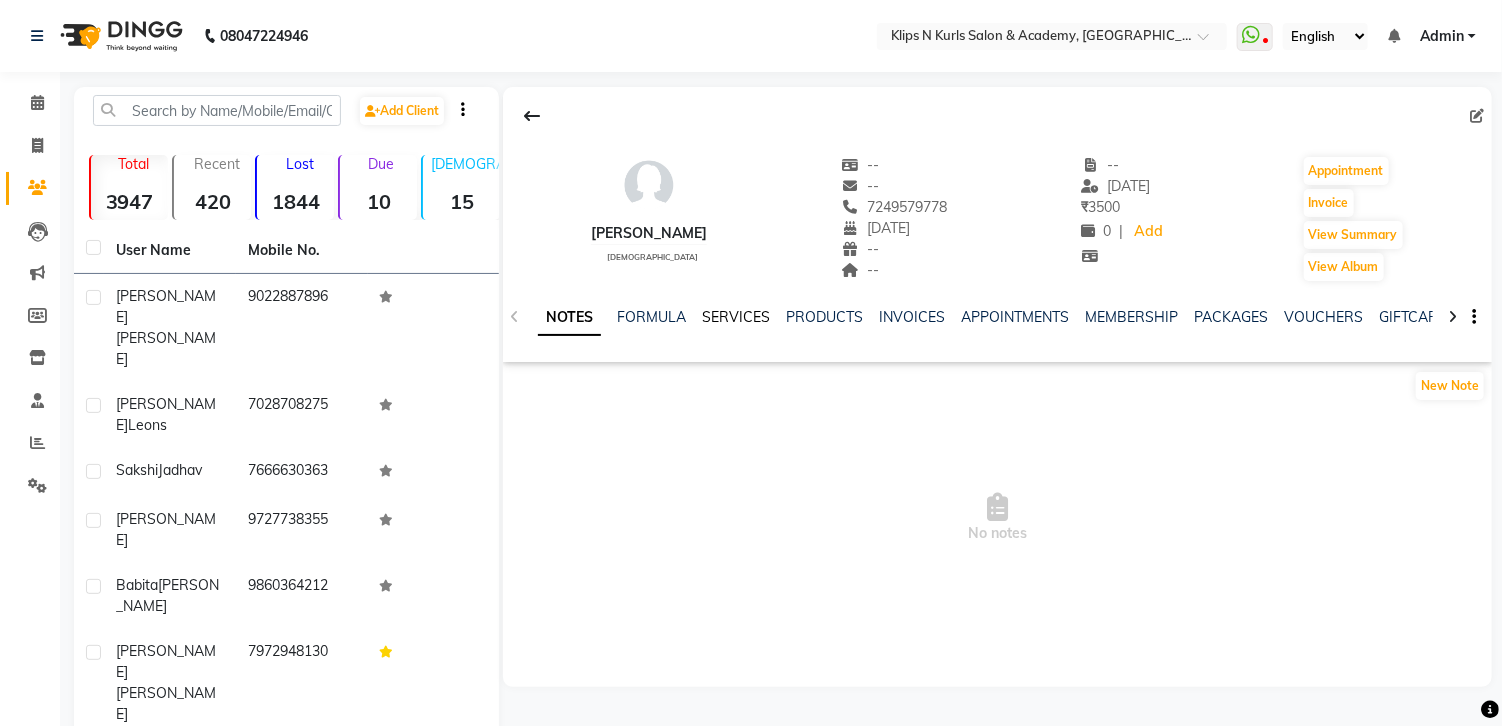 click on "SERVICES" 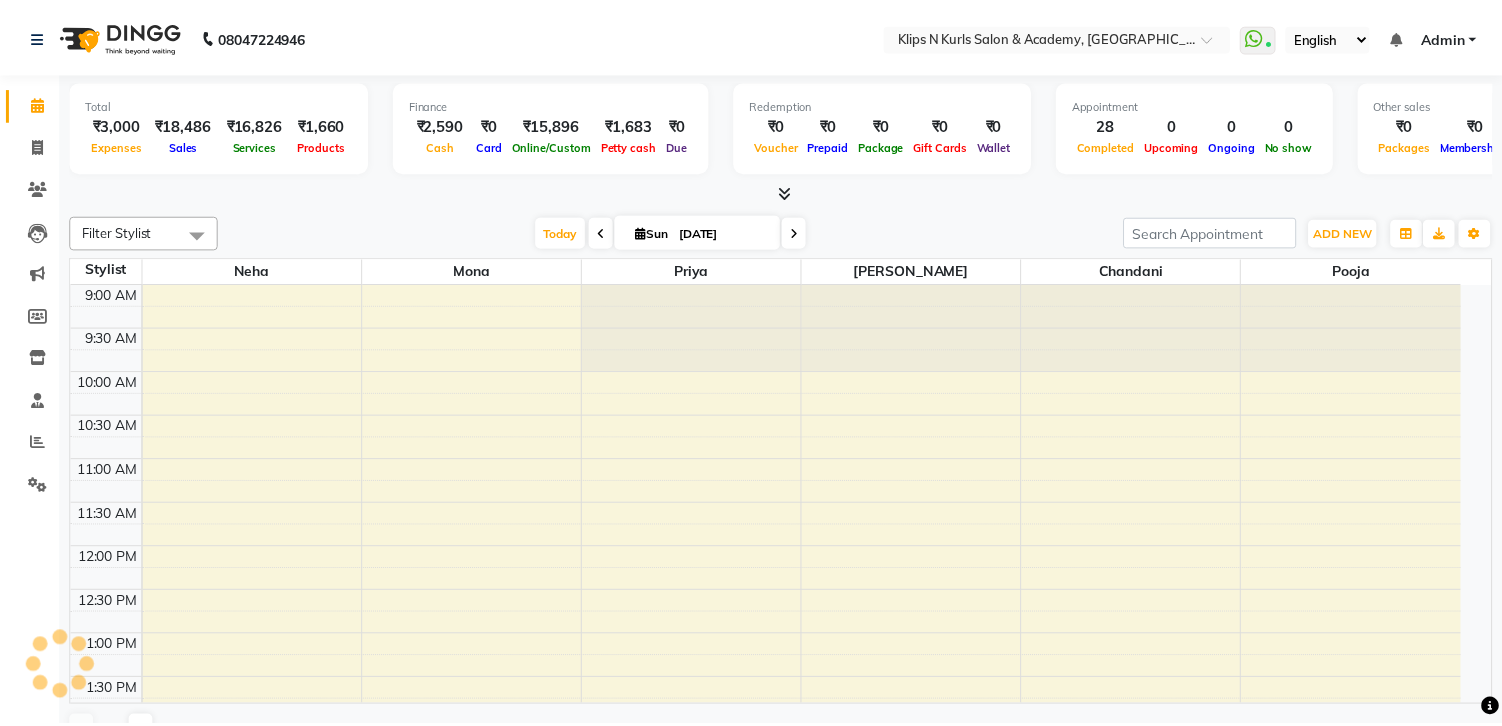scroll, scrollTop: 0, scrollLeft: 0, axis: both 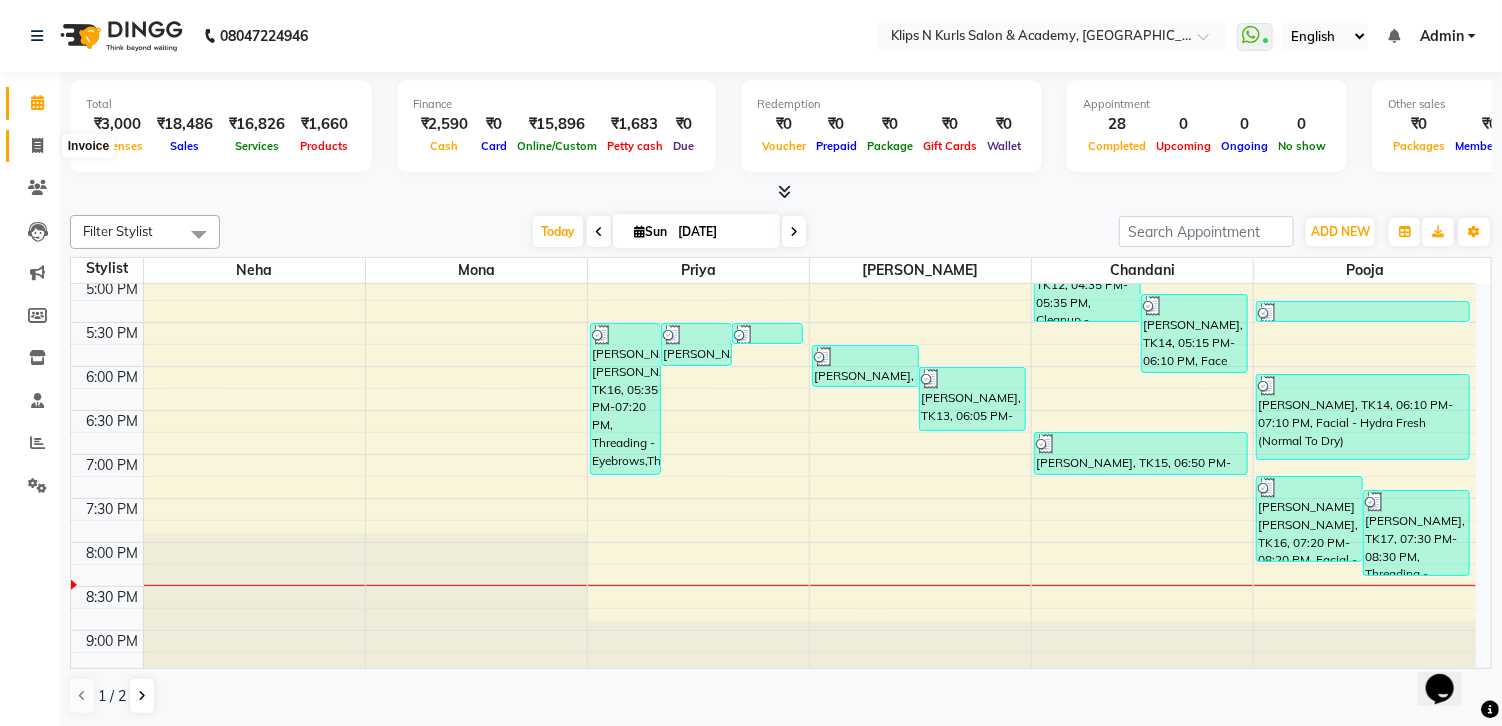 click 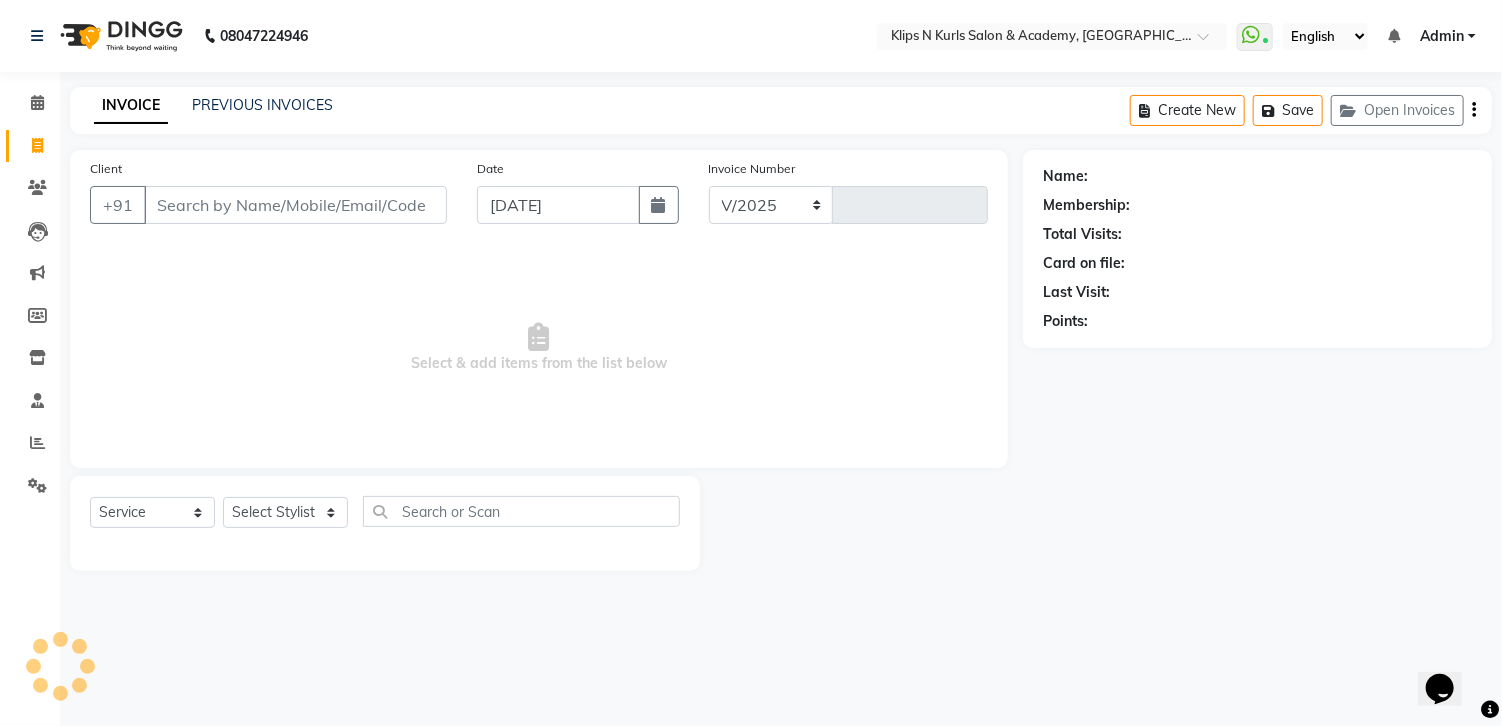select on "124" 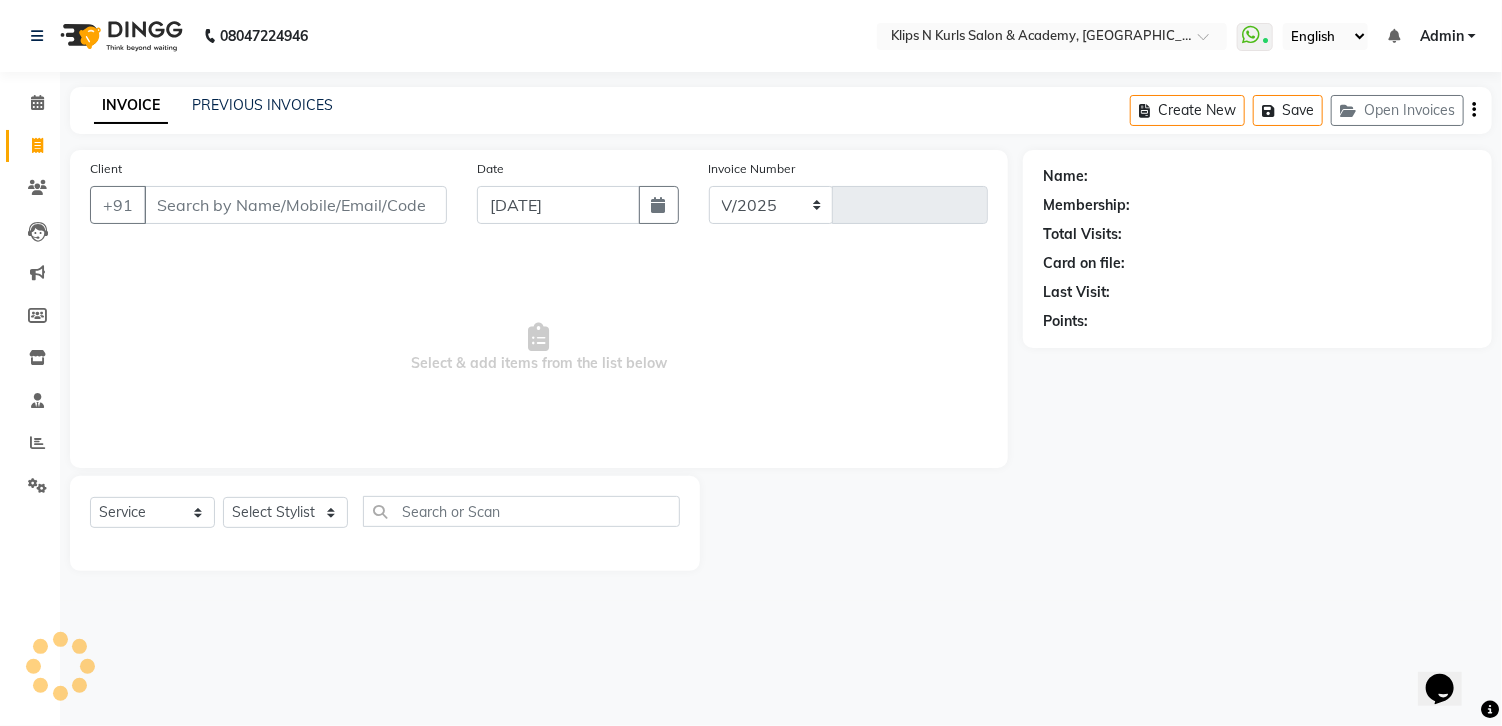 type on "0897" 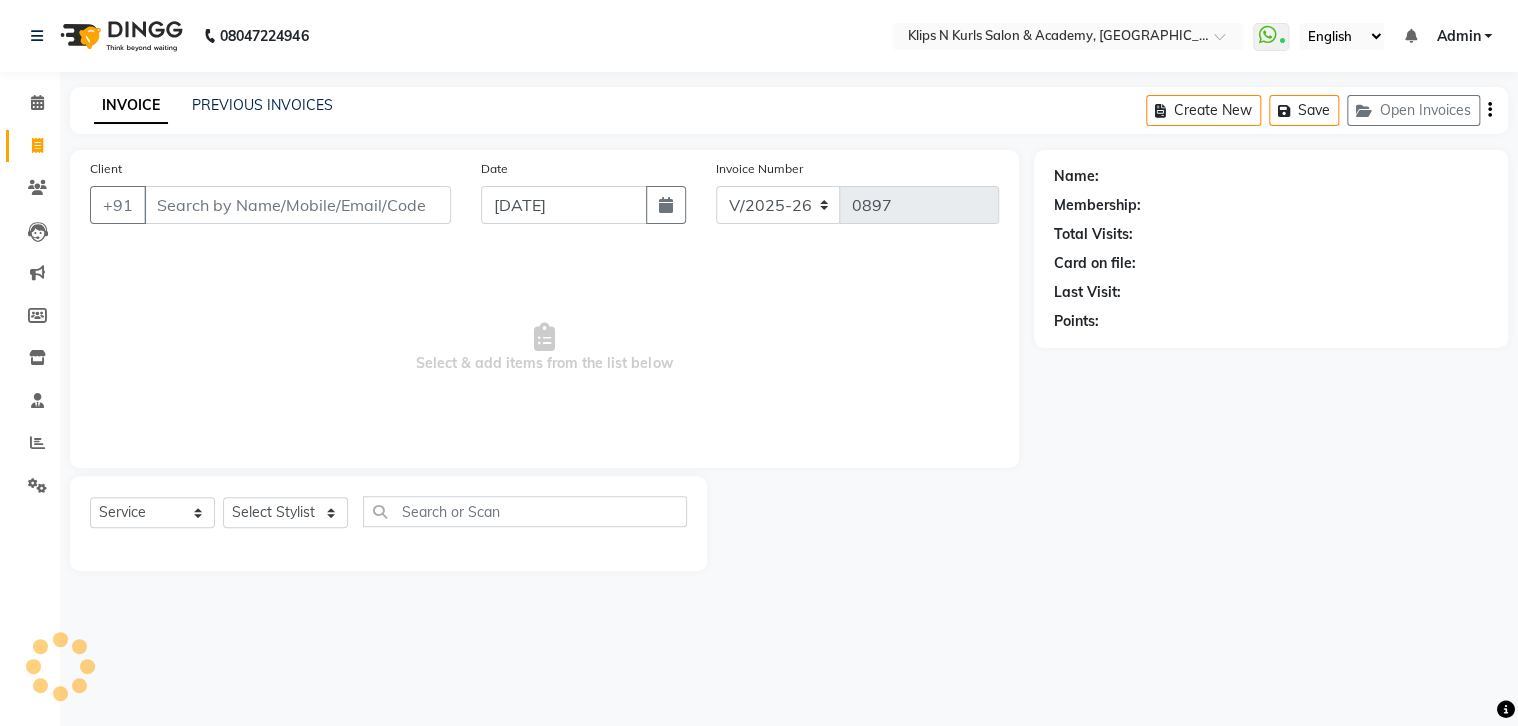 select on "3852" 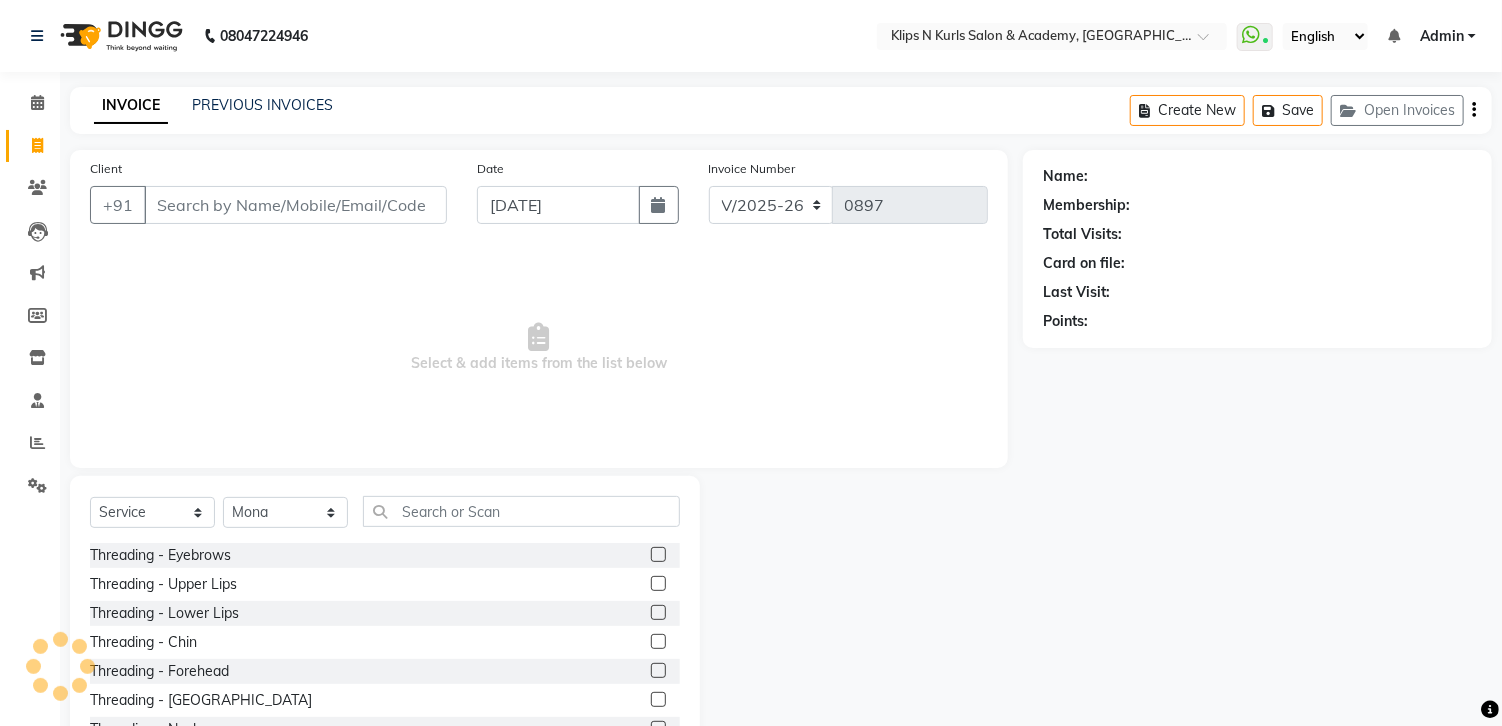 click on "Client" at bounding box center (295, 205) 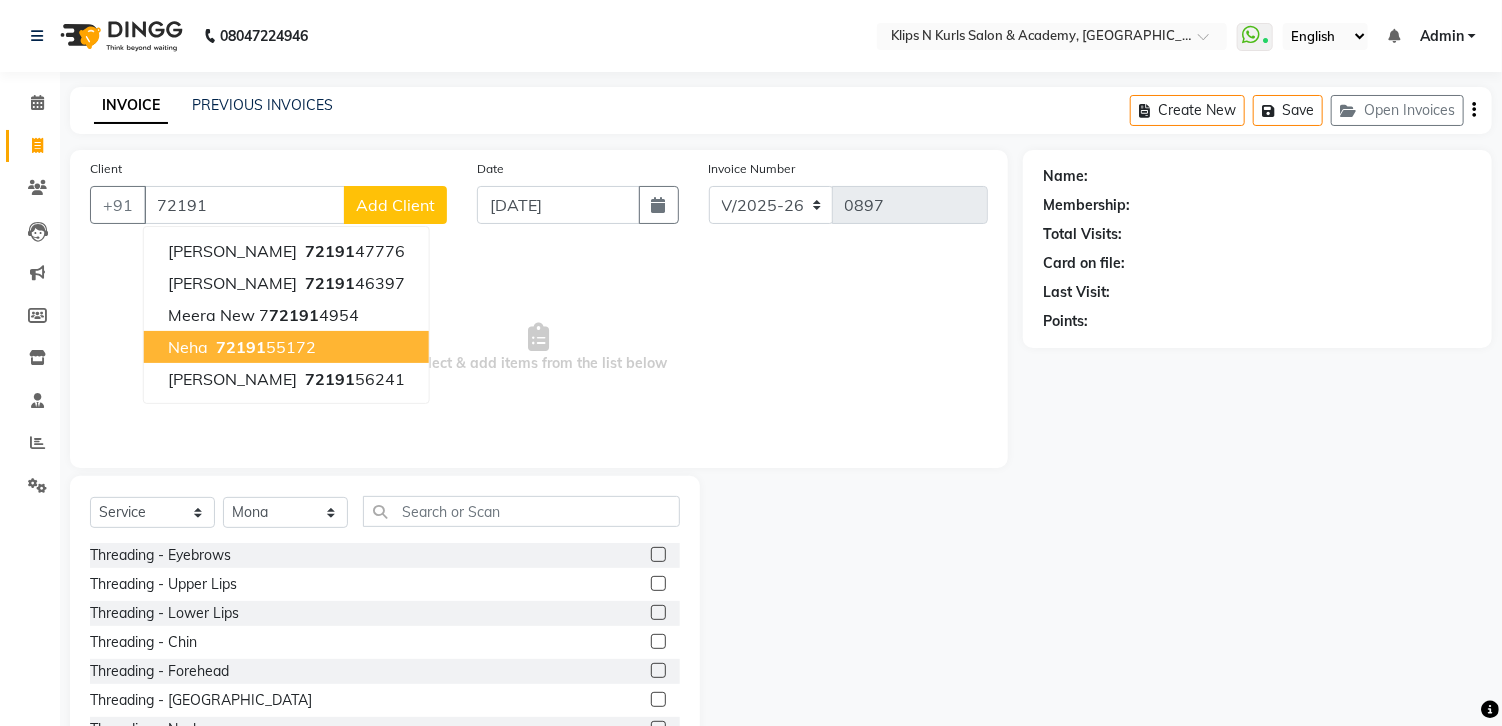 click on "72191" at bounding box center (241, 347) 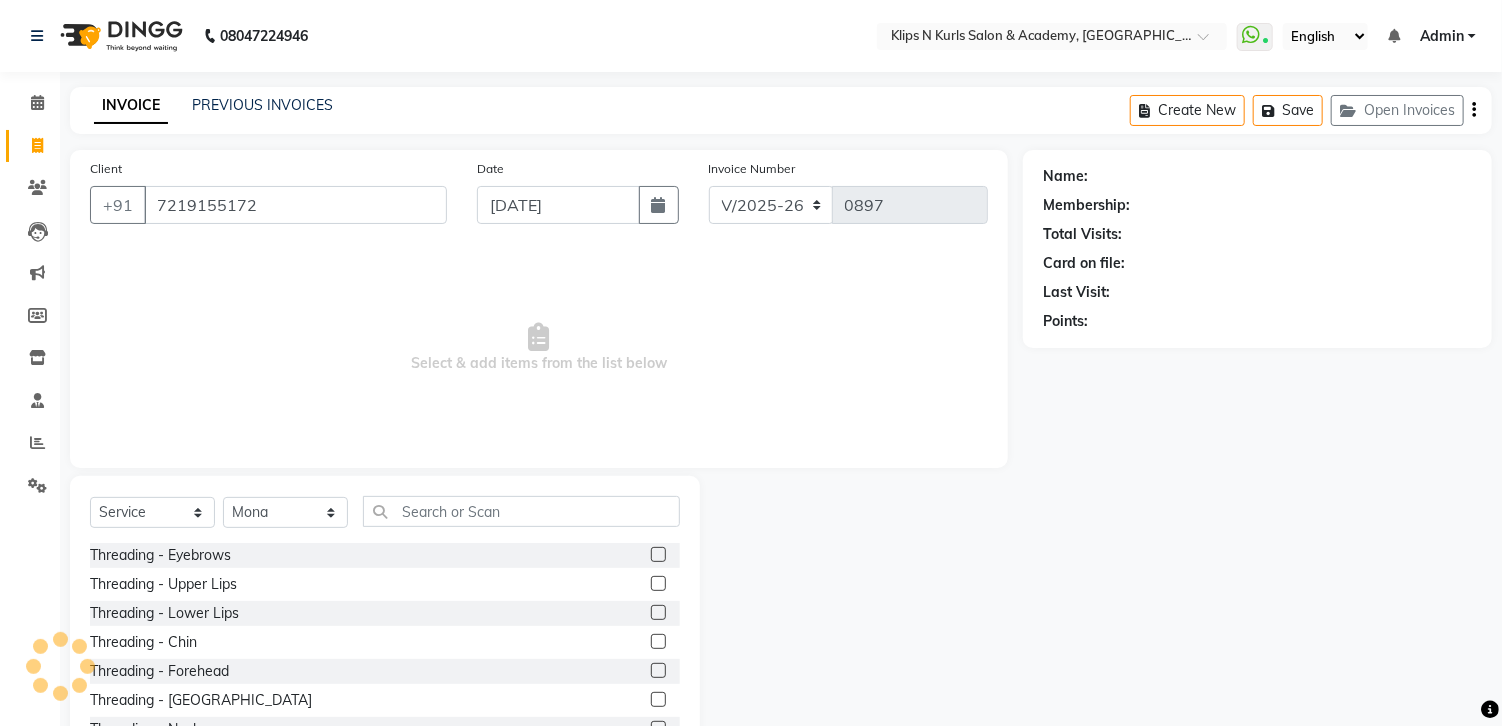type on "7219155172" 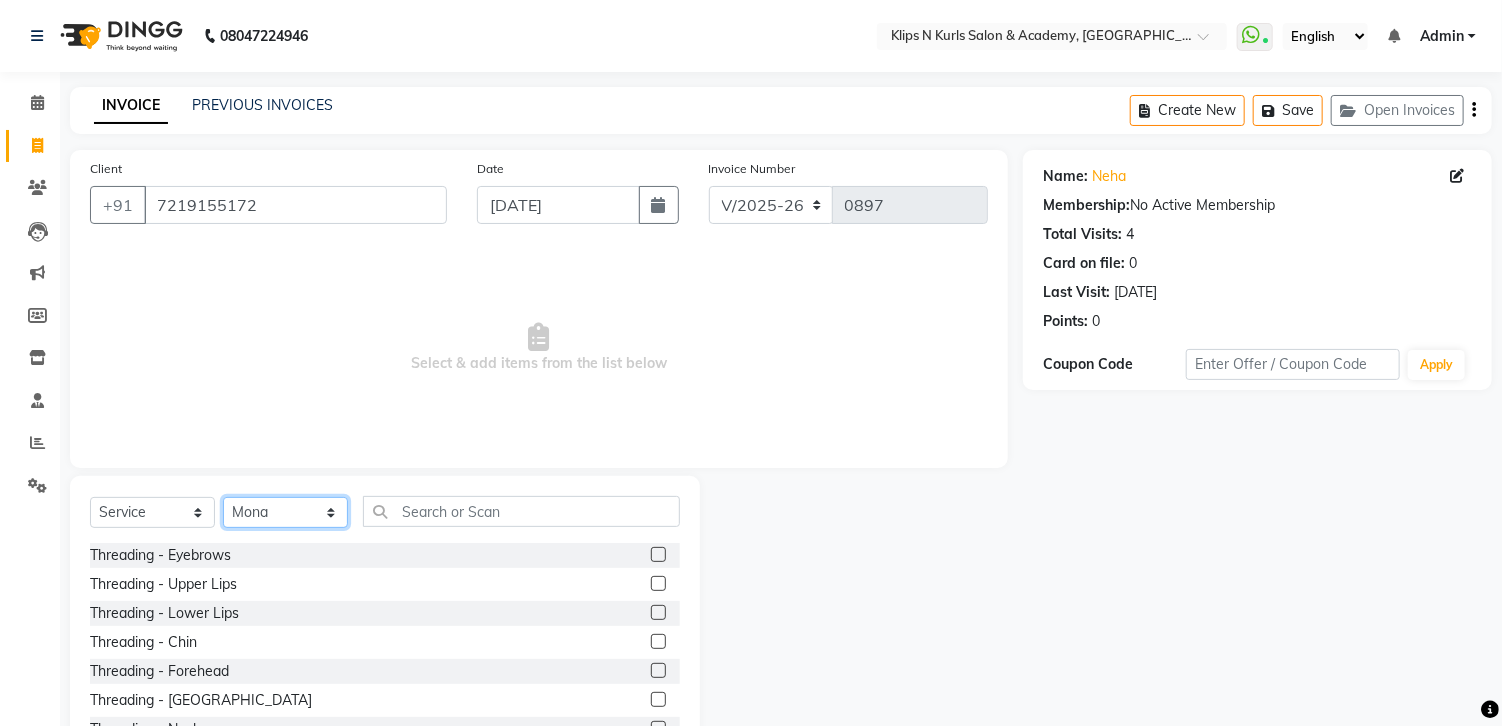 click on "Select Stylist Chandani Front Desk Ishika  Mona Neha Pooja Priya Smitha" 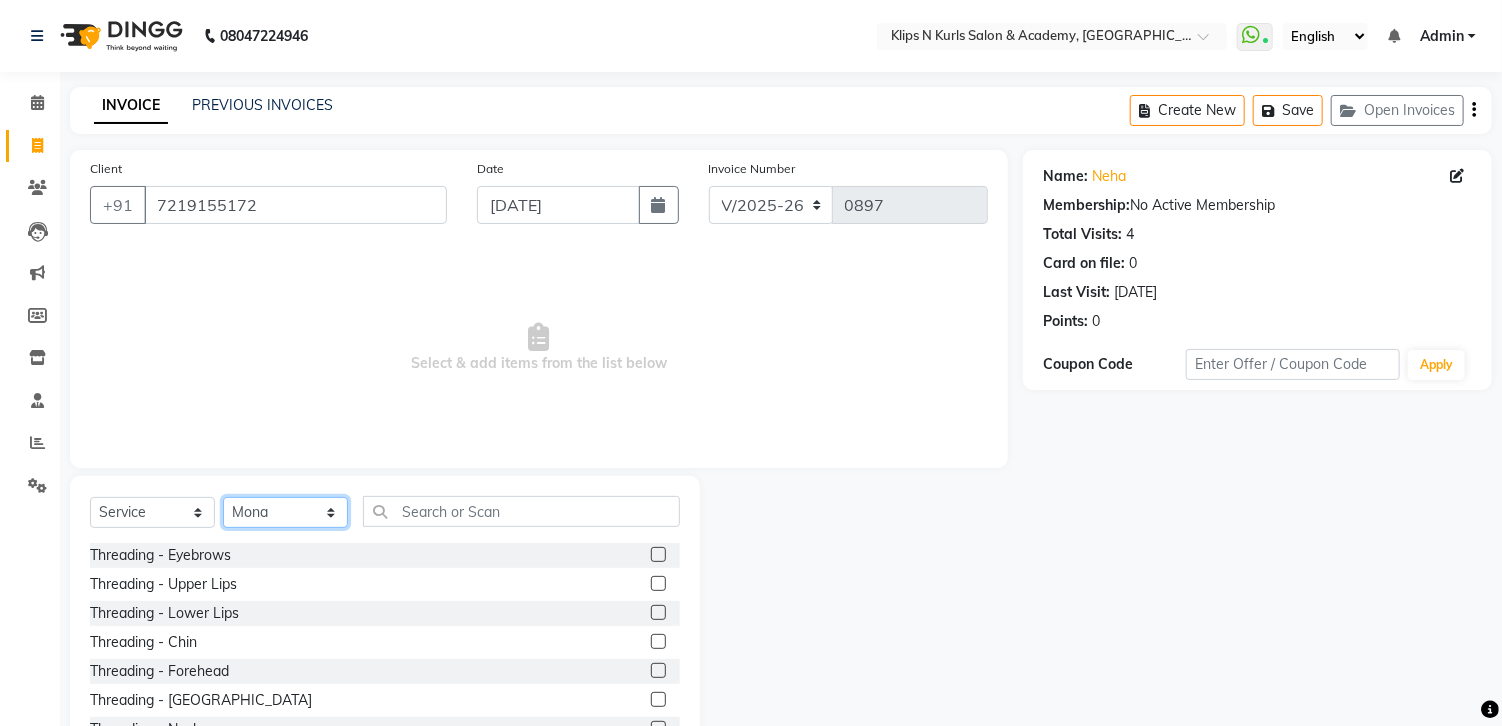 select on "84310" 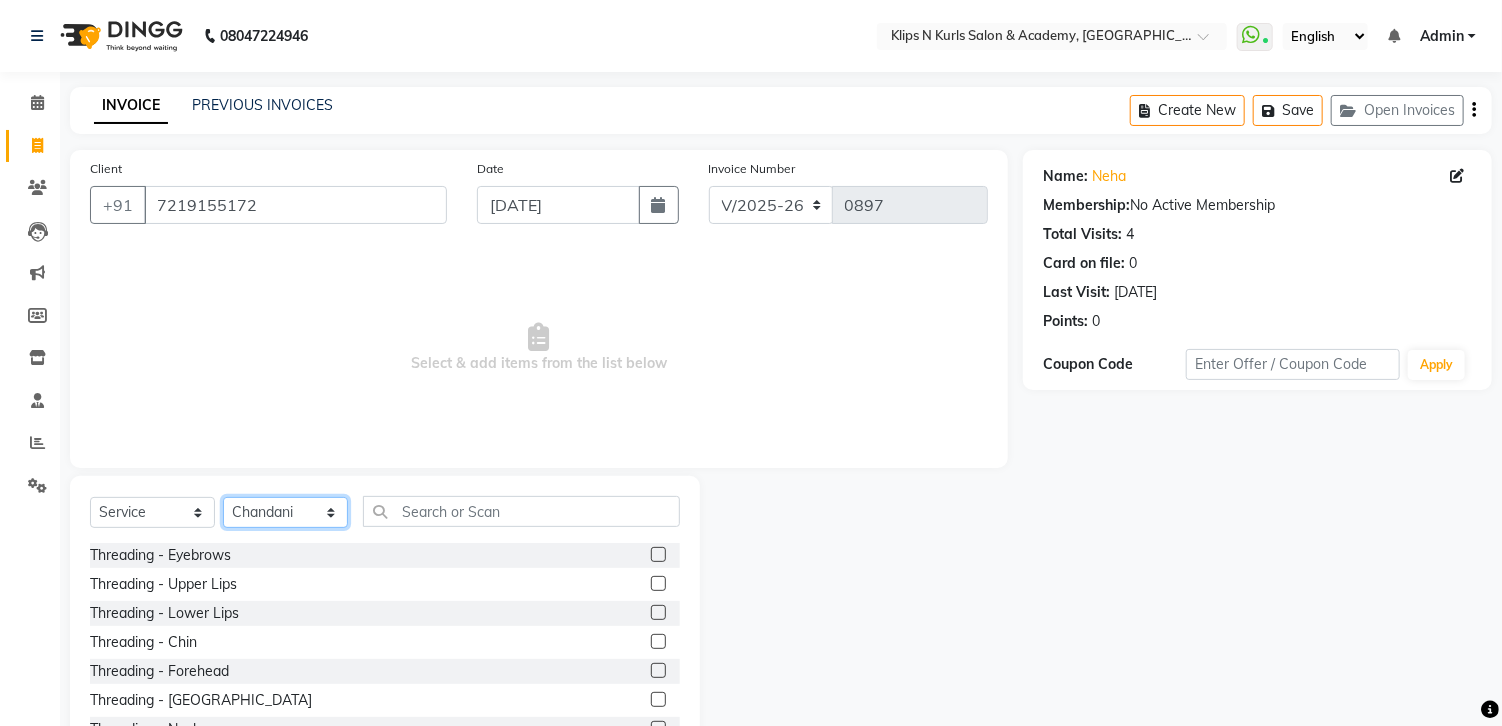 click on "Select Stylist Chandani Front Desk Ishika  Mona Neha Pooja Priya Smitha" 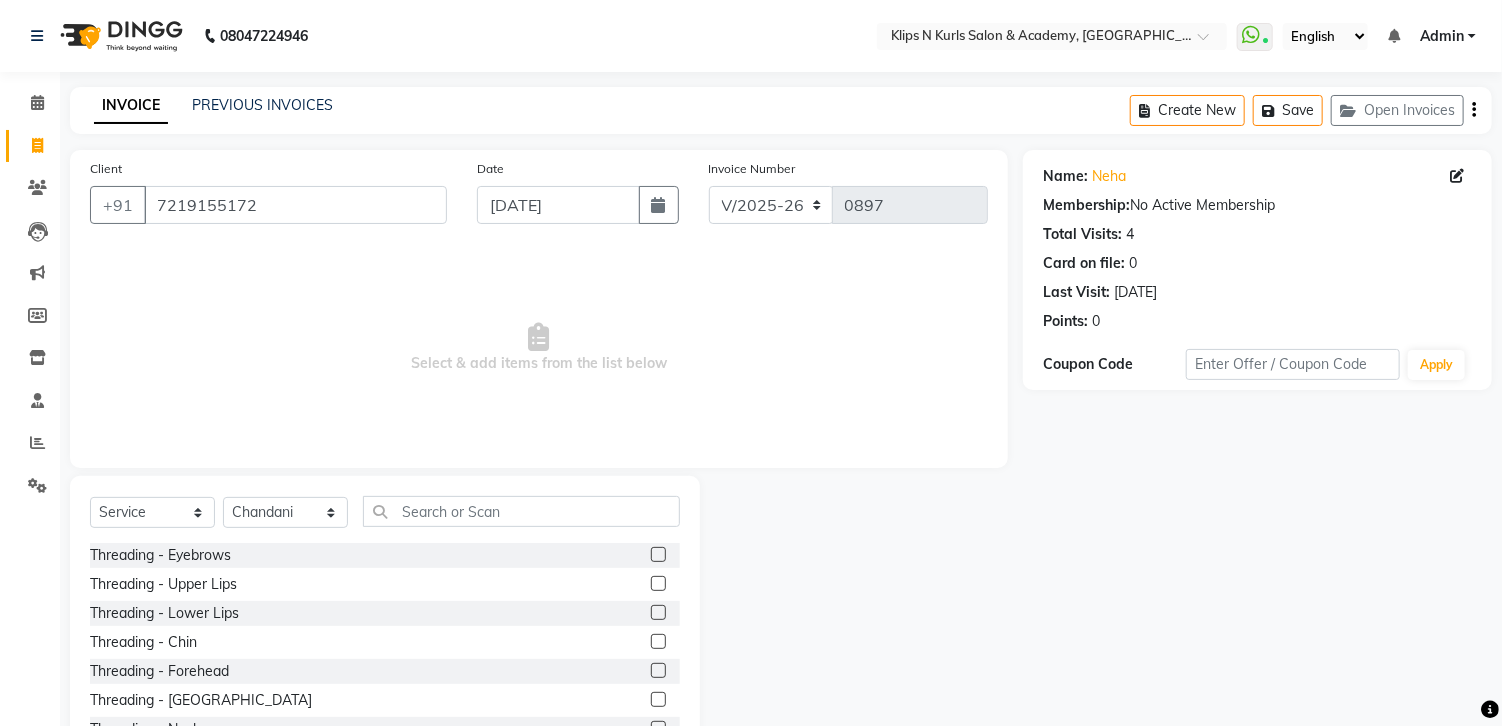 click 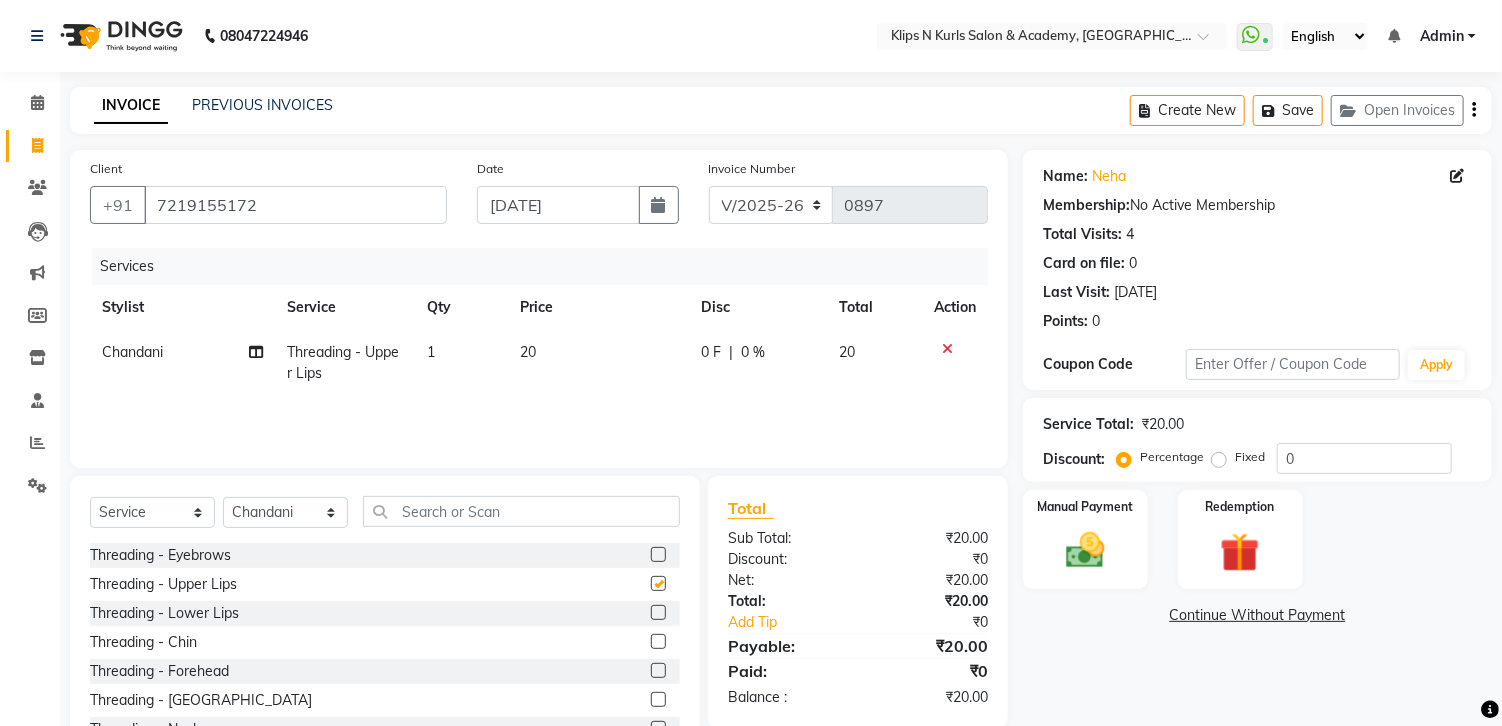 checkbox on "false" 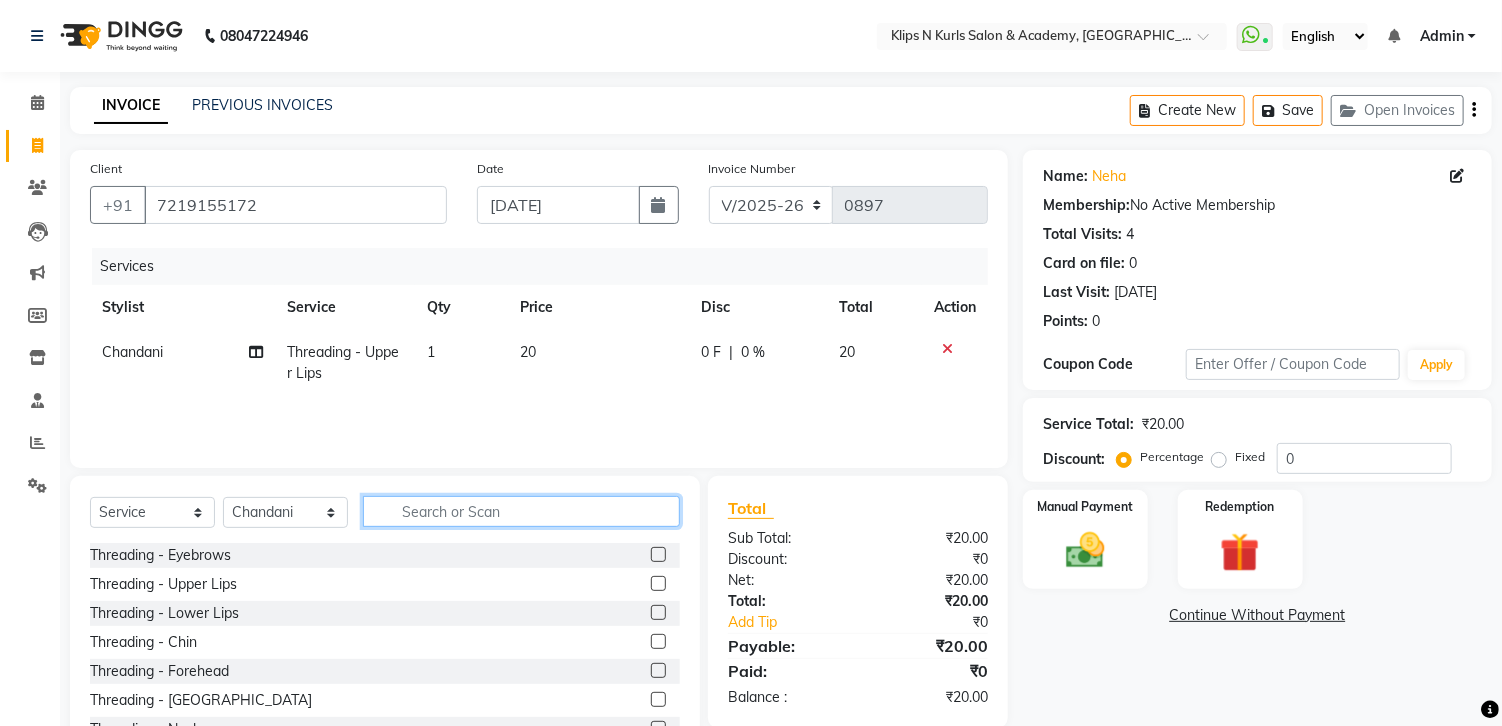 click 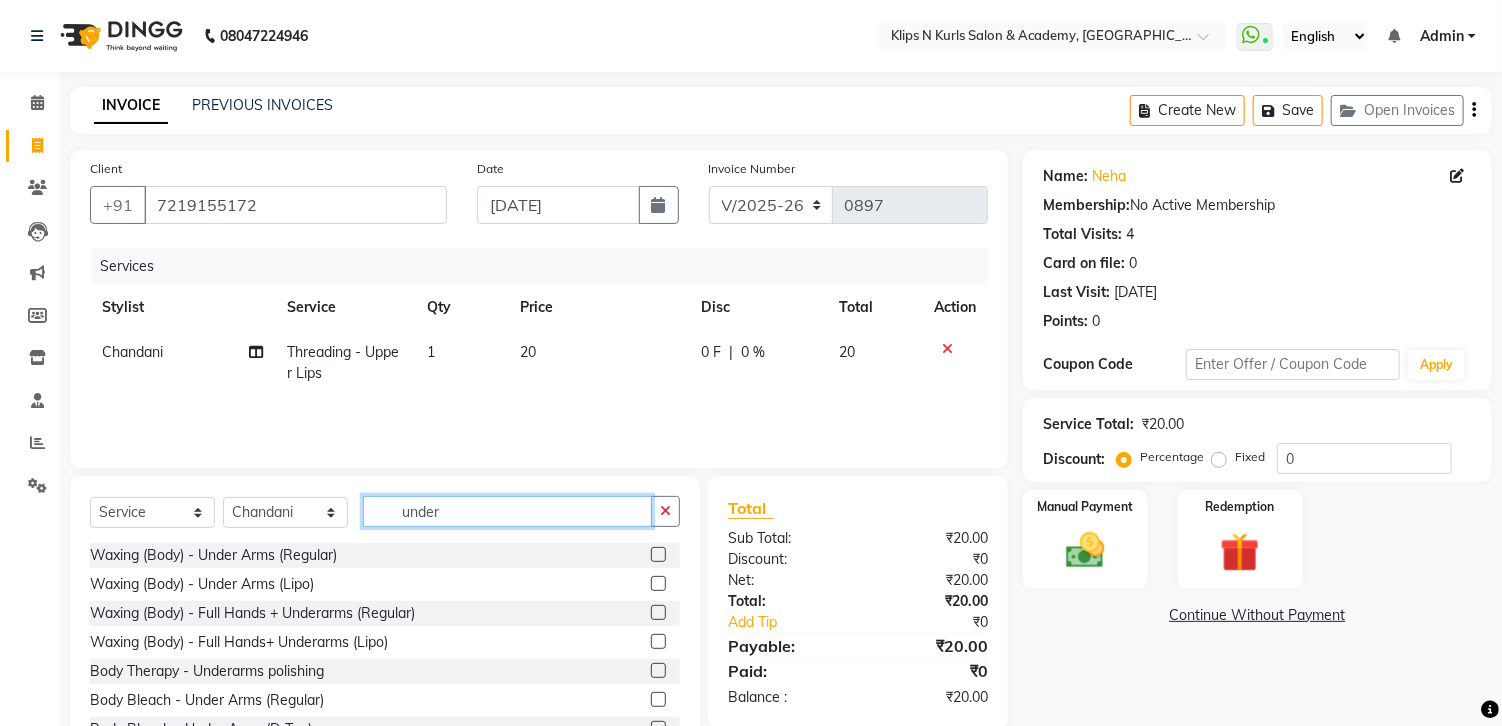 type on "under" 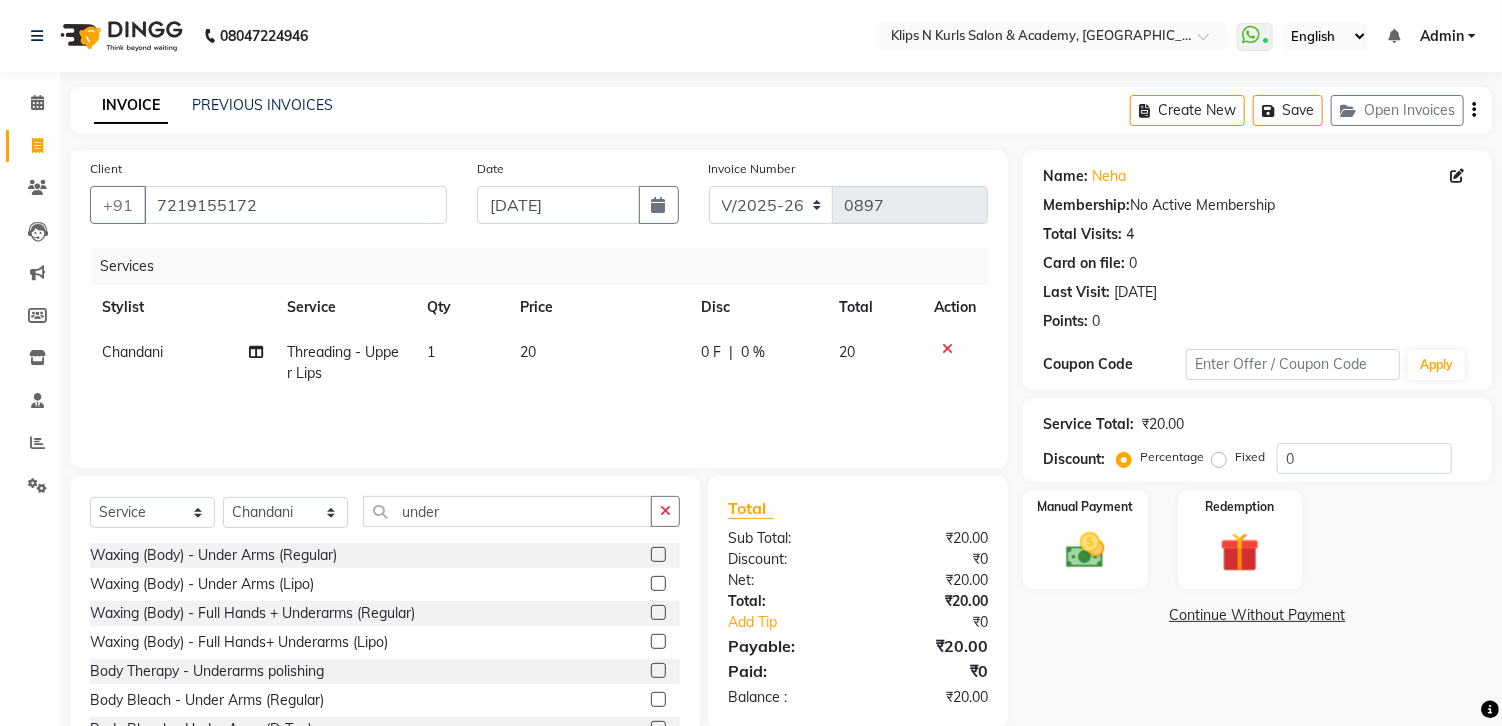 click 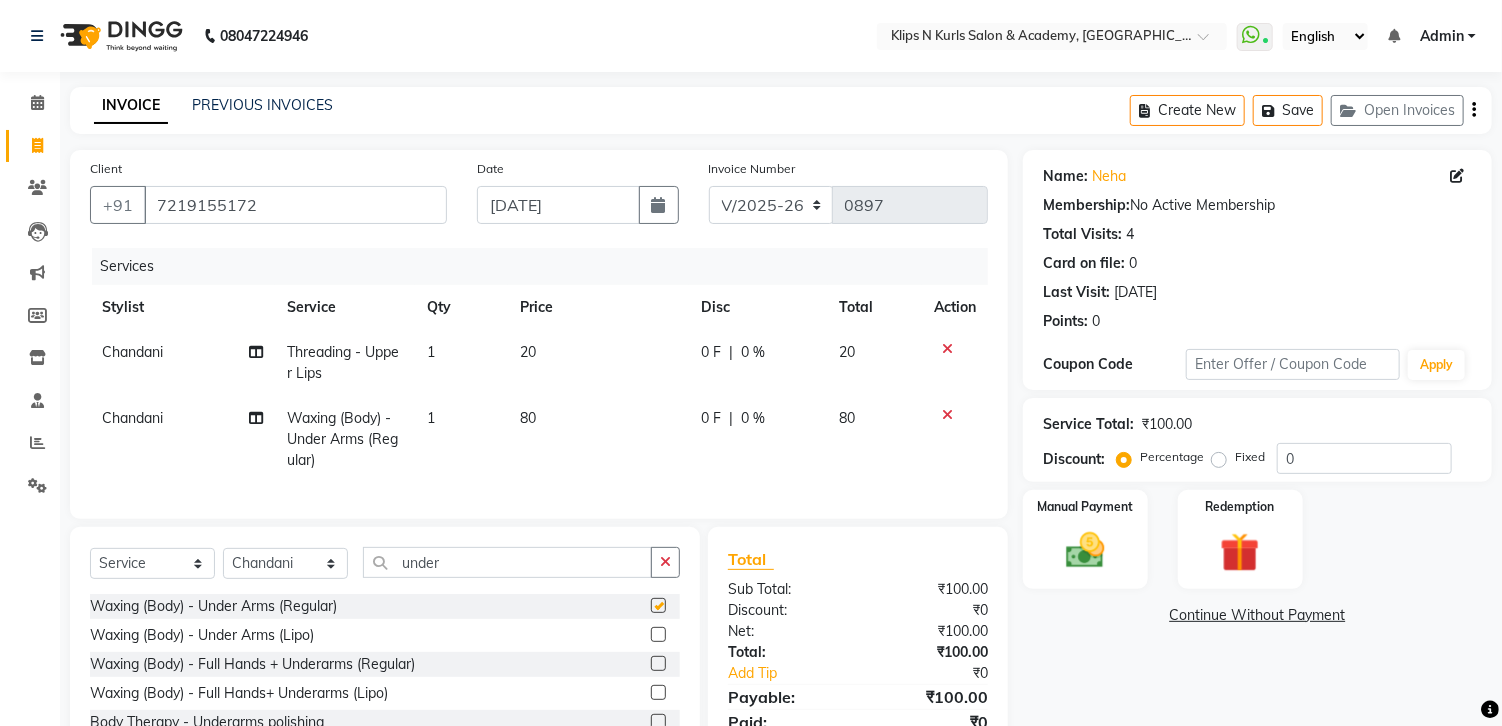 checkbox on "false" 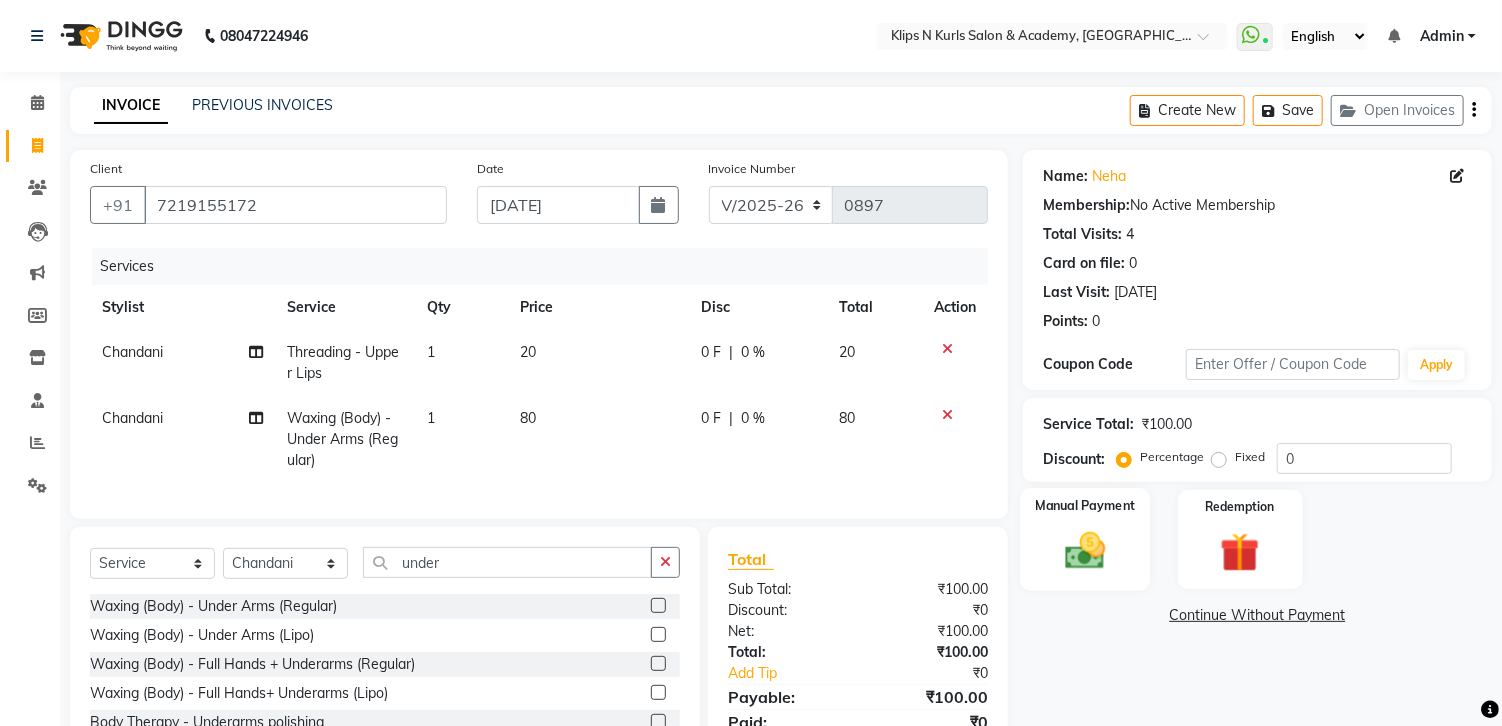 click 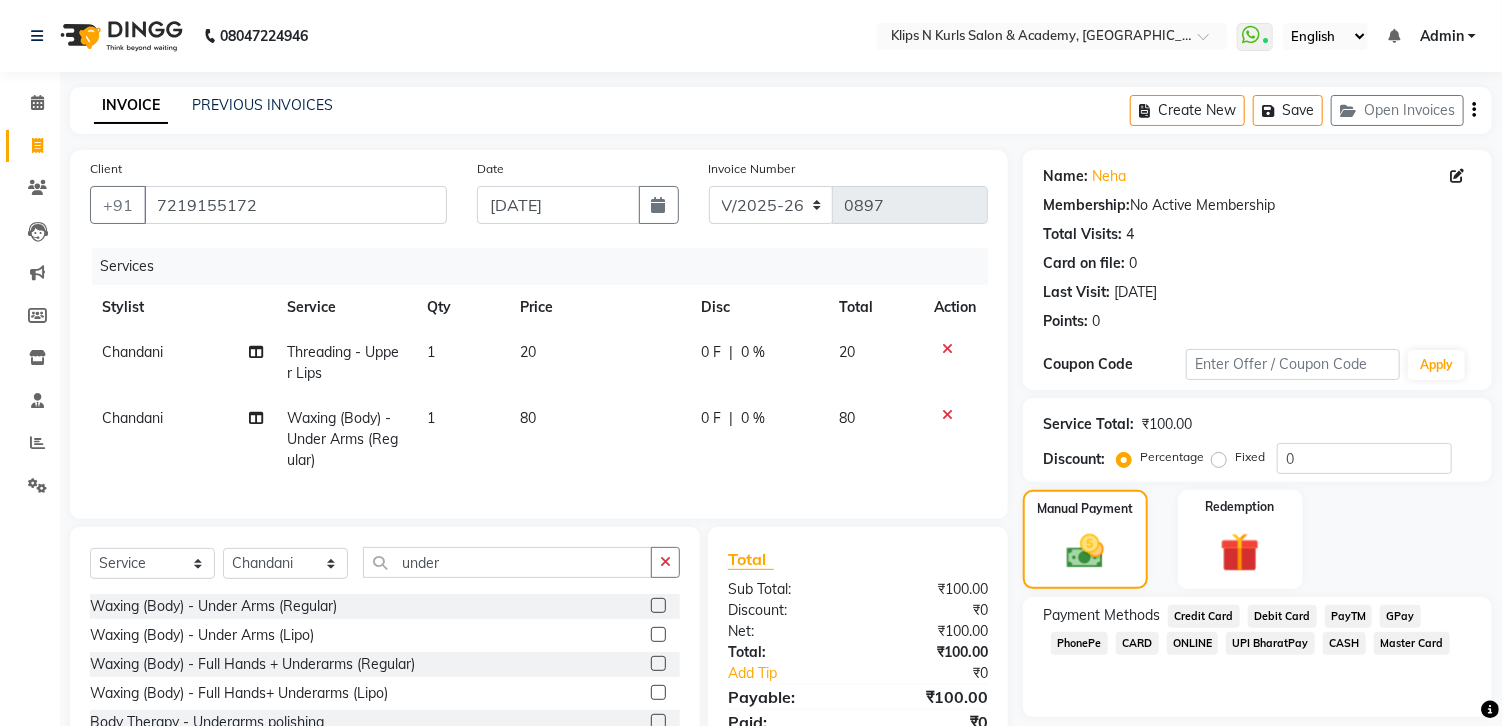 click on "CASH" 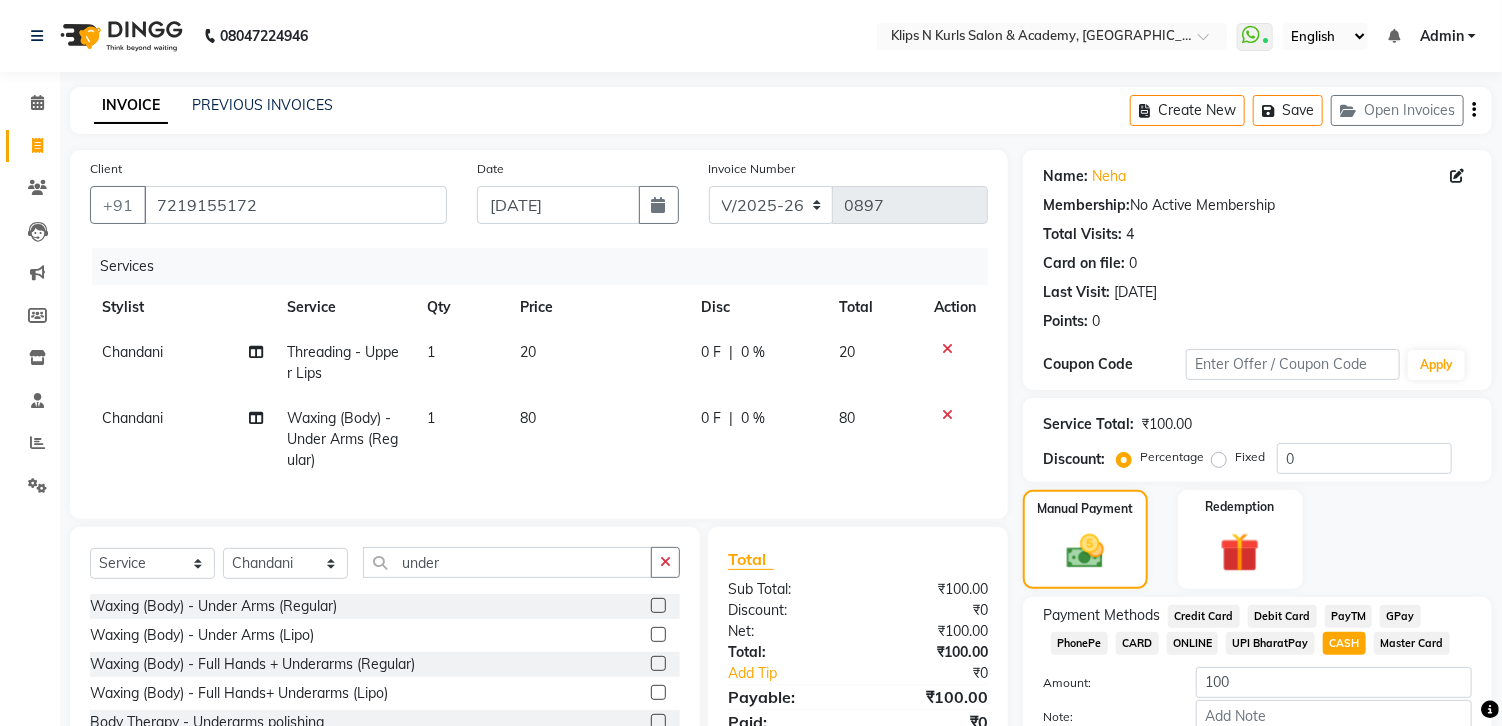 scroll, scrollTop: 141, scrollLeft: 0, axis: vertical 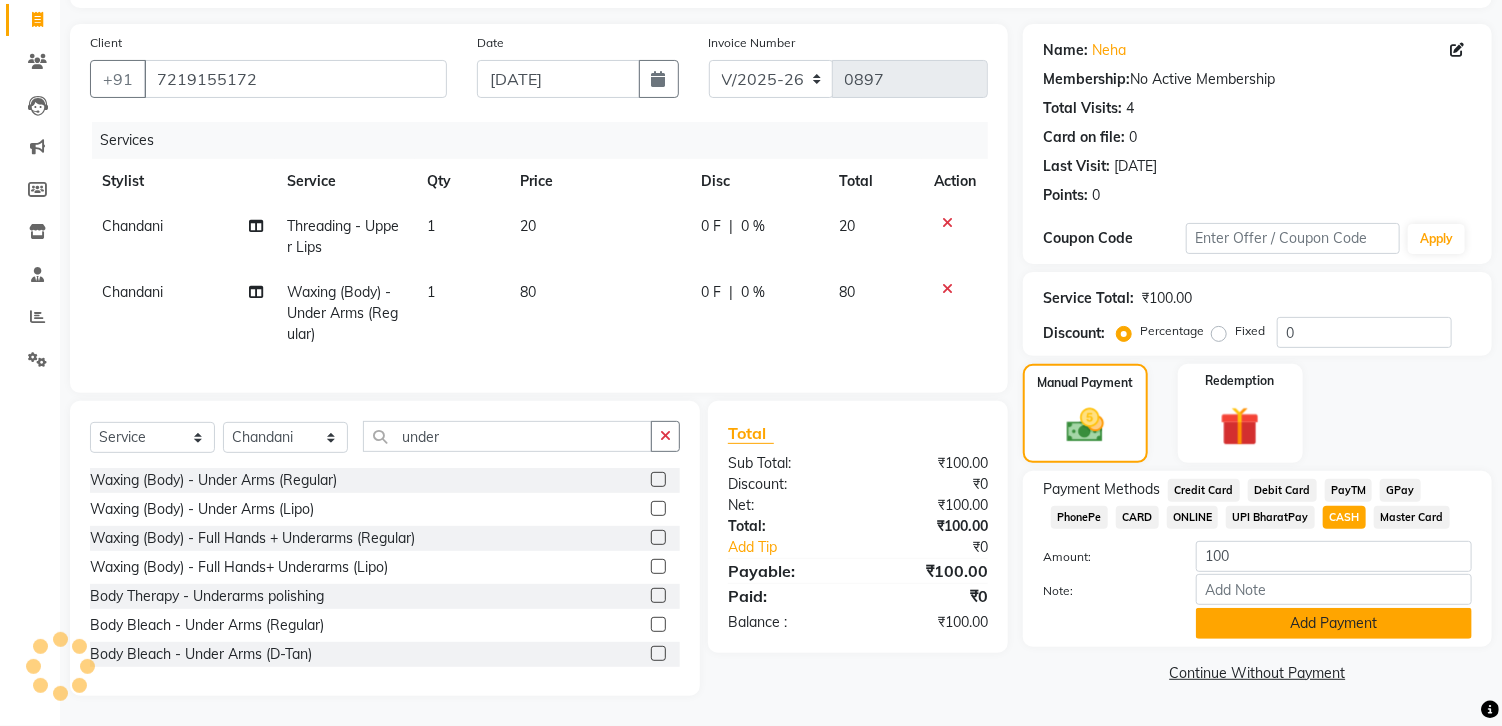 click on "Add Payment" 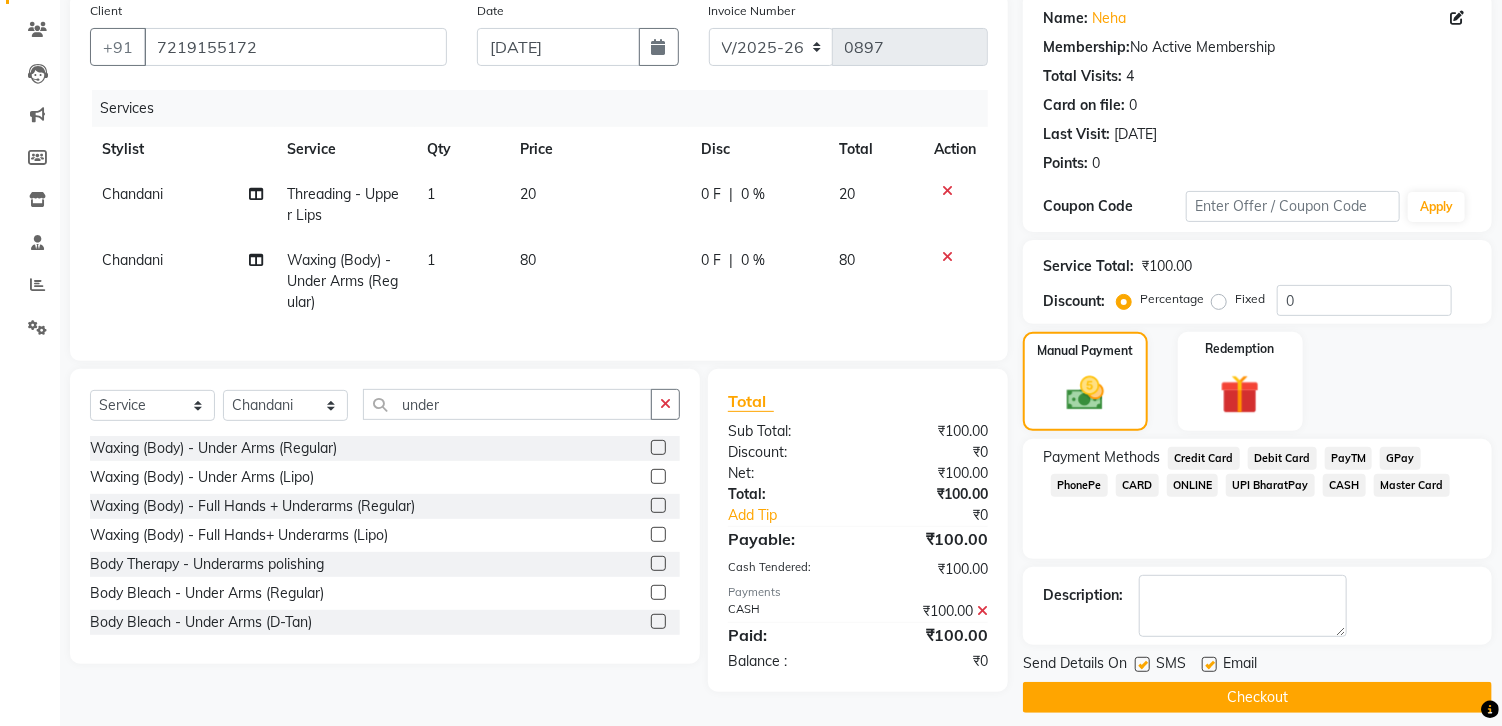 scroll, scrollTop: 173, scrollLeft: 0, axis: vertical 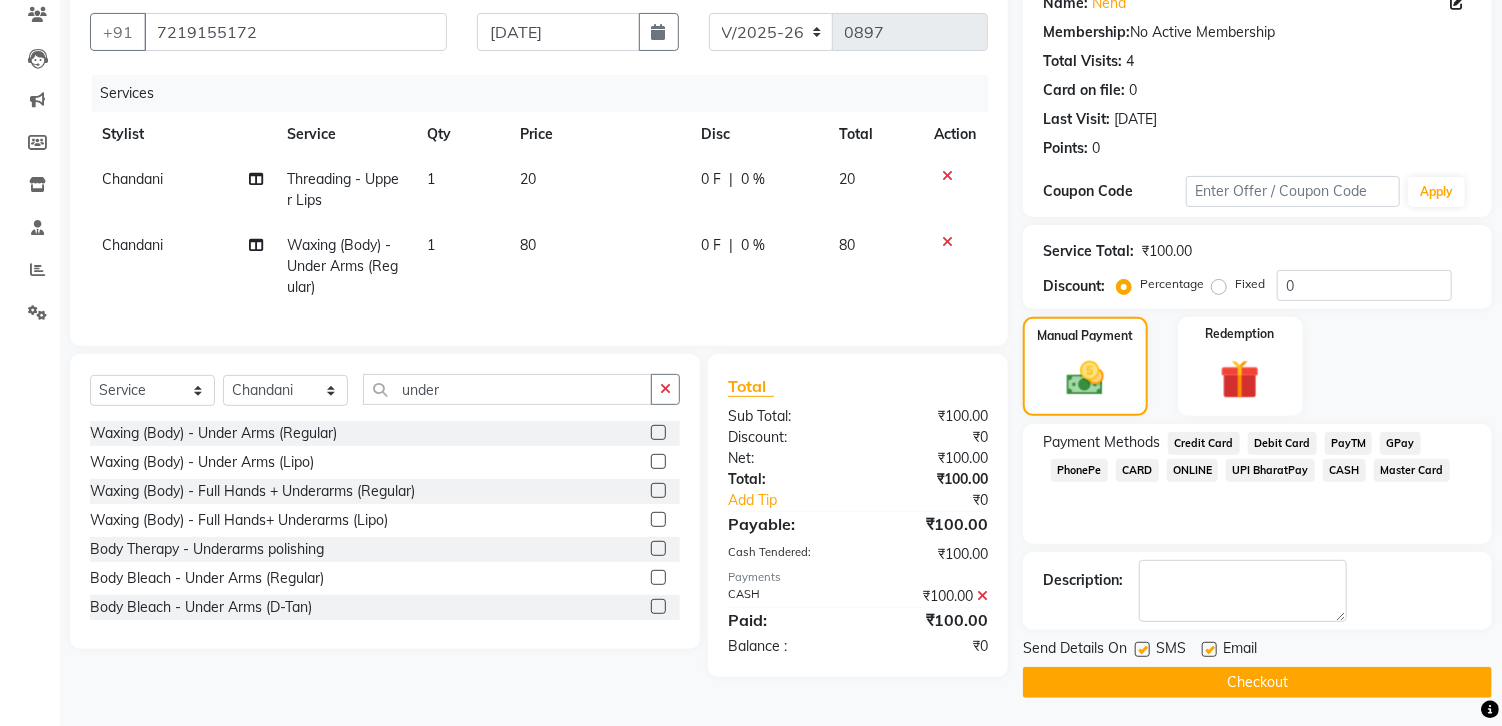 click on "Checkout" 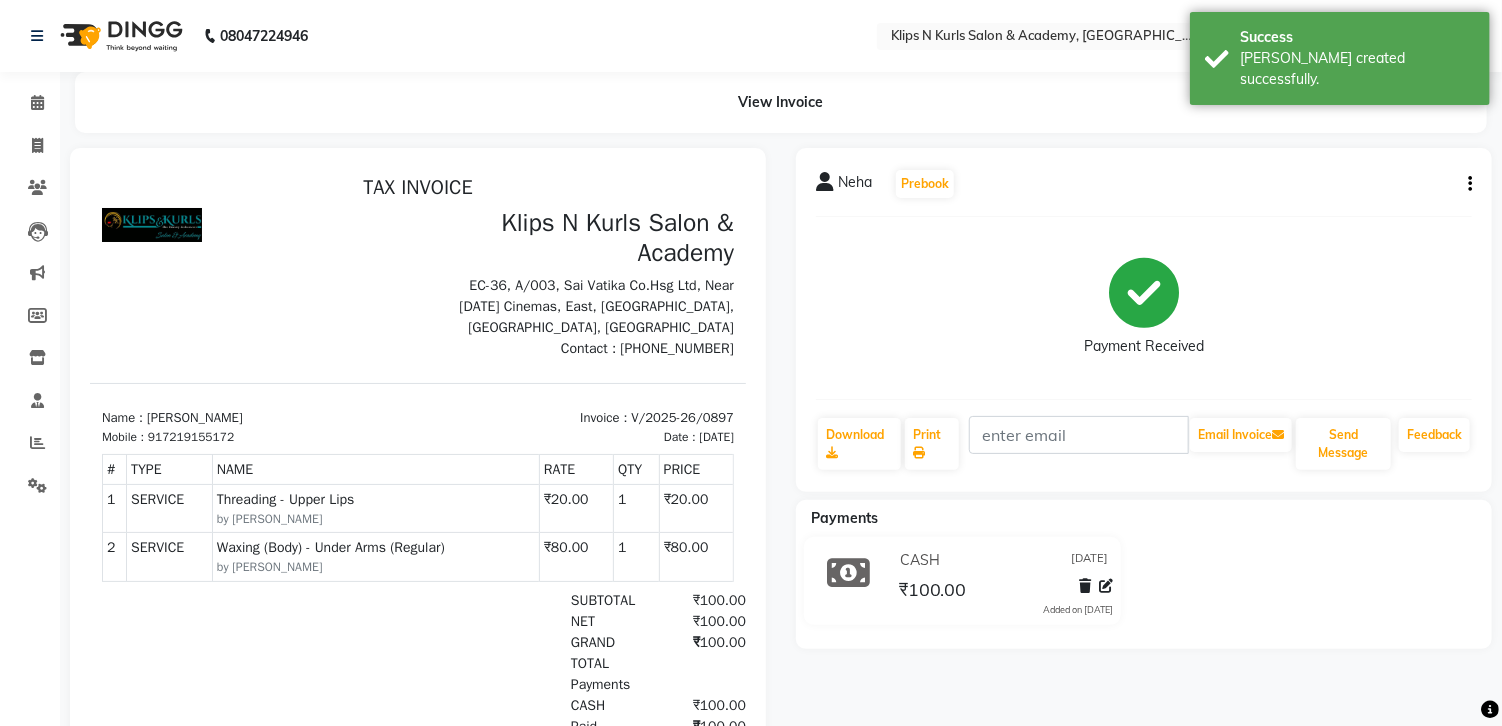 scroll, scrollTop: 0, scrollLeft: 0, axis: both 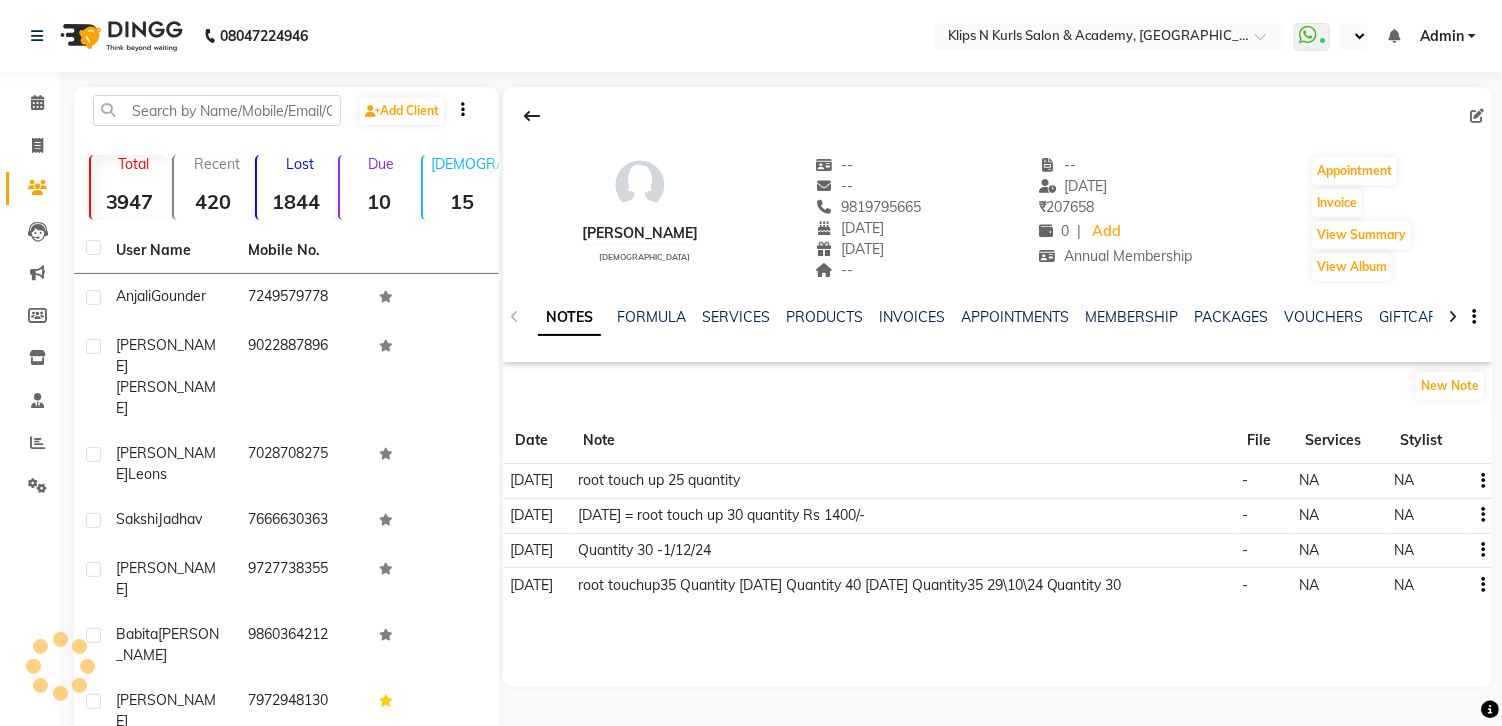 select on "en" 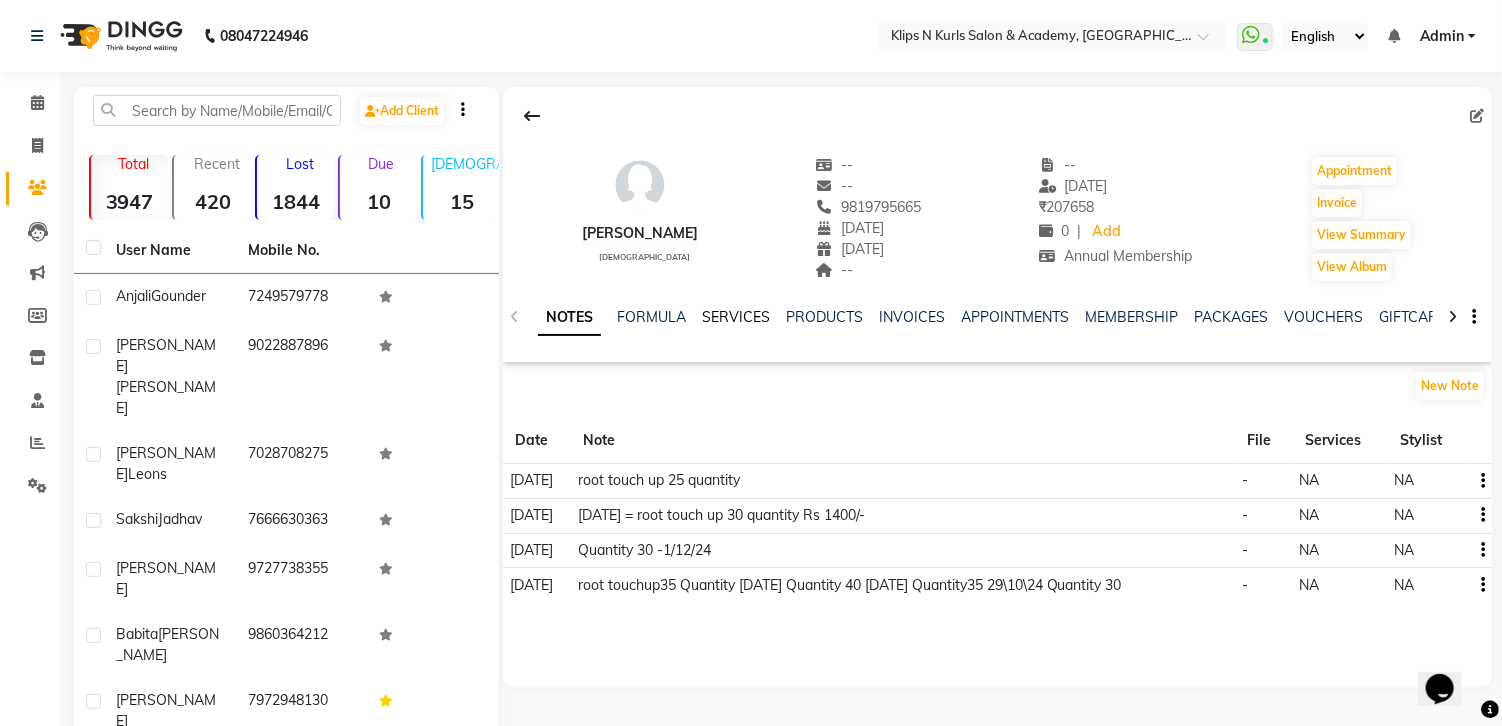 scroll, scrollTop: 0, scrollLeft: 0, axis: both 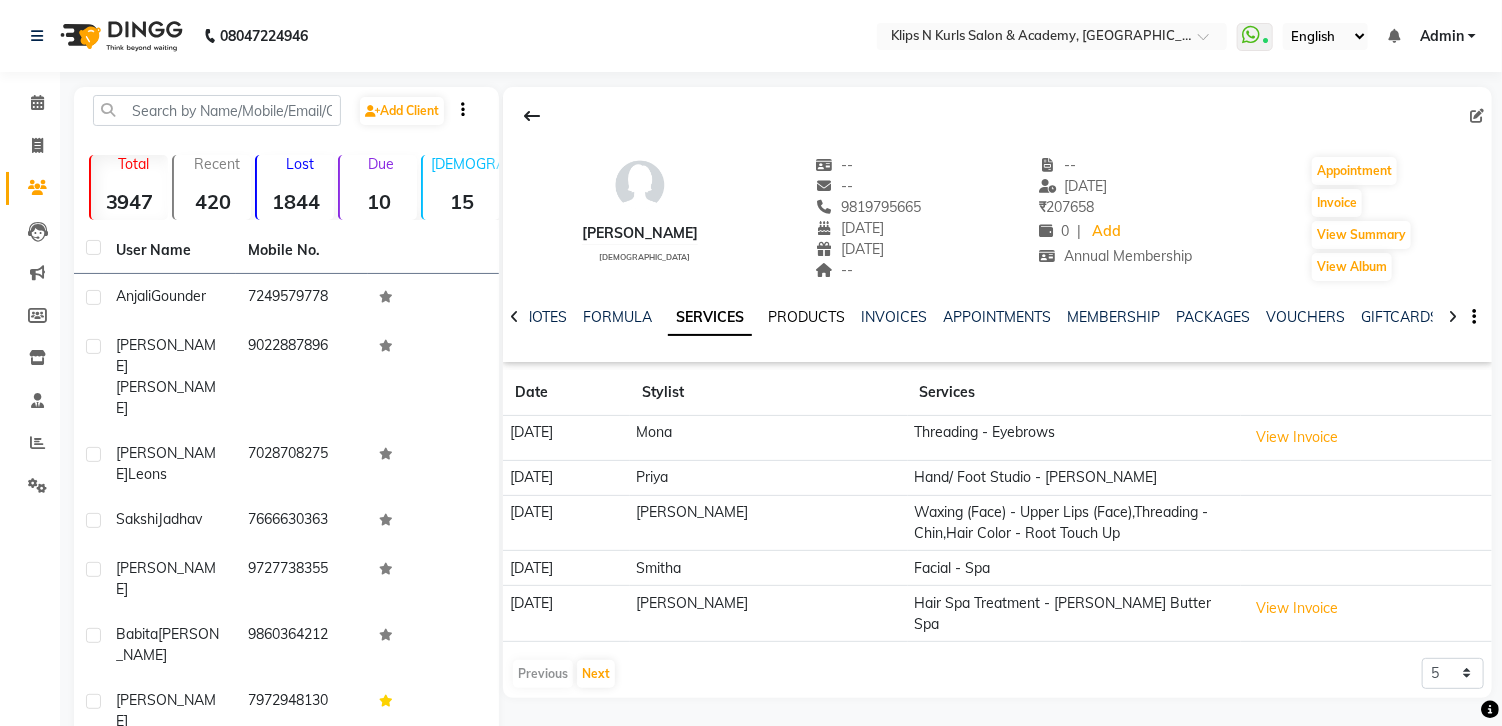 click on "PRODUCTS" 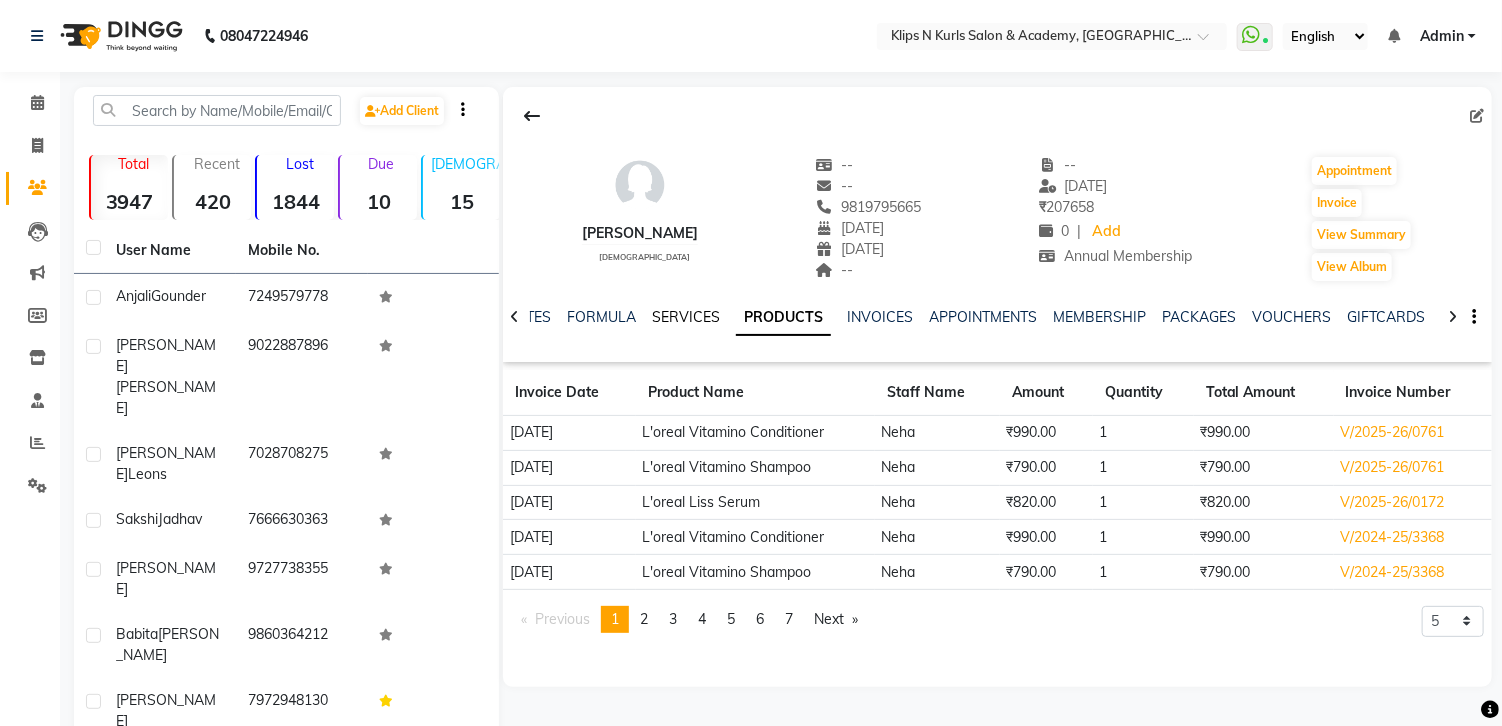 click on "SERVICES" 